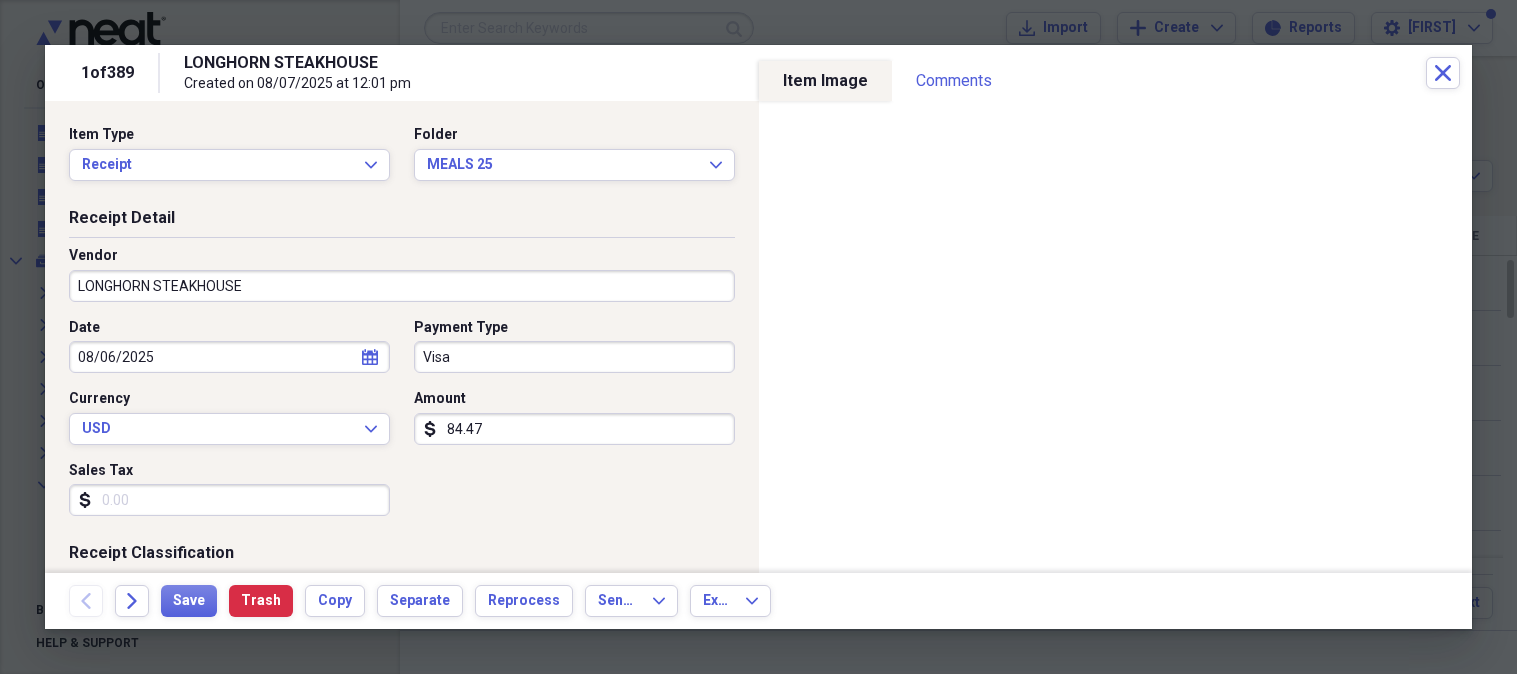 scroll, scrollTop: 0, scrollLeft: 0, axis: both 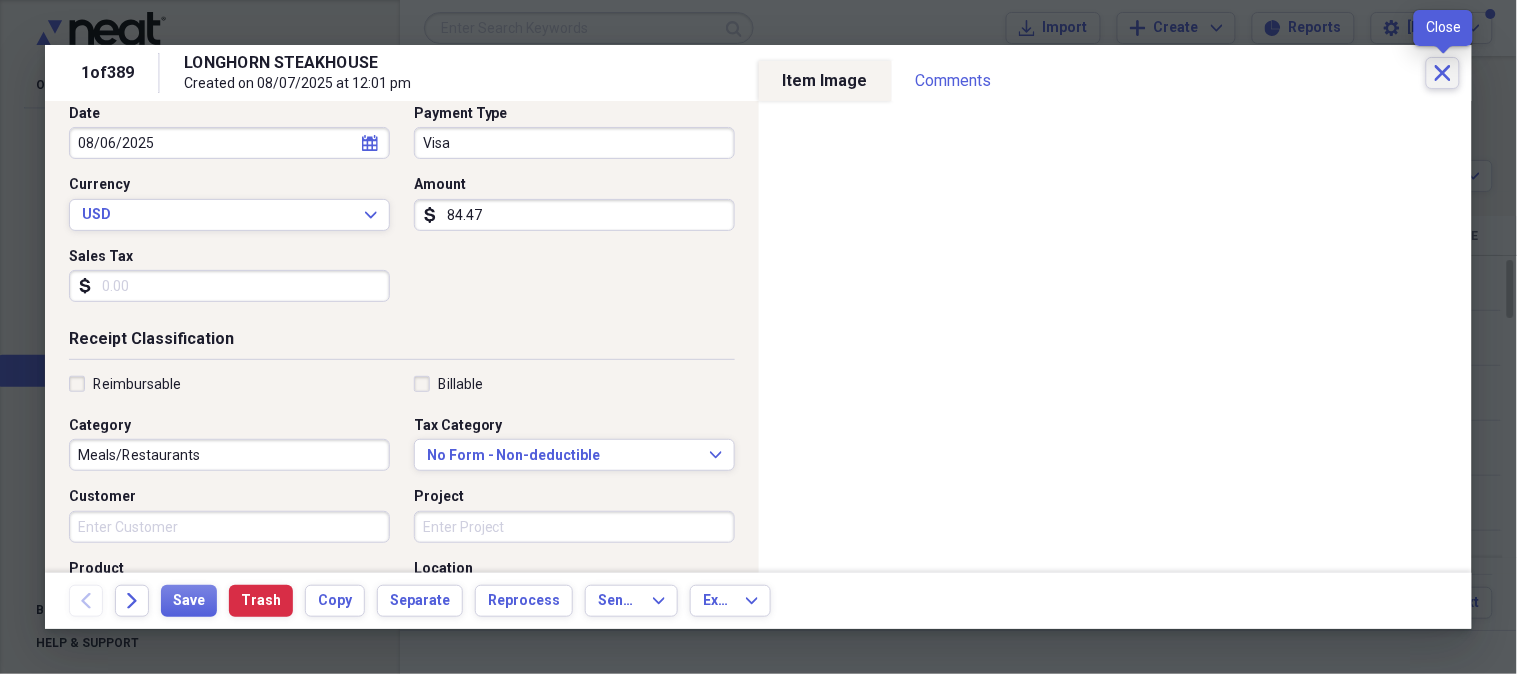 click 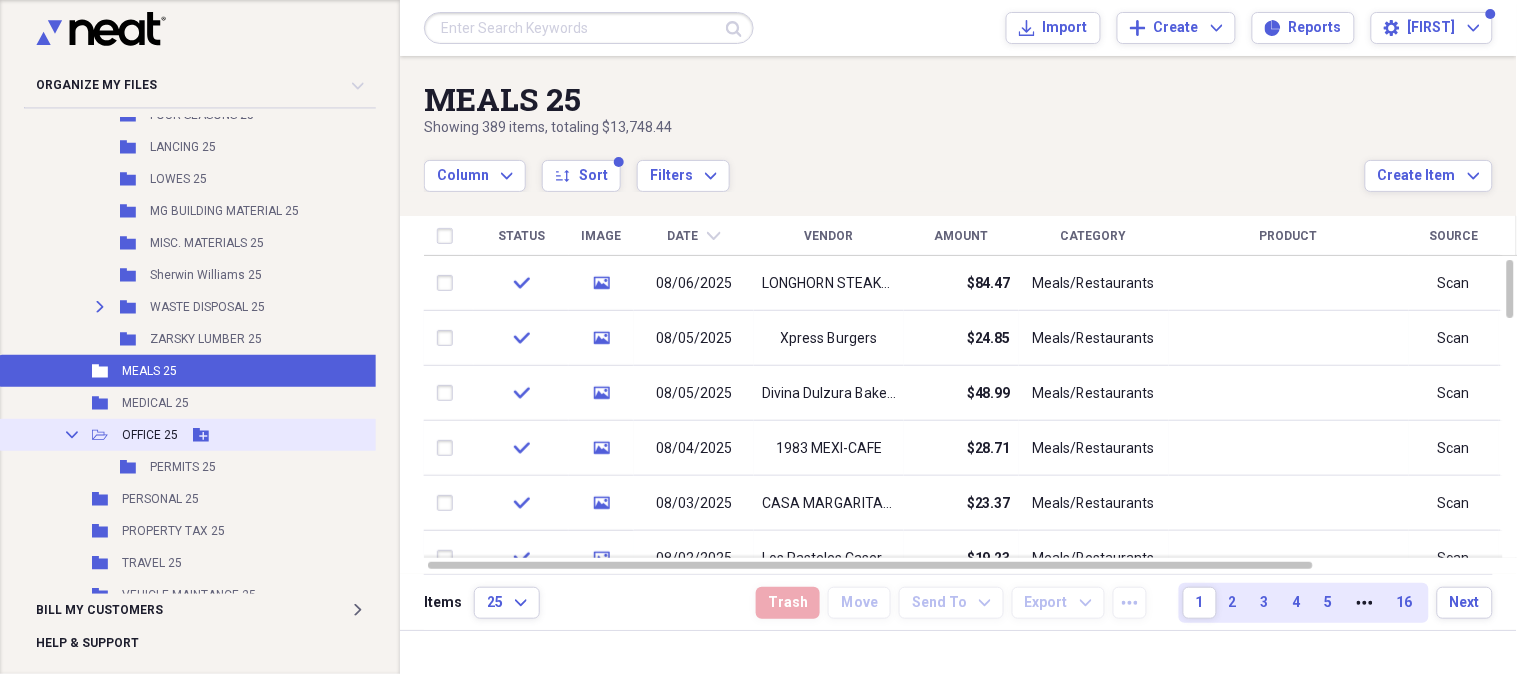 click on "Collapse Open Folder OFFICE 25 Add Folder" at bounding box center [208, 435] 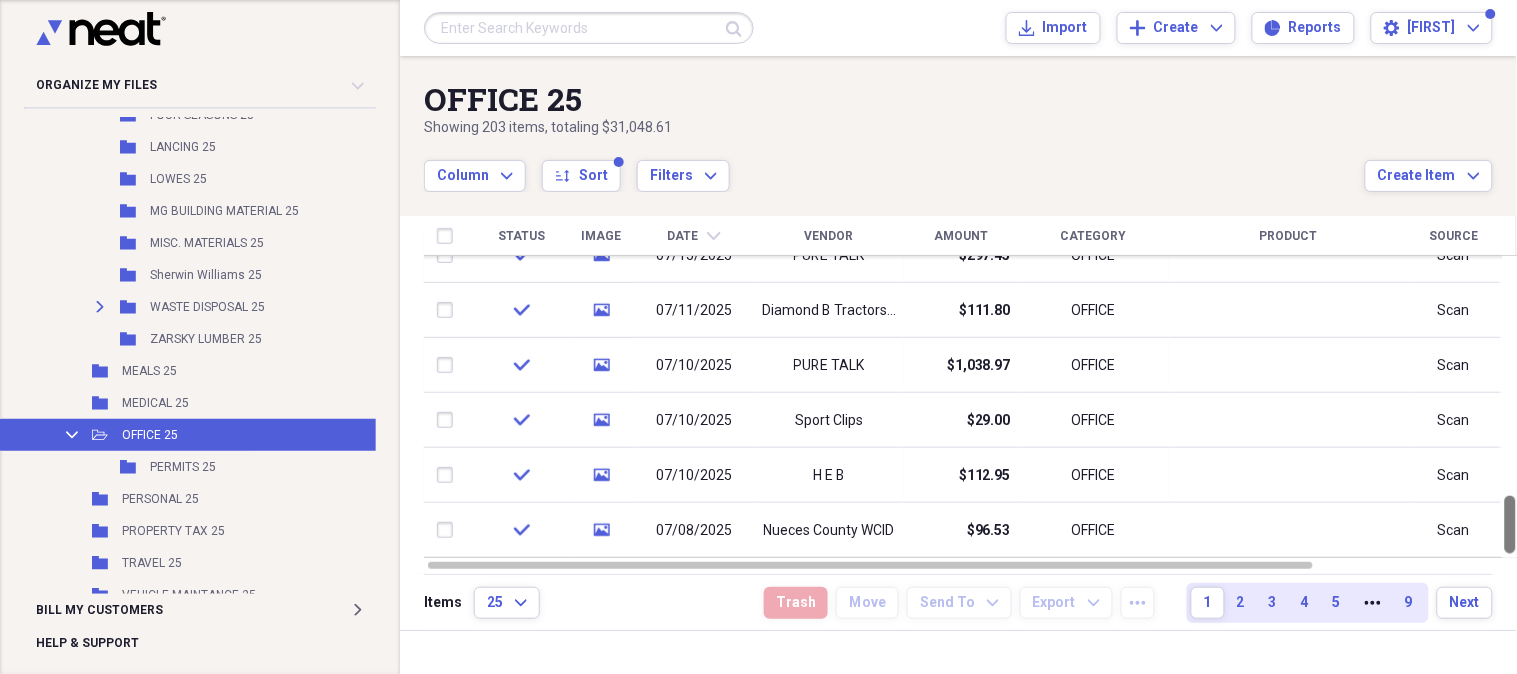 drag, startPoint x: 1510, startPoint y: 281, endPoint x: 1511, endPoint y: 547, distance: 266.0019 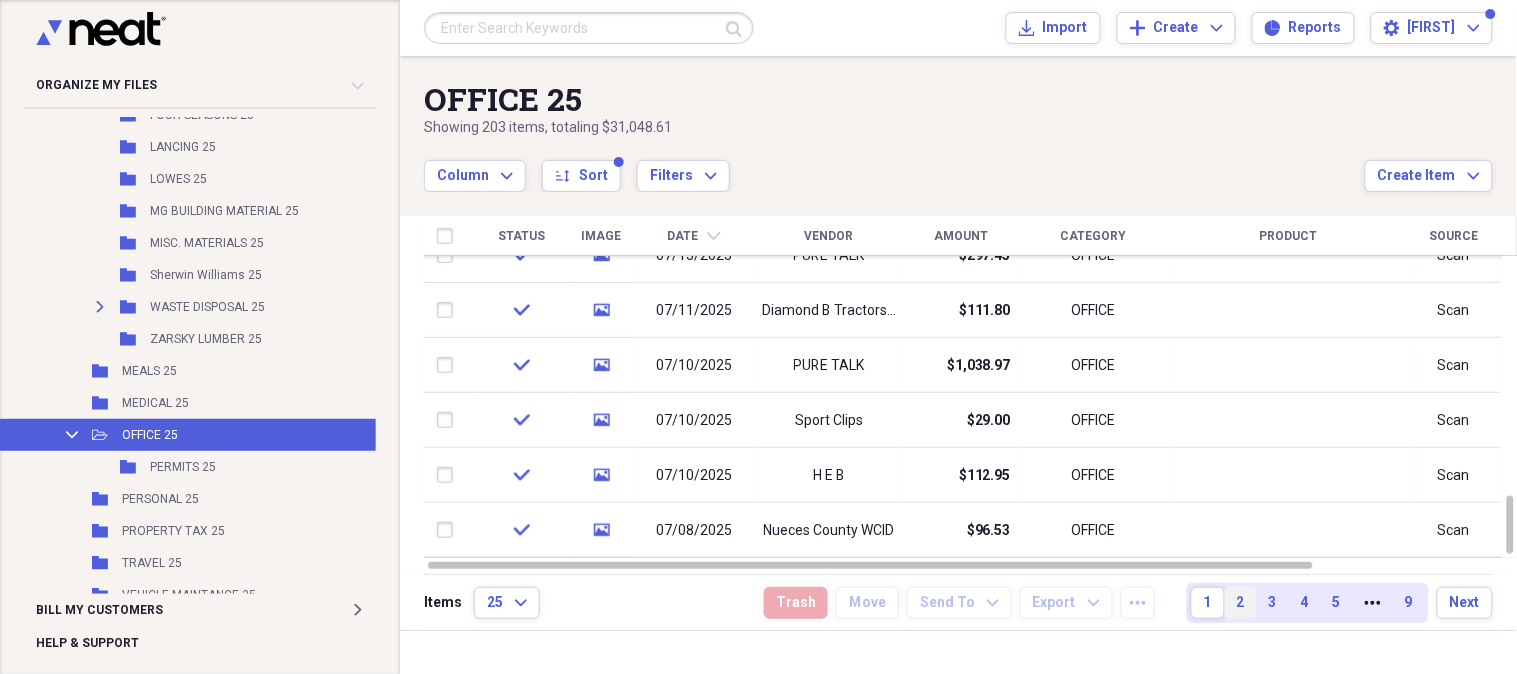 click on "2" at bounding box center (1241, 603) 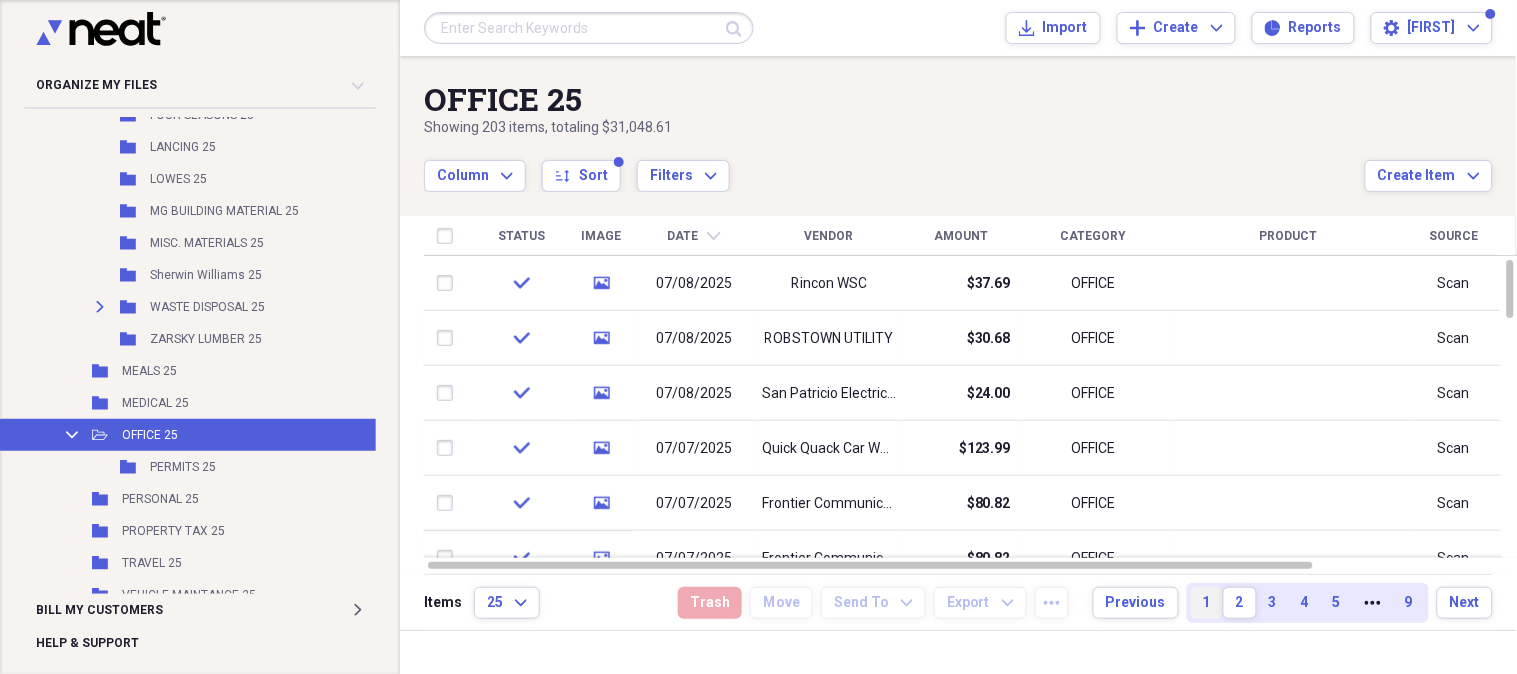 click on "1" at bounding box center (1207, 603) 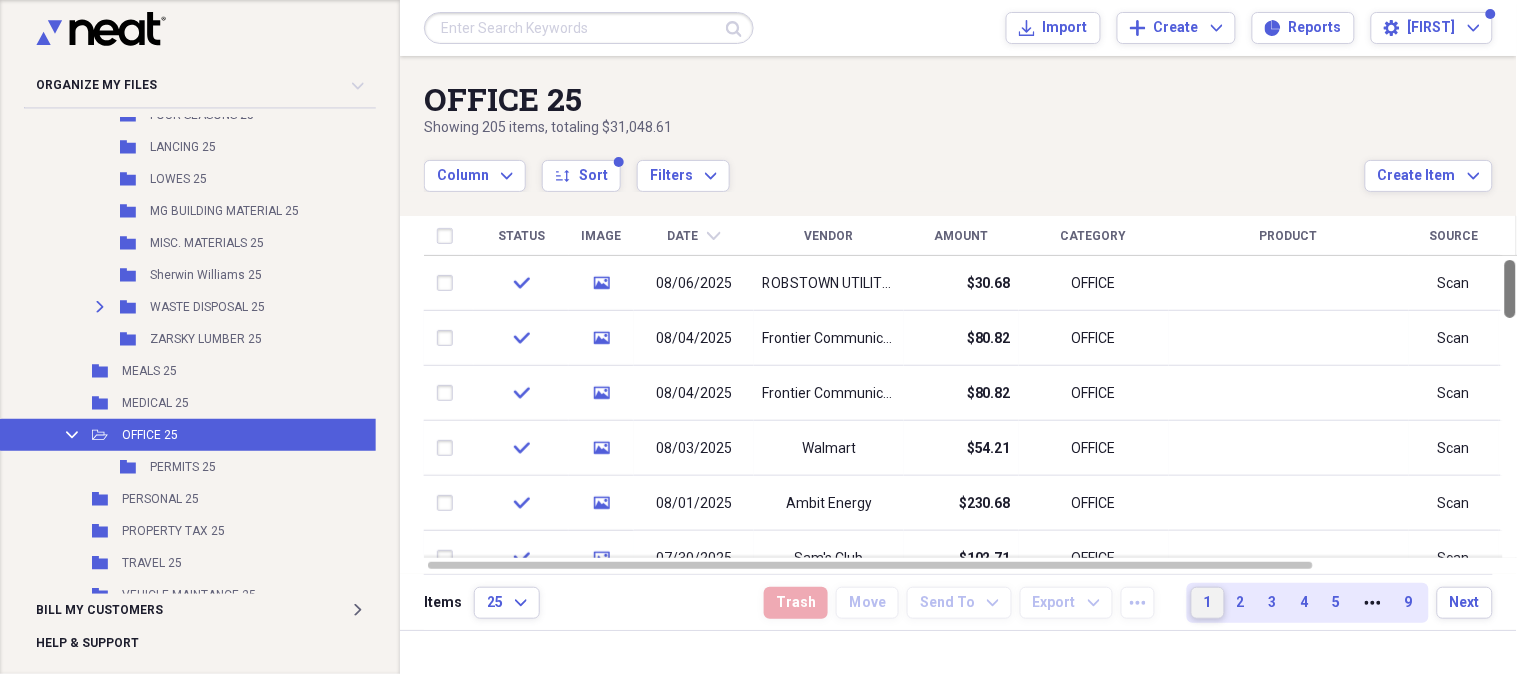 drag, startPoint x: 1516, startPoint y: 281, endPoint x: 1507, endPoint y: 11, distance: 270.14996 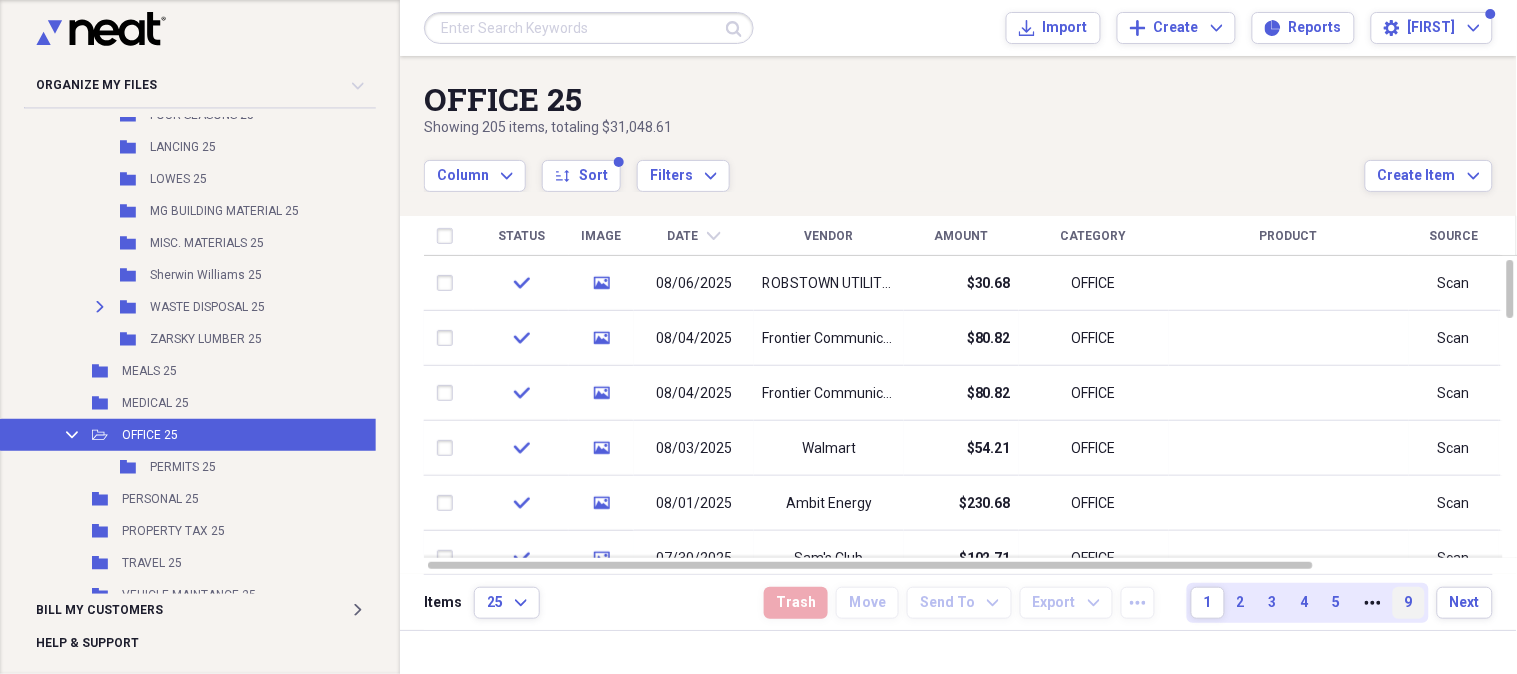 click on "9" at bounding box center [1409, 603] 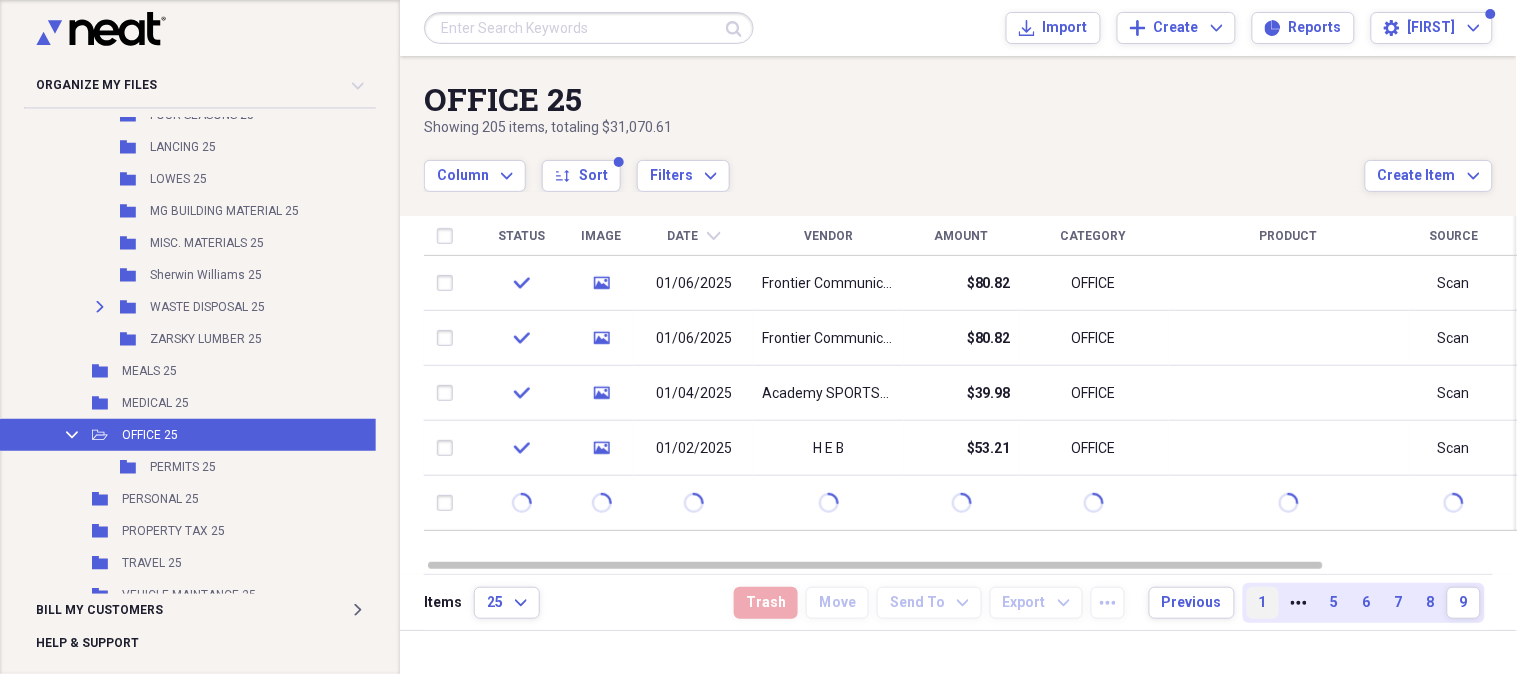 click on "1" at bounding box center [1263, 603] 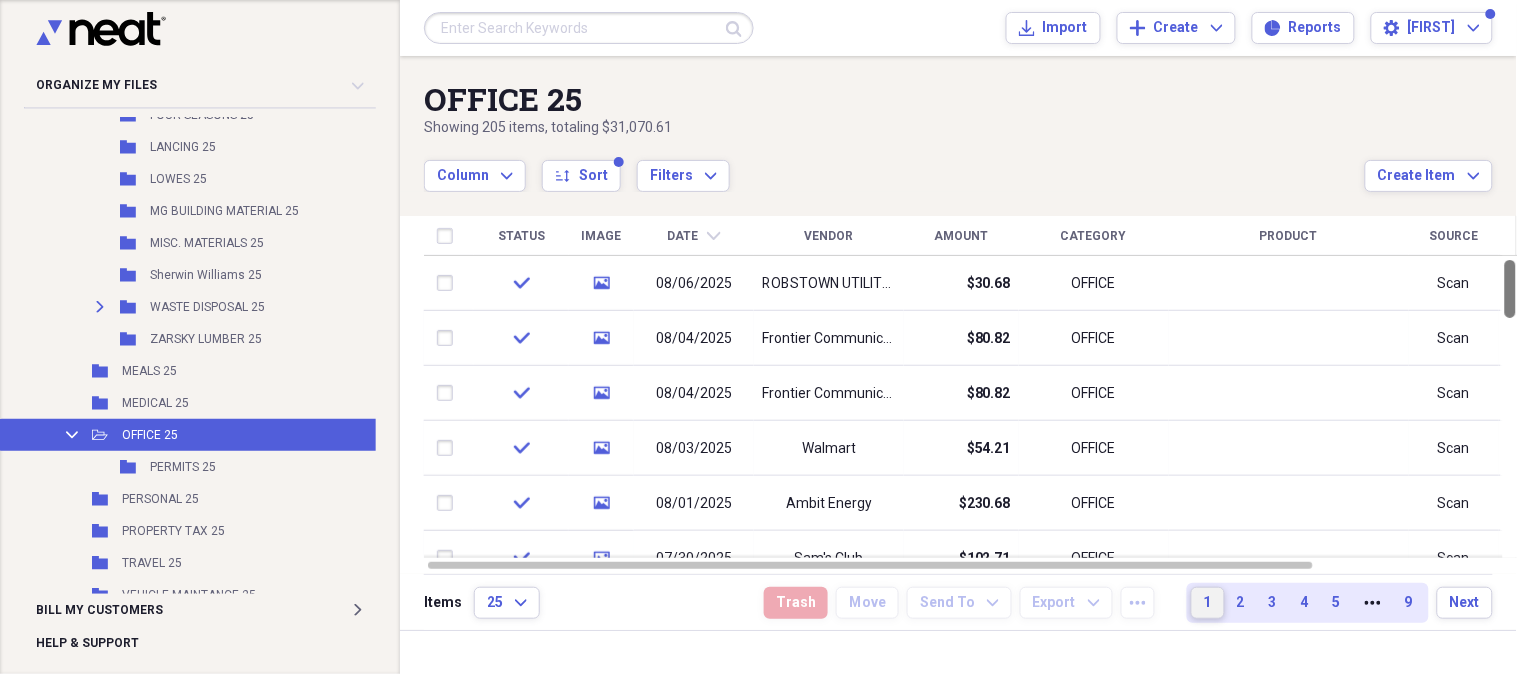 drag, startPoint x: 1511, startPoint y: 290, endPoint x: 1494, endPoint y: 7, distance: 283.51013 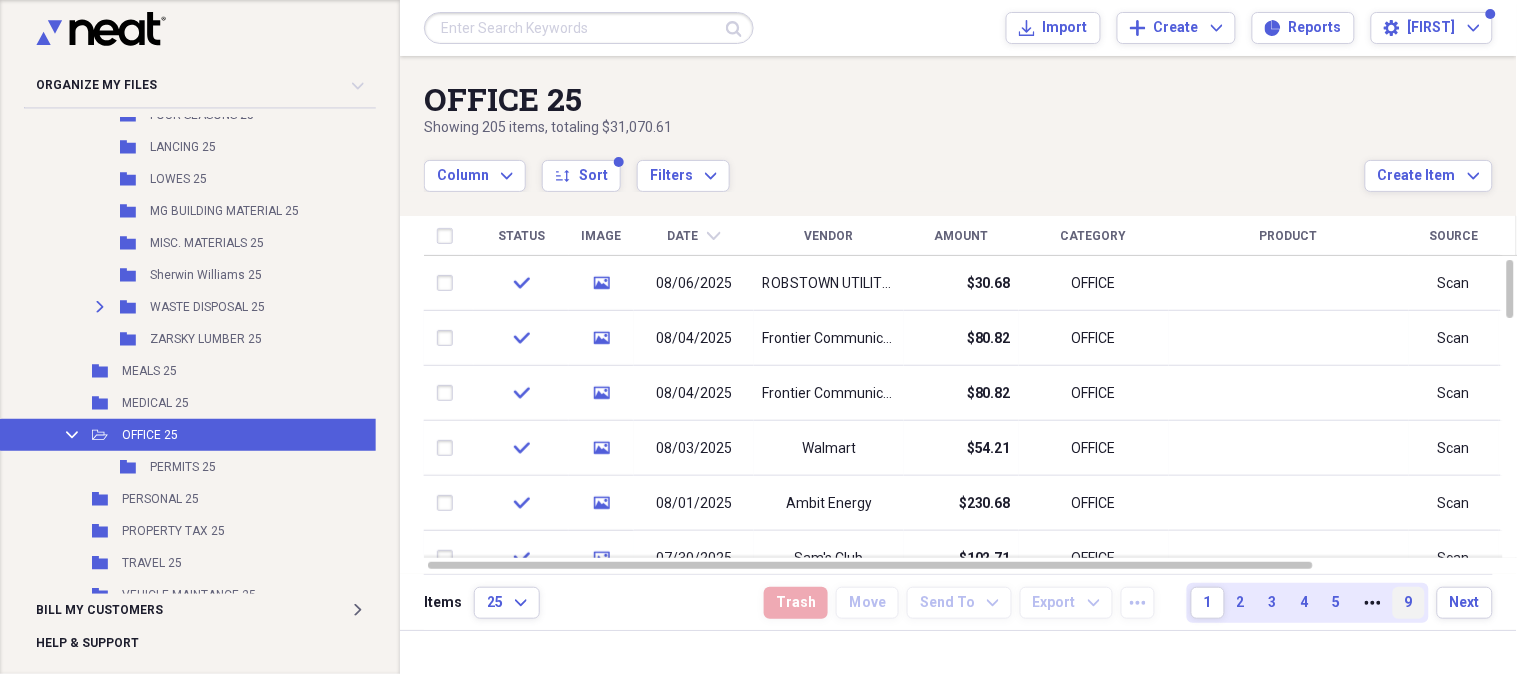 click on "9" at bounding box center [1409, 603] 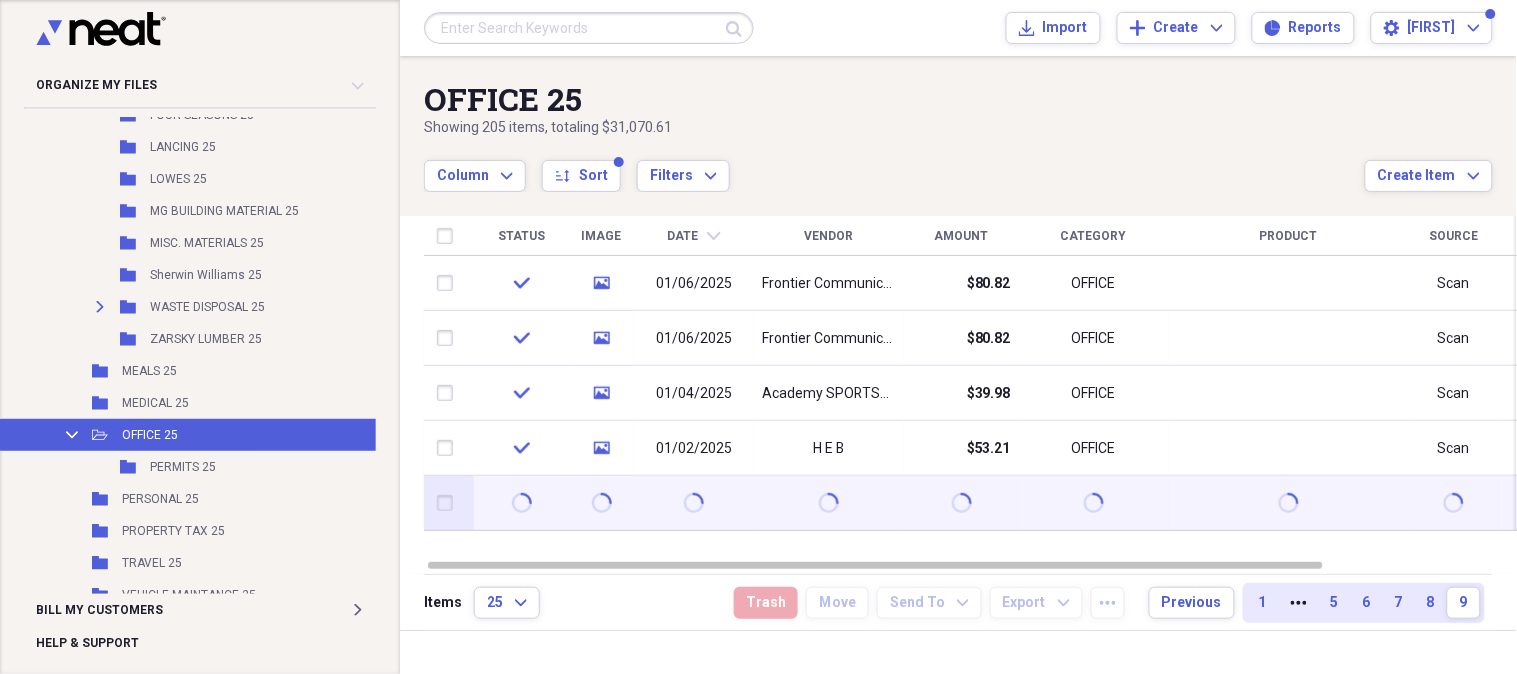 click at bounding box center (1094, 503) 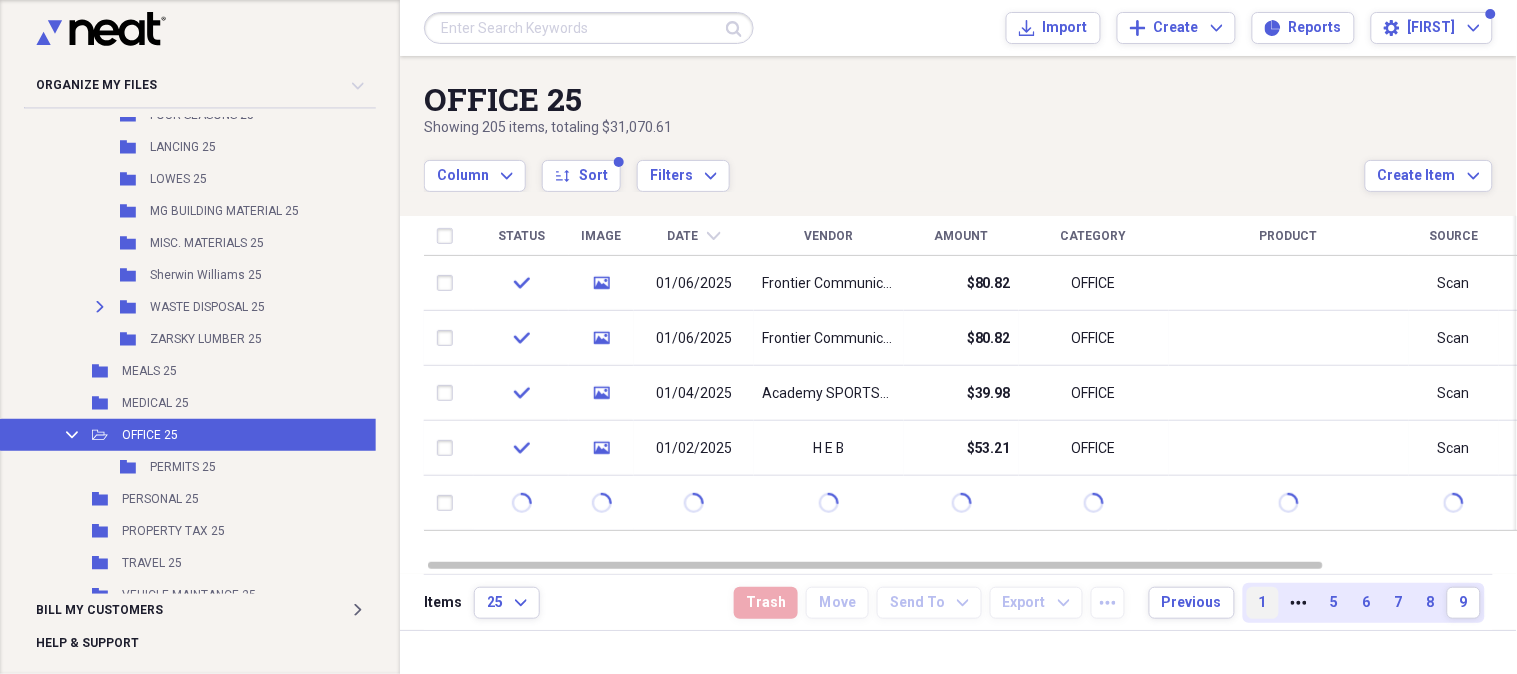 click on "1" at bounding box center (1263, 603) 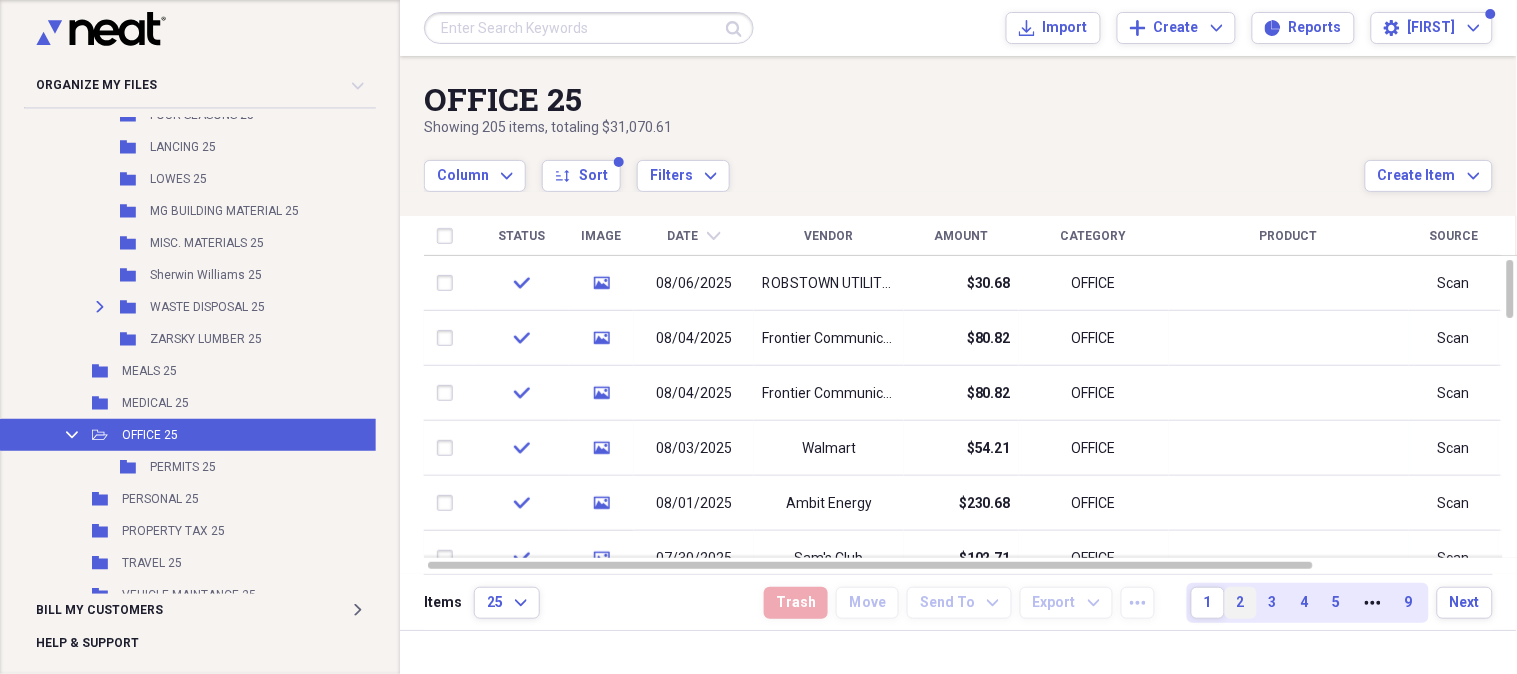 click on "2" at bounding box center [1241, 603] 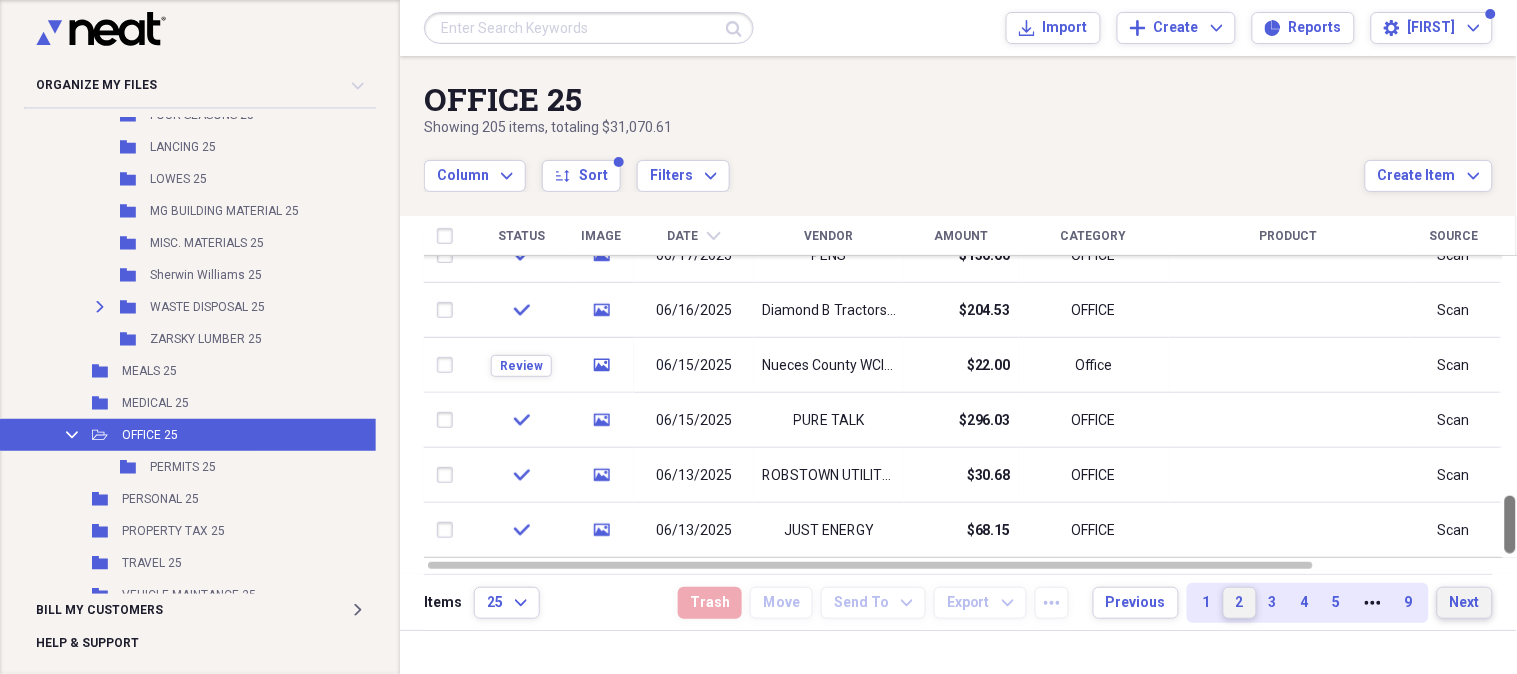 drag, startPoint x: 1511, startPoint y: 278, endPoint x: 1468, endPoint y: 590, distance: 314.9492 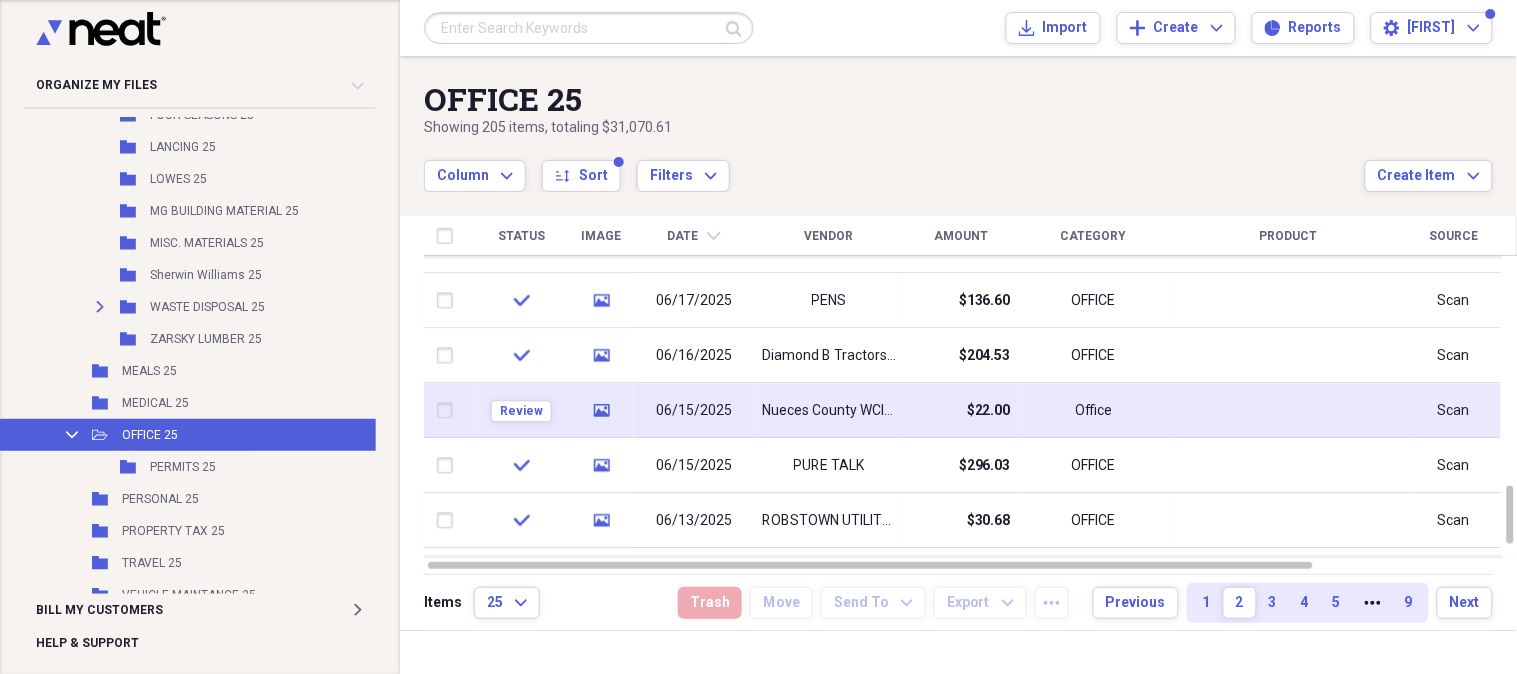 click on "Nueces County WCID #3" at bounding box center (829, 411) 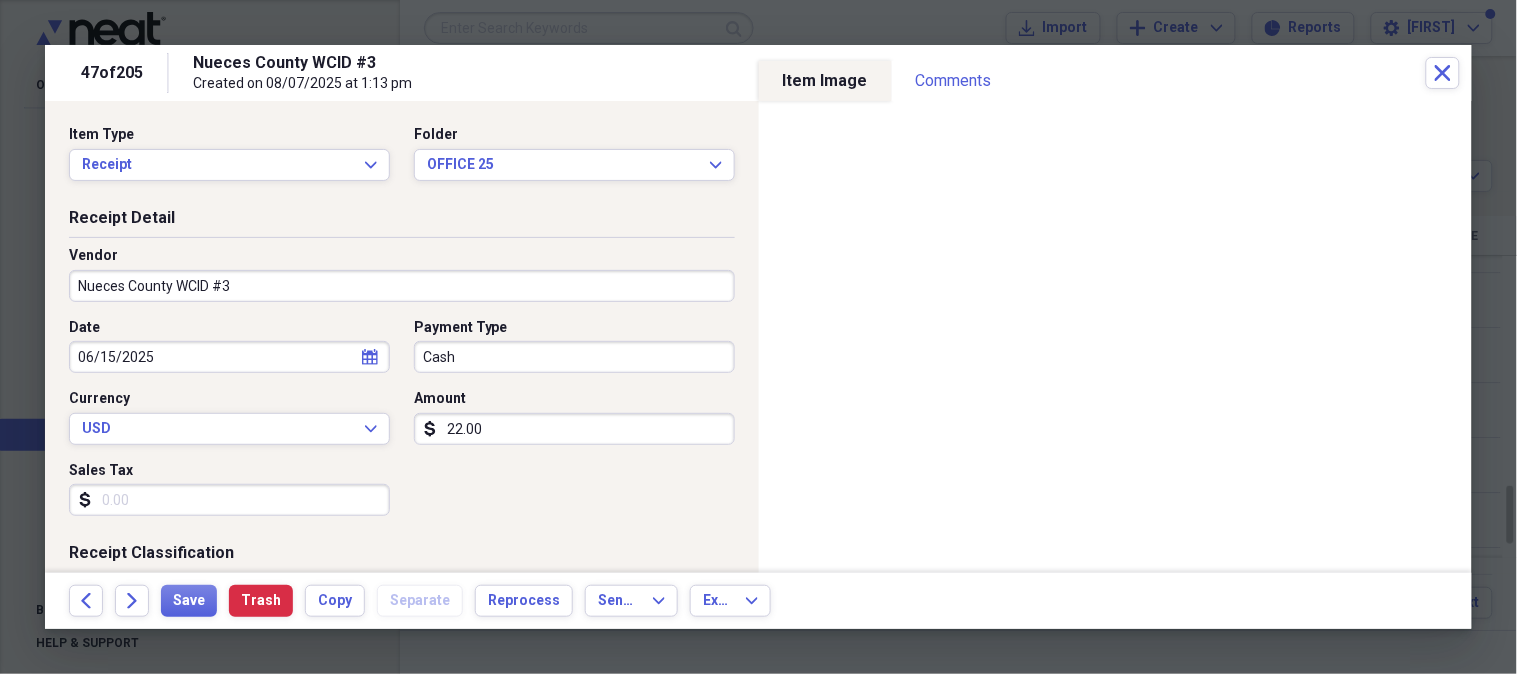 click 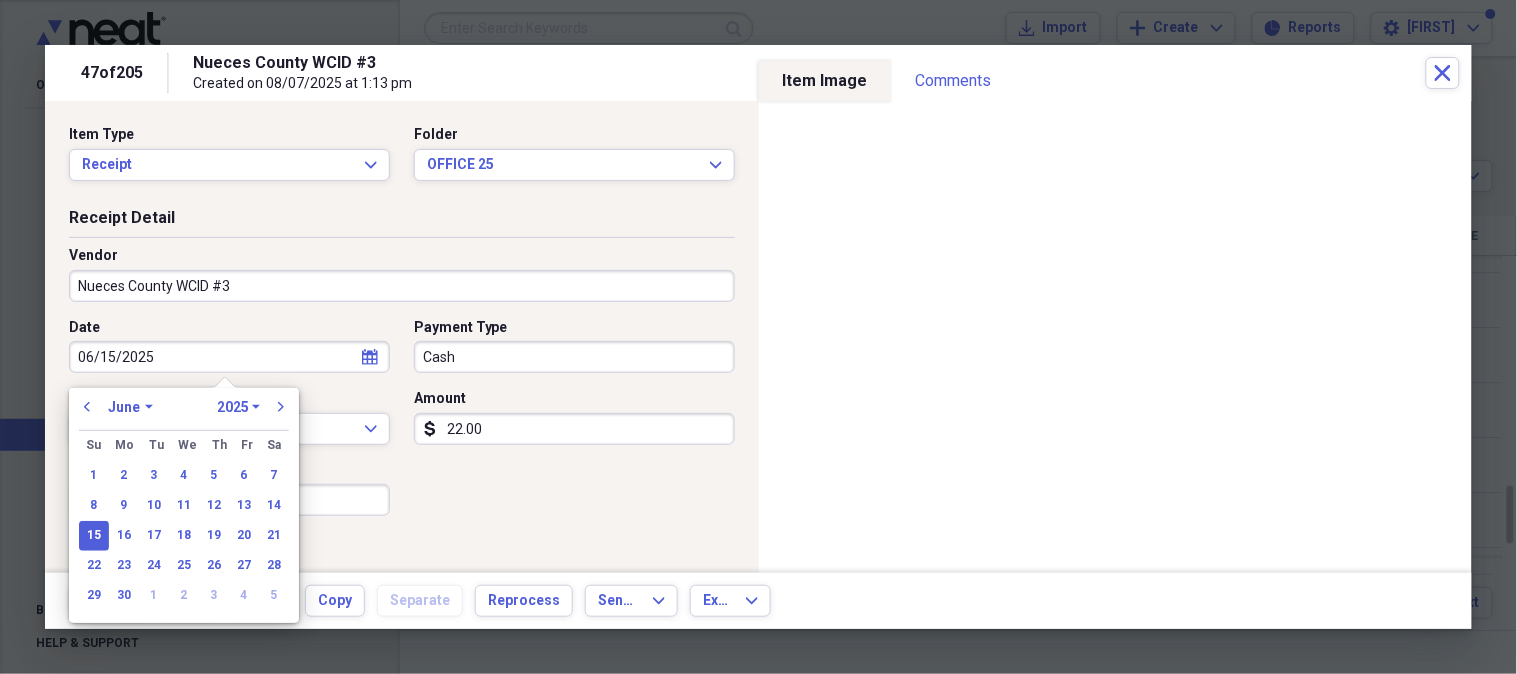 click on "January February March April May June July August September October November December" at bounding box center (130, 407) 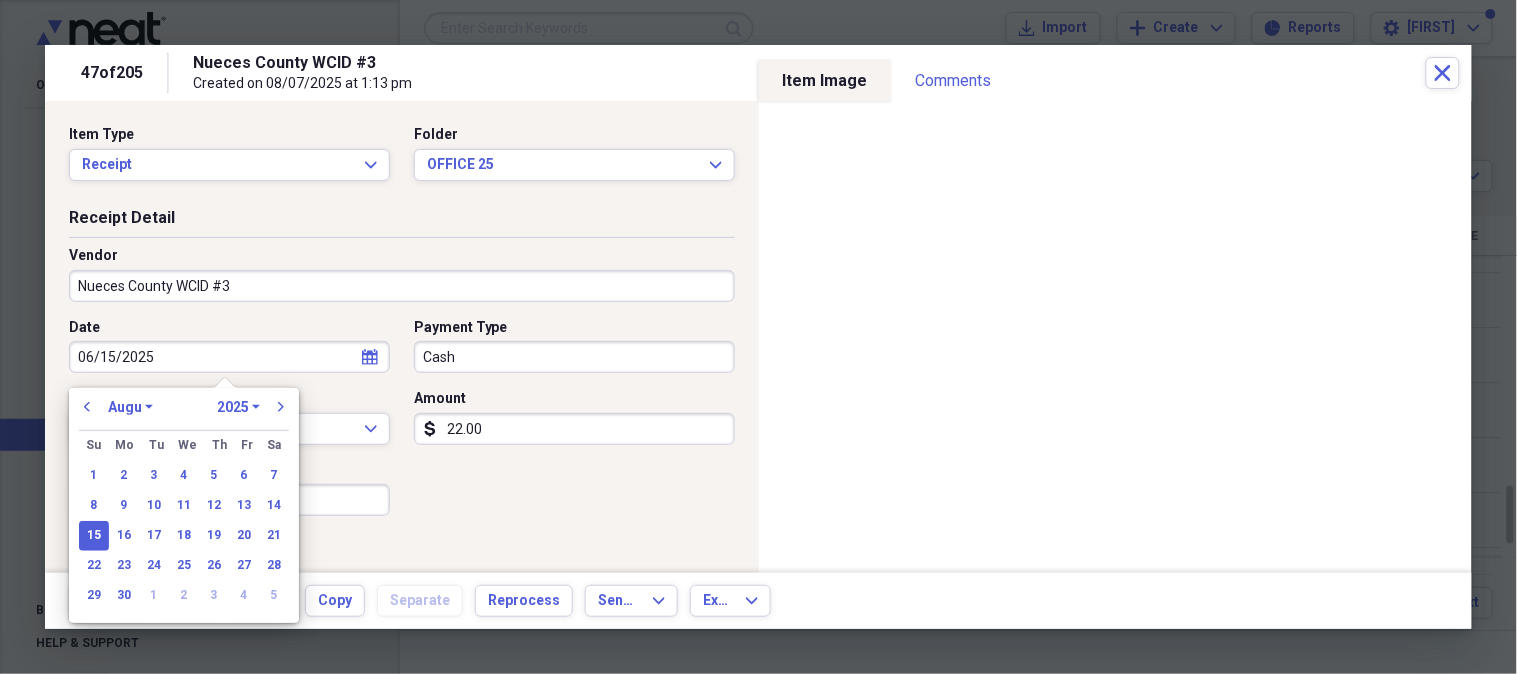 click on "January February March April May June July August September October November December" at bounding box center (130, 407) 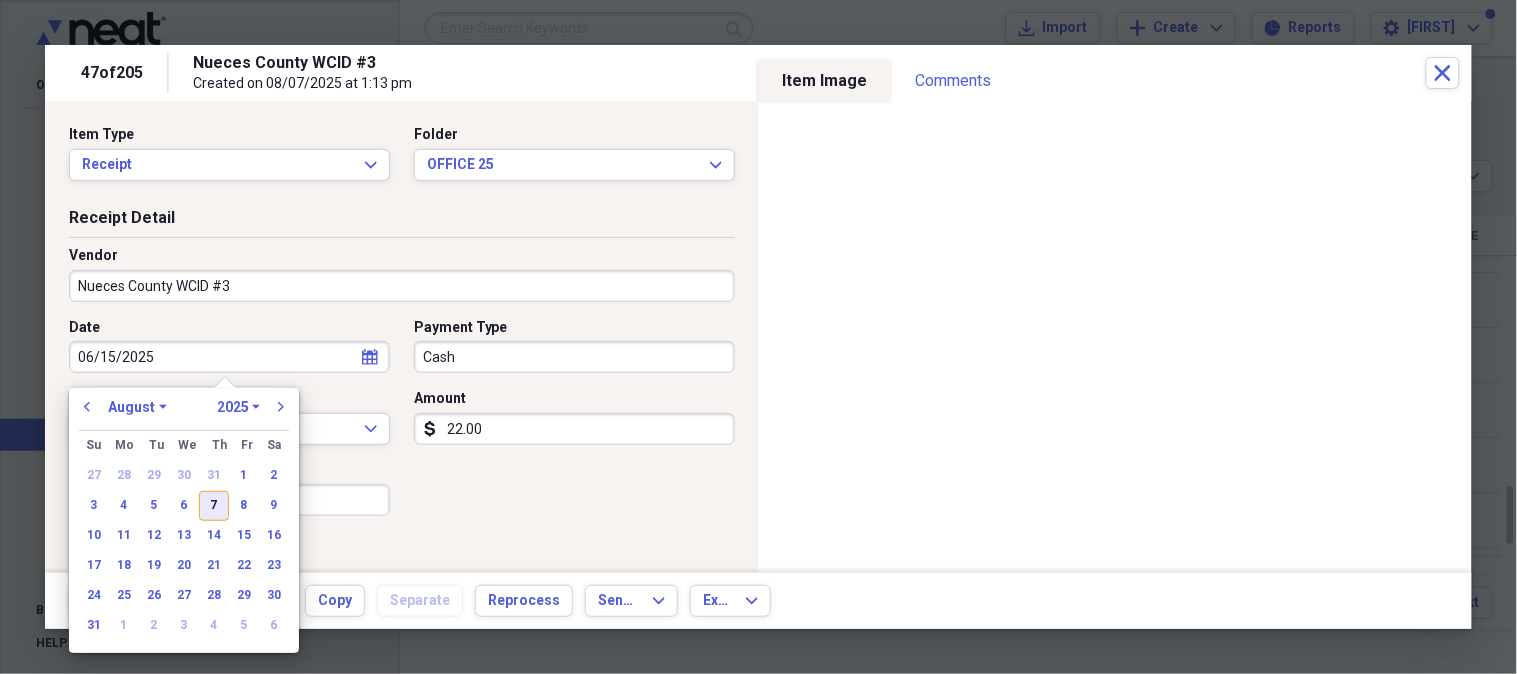 click on "7" at bounding box center (214, 506) 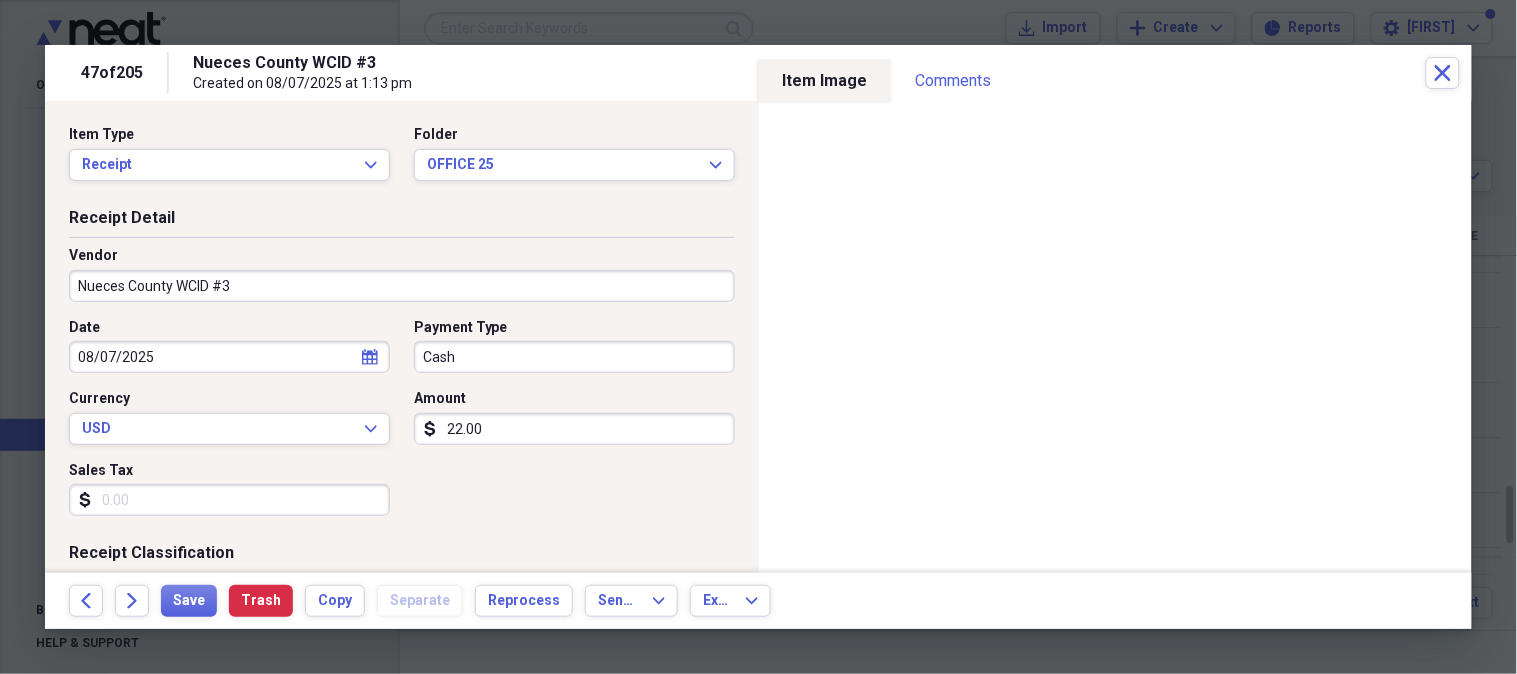 click on "Cash" at bounding box center (574, 357) 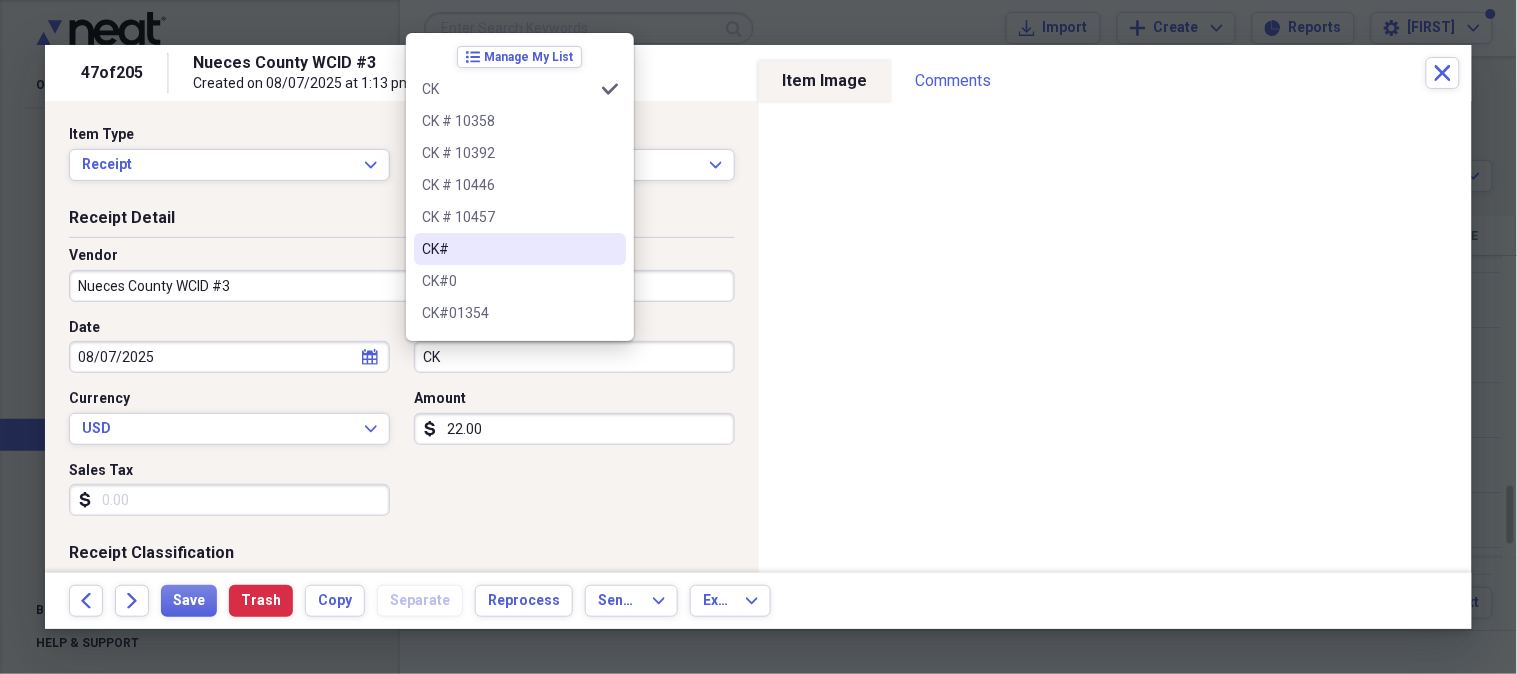 click on "CK#" at bounding box center (508, 249) 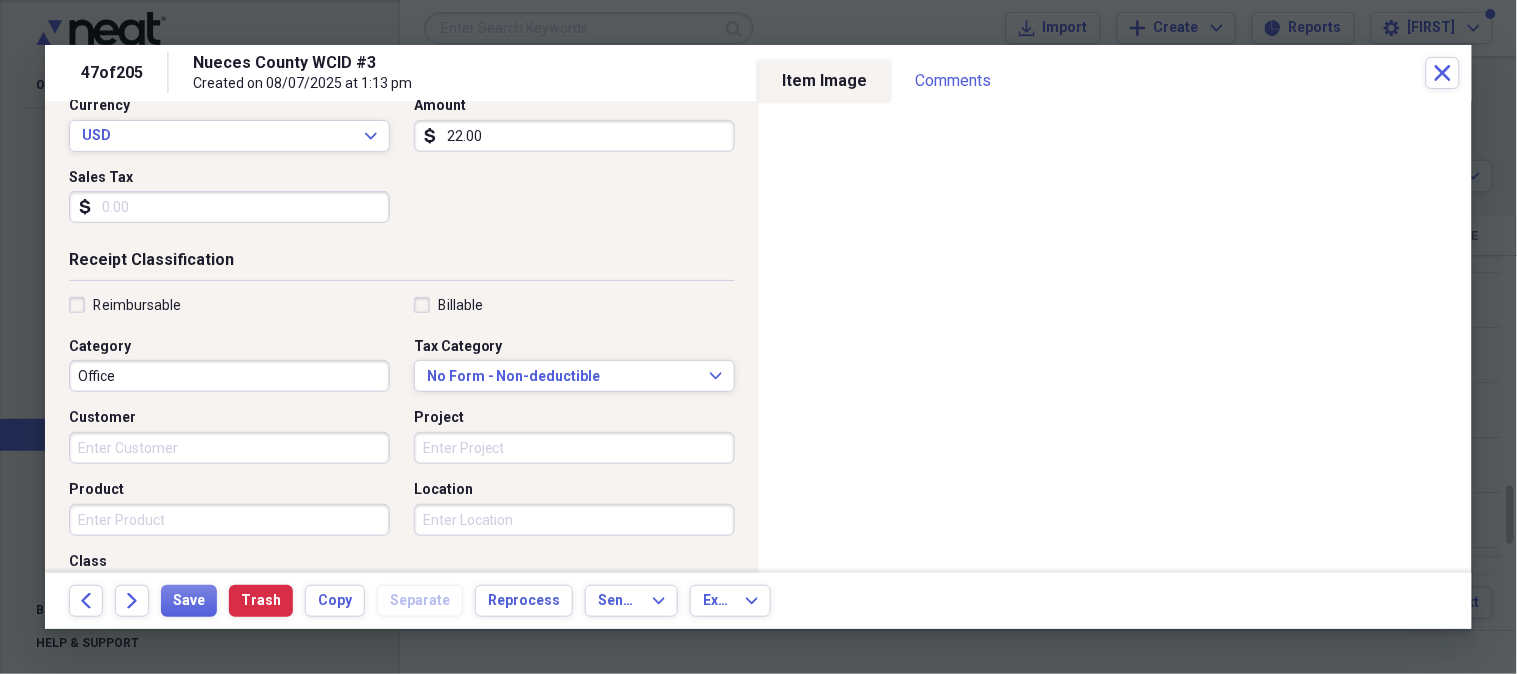 scroll, scrollTop: 547, scrollLeft: 0, axis: vertical 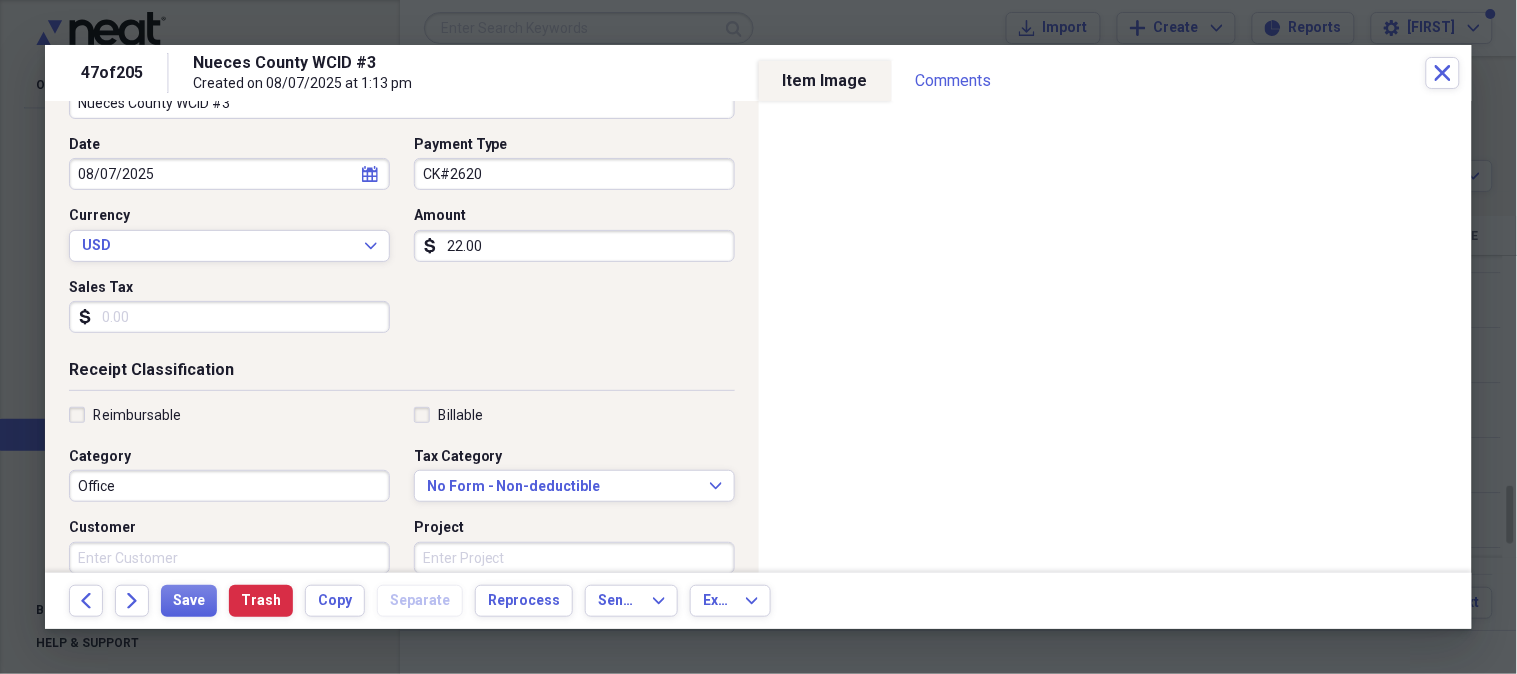 type on "CK#2620" 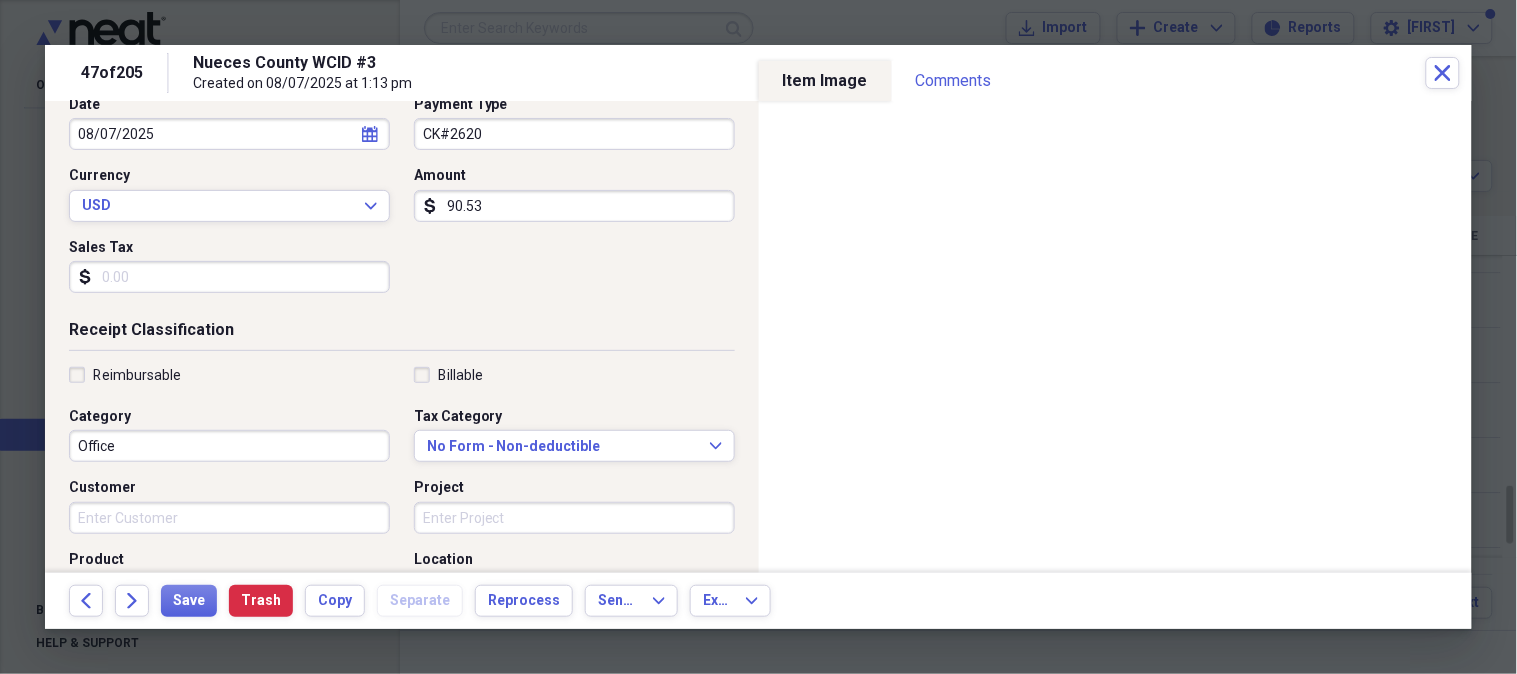 scroll, scrollTop: 231, scrollLeft: 0, axis: vertical 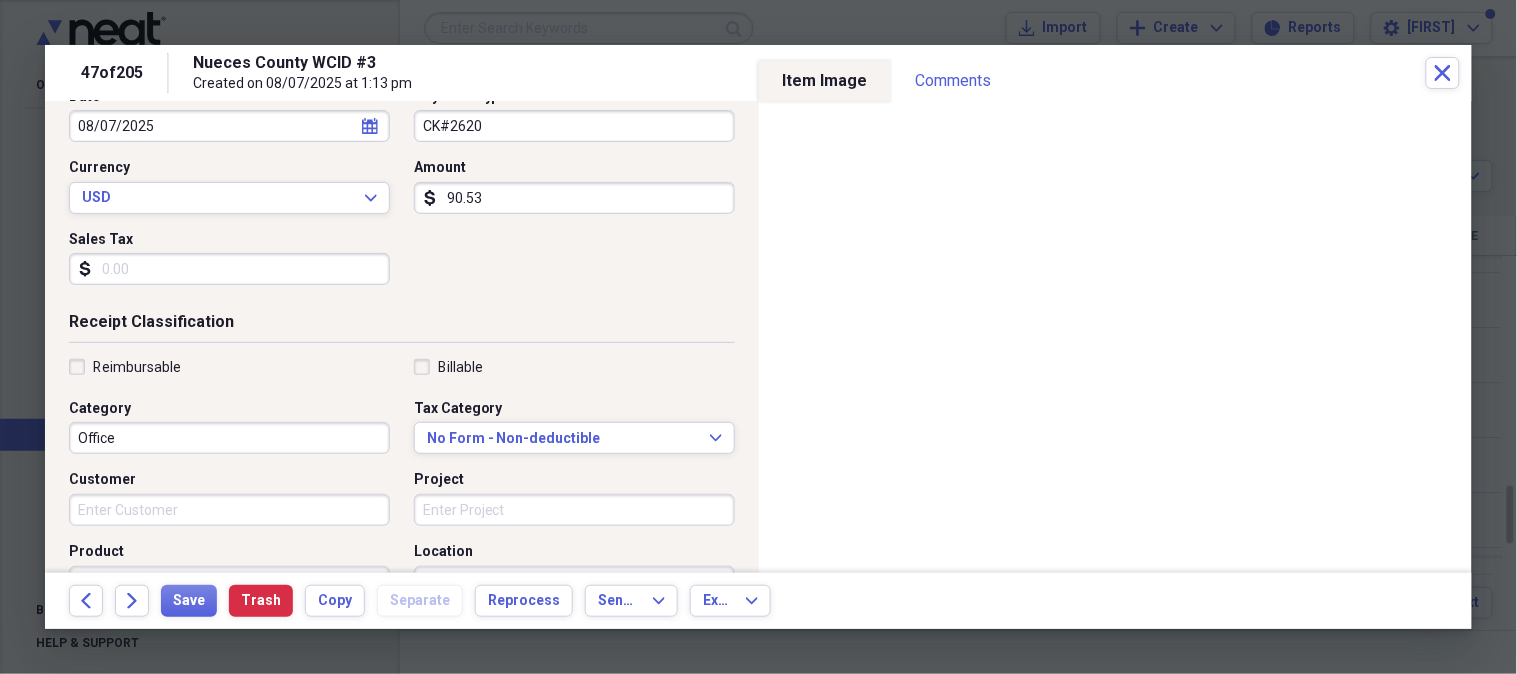 type on "90.53" 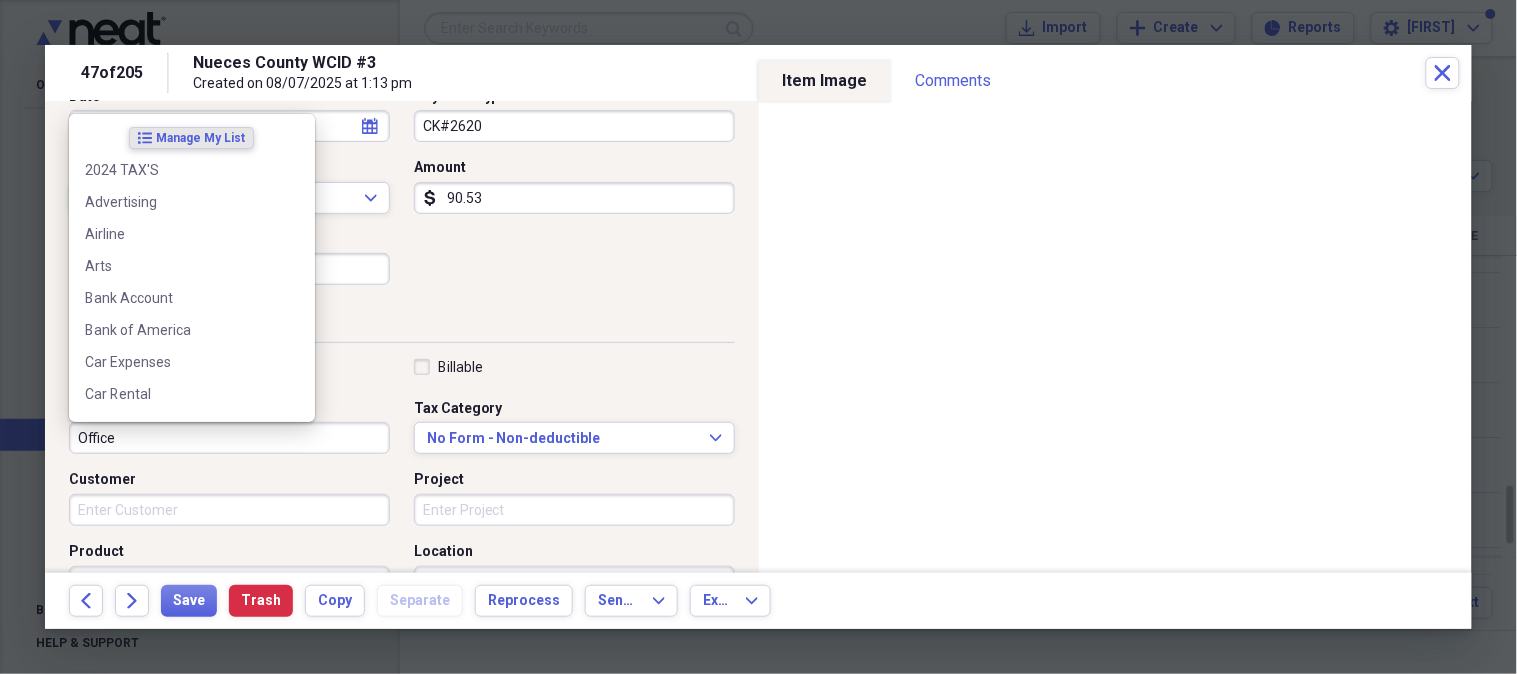 click on "Office" at bounding box center (229, 438) 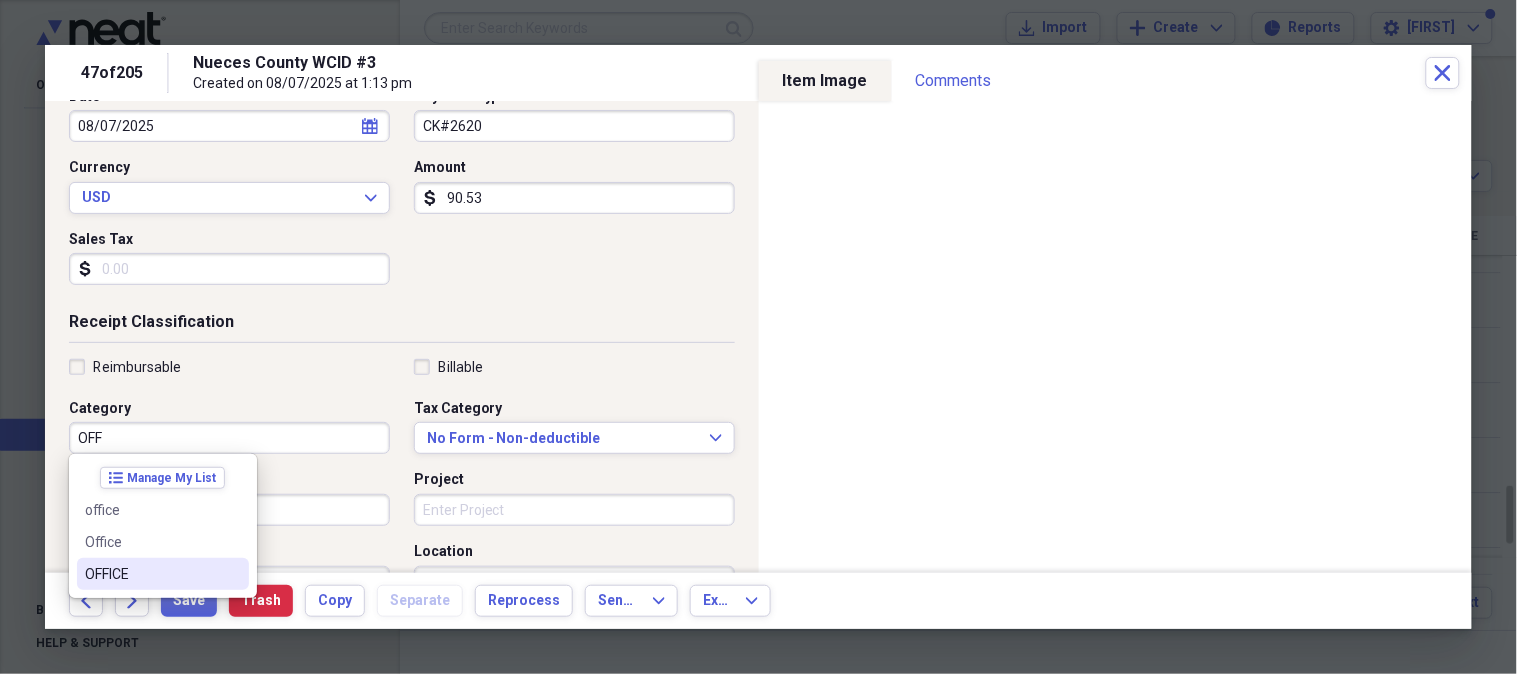 click on "OFFICE" at bounding box center (151, 574) 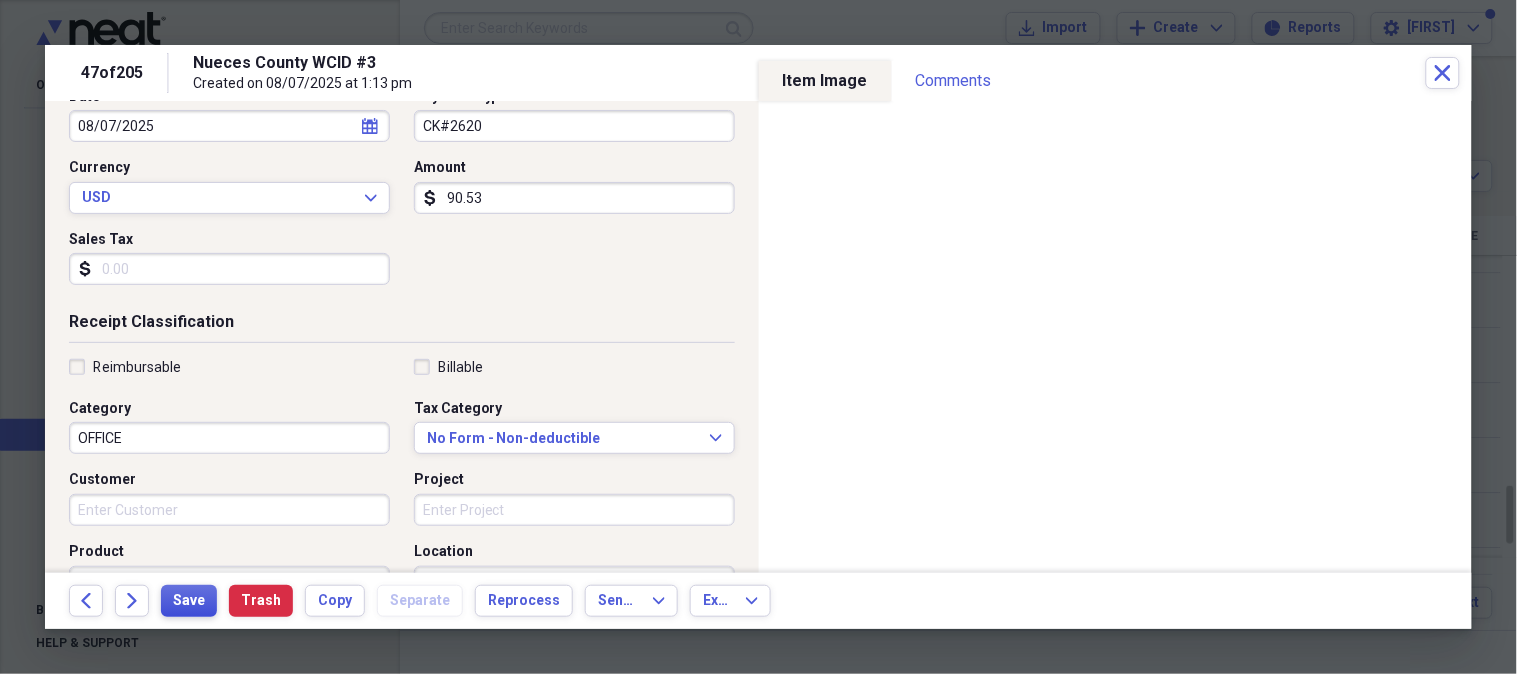 click on "Save" at bounding box center [189, 601] 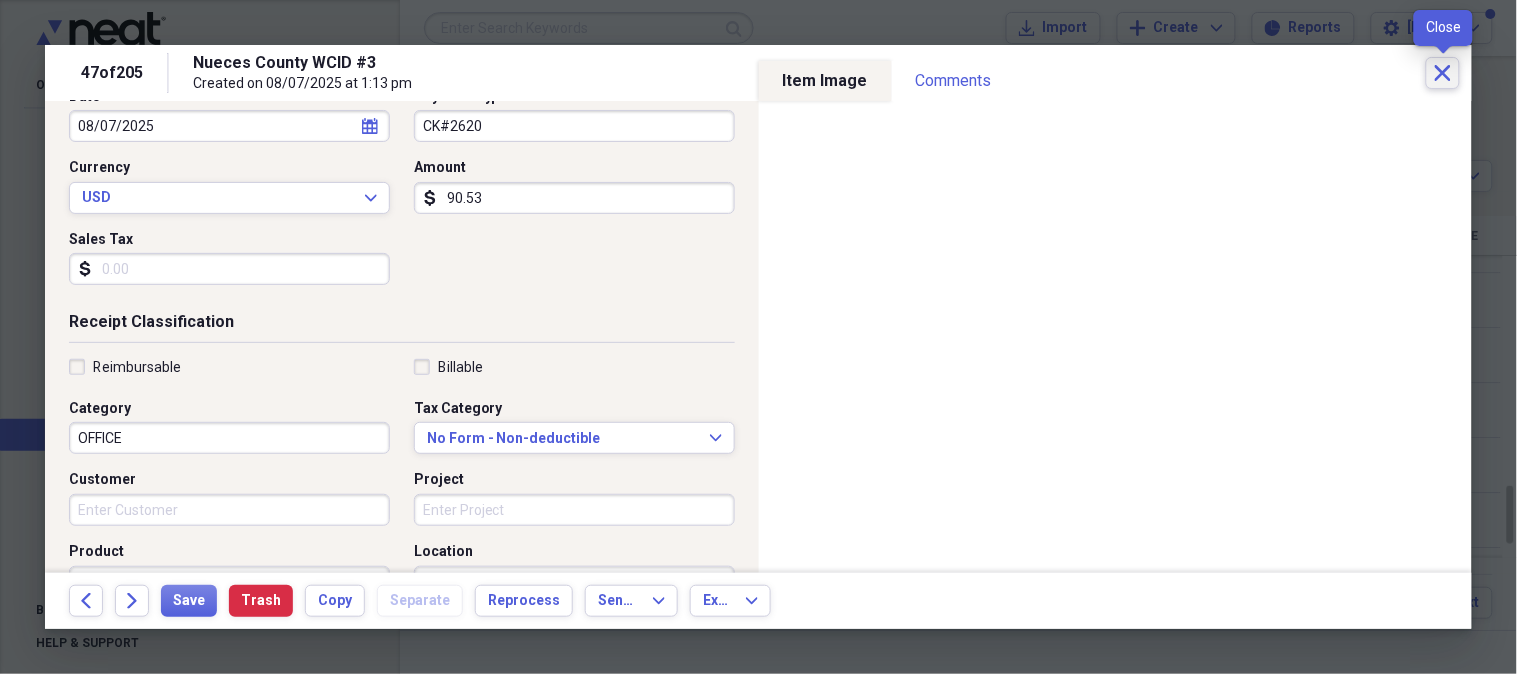 click 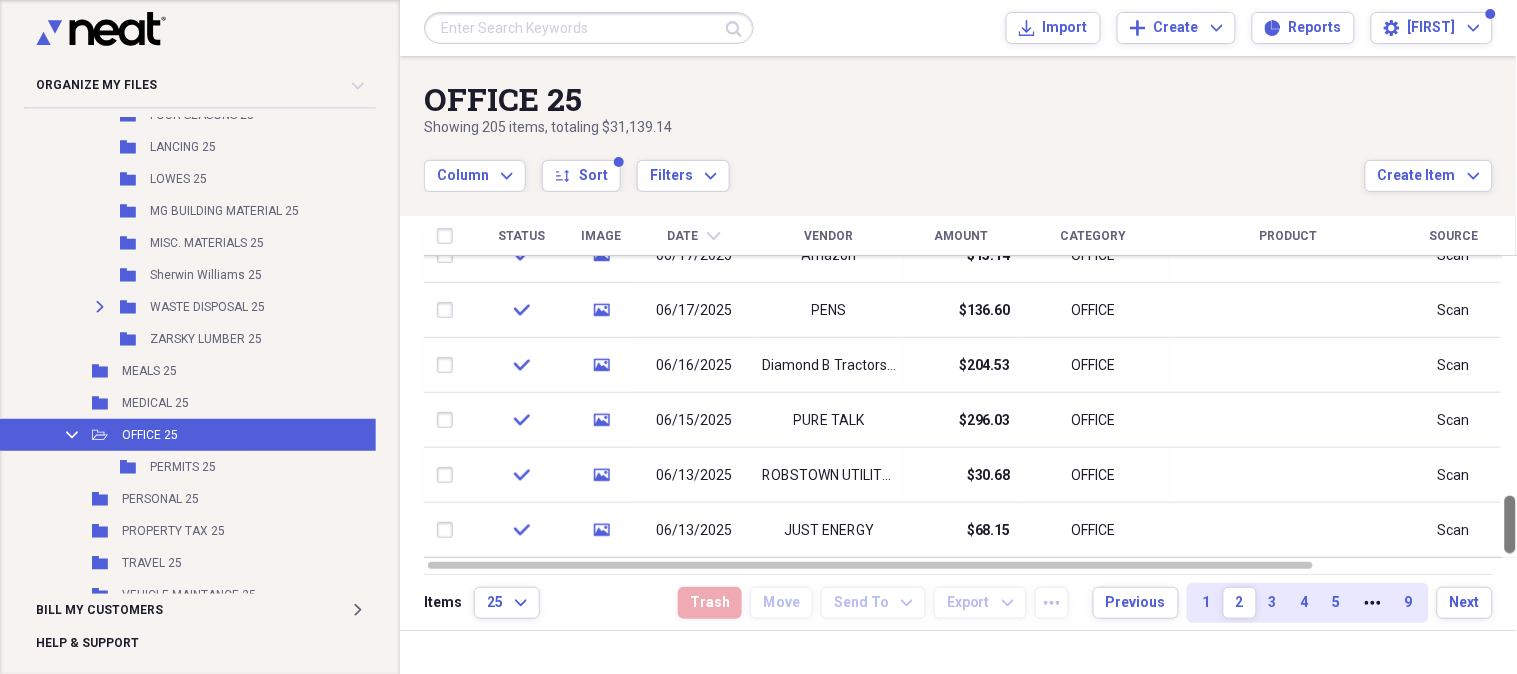 drag, startPoint x: 1514, startPoint y: 511, endPoint x: 1457, endPoint y: 647, distance: 147.46185 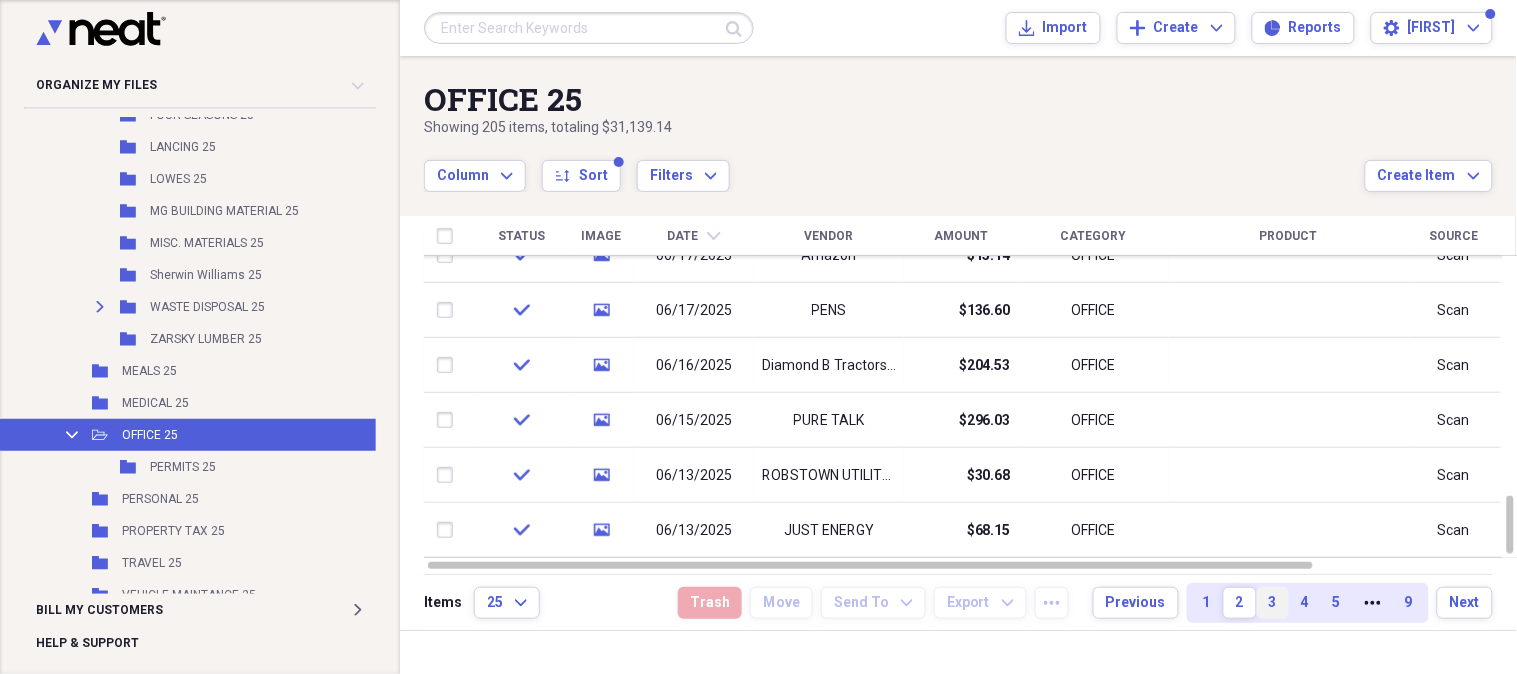 click on "3" at bounding box center (1273, 603) 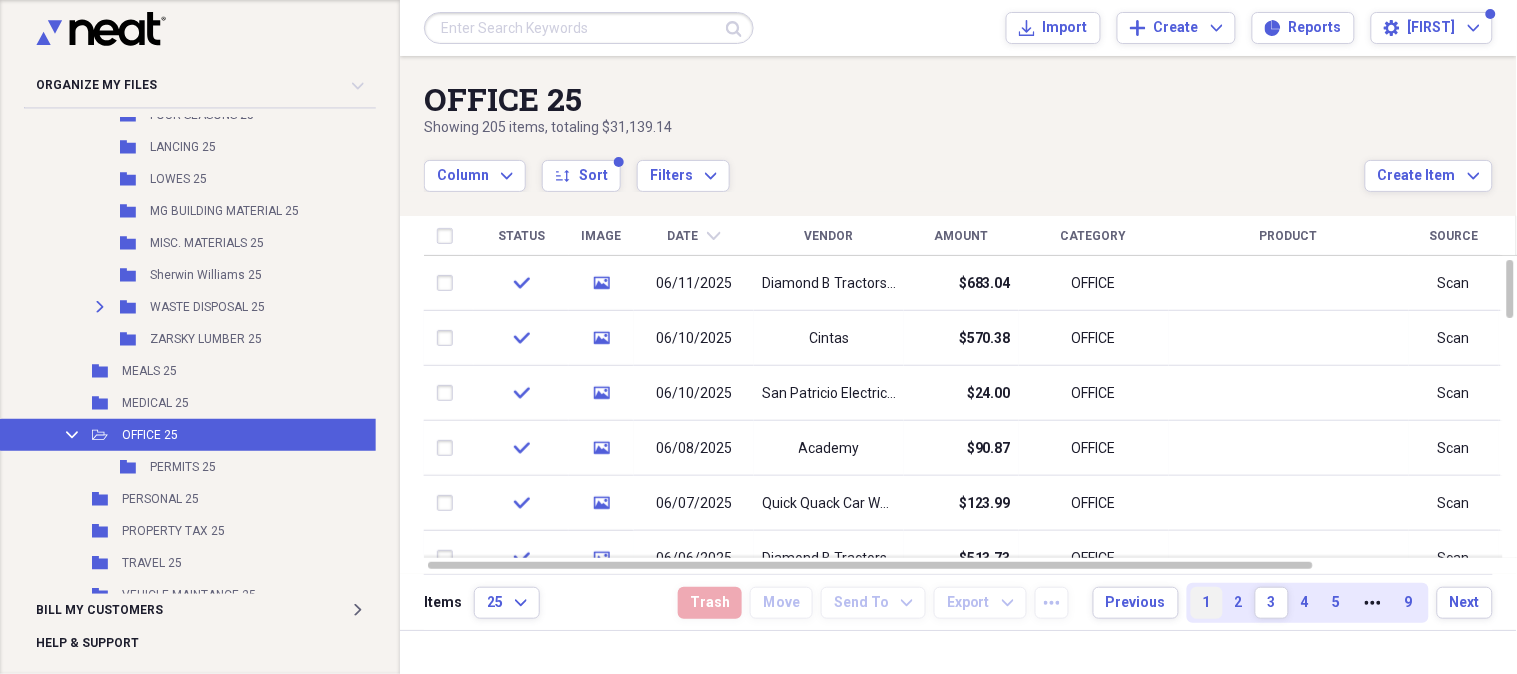 click on "1" at bounding box center (1207, 603) 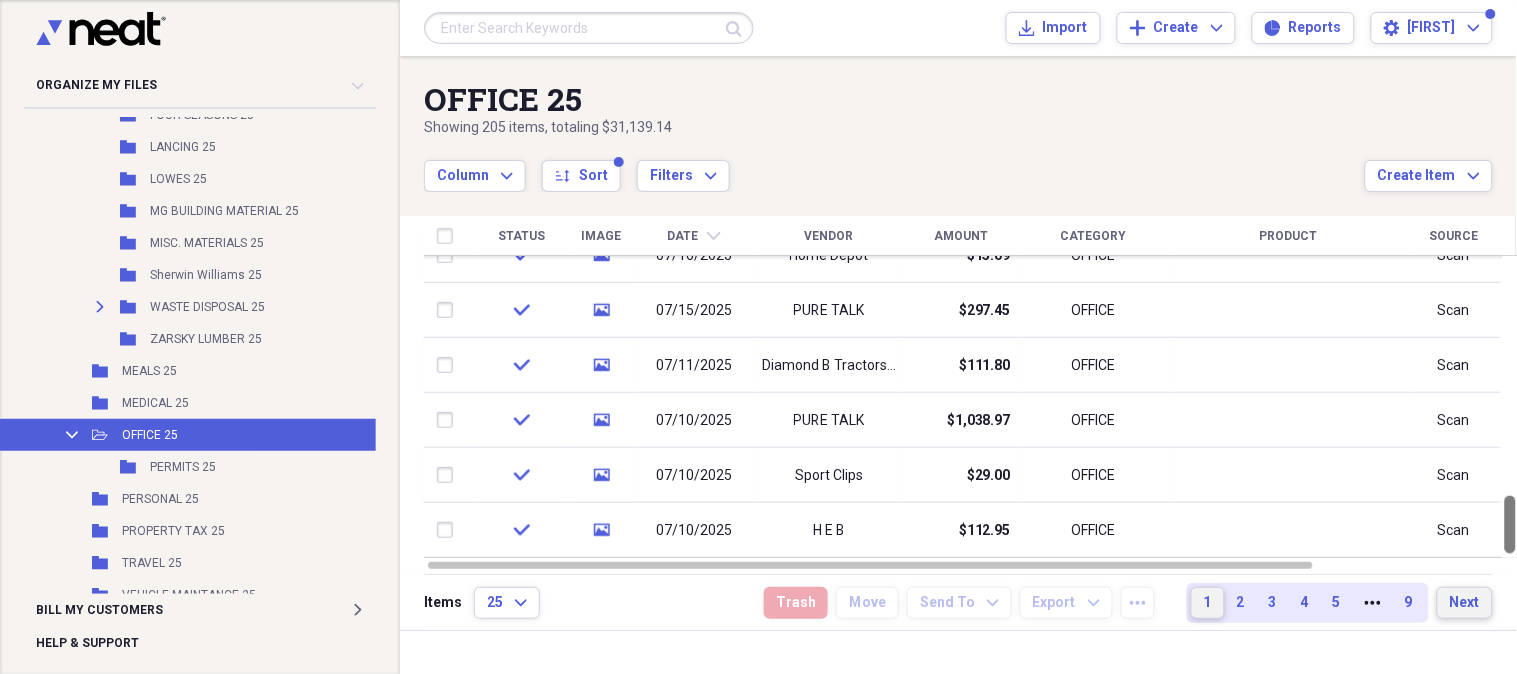 drag, startPoint x: 1506, startPoint y: 277, endPoint x: 1437, endPoint y: 613, distance: 343.01166 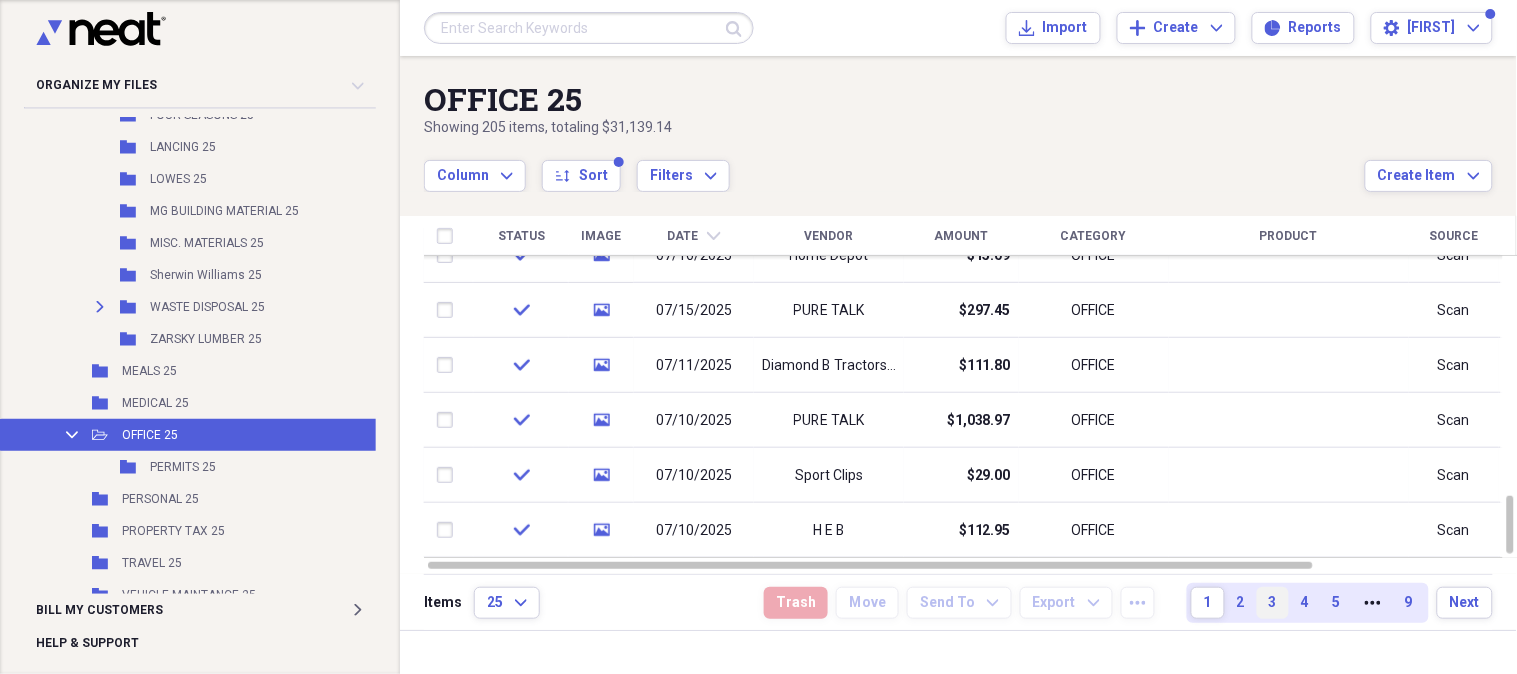 click on "3" at bounding box center [1273, 603] 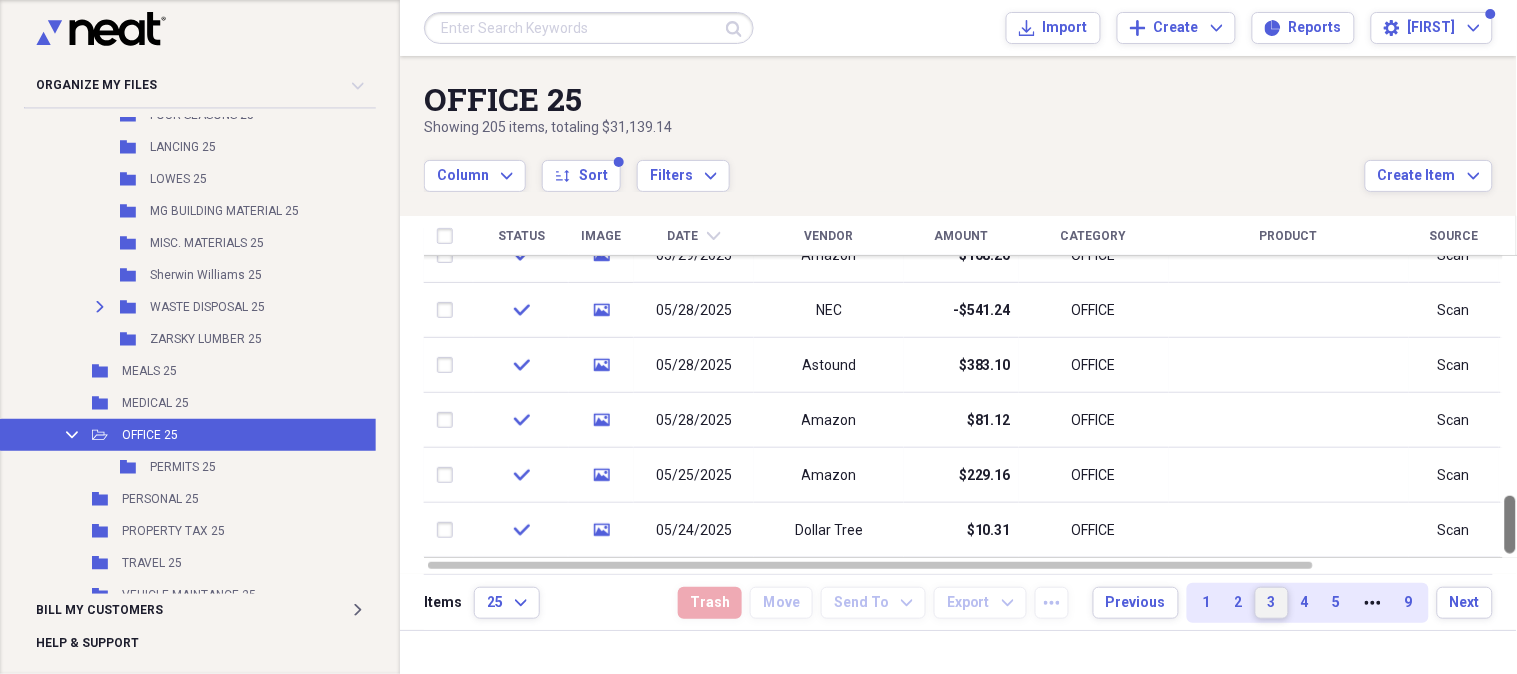 drag, startPoint x: 1504, startPoint y: 286, endPoint x: 1468, endPoint y: 656, distance: 371.74722 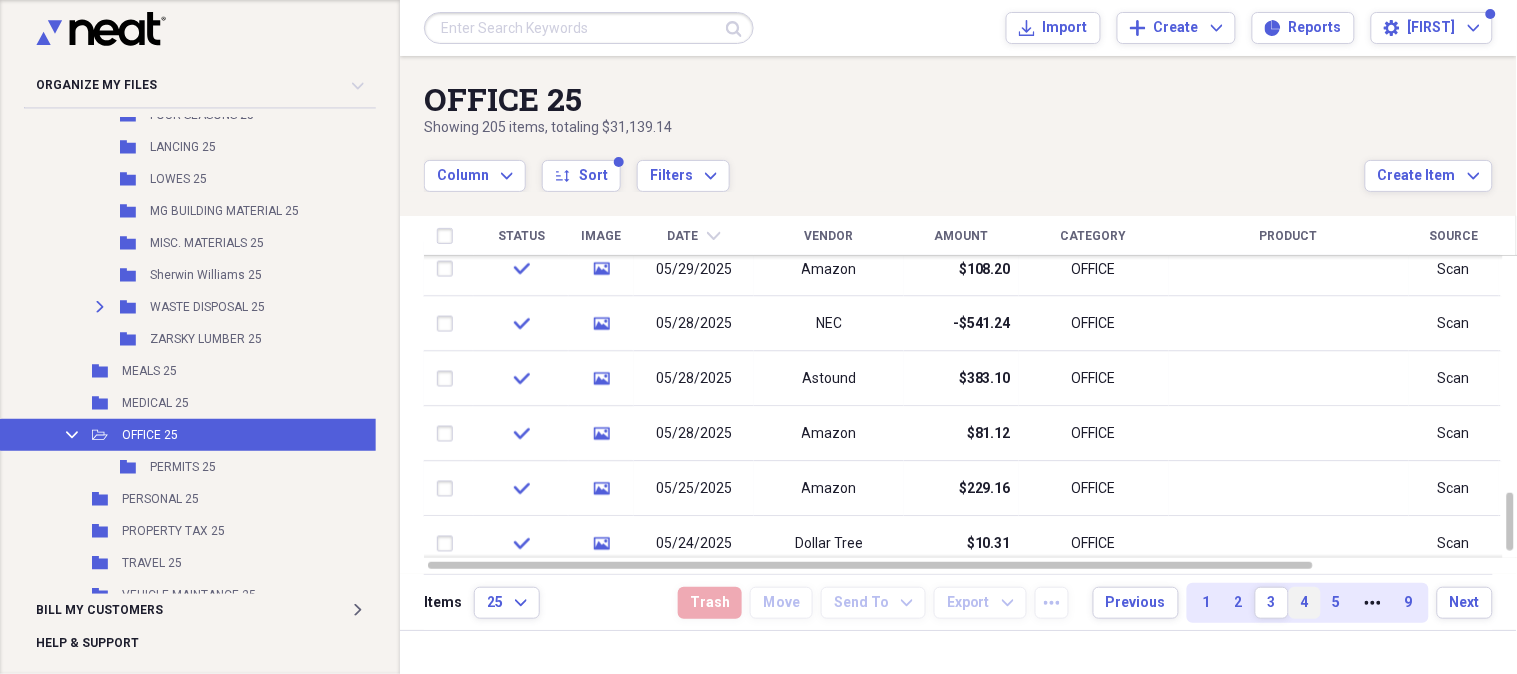 click on "4" at bounding box center [1305, 603] 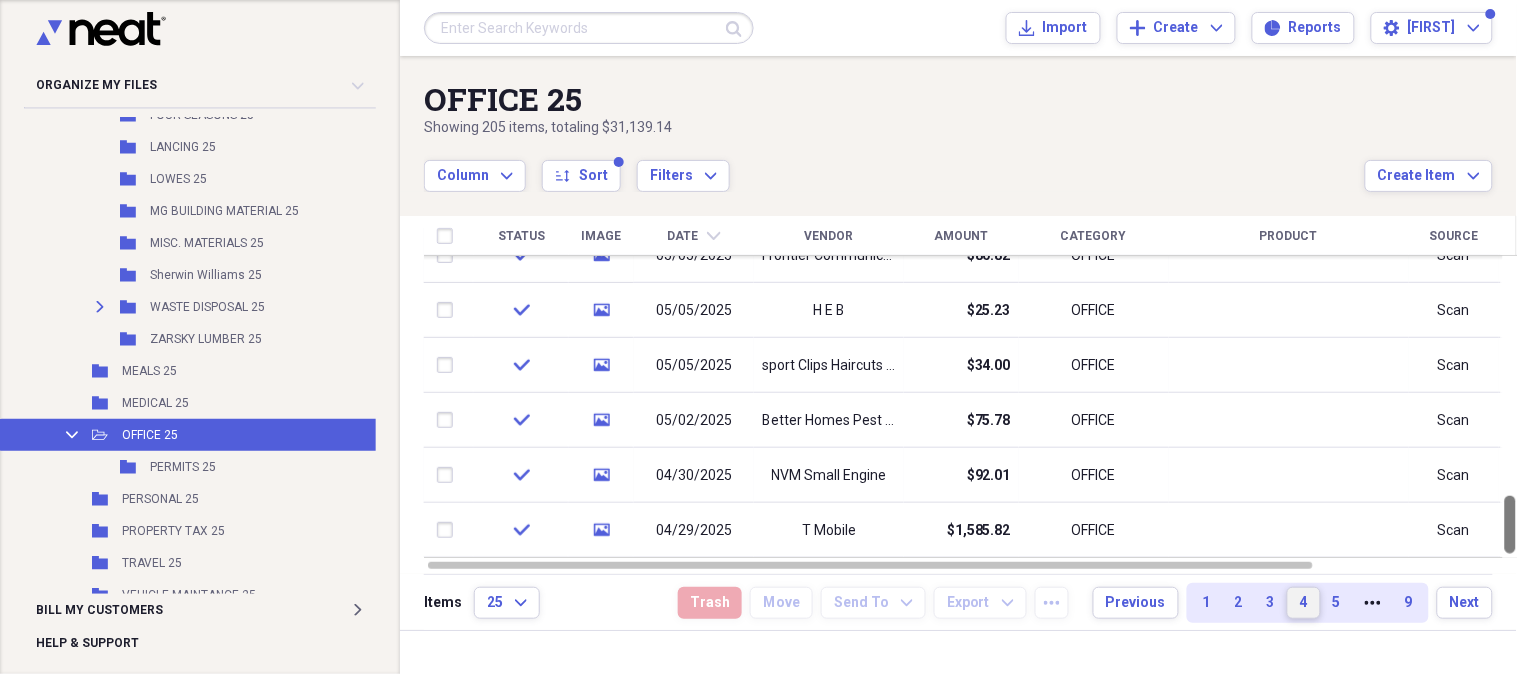 drag, startPoint x: 1514, startPoint y: 283, endPoint x: 1464, endPoint y: 685, distance: 405.09753 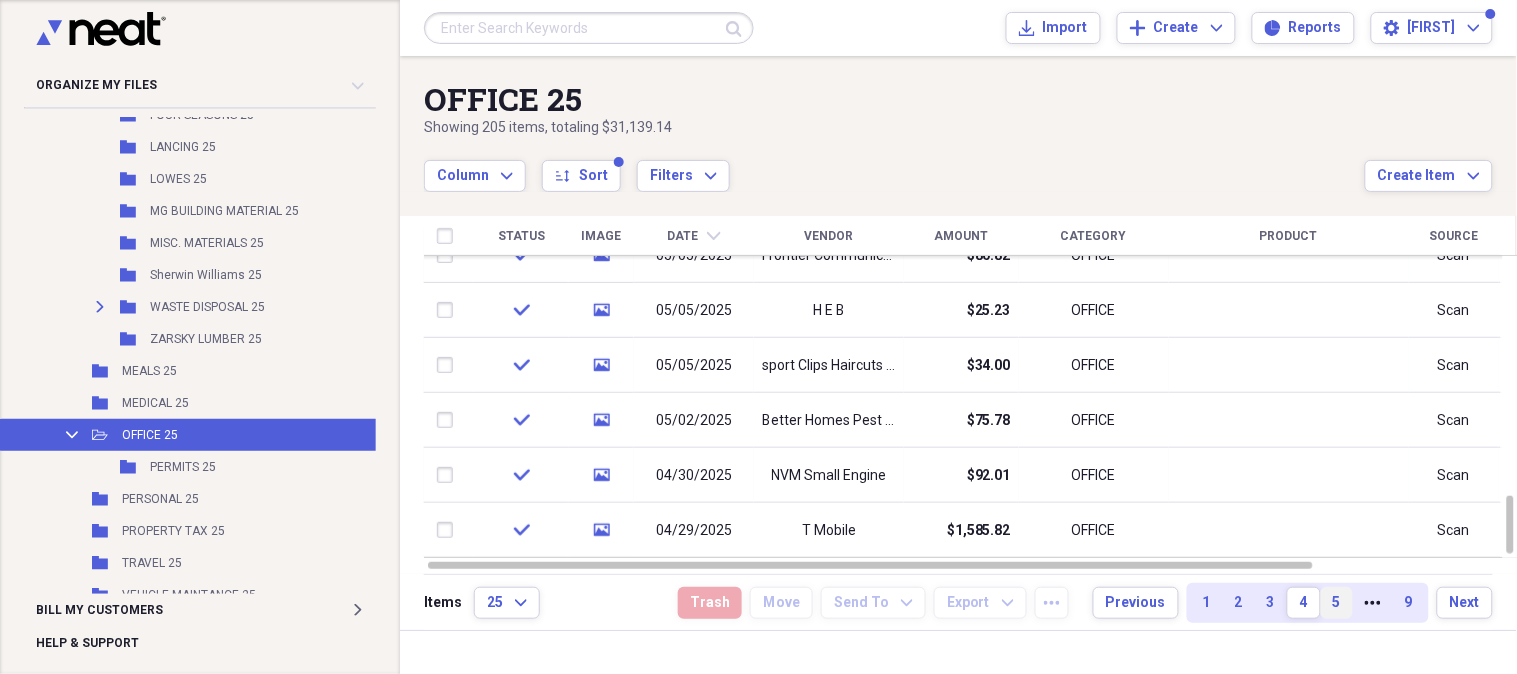 click on "5" at bounding box center [1337, 603] 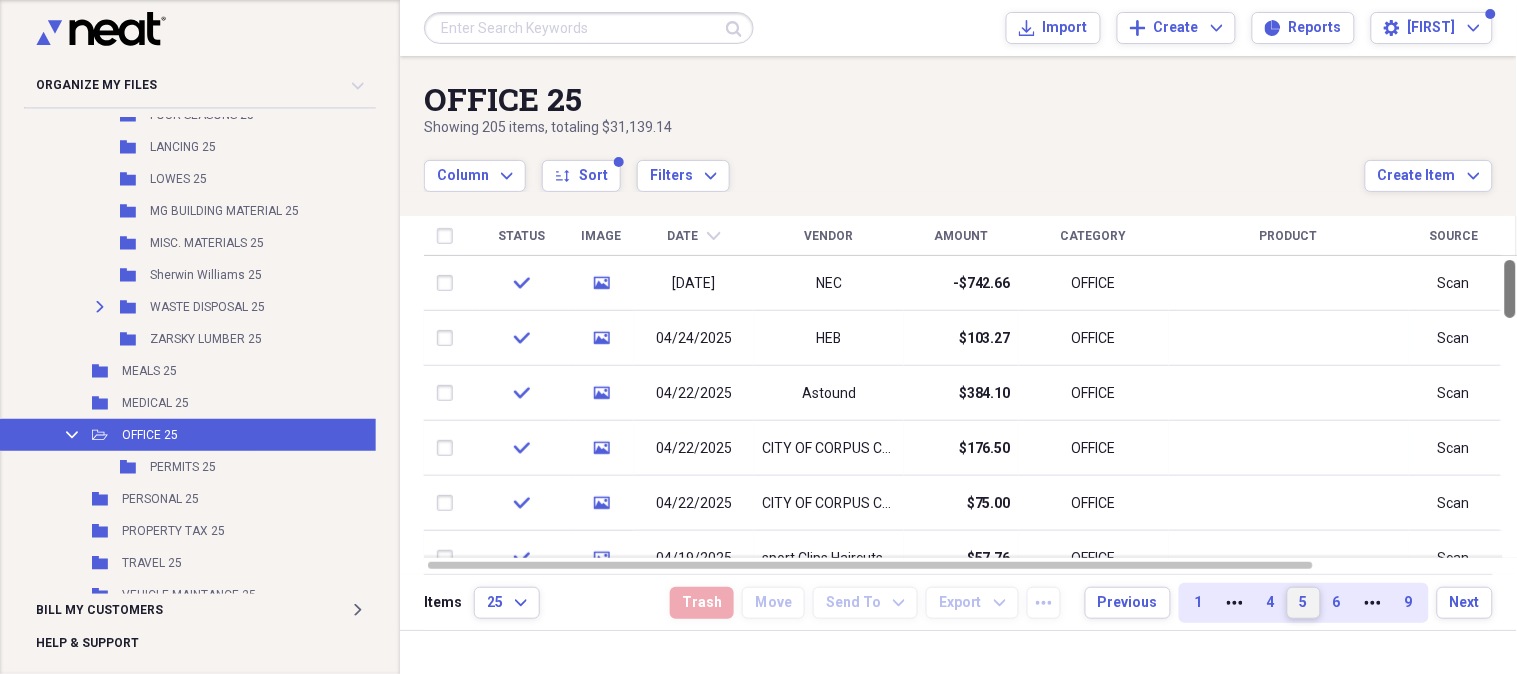 drag, startPoint x: 1507, startPoint y: 291, endPoint x: 1516, endPoint y: 156, distance: 135.29967 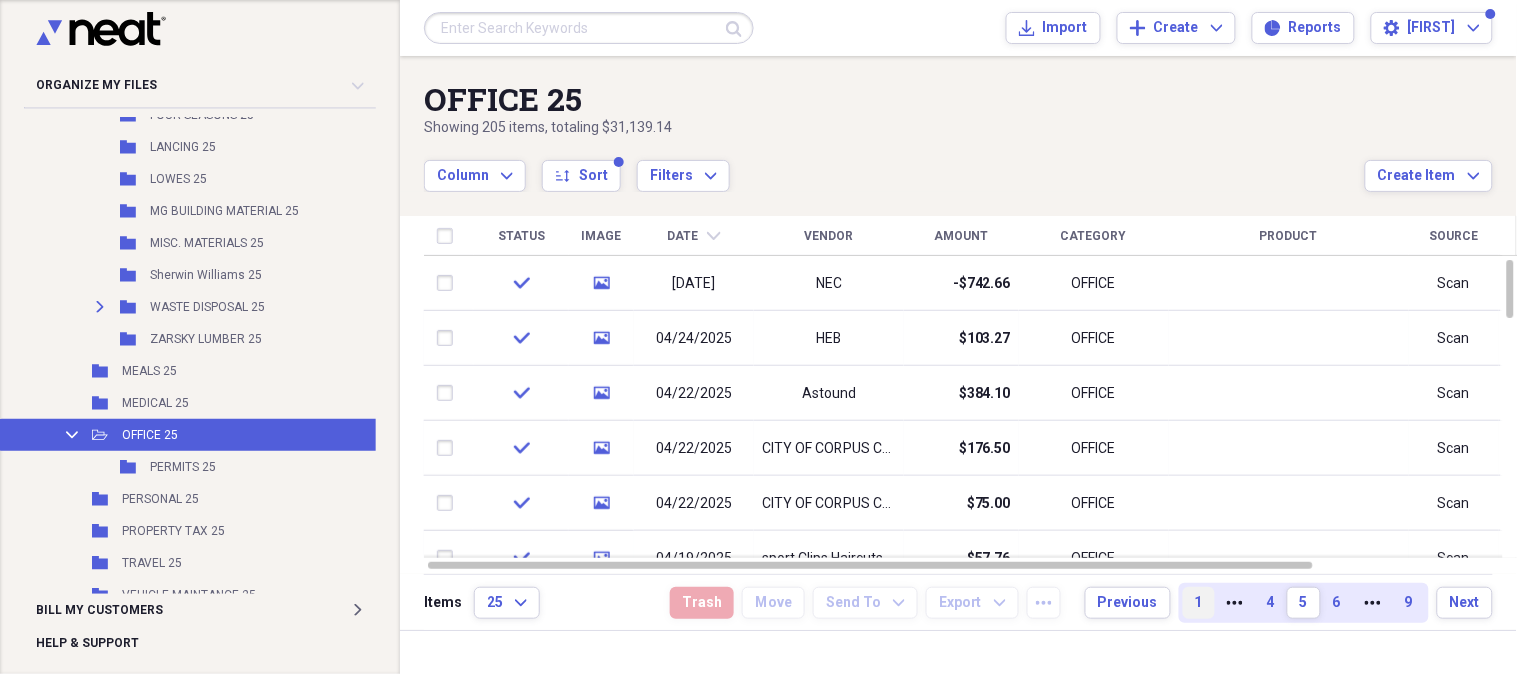 click on "1" at bounding box center [1199, 603] 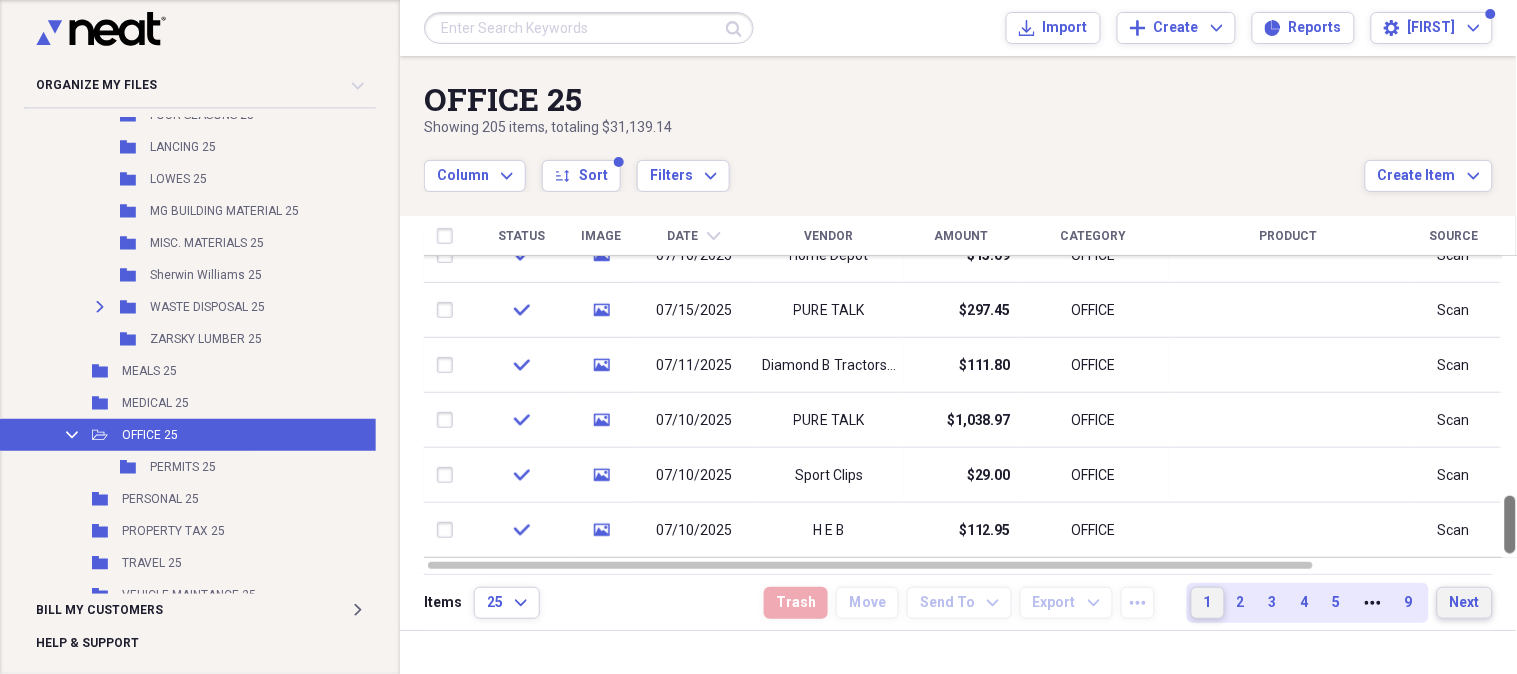 drag, startPoint x: 1511, startPoint y: 298, endPoint x: 1467, endPoint y: 603, distance: 308.15744 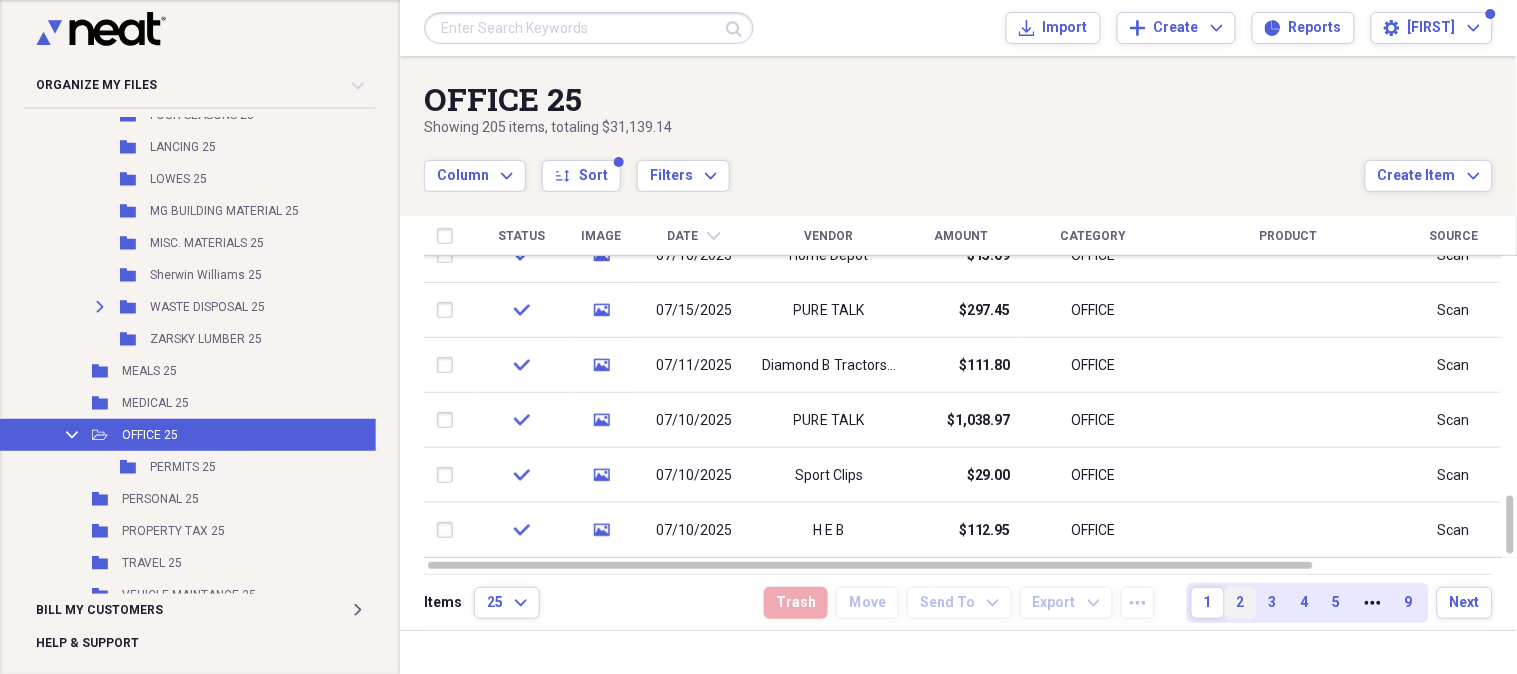 click on "2" at bounding box center (1241, 603) 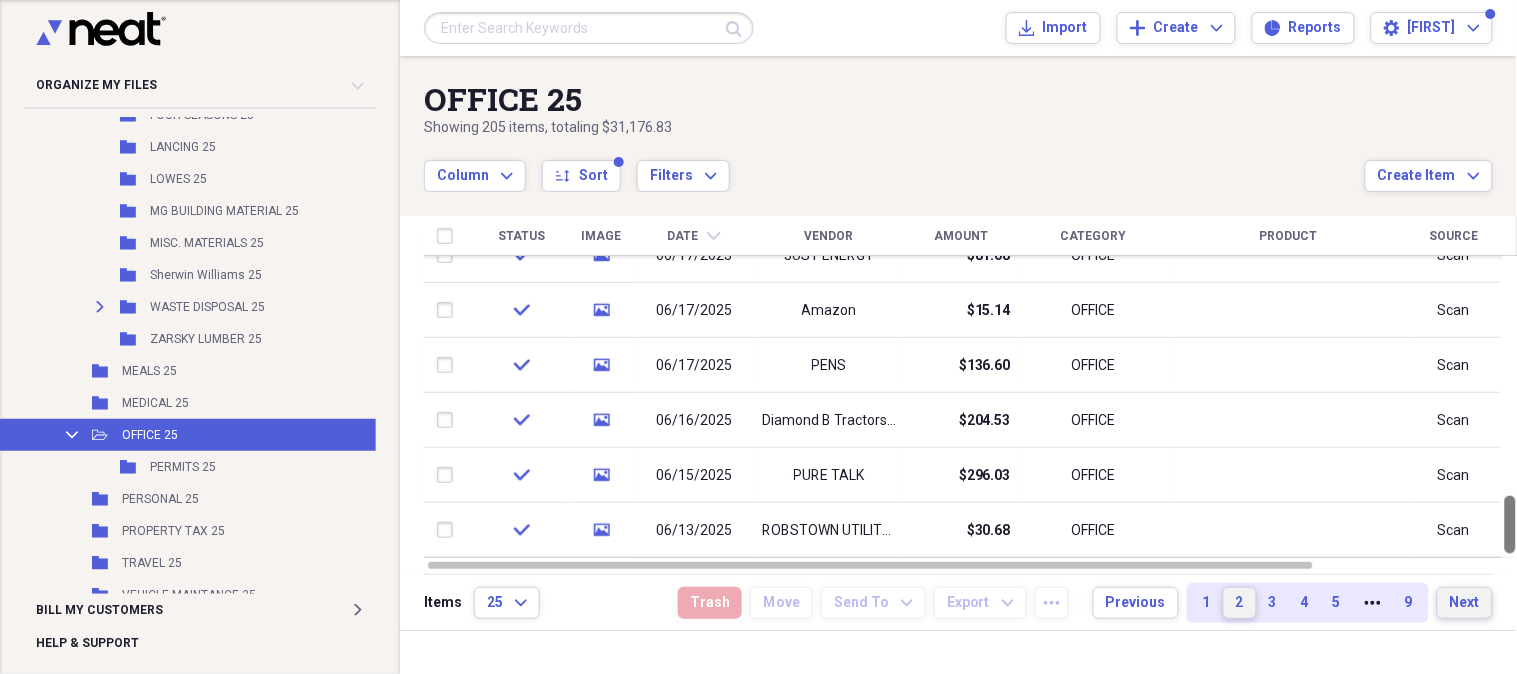 drag, startPoint x: 1507, startPoint y: 267, endPoint x: 1440, endPoint y: 601, distance: 340.65378 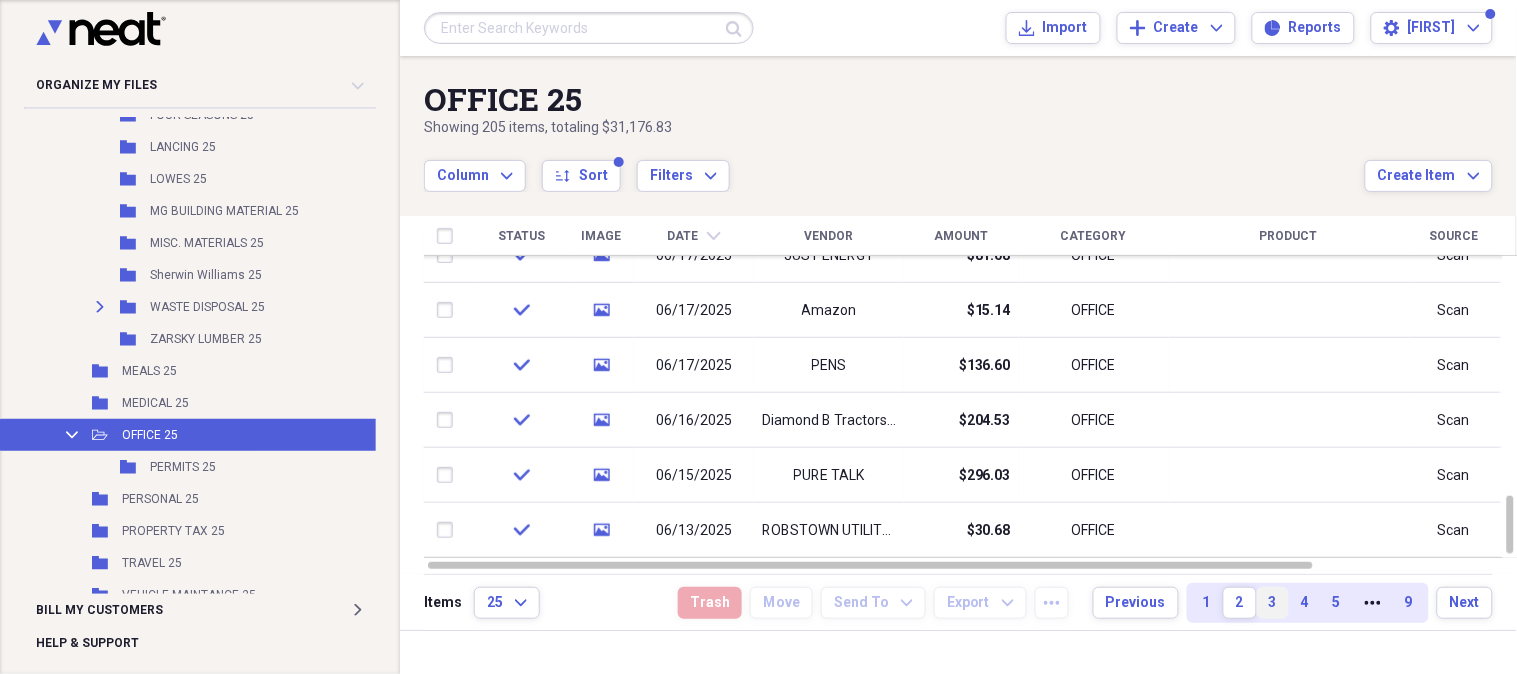 click on "3" at bounding box center [1273, 603] 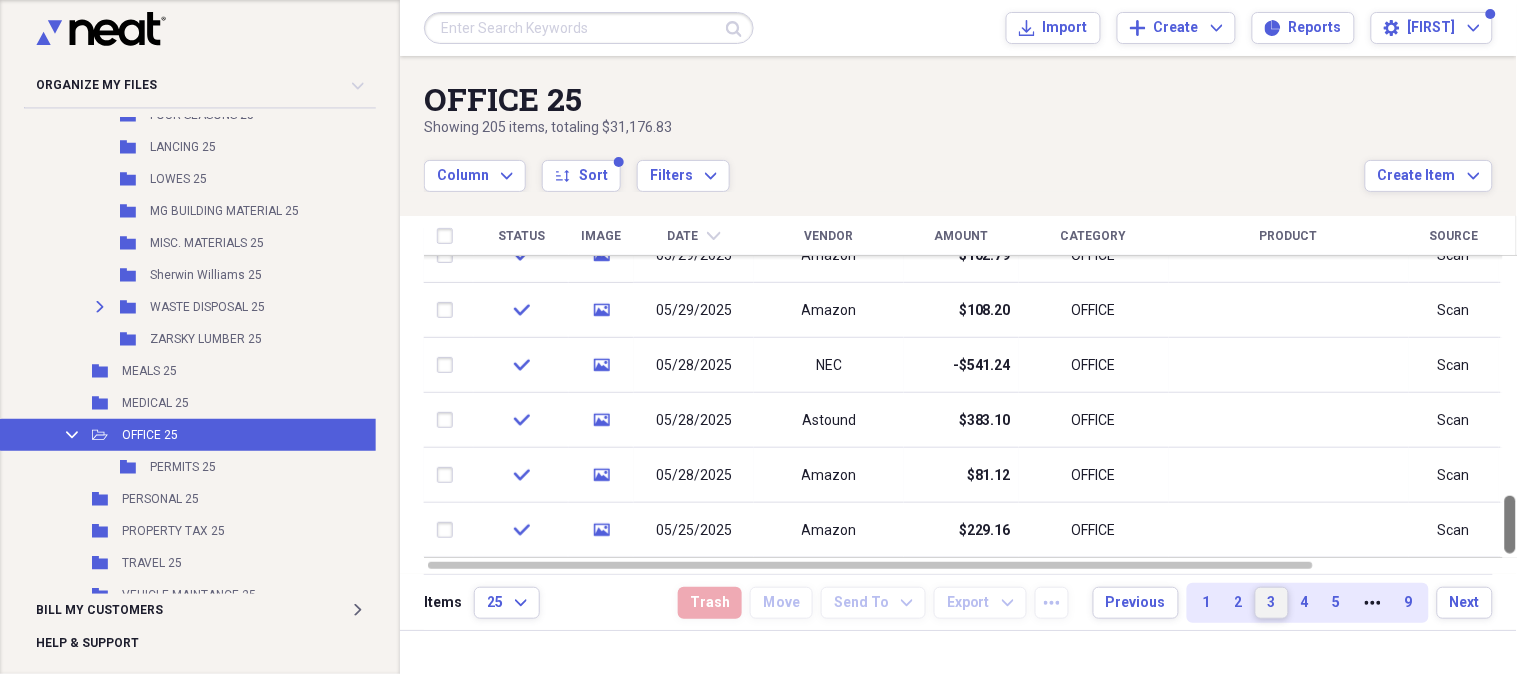 drag, startPoint x: 1506, startPoint y: 284, endPoint x: 1404, endPoint y: 624, distance: 354.97043 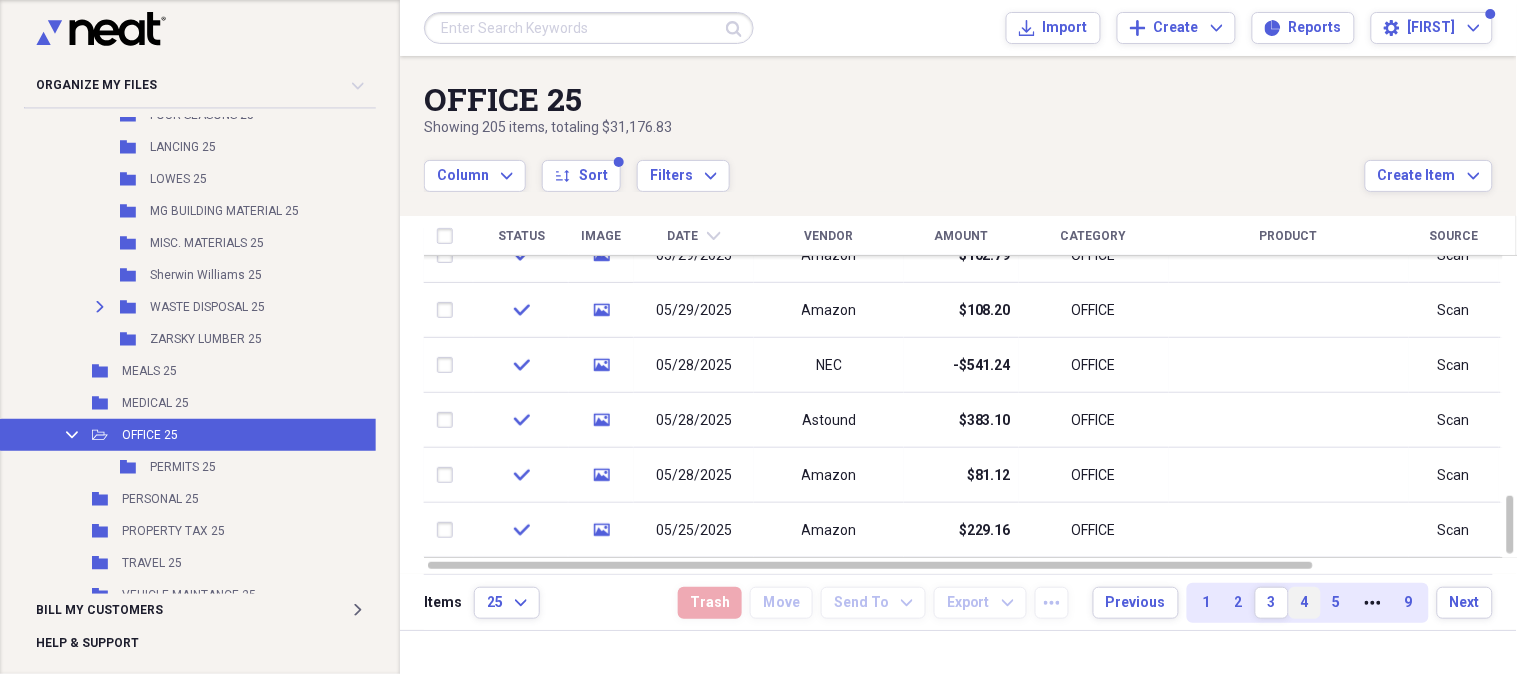 click on "4" at bounding box center [1305, 603] 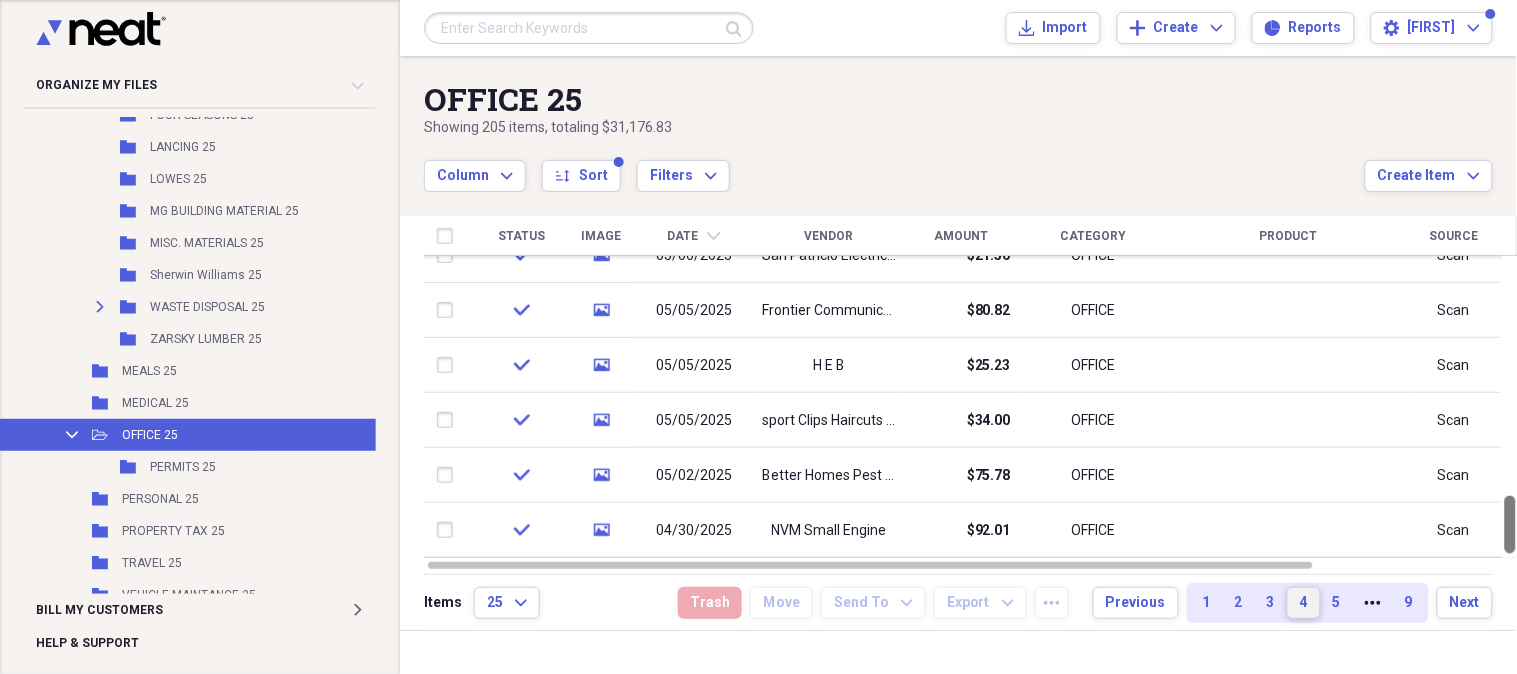 drag, startPoint x: 1511, startPoint y: 280, endPoint x: 1432, endPoint y: 630, distance: 358.80496 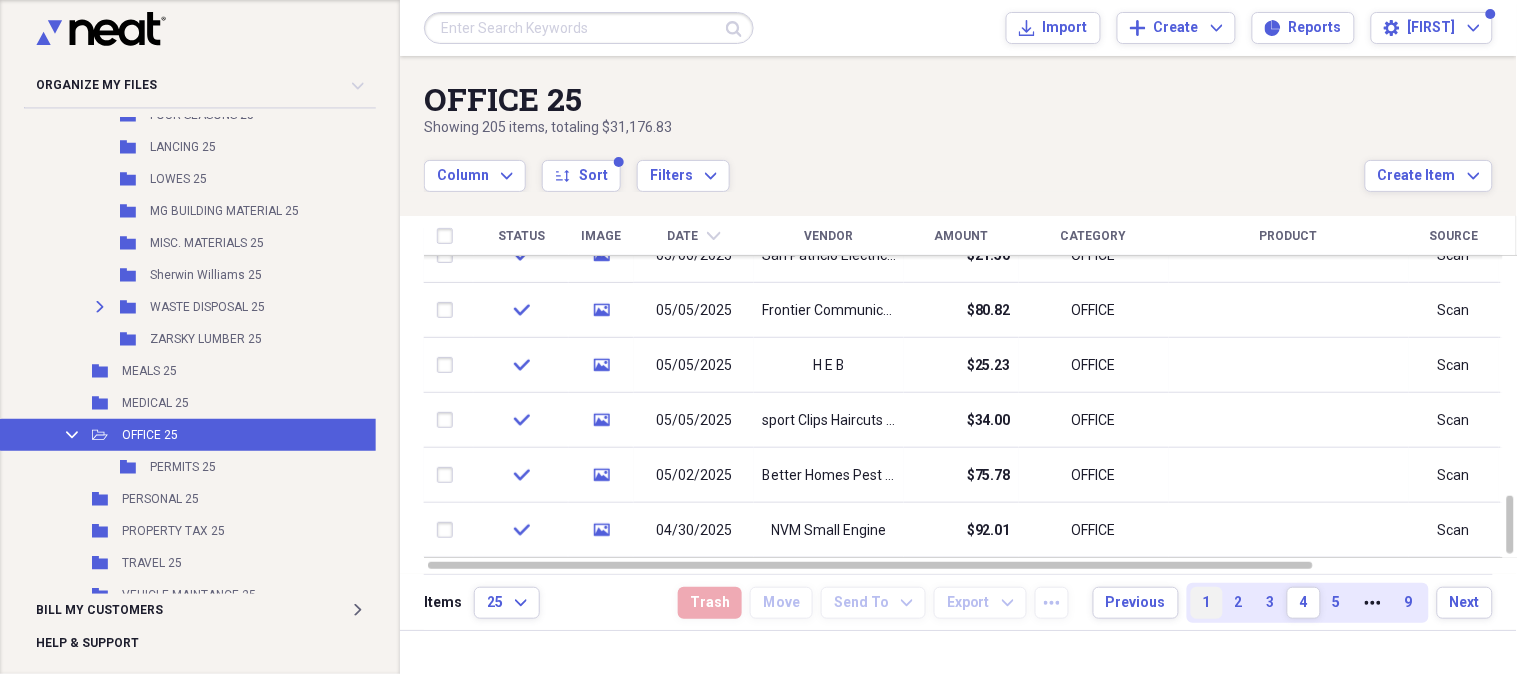 click on "1" at bounding box center (1207, 603) 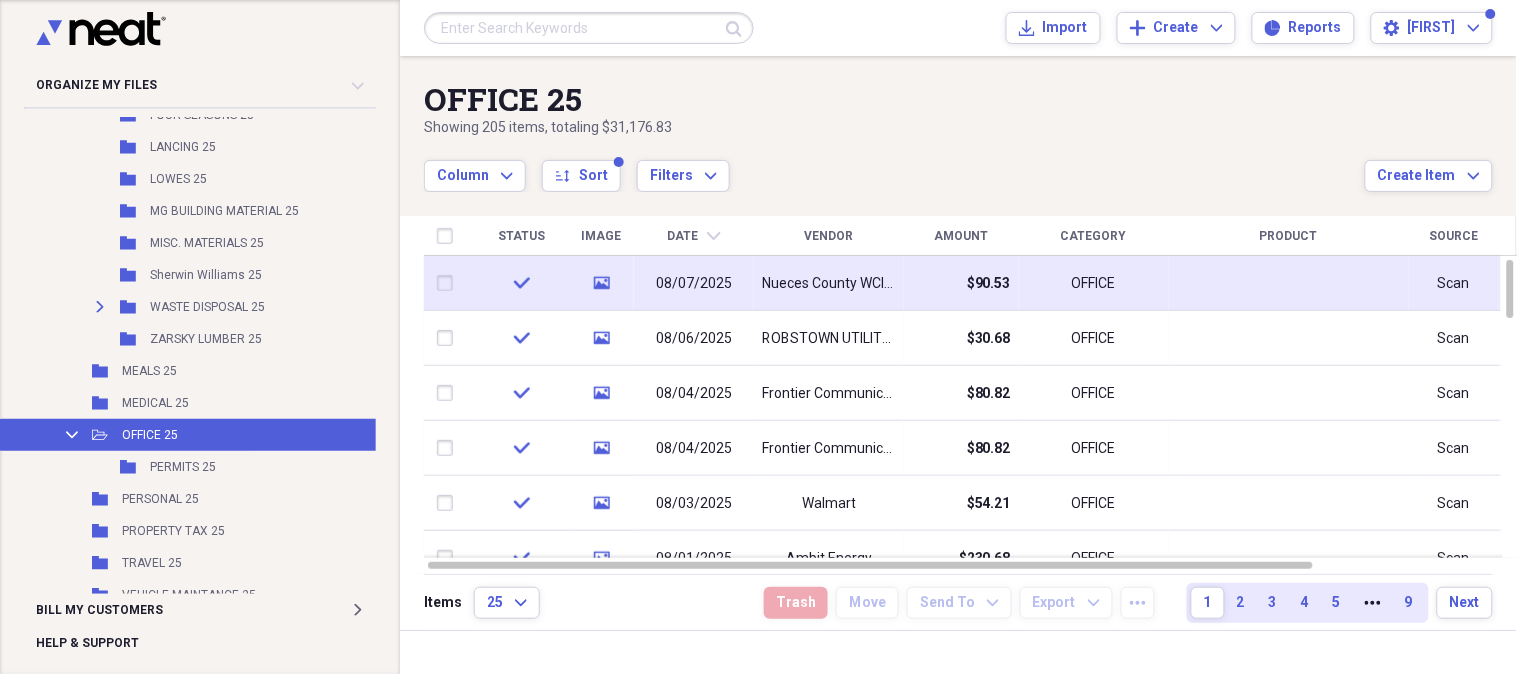 click on "Nueces County WCID #3" at bounding box center (829, 284) 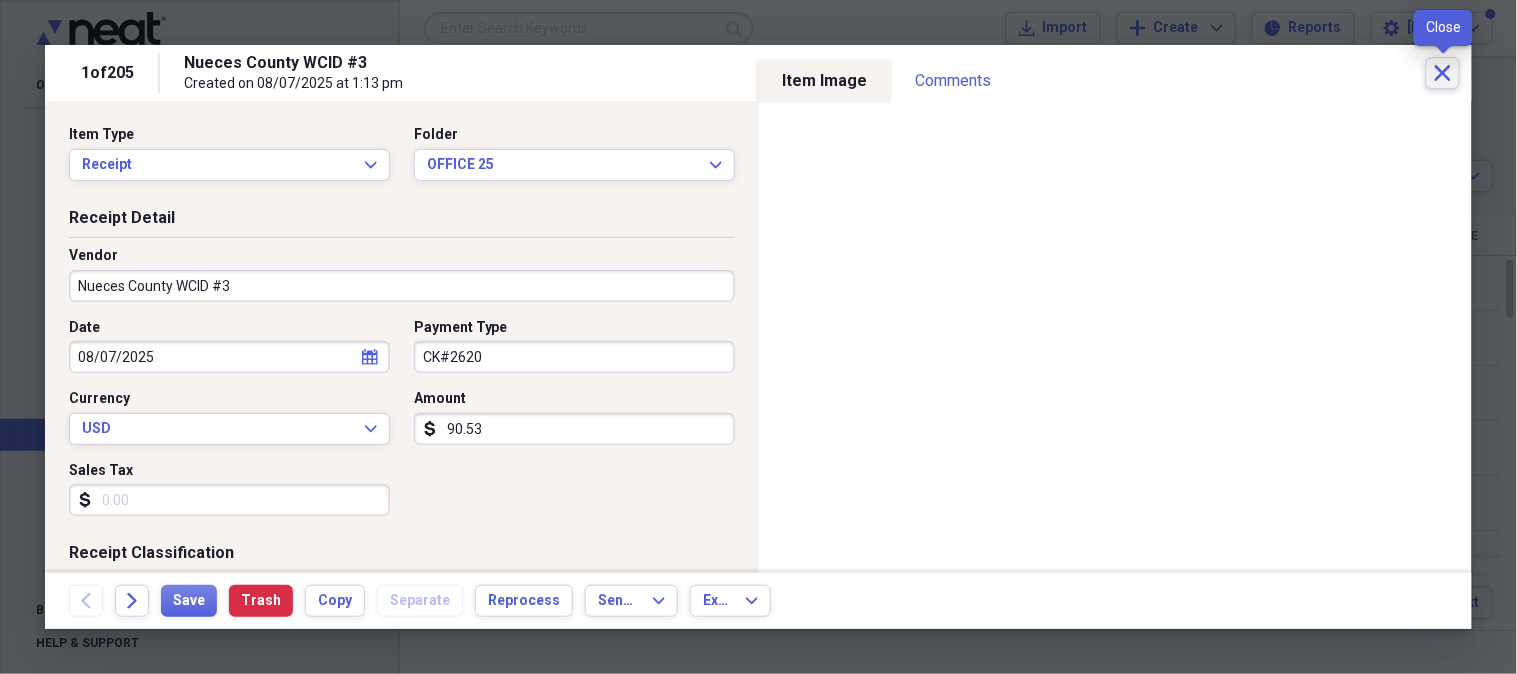 click 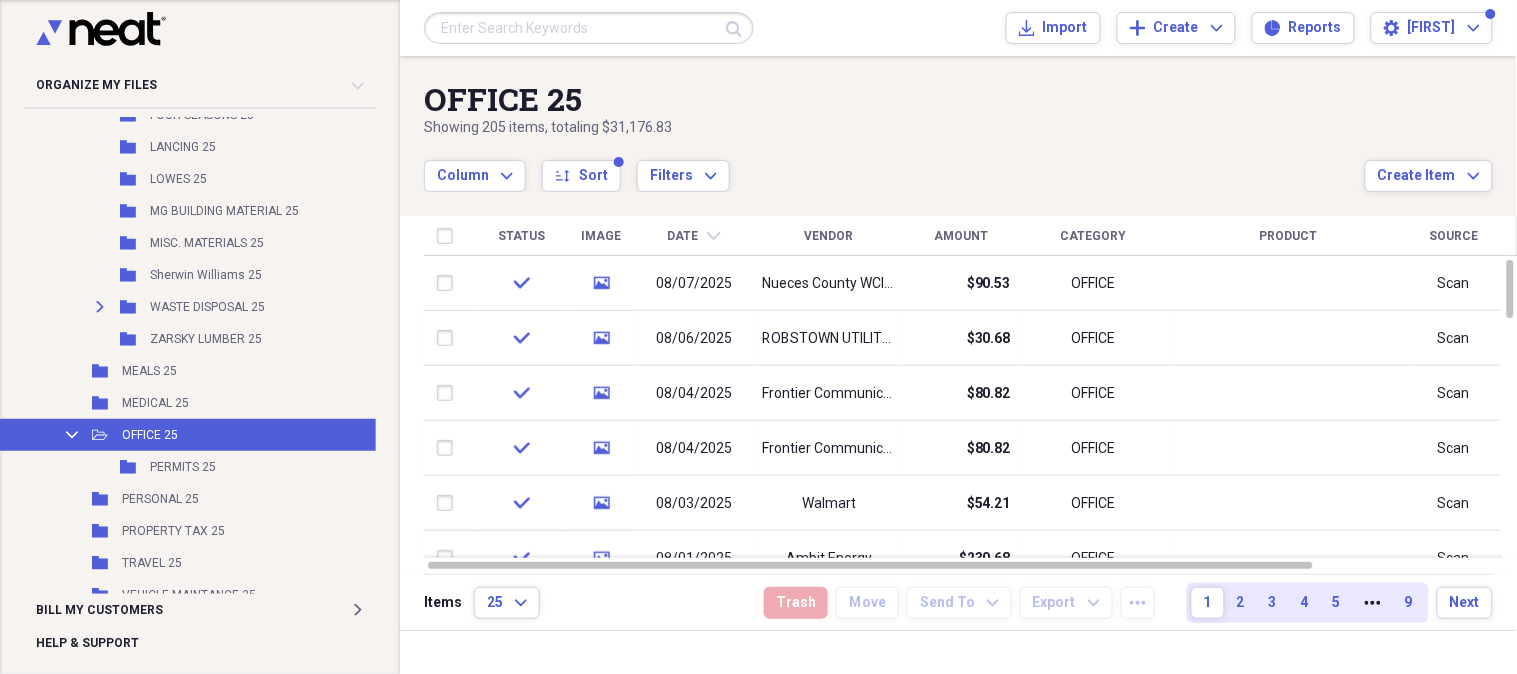 click on "Vendor" at bounding box center (829, 236) 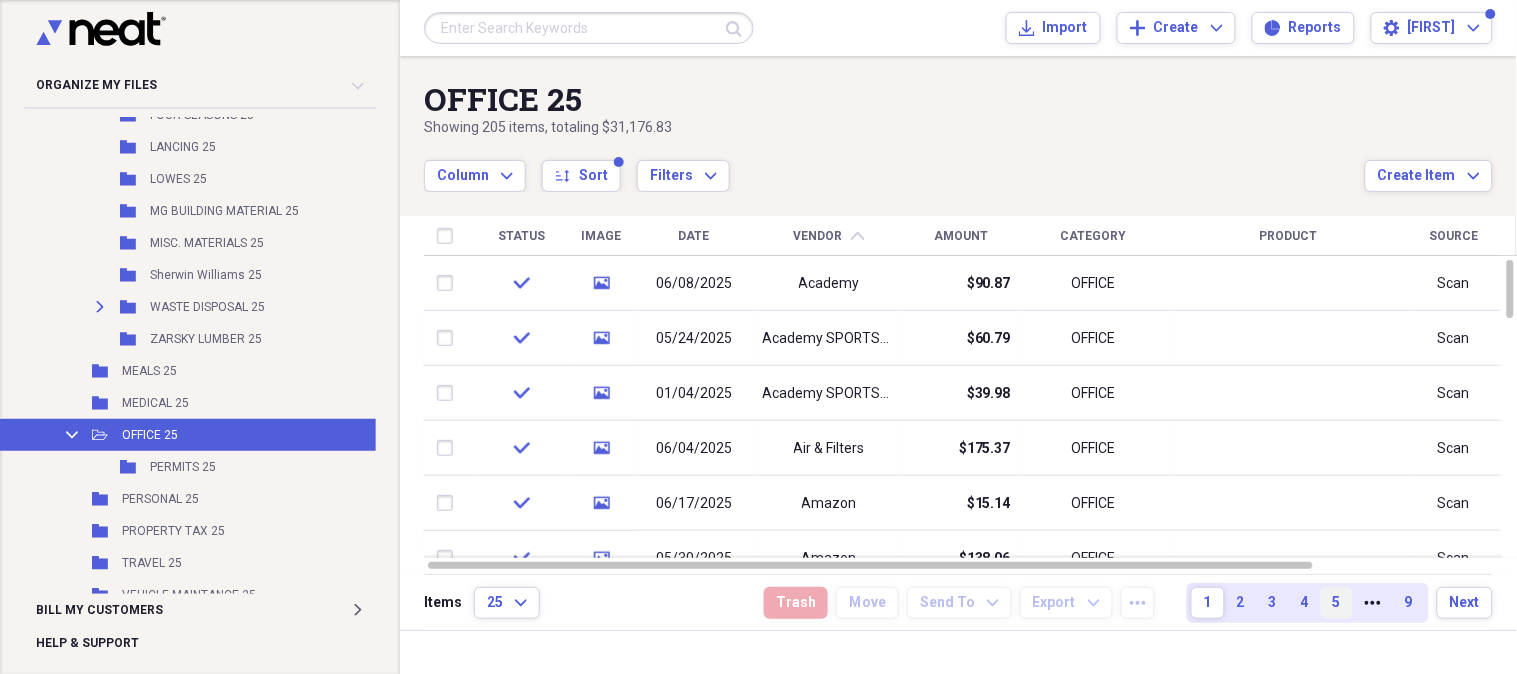 click on "5" at bounding box center [1337, 603] 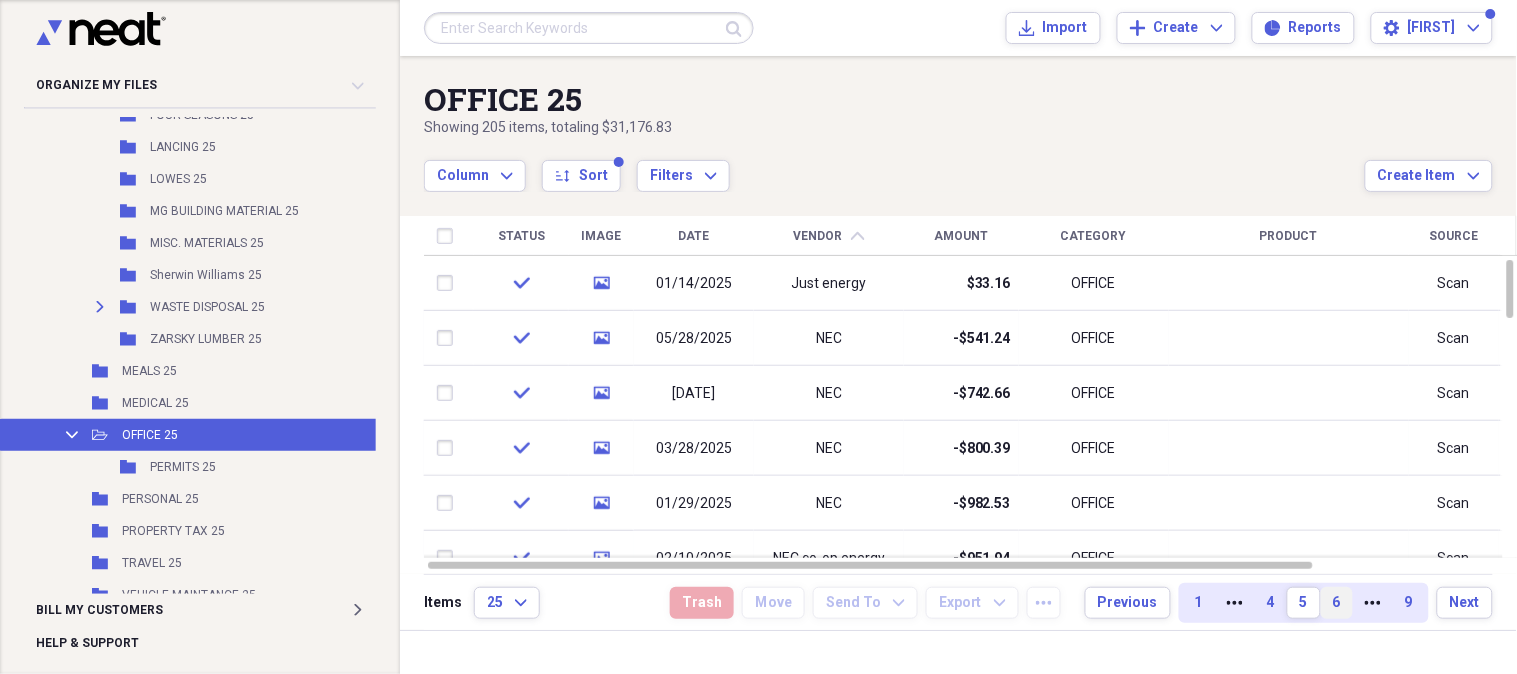 click on "6" at bounding box center [1337, 603] 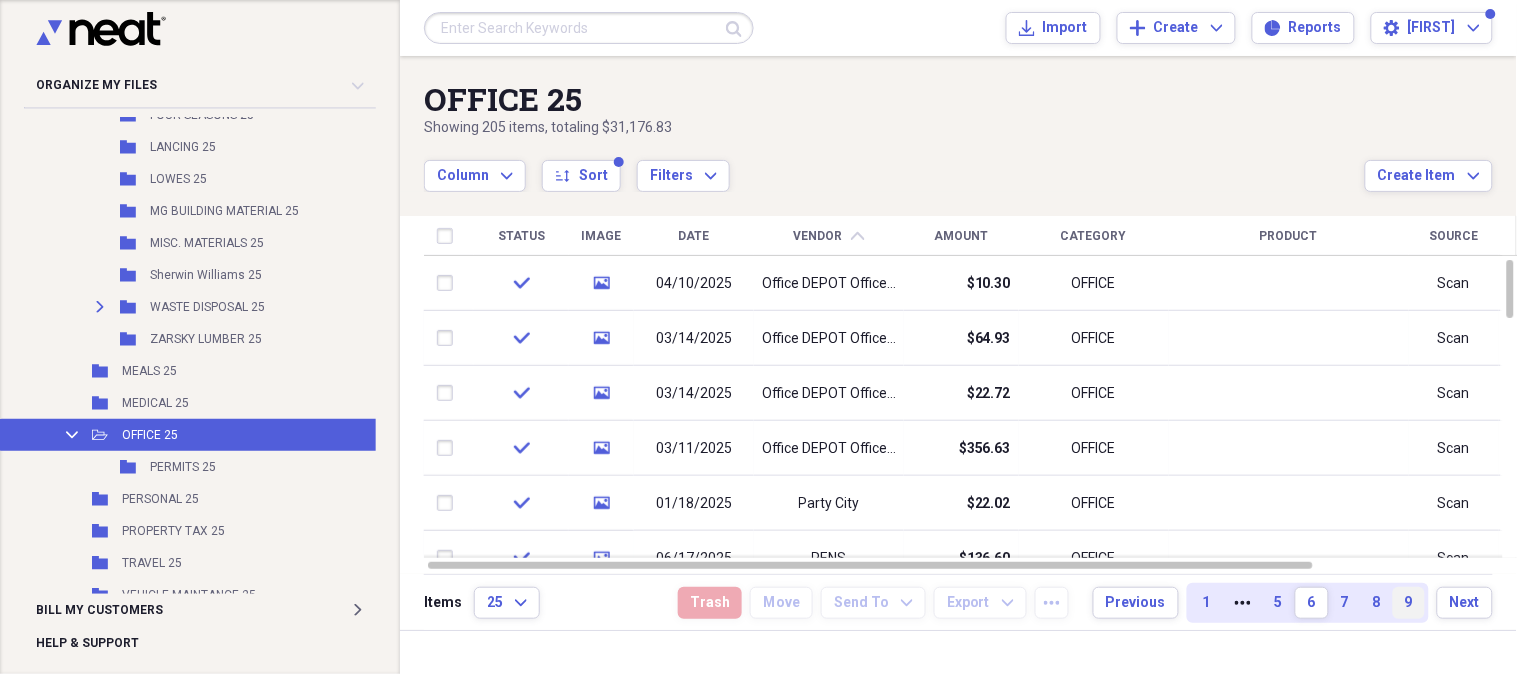 click on "9" at bounding box center (1409, 603) 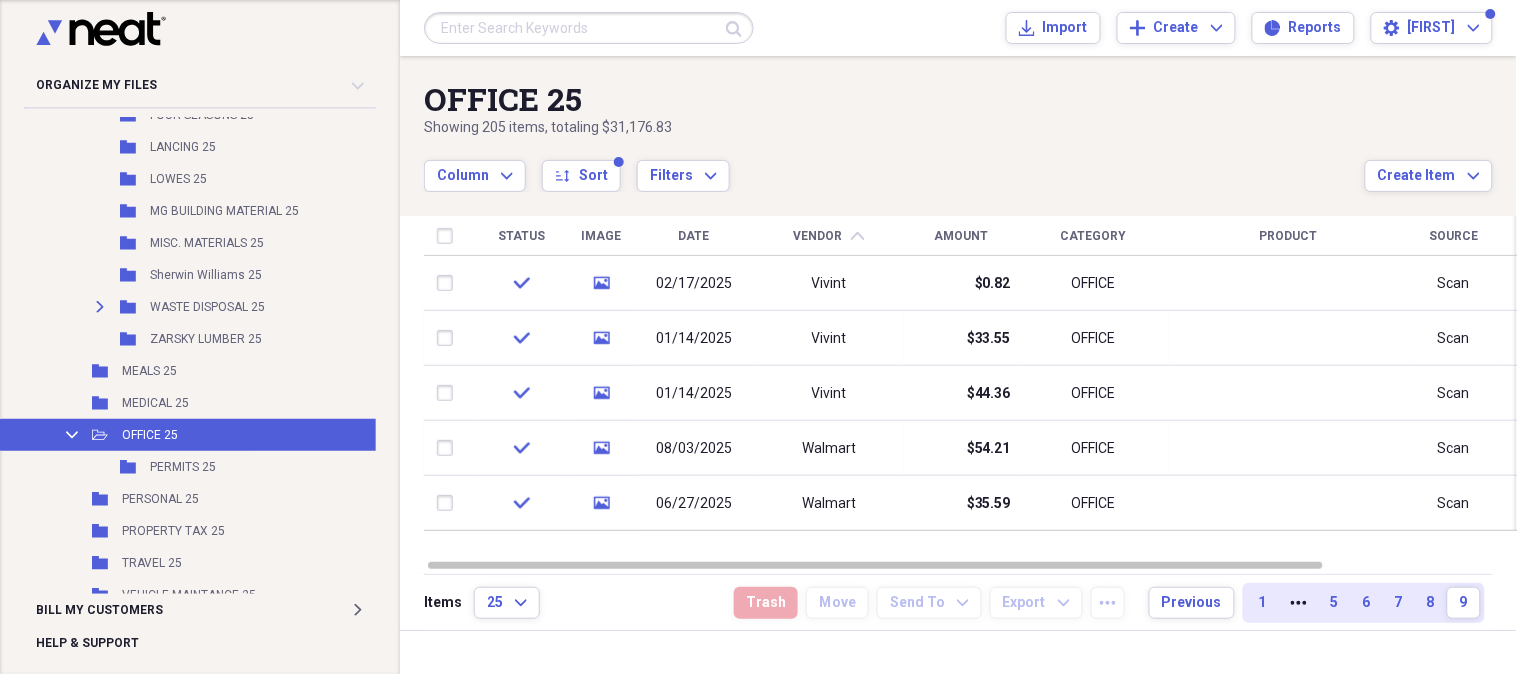 click on "8" at bounding box center [1431, 603] 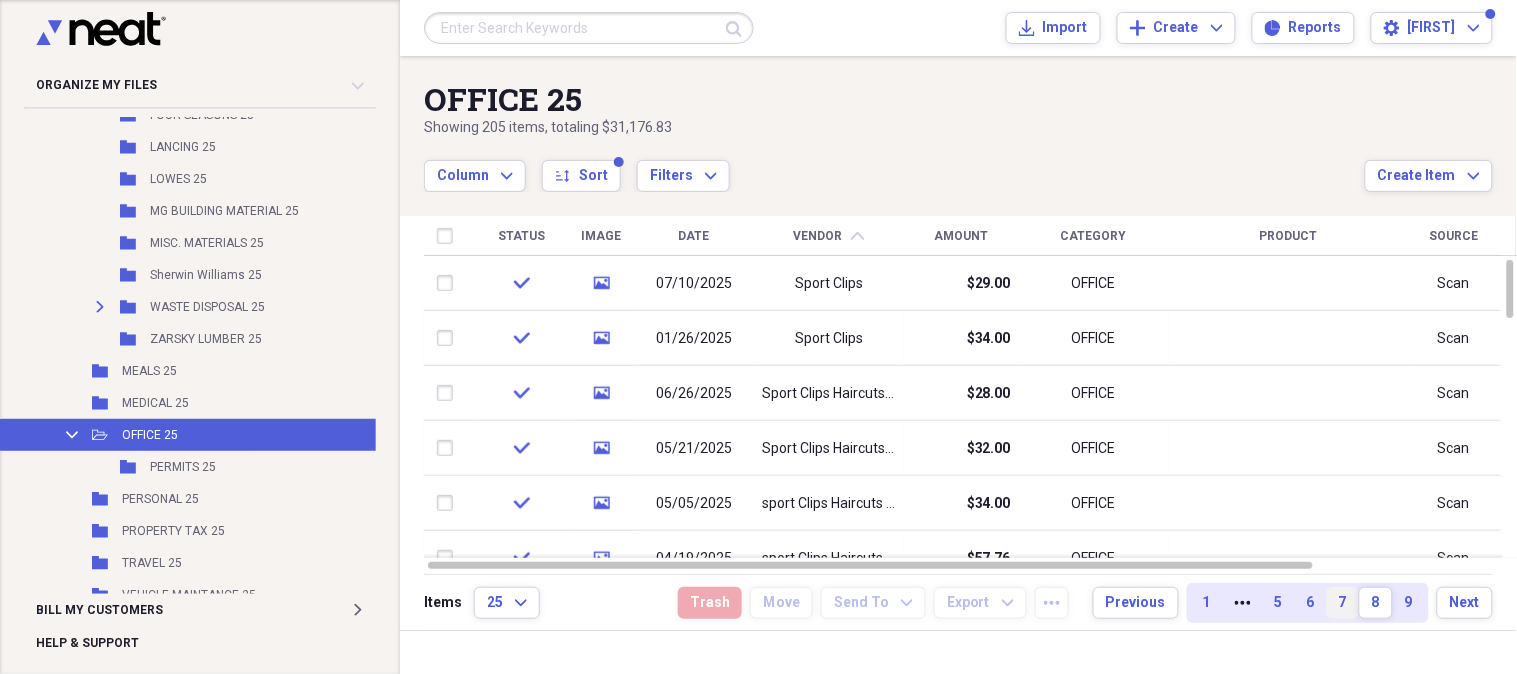 click on "7" at bounding box center [1343, 603] 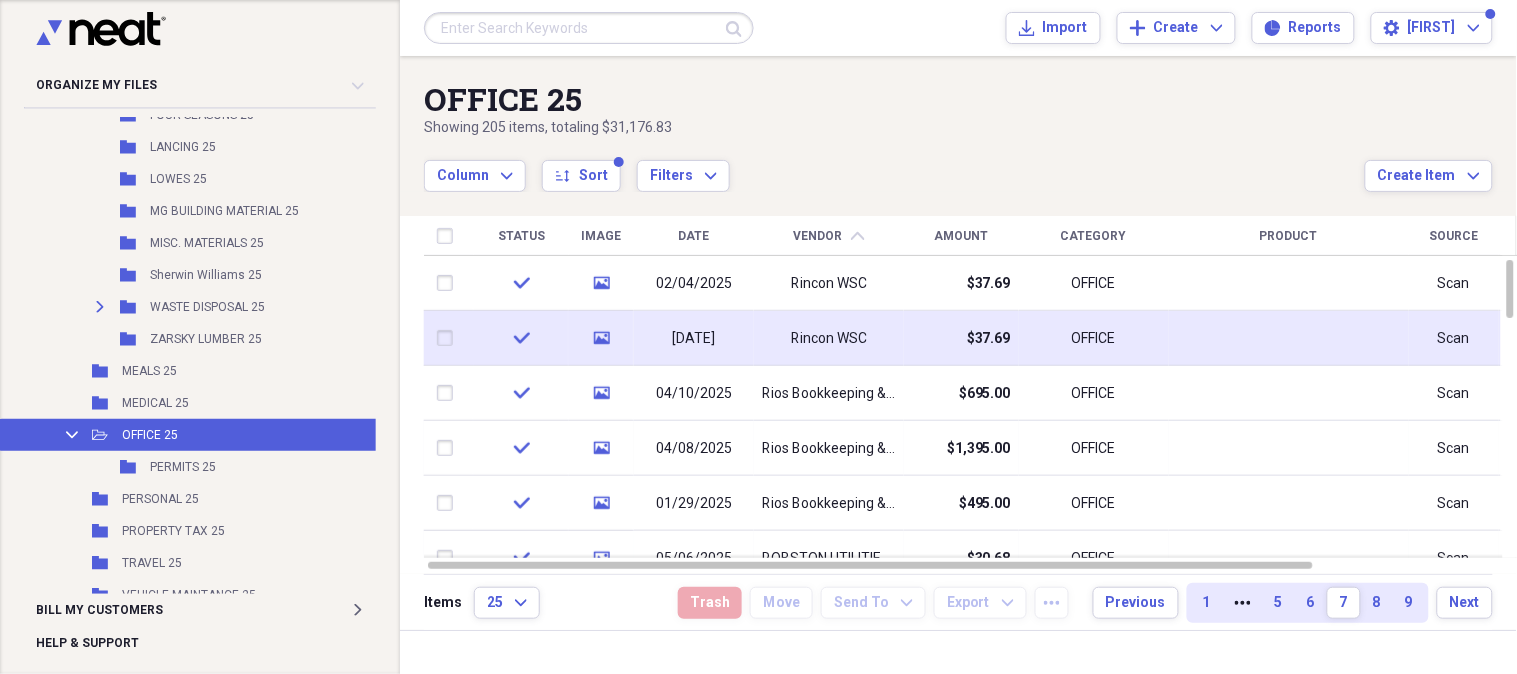 click on "$37.69" at bounding box center [961, 338] 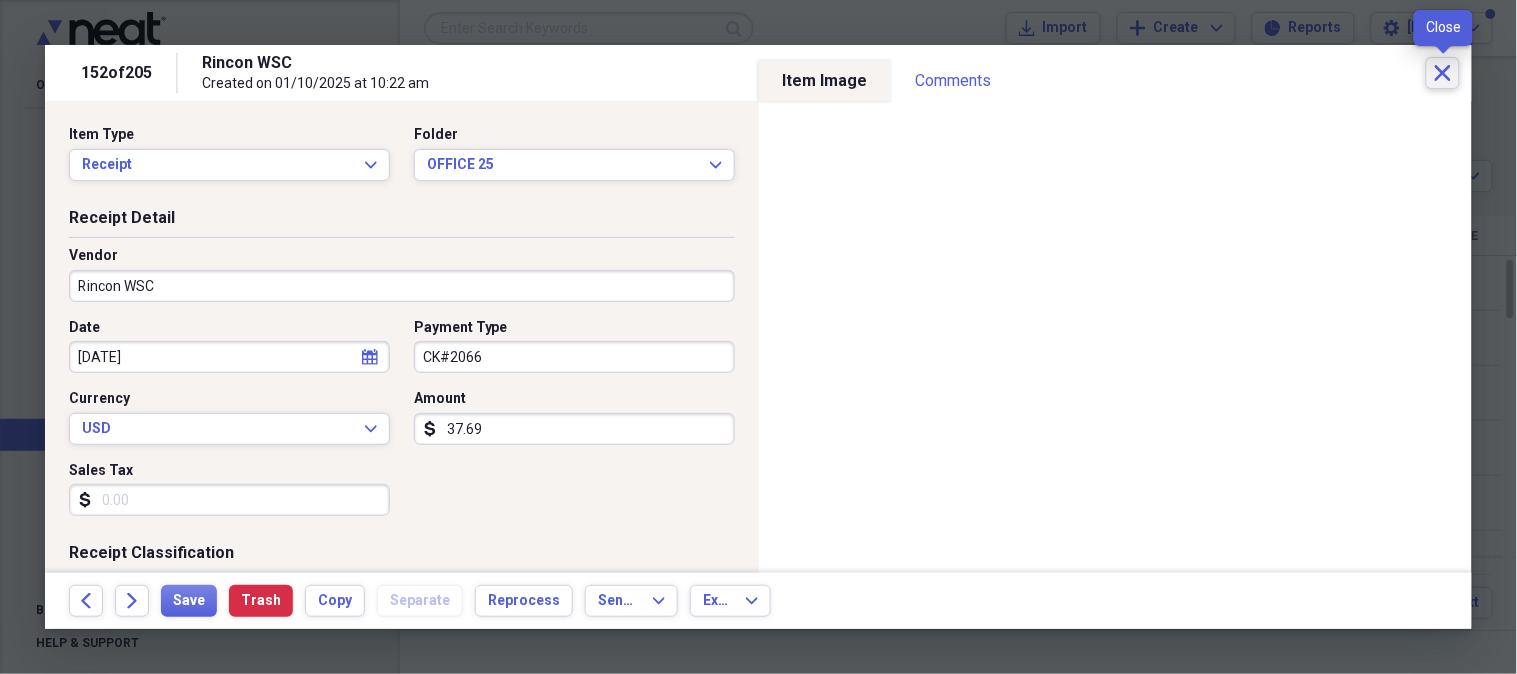 click on "Close" 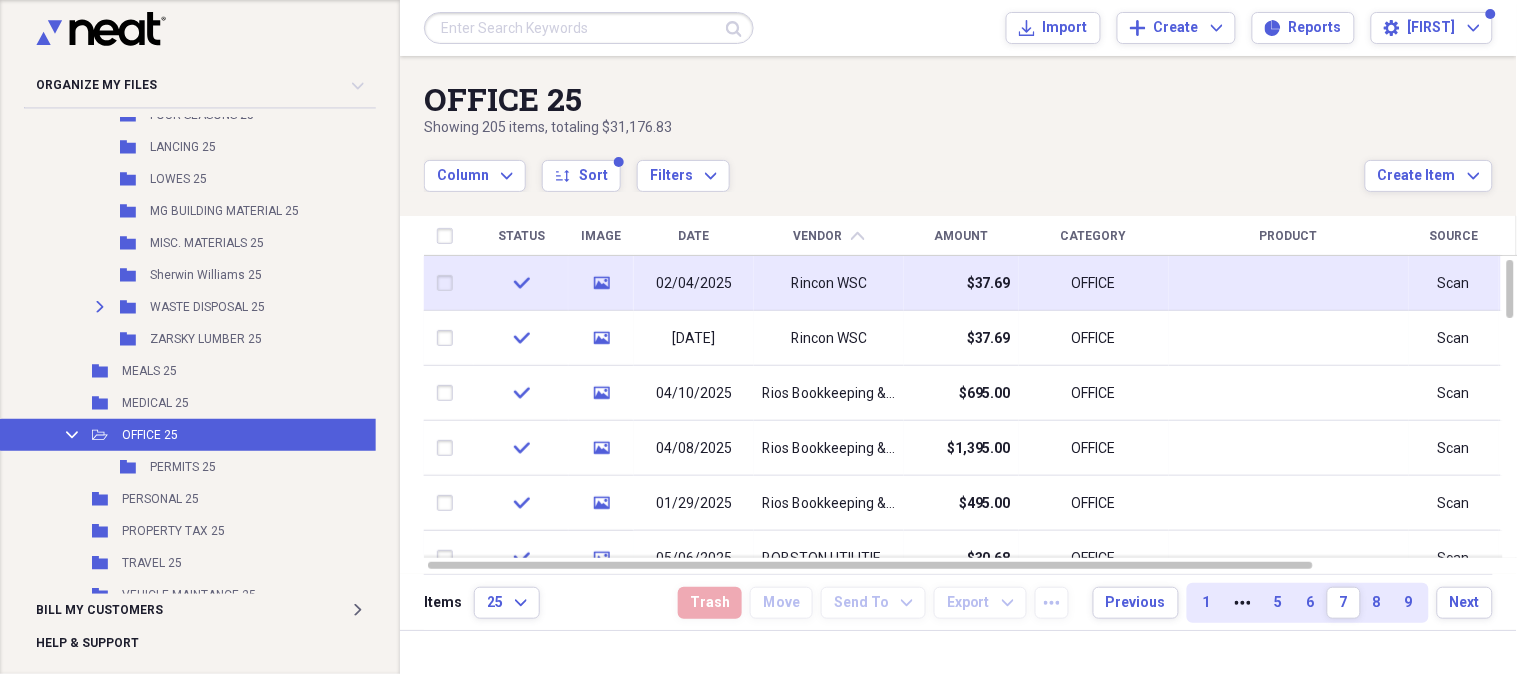 click on "Rincon WSC" at bounding box center (829, 284) 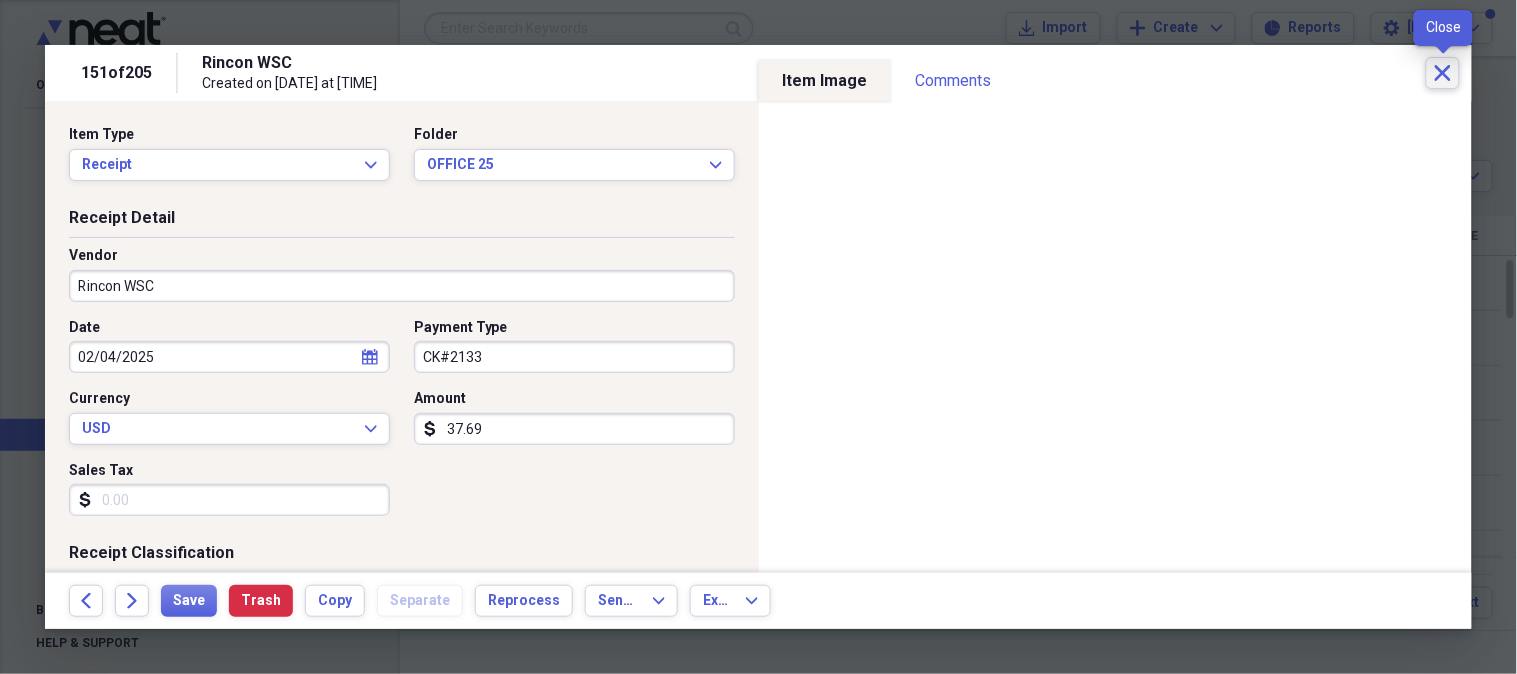 click 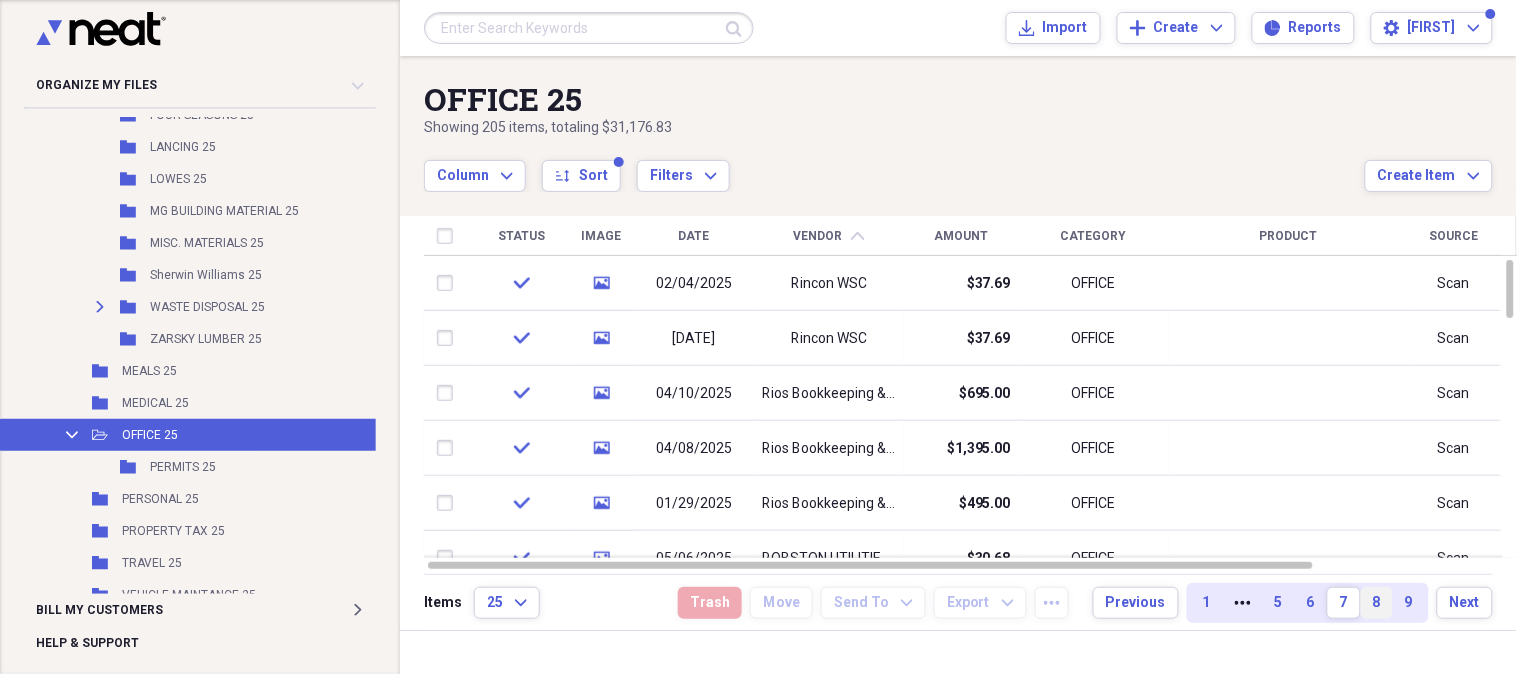 click on "8" at bounding box center (1377, 603) 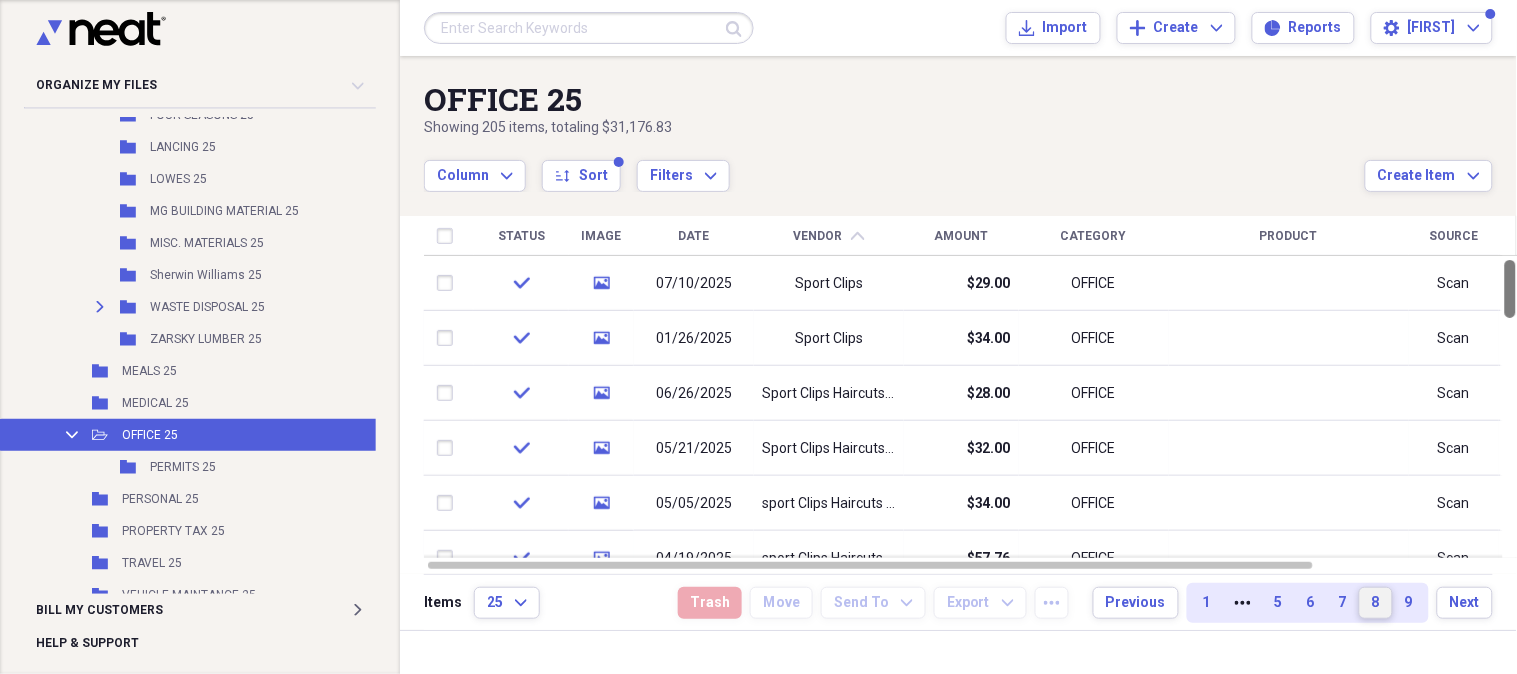 drag, startPoint x: 1510, startPoint y: 296, endPoint x: 1516, endPoint y: 211, distance: 85.2115 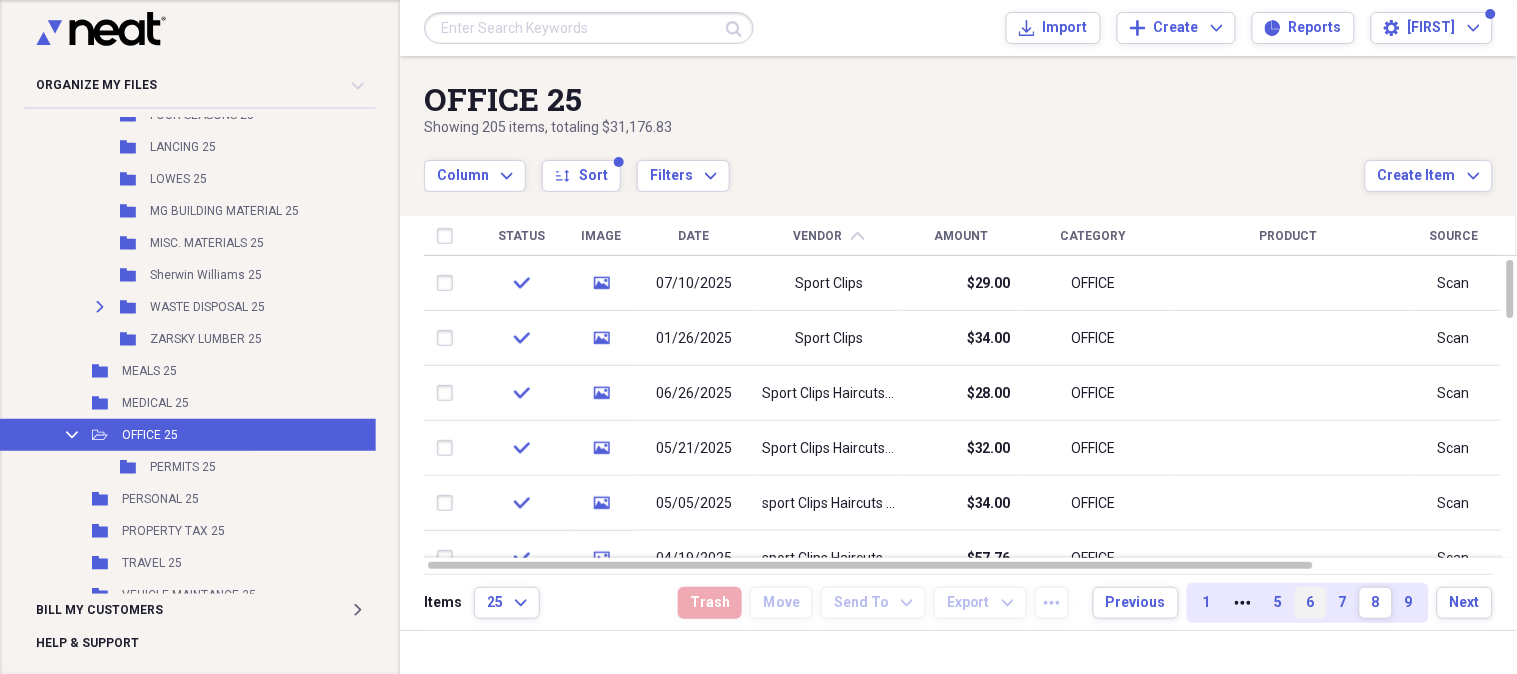 click on "6" at bounding box center [1311, 603] 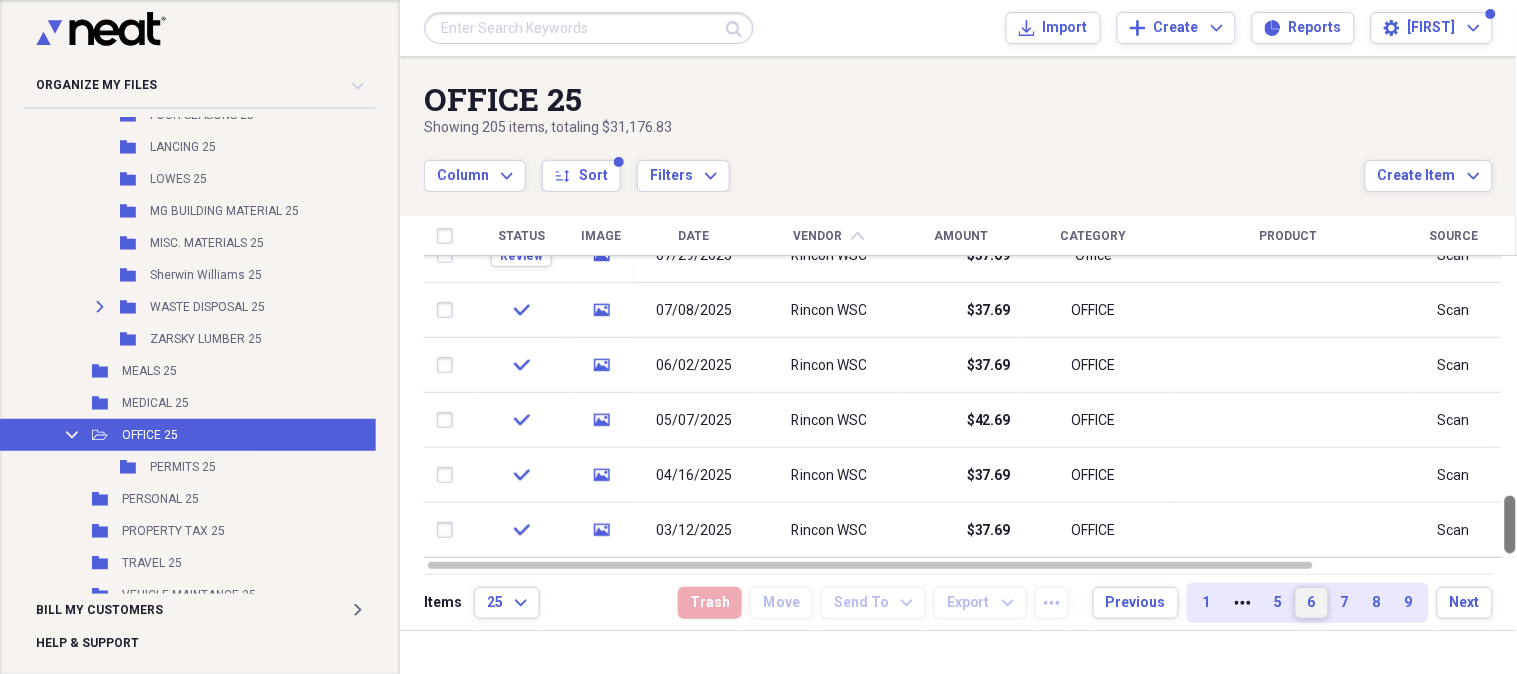 drag, startPoint x: 1513, startPoint y: 294, endPoint x: 1438, endPoint y: 642, distance: 355.99017 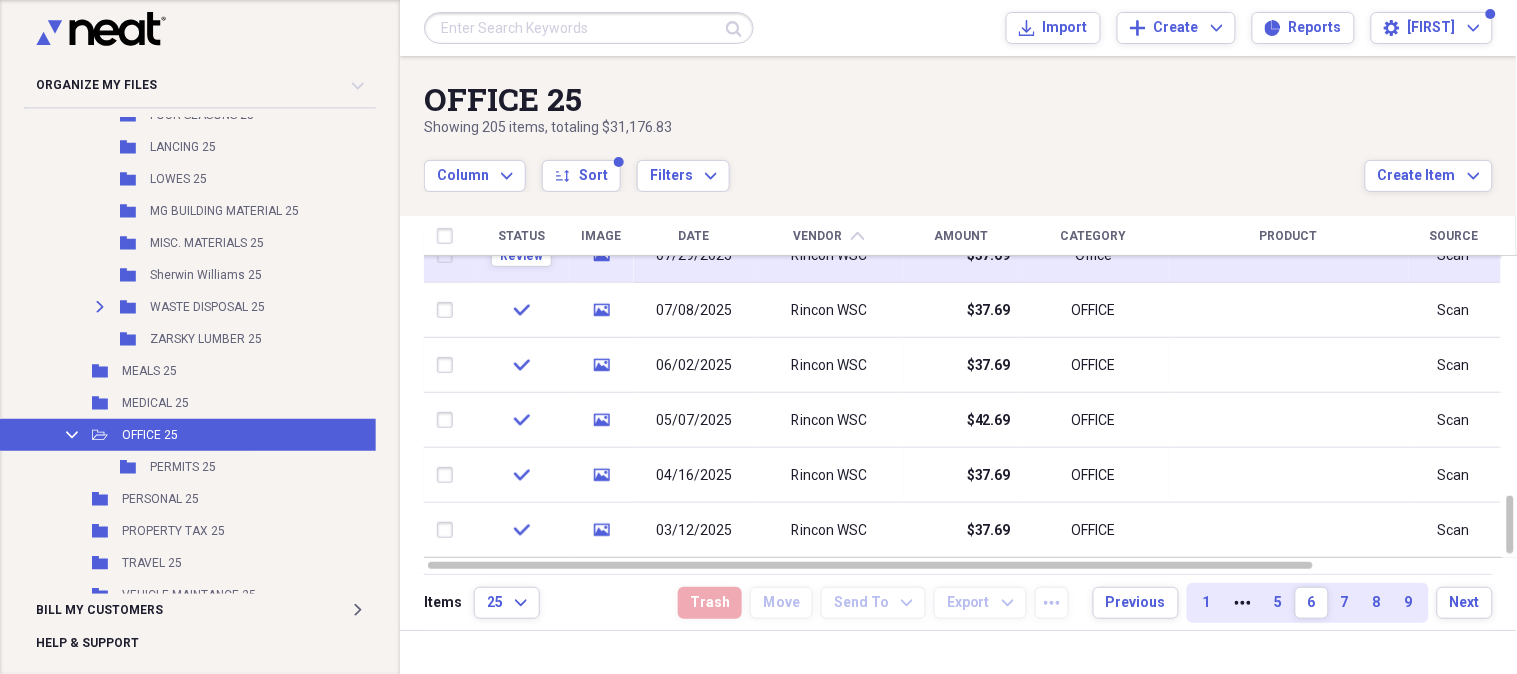click on "07/29/2025" at bounding box center (694, 256) 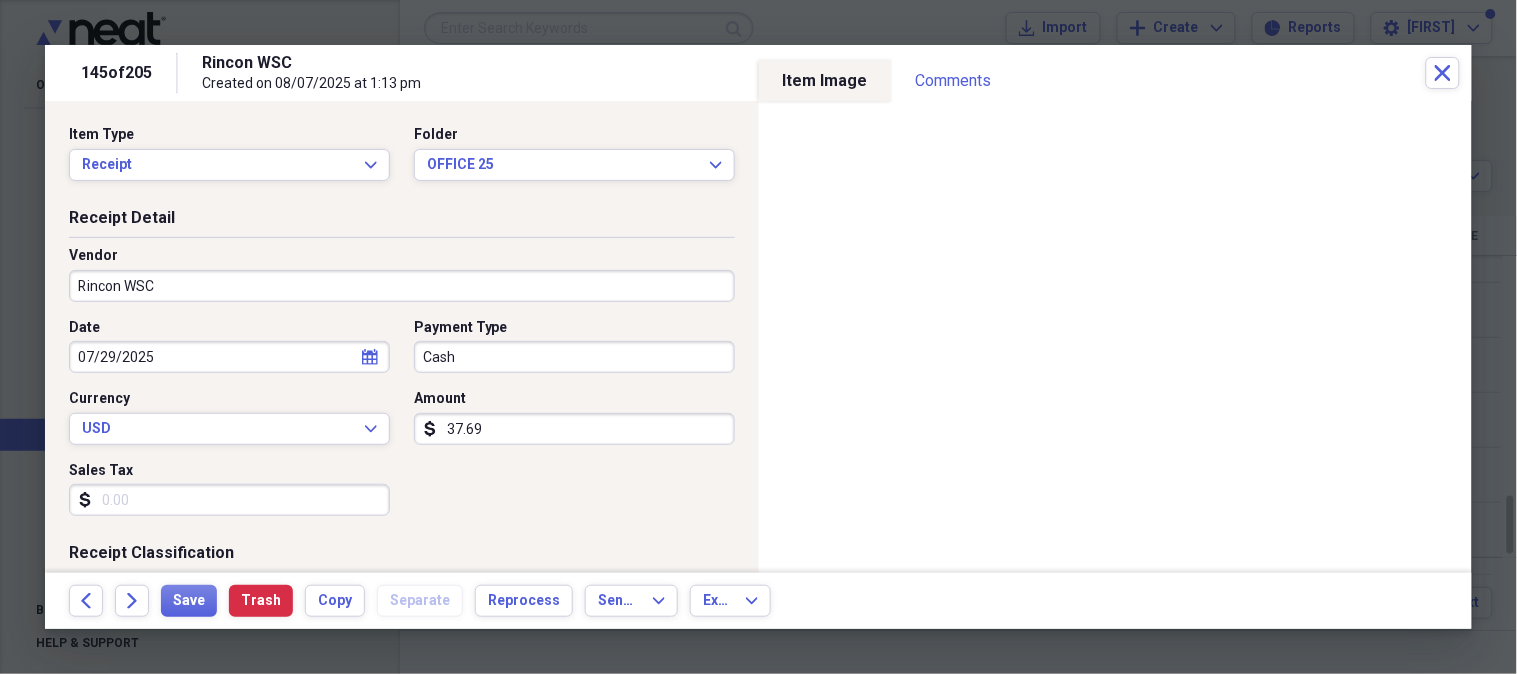 click on "calendar" 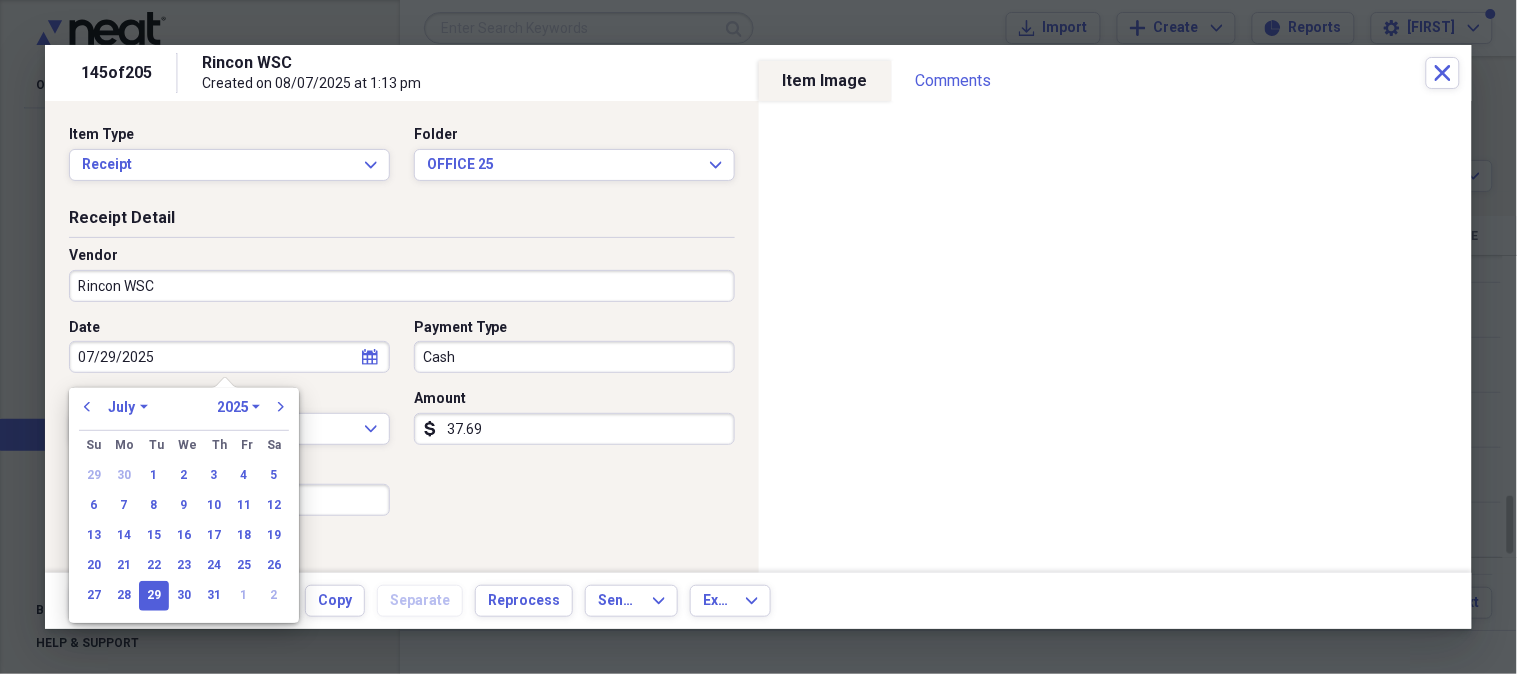 click on "January February March April May June July August September October November December" at bounding box center (128, 407) 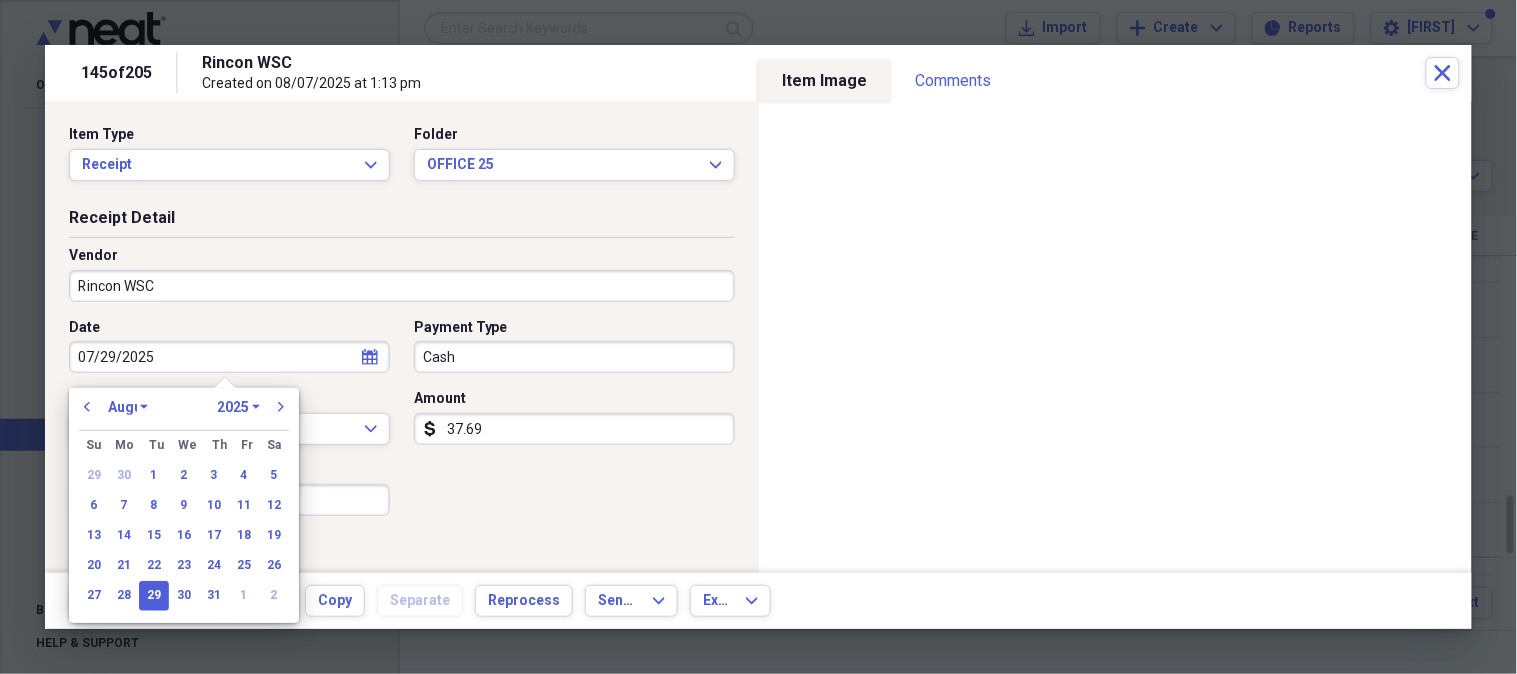 click on "January February March April May June July August September October November December" at bounding box center (128, 407) 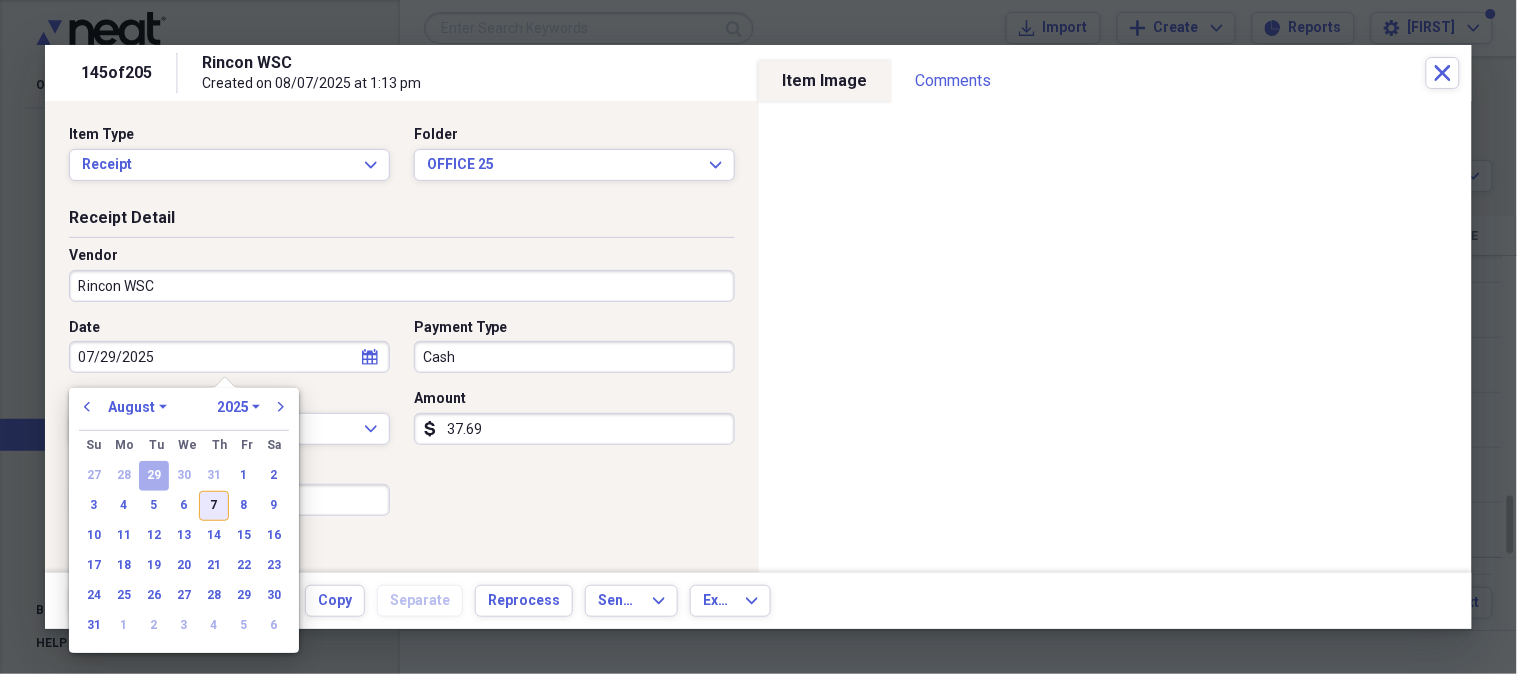 click on "7" at bounding box center [214, 506] 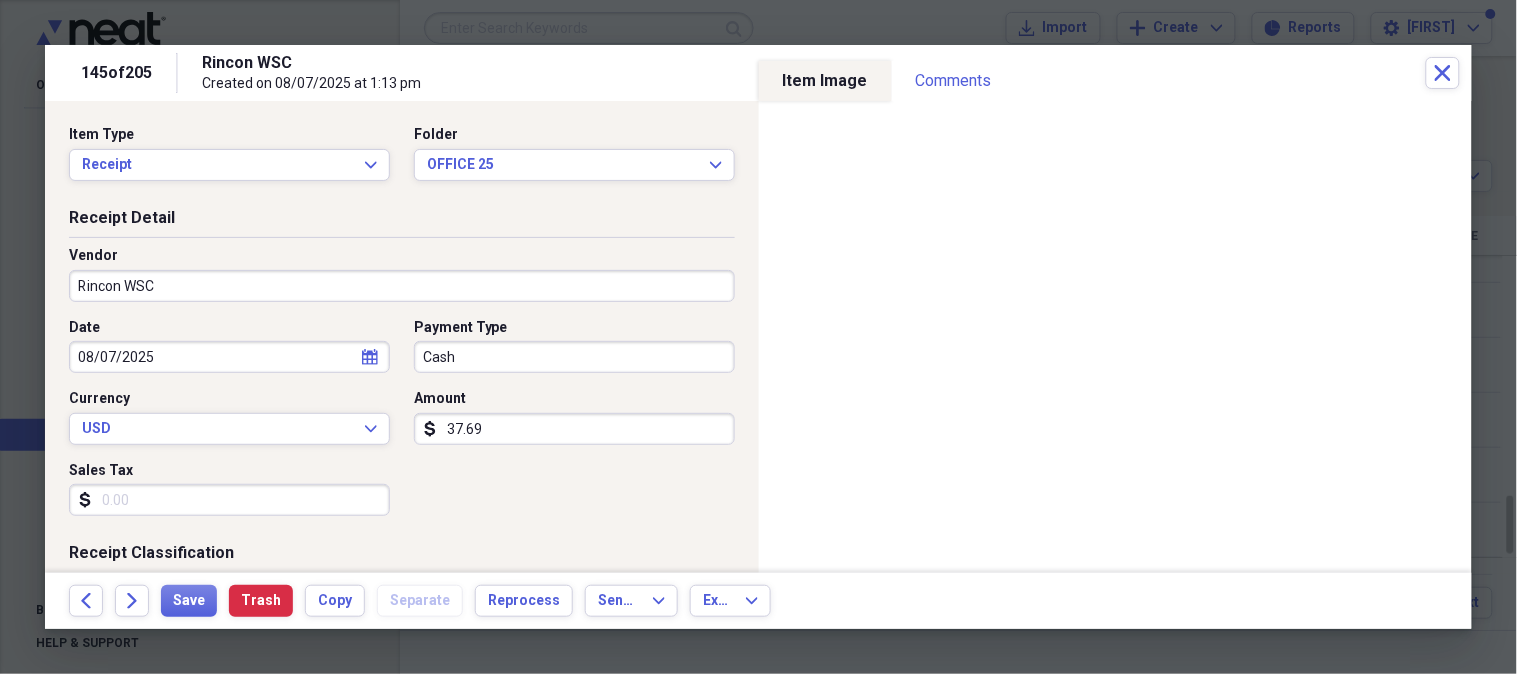 click on "Cash" at bounding box center [574, 357] 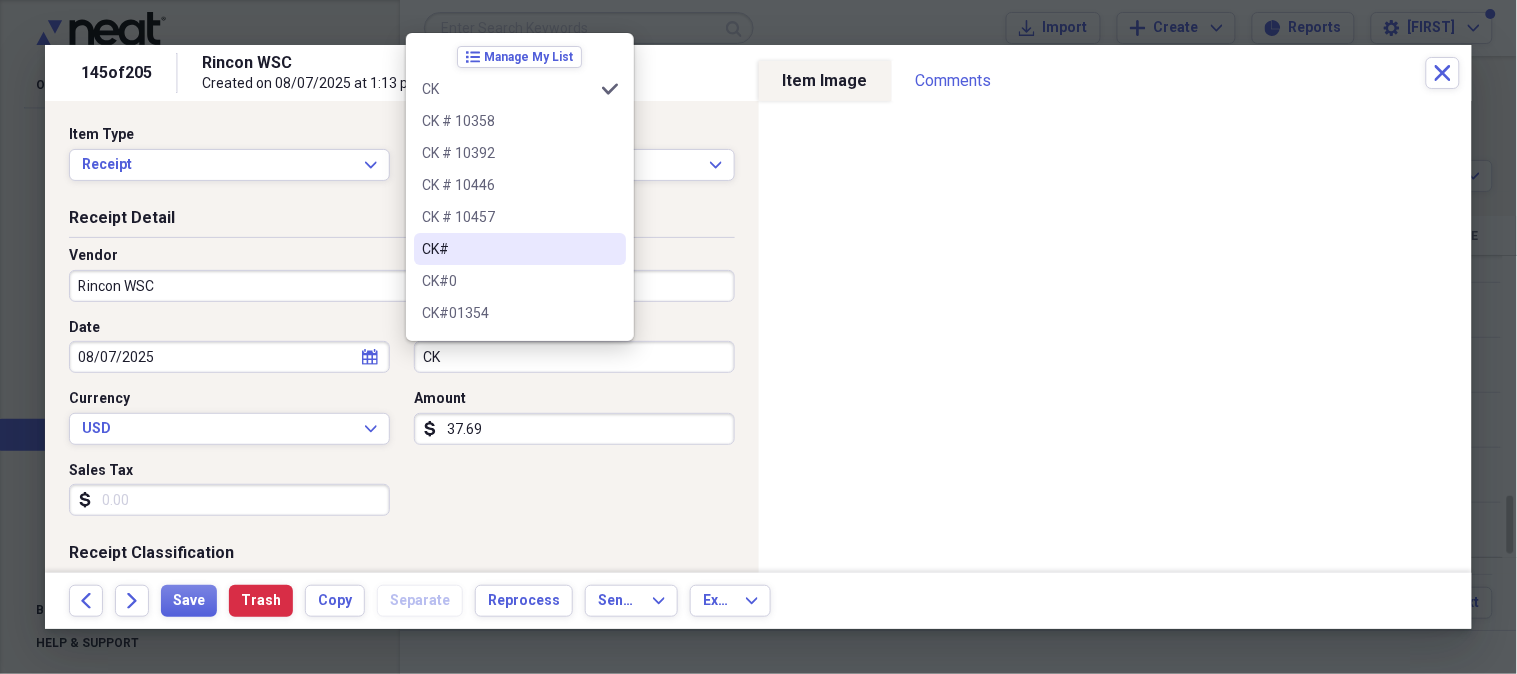 click on "CK#" at bounding box center [508, 249] 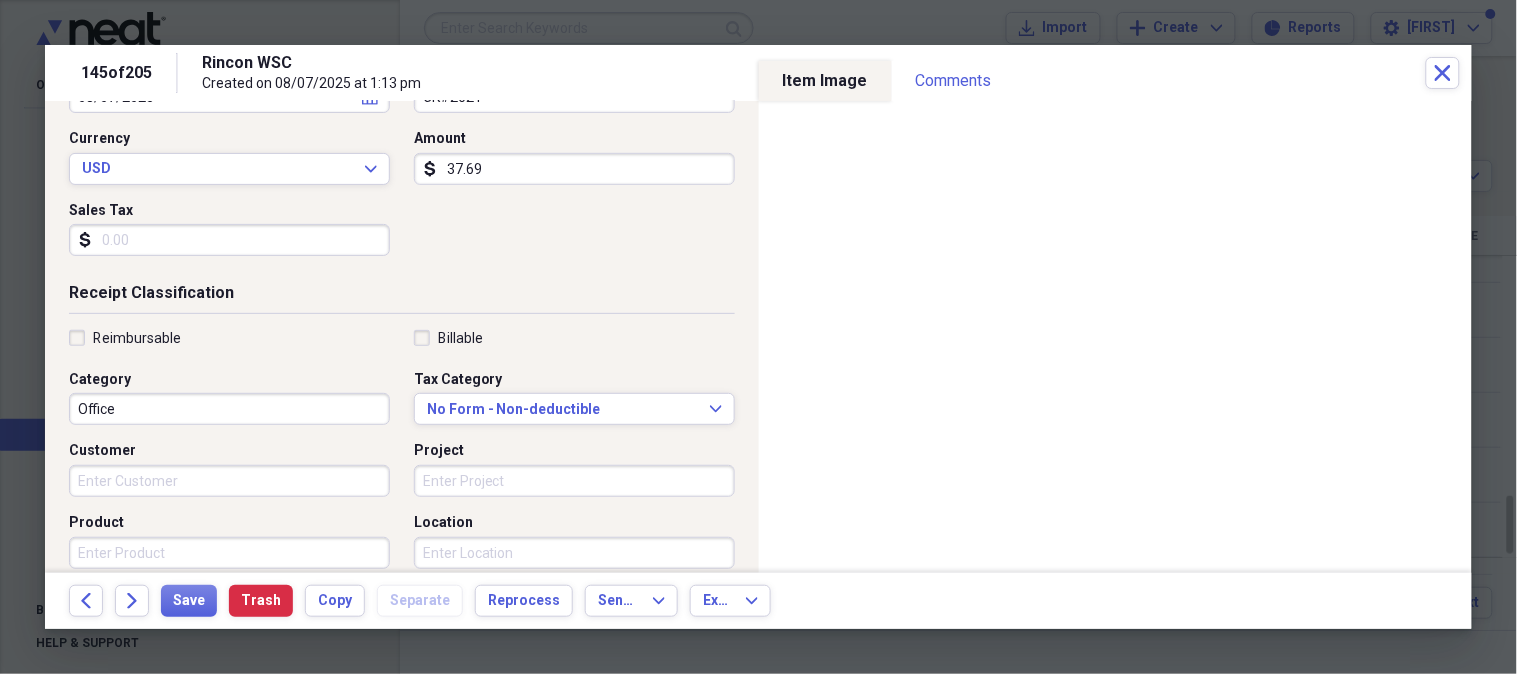 scroll, scrollTop: 264, scrollLeft: 0, axis: vertical 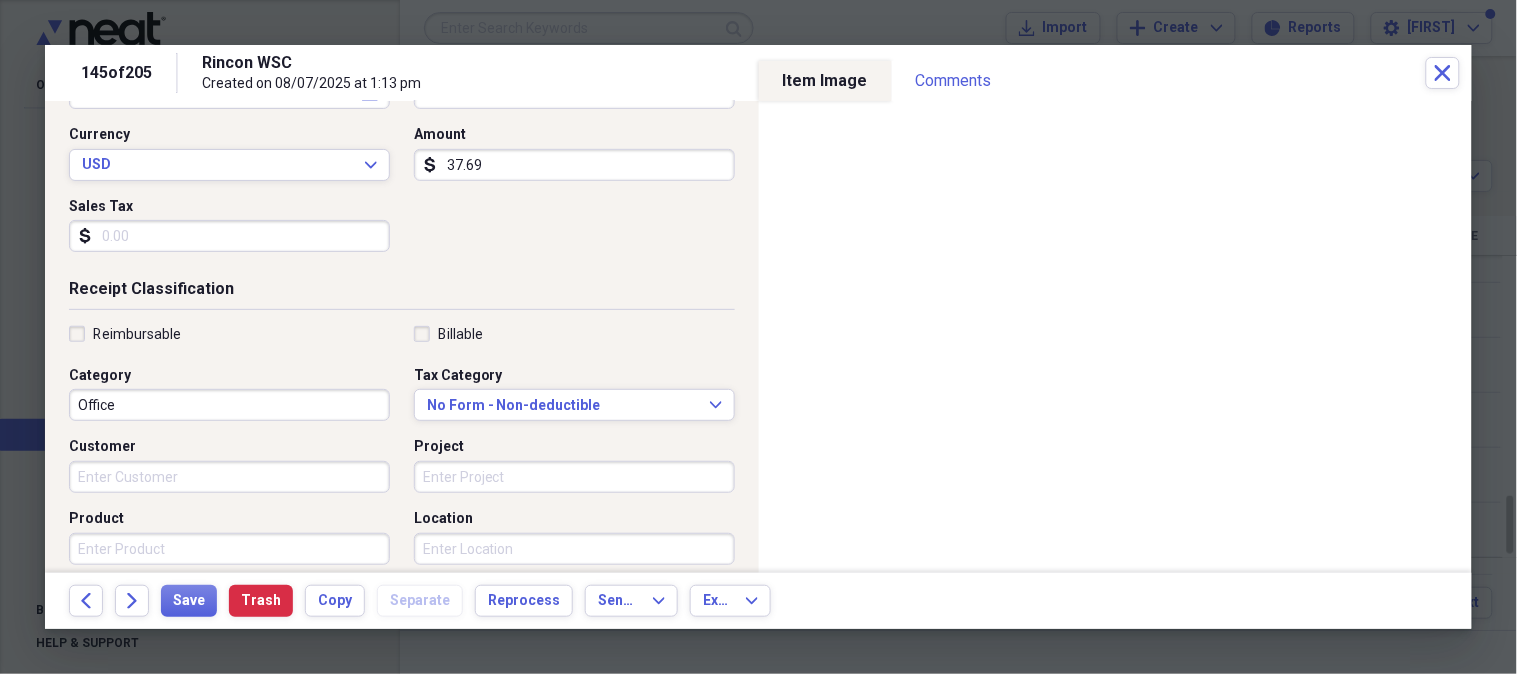 type on "CK#2621" 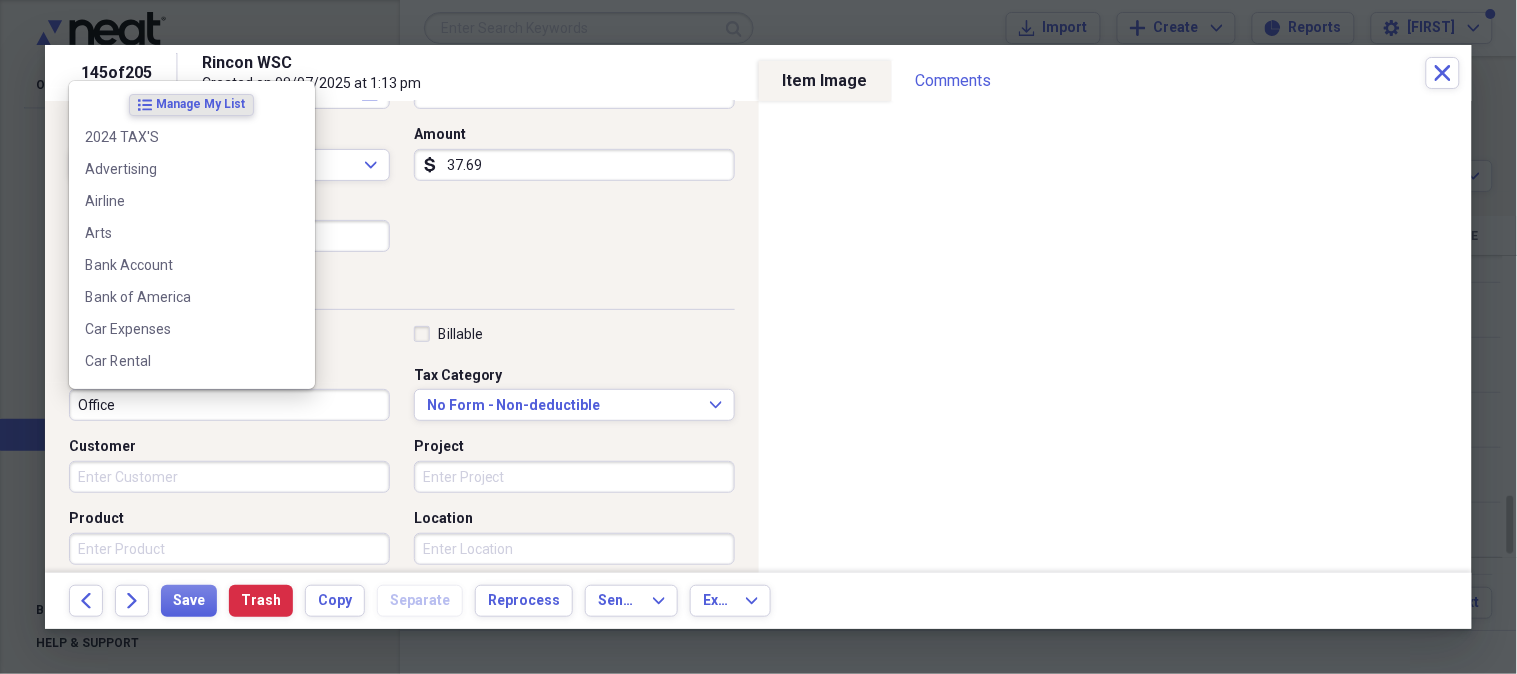 click on "Office" at bounding box center (229, 405) 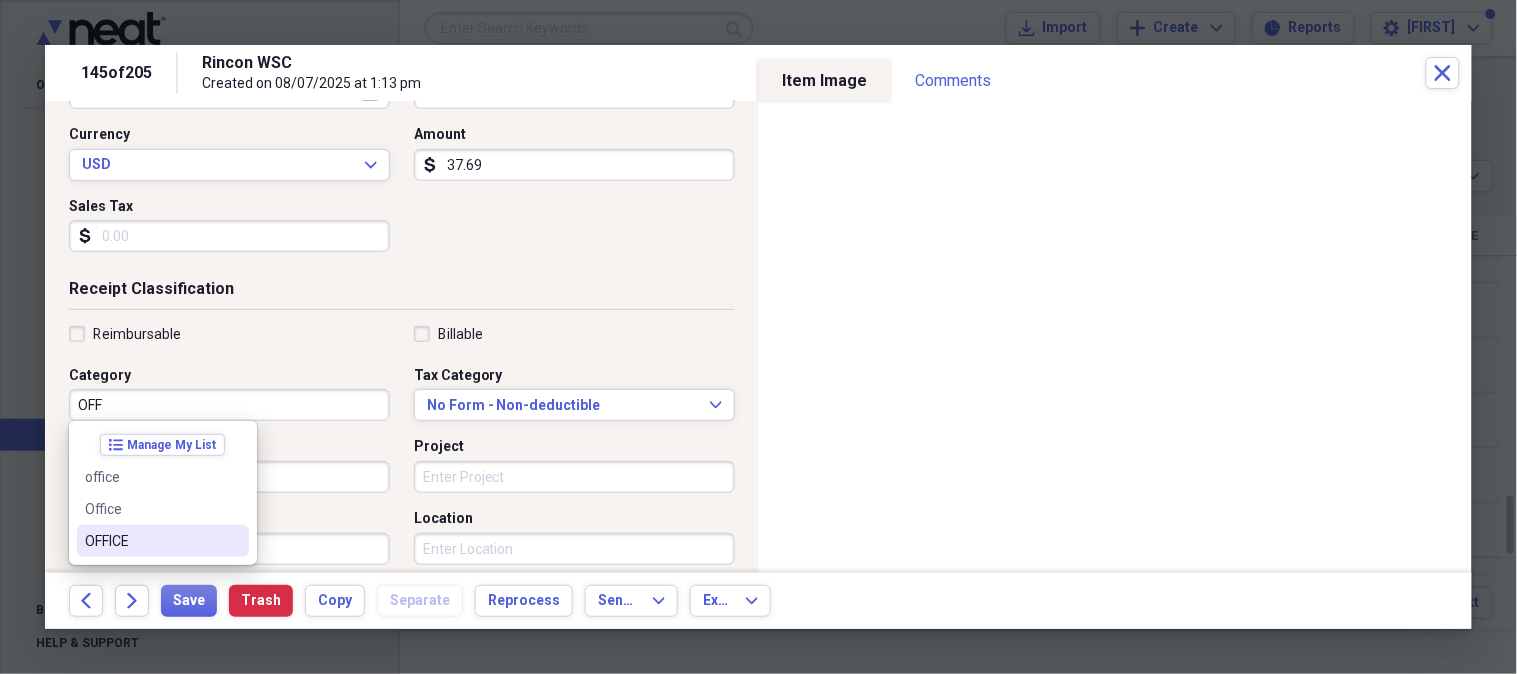 click on "OFFICE" at bounding box center (151, 541) 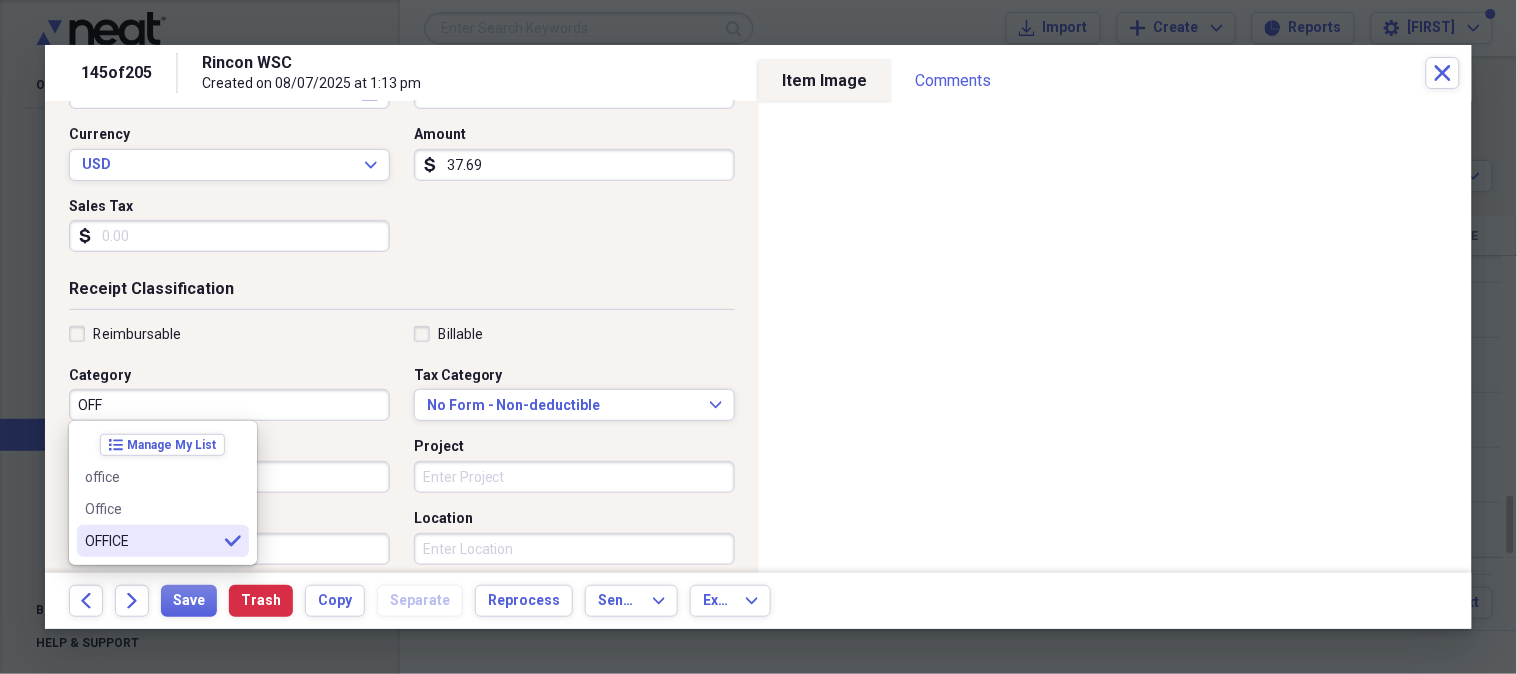 type on "OFFICE" 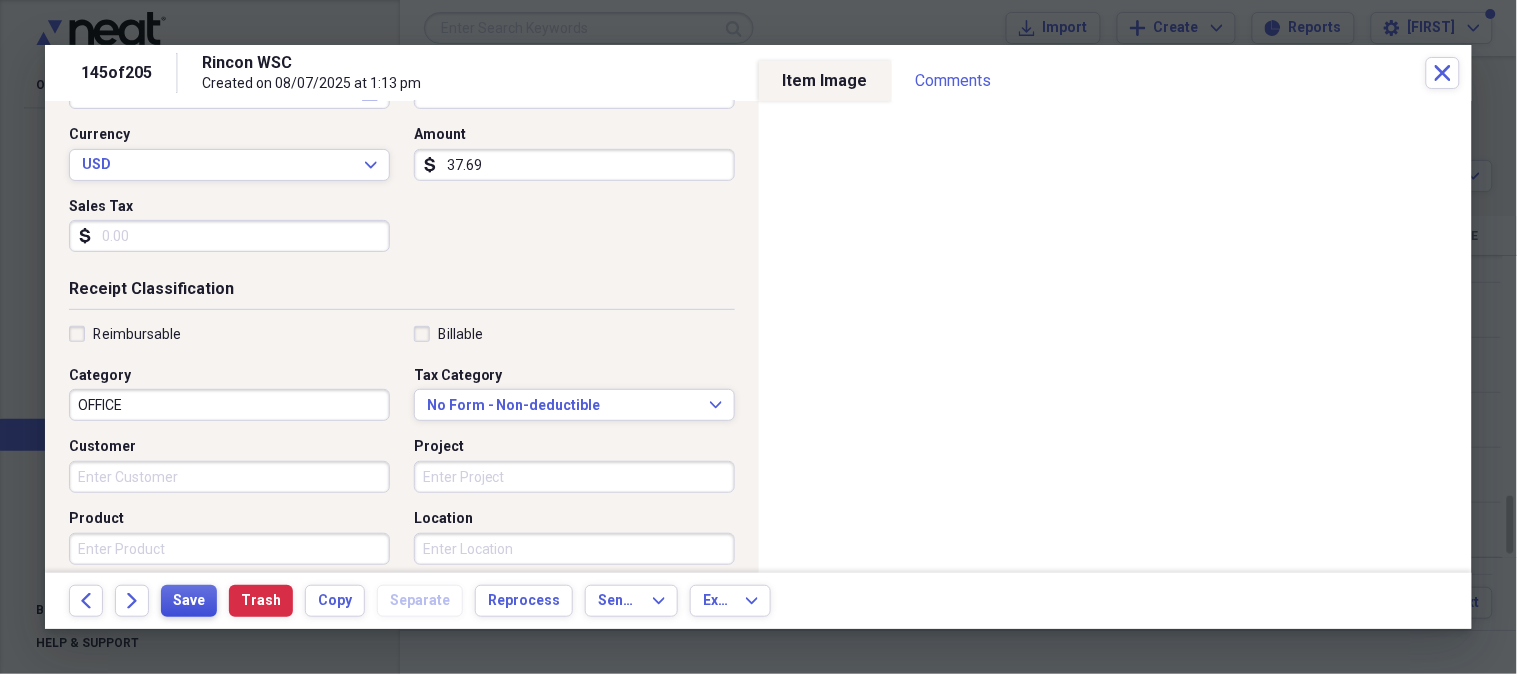 click on "Save" at bounding box center [189, 601] 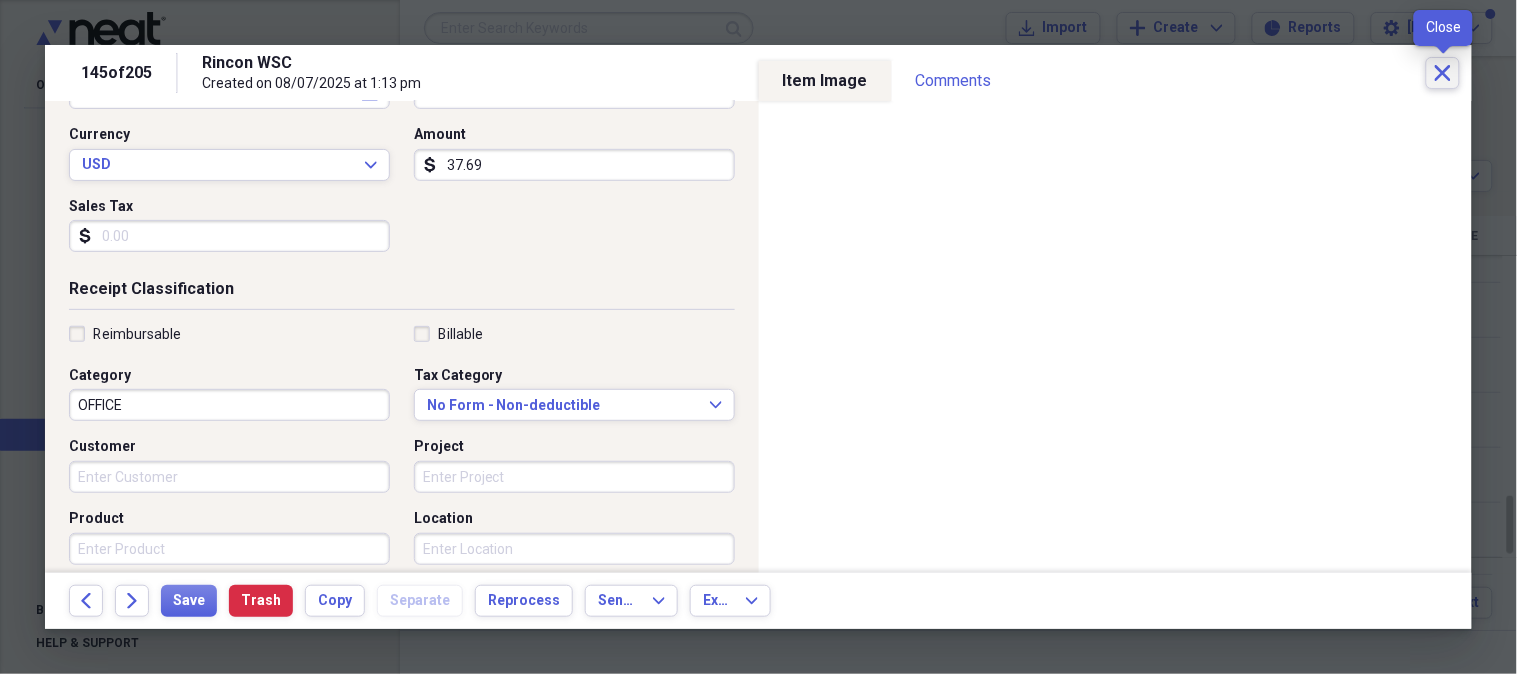click on "Close" at bounding box center (1443, 73) 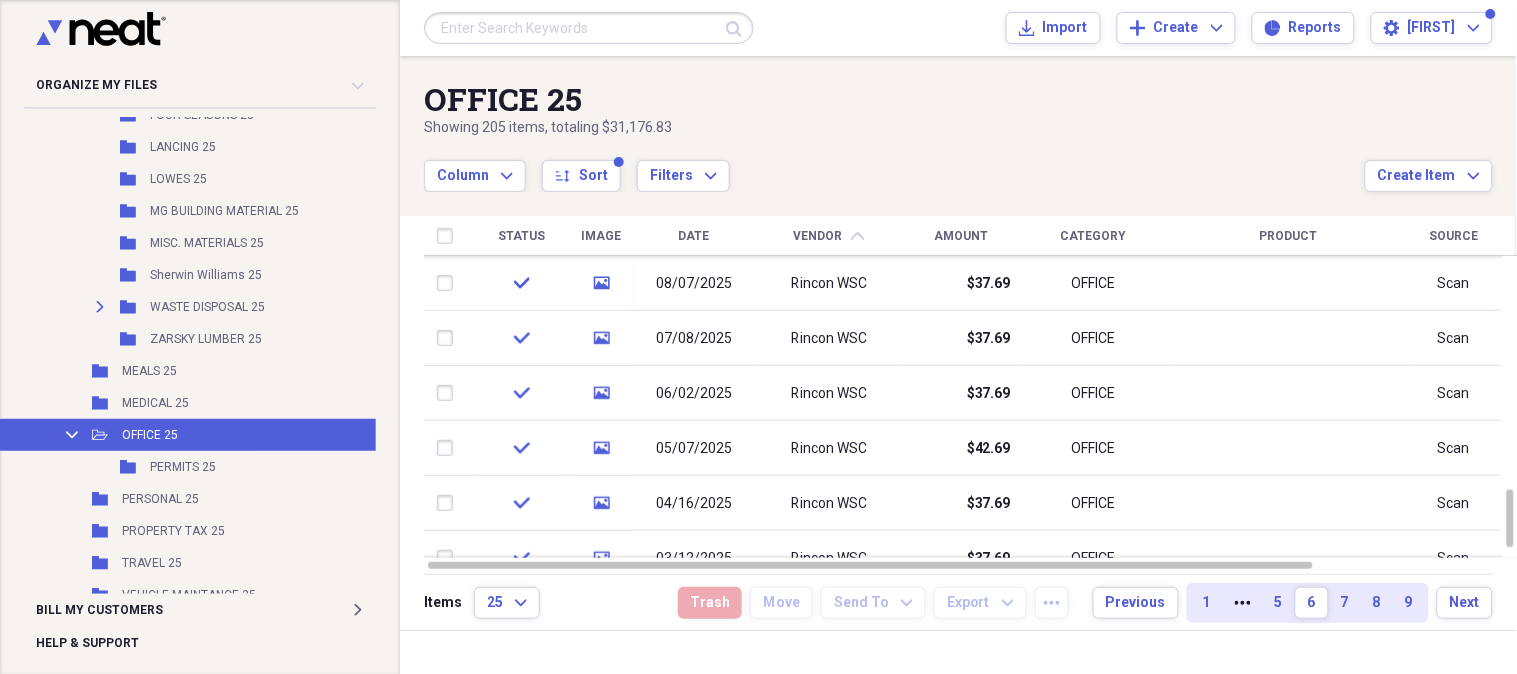 click on "Date" at bounding box center (694, 236) 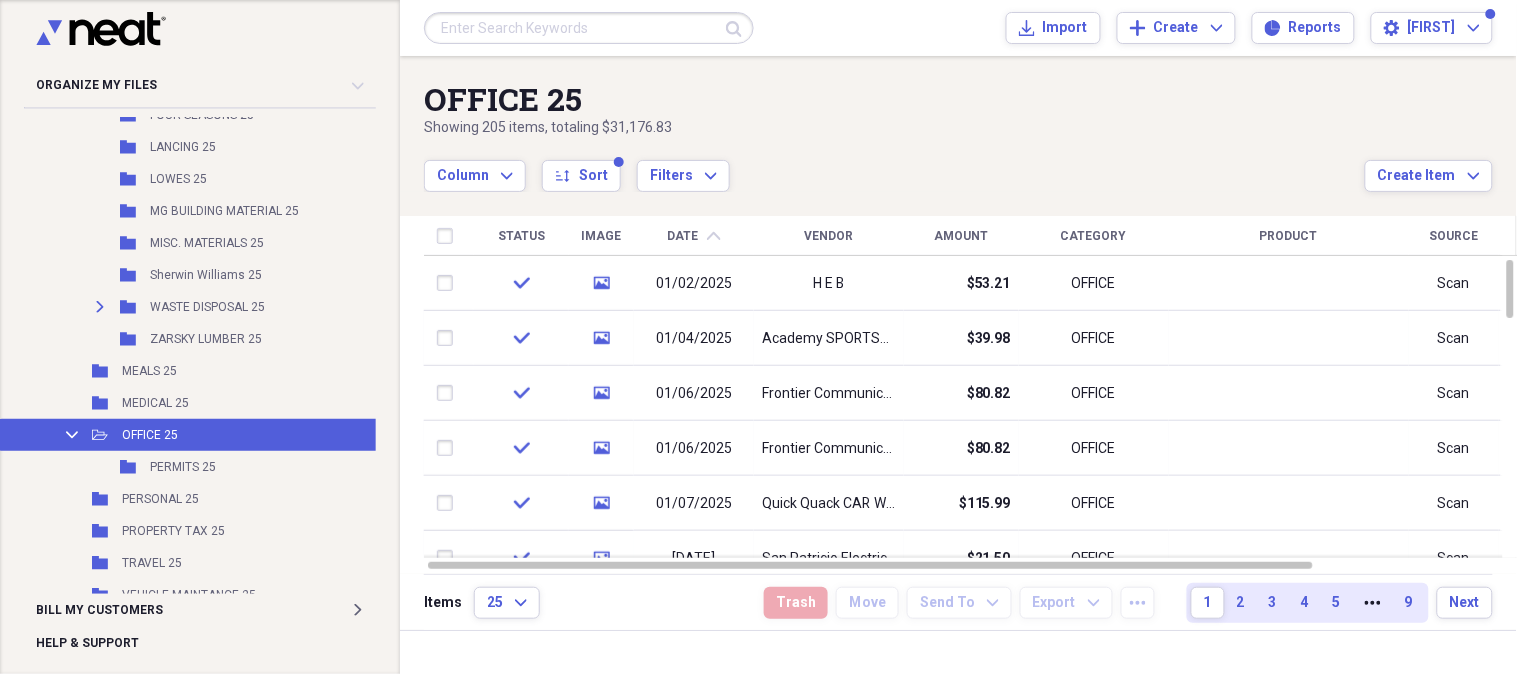 click on "Date" at bounding box center (683, 236) 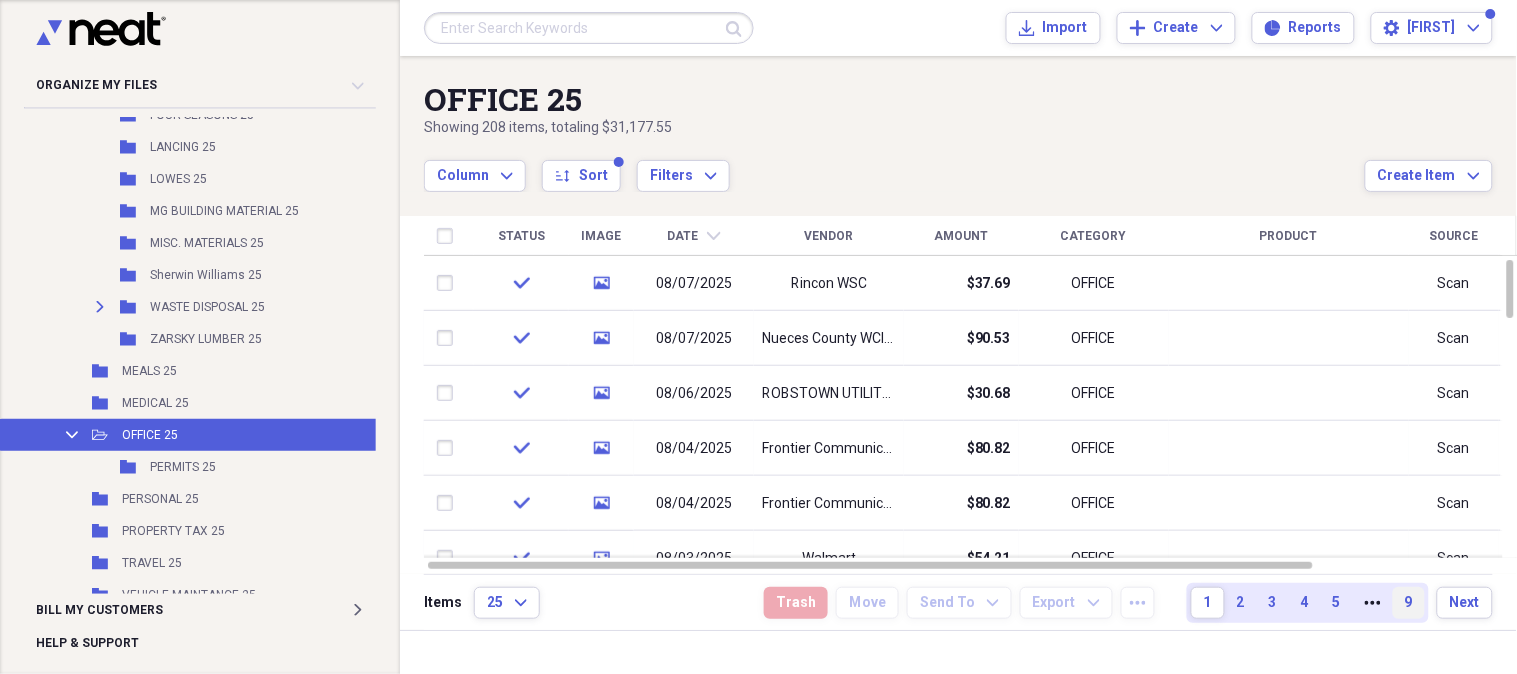 click on "9" at bounding box center [1409, 603] 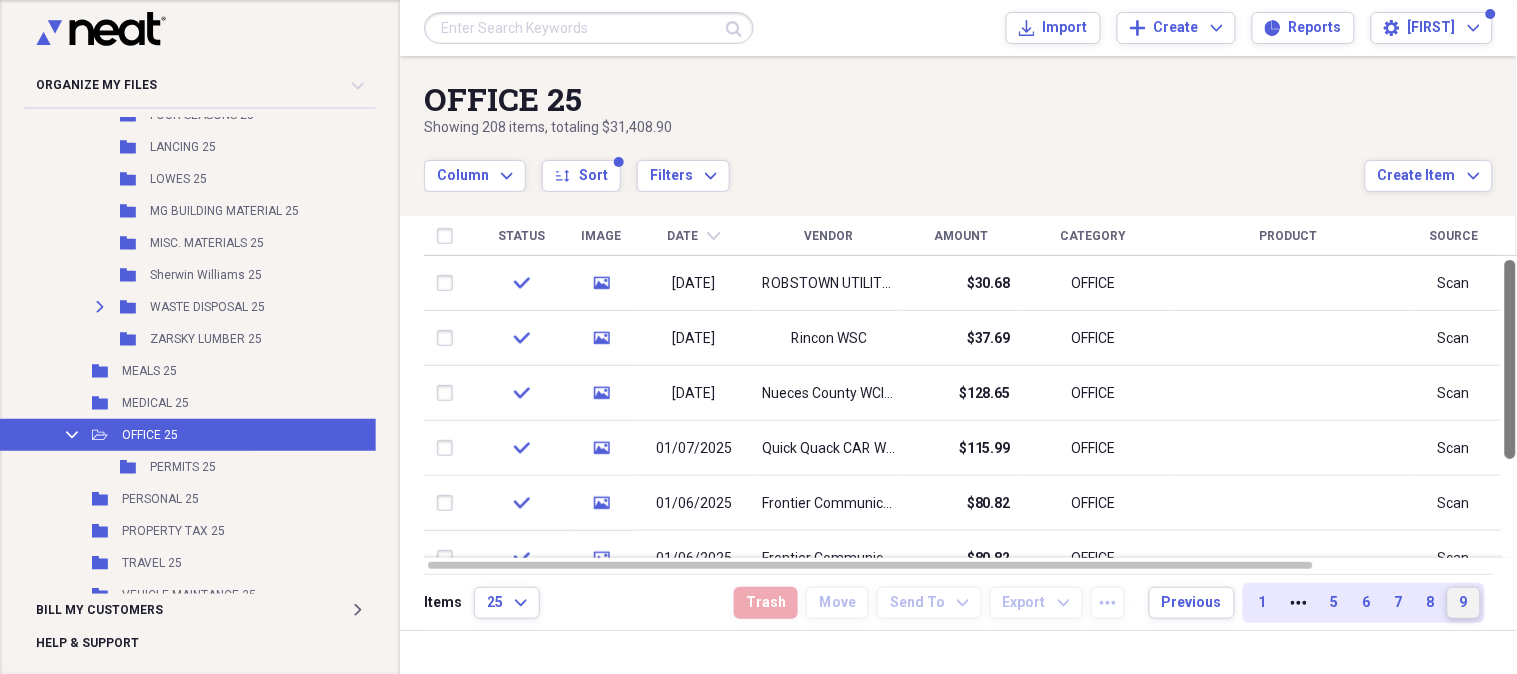 drag, startPoint x: 1516, startPoint y: 367, endPoint x: 1516, endPoint y: 226, distance: 141 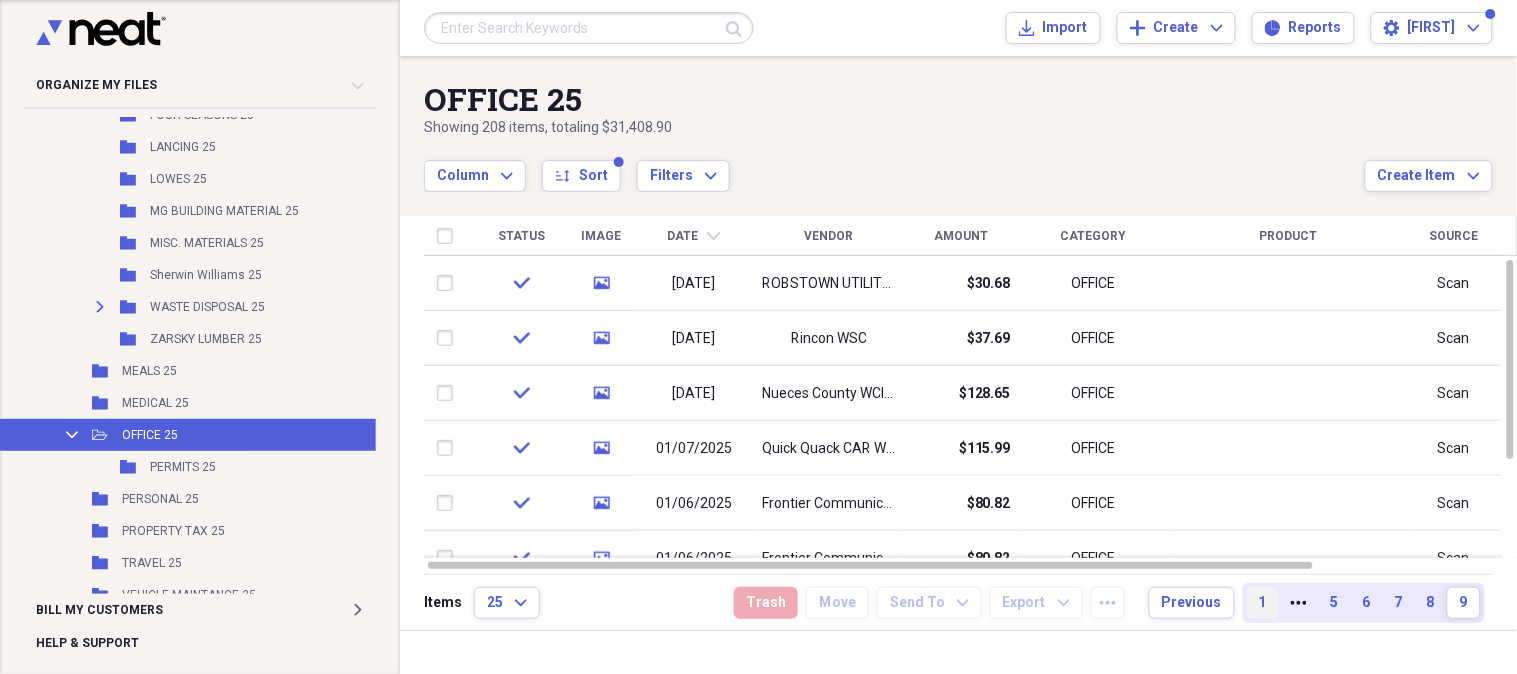 click on "1" at bounding box center (1263, 603) 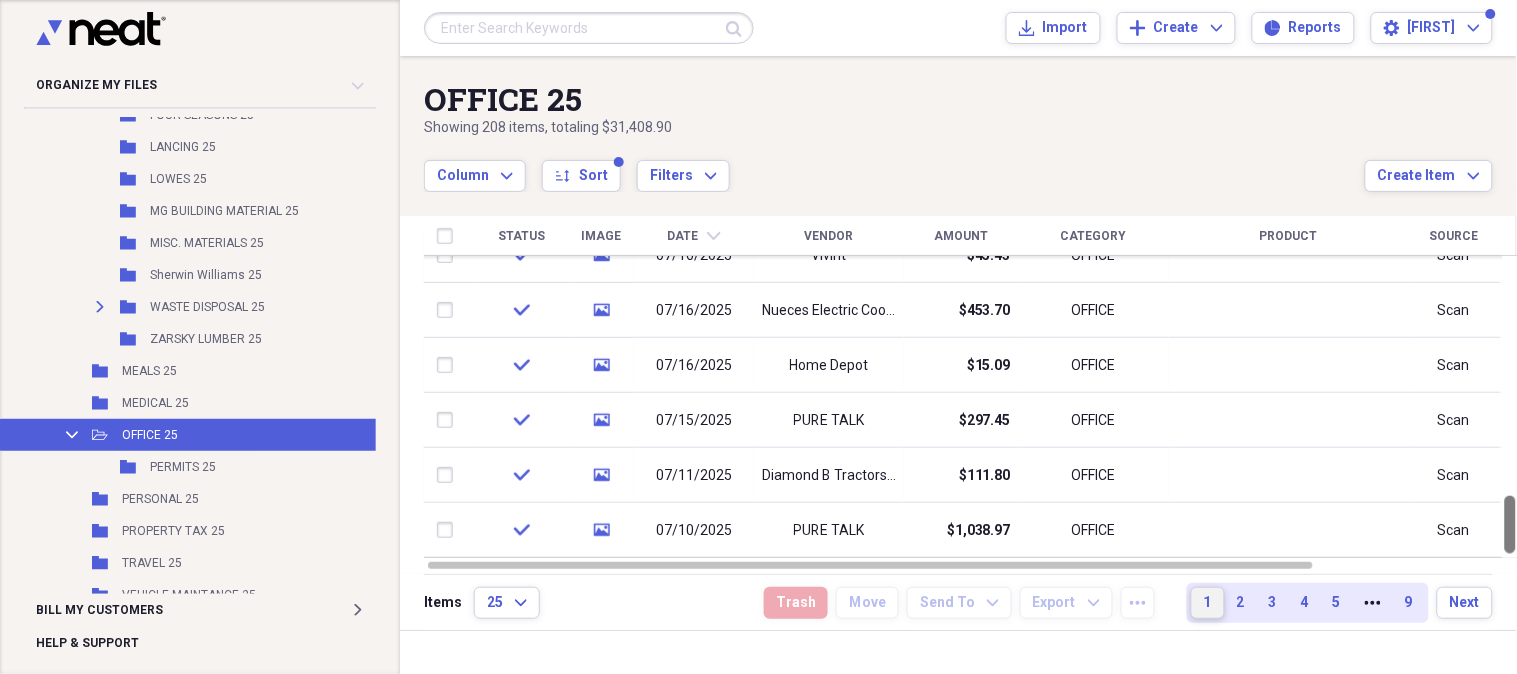 drag, startPoint x: 1510, startPoint y: 285, endPoint x: 1424, endPoint y: 578, distance: 305.36044 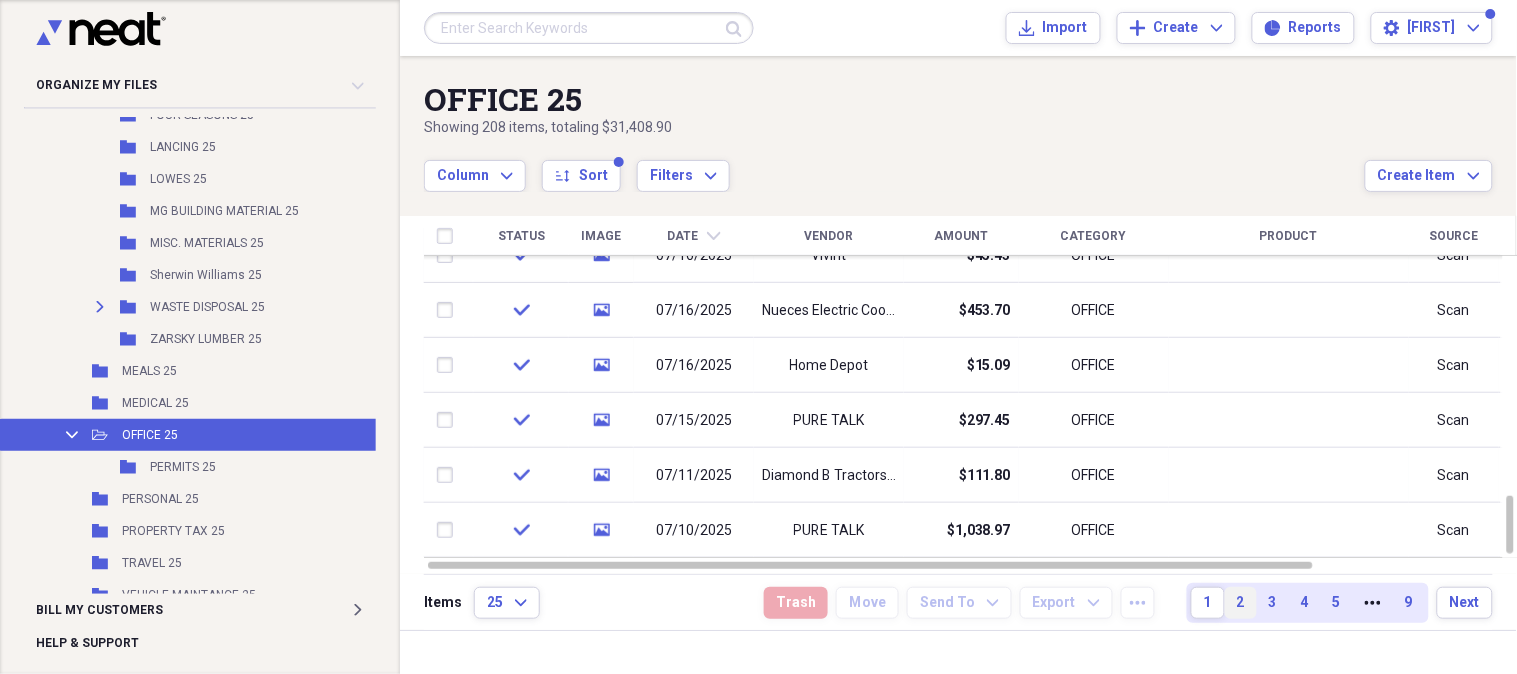 click on "2" at bounding box center [1241, 603] 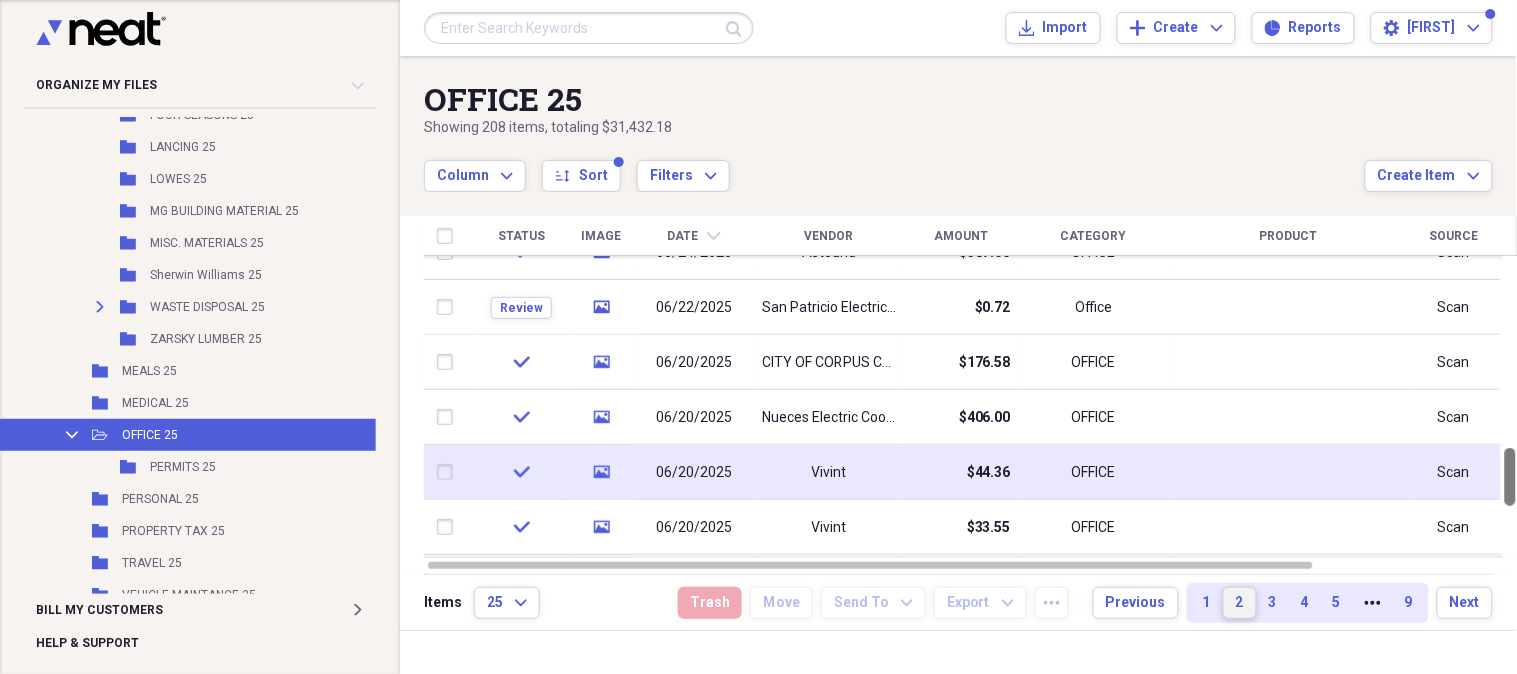 drag, startPoint x: 1505, startPoint y: 282, endPoint x: 1501, endPoint y: 470, distance: 188.04254 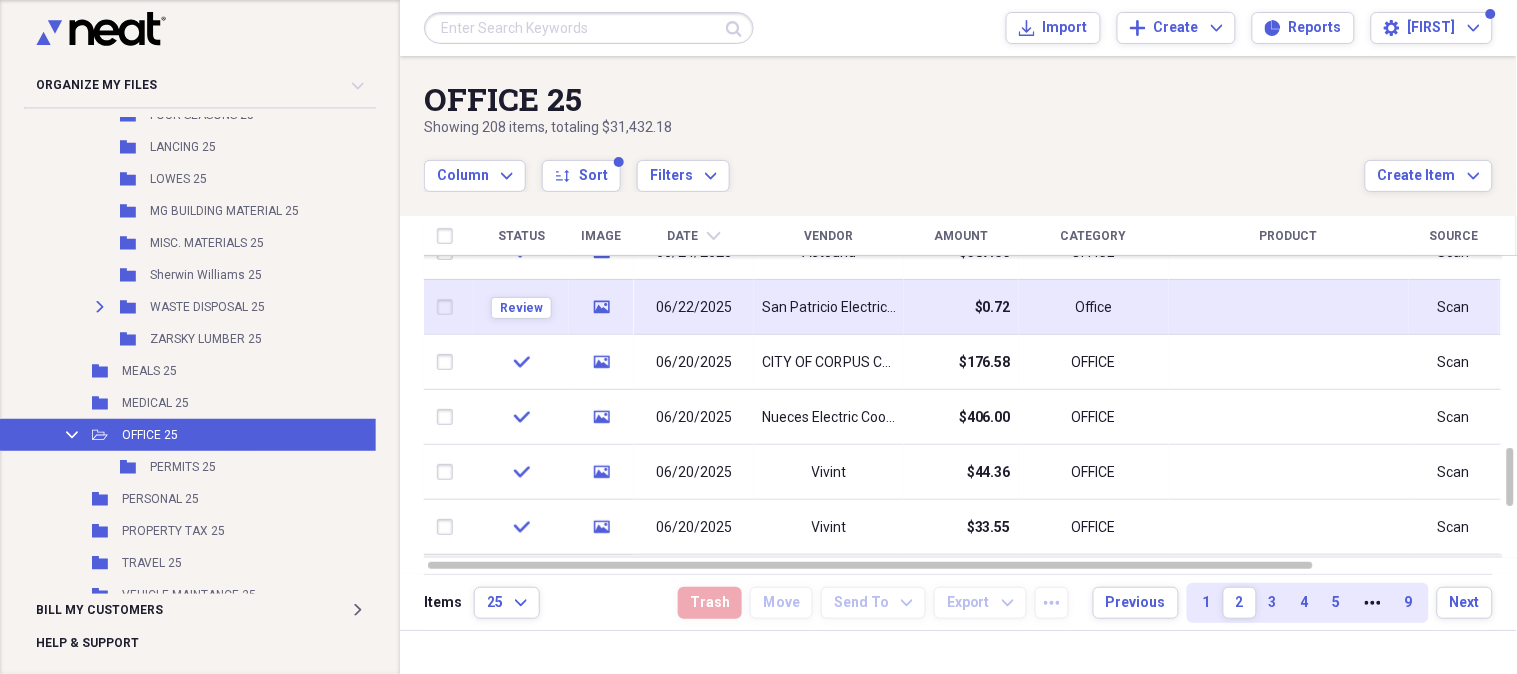 click on "San Patricio Electric Cooperative Inc" at bounding box center [829, 308] 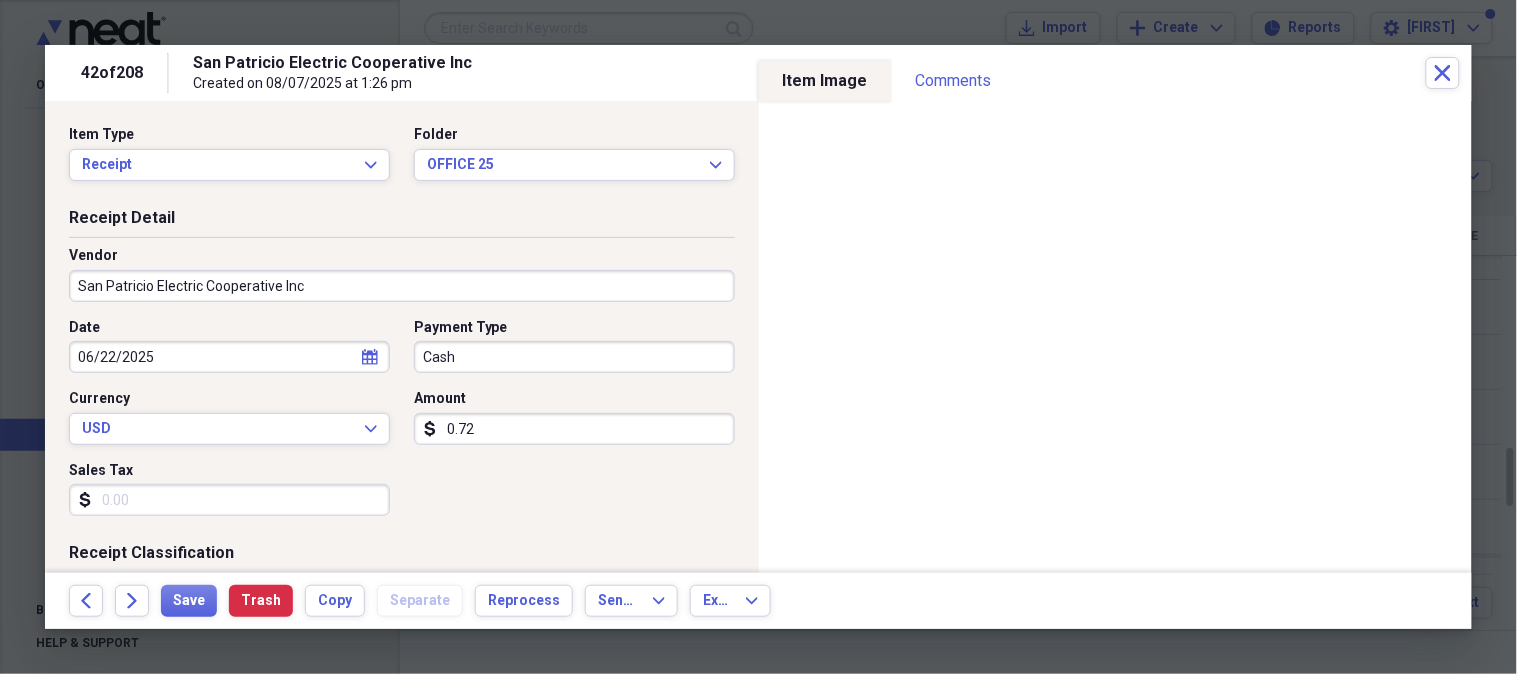 click 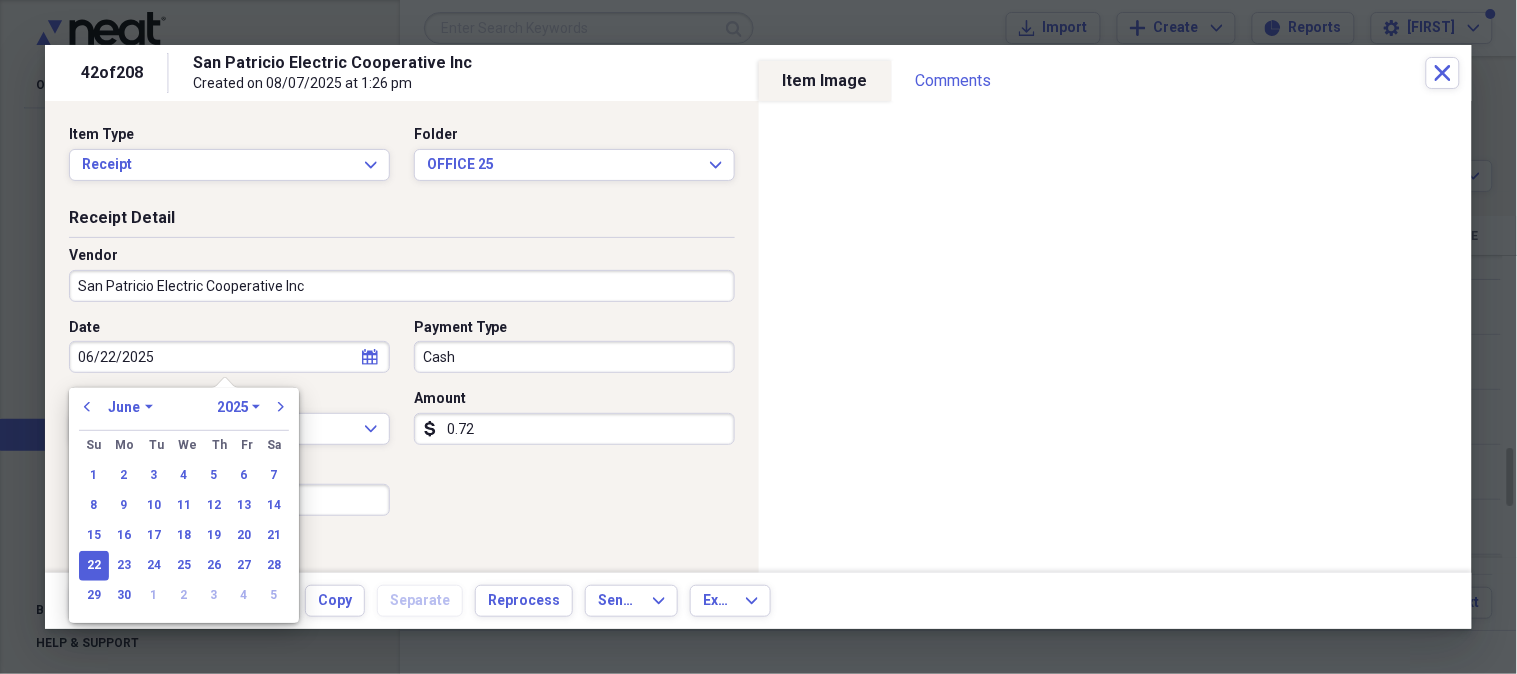 click on "January February March April May June July August September October November December" at bounding box center (130, 407) 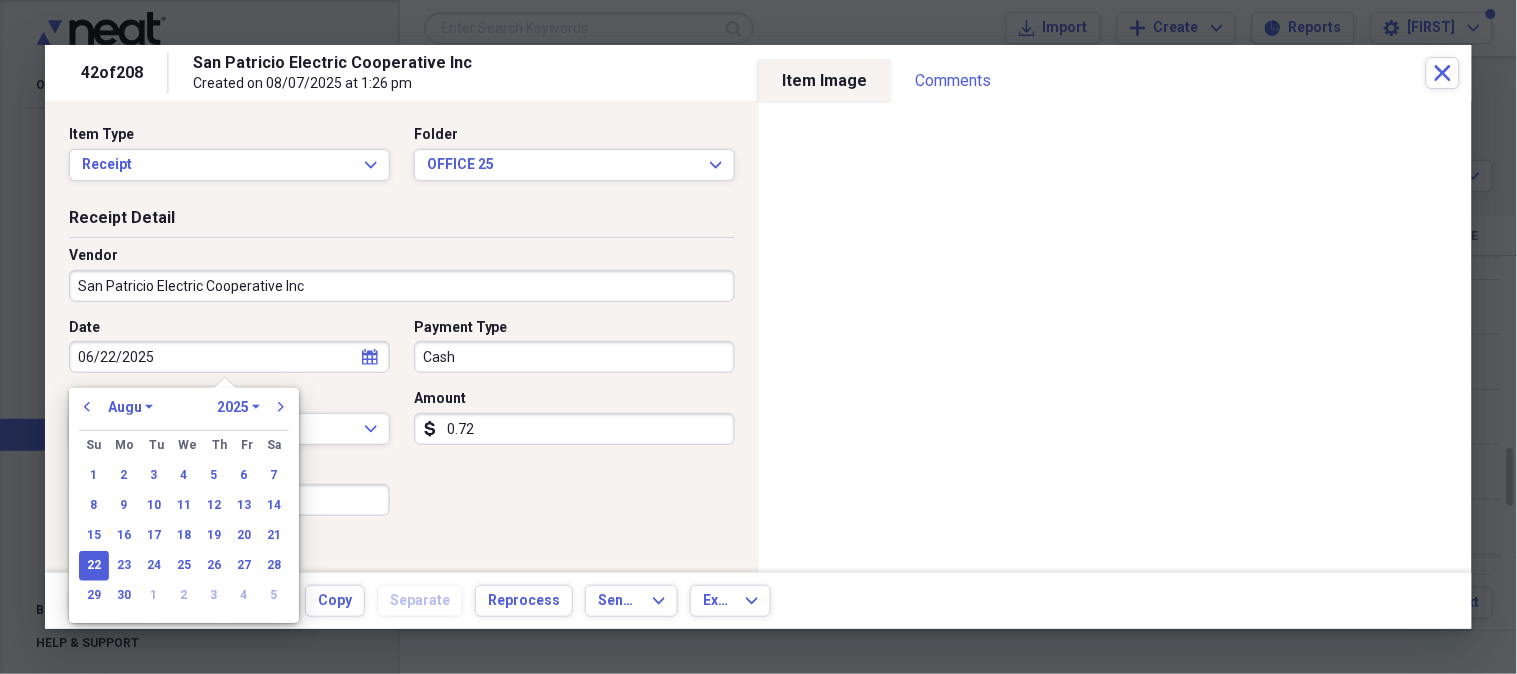 click on "January February March April May June July August September October November December" at bounding box center [130, 407] 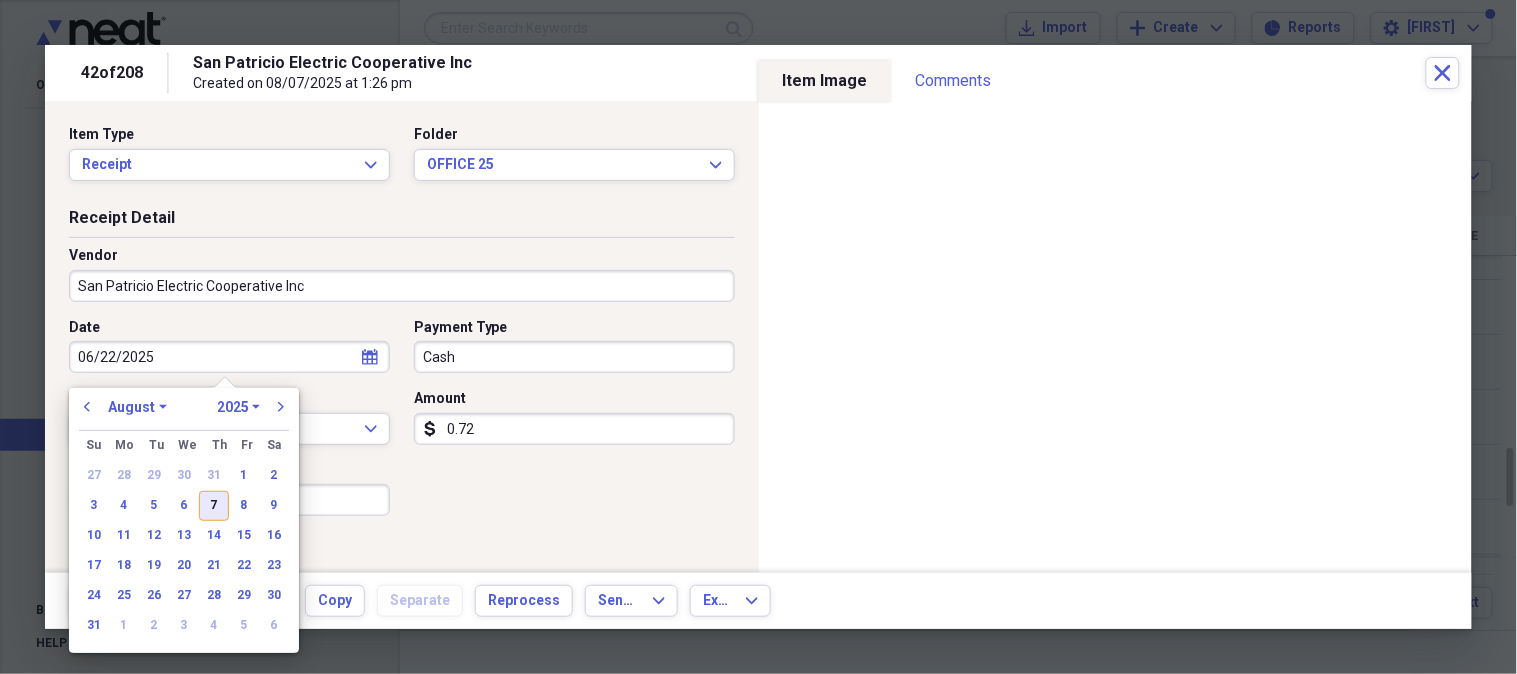 click on "7" at bounding box center [214, 506] 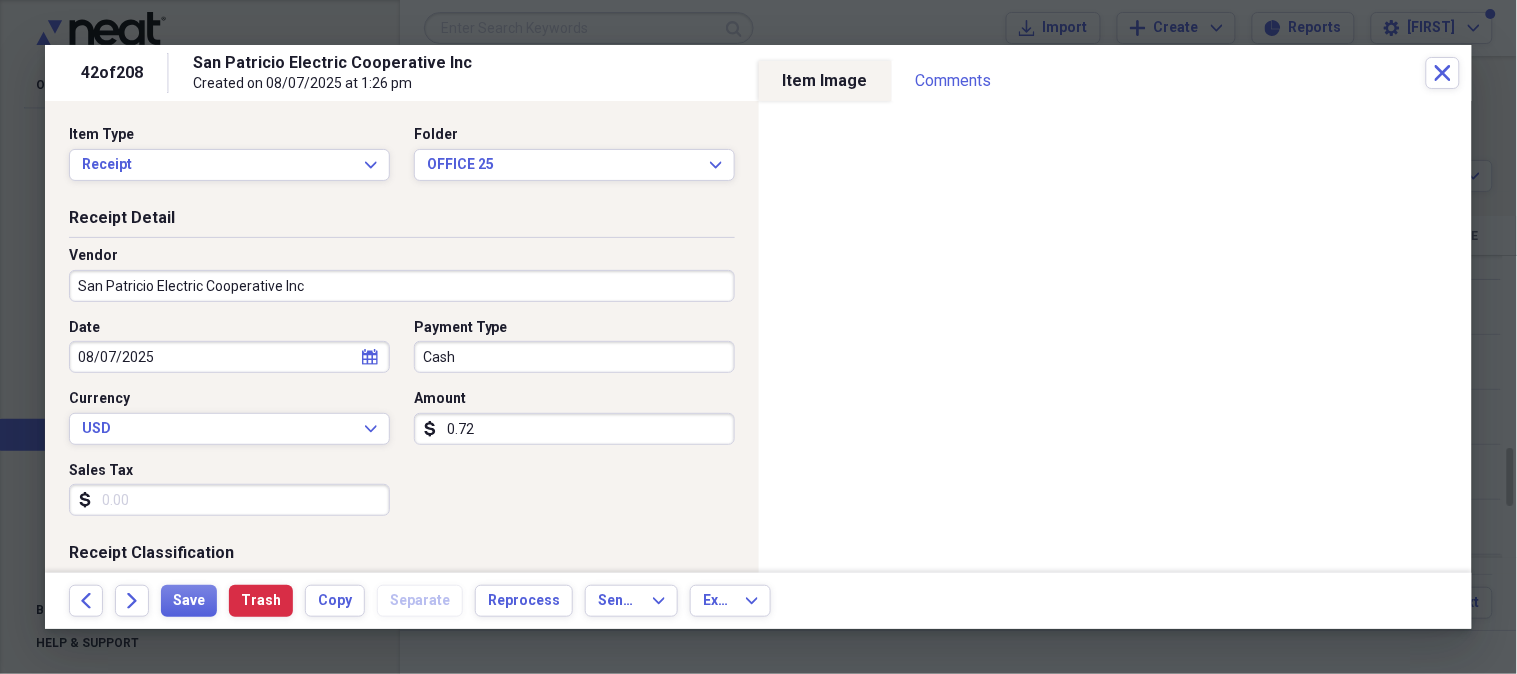 click on "Cash" at bounding box center [574, 357] 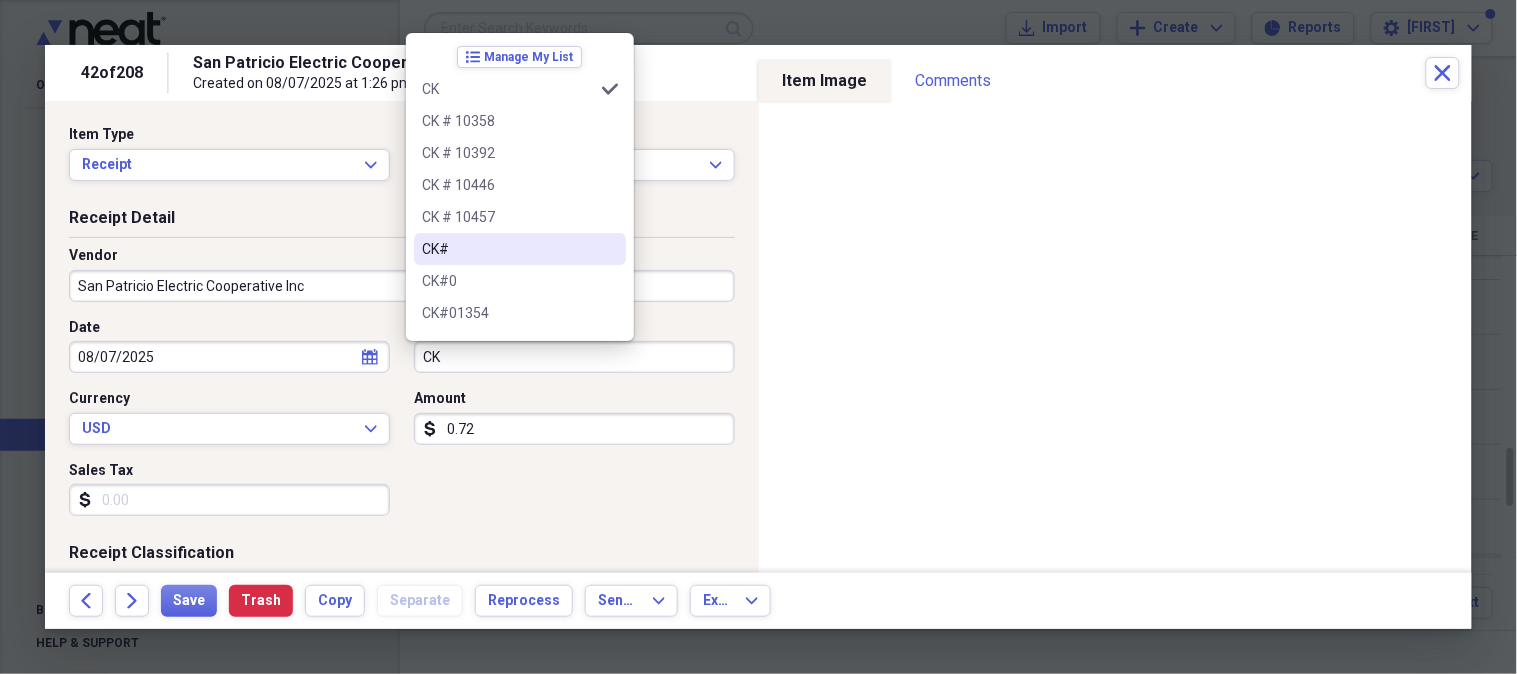 click on "CK#" at bounding box center (520, 249) 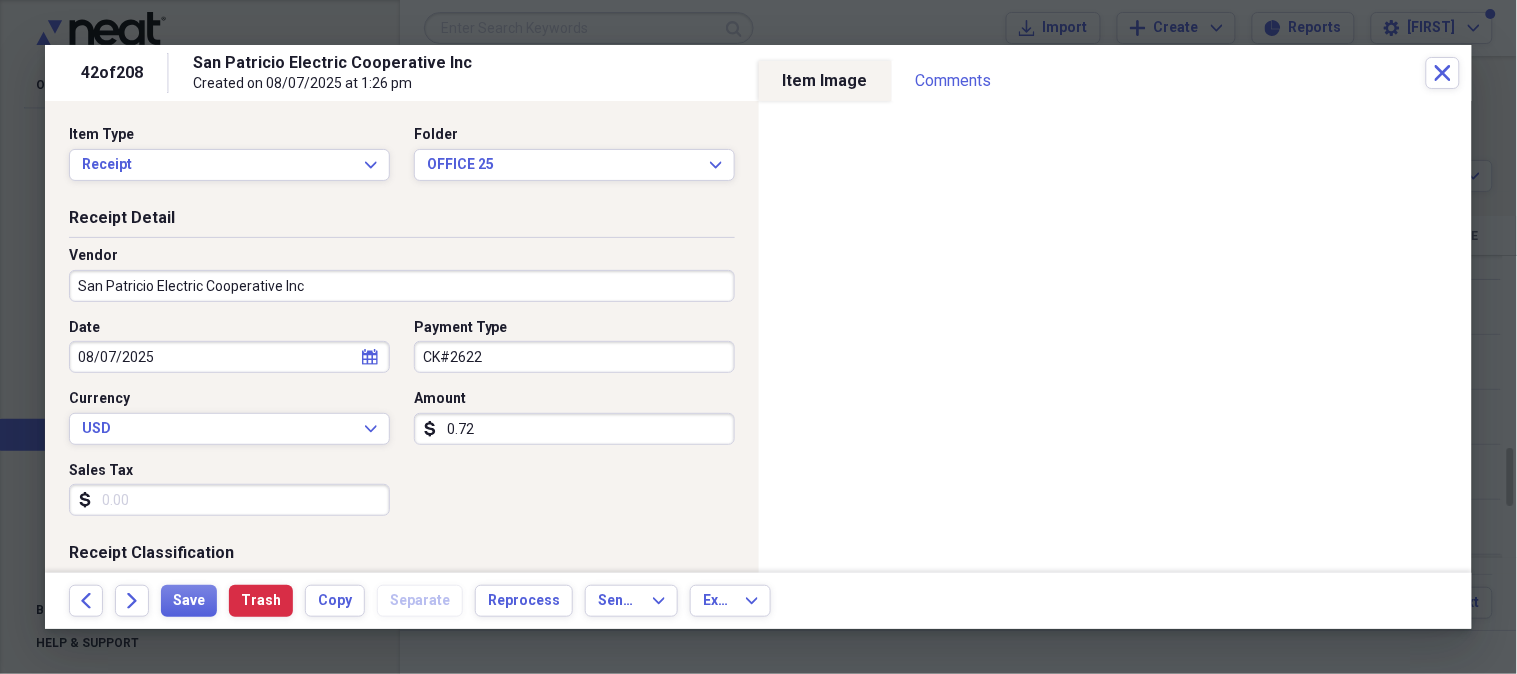 type on "CK#2622" 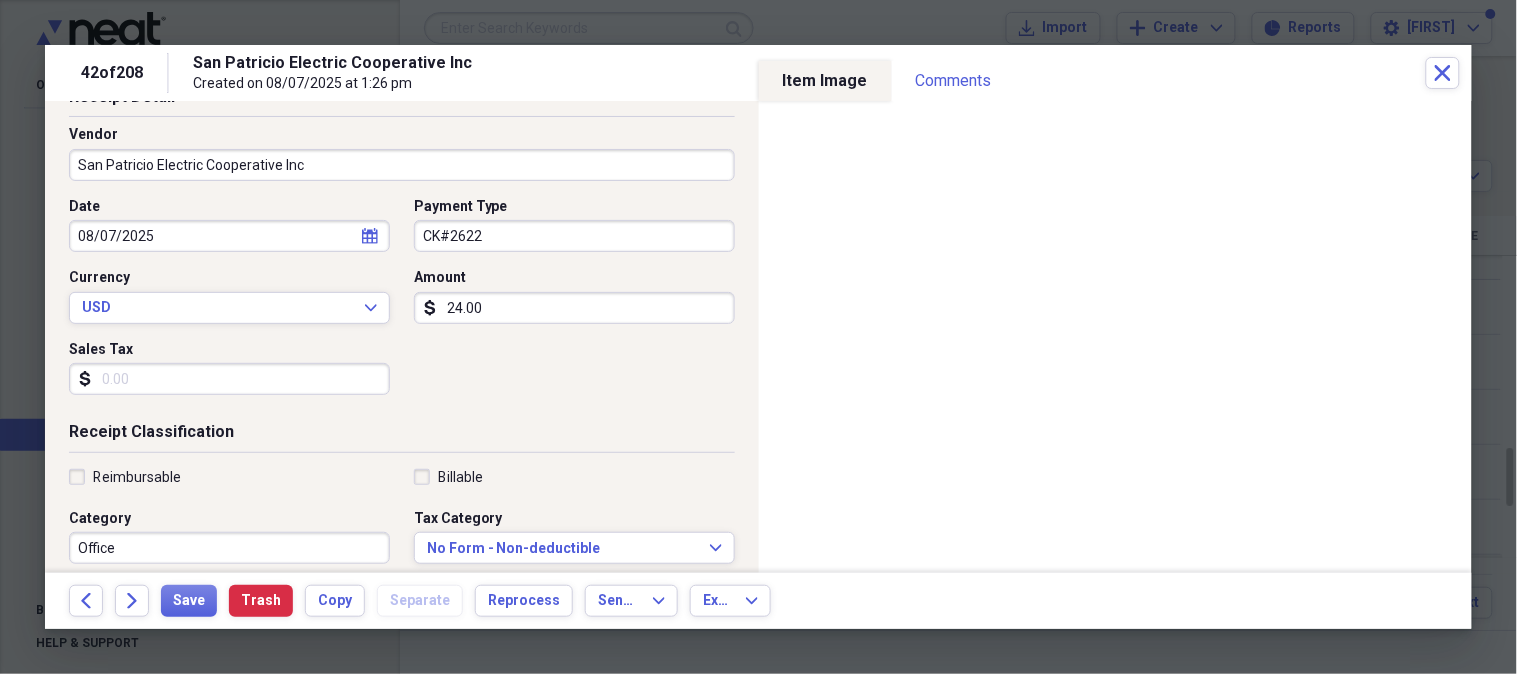 scroll, scrollTop: 123, scrollLeft: 0, axis: vertical 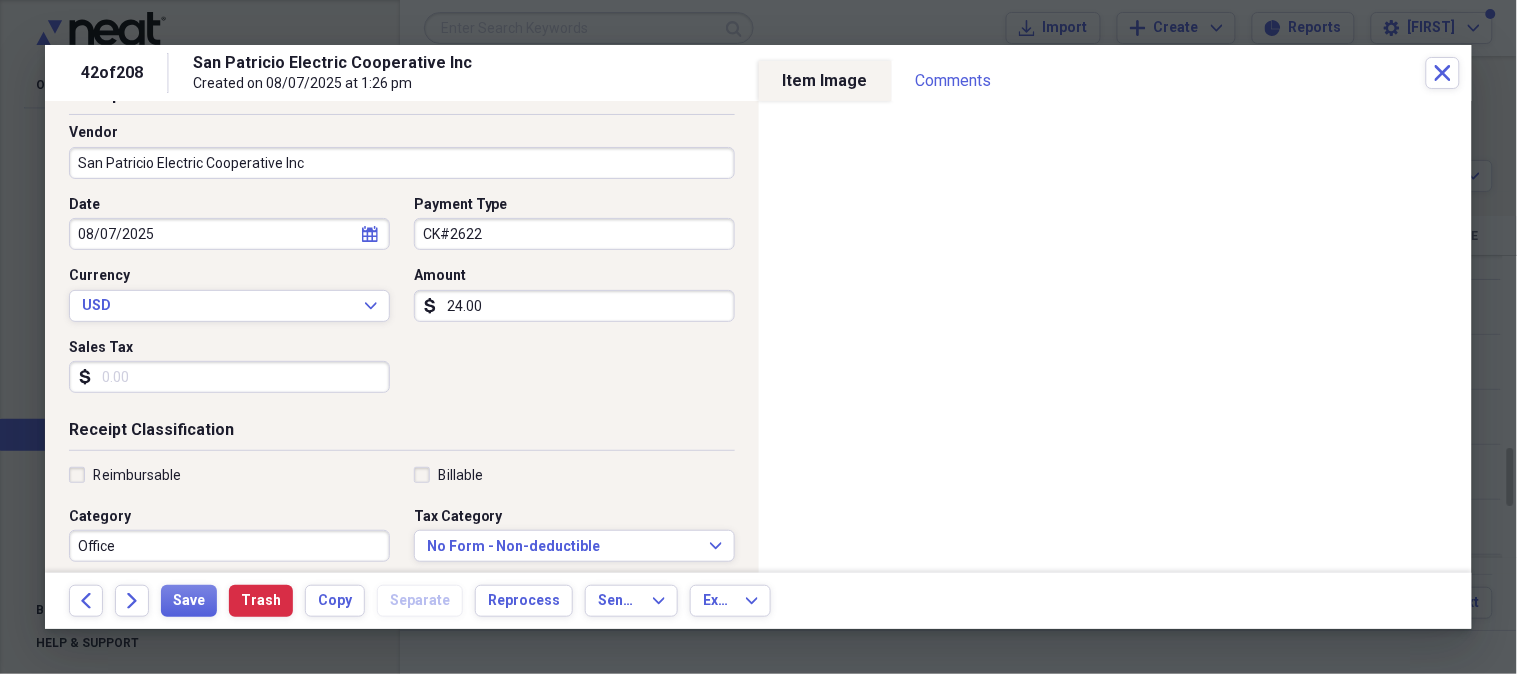 type on "24.00" 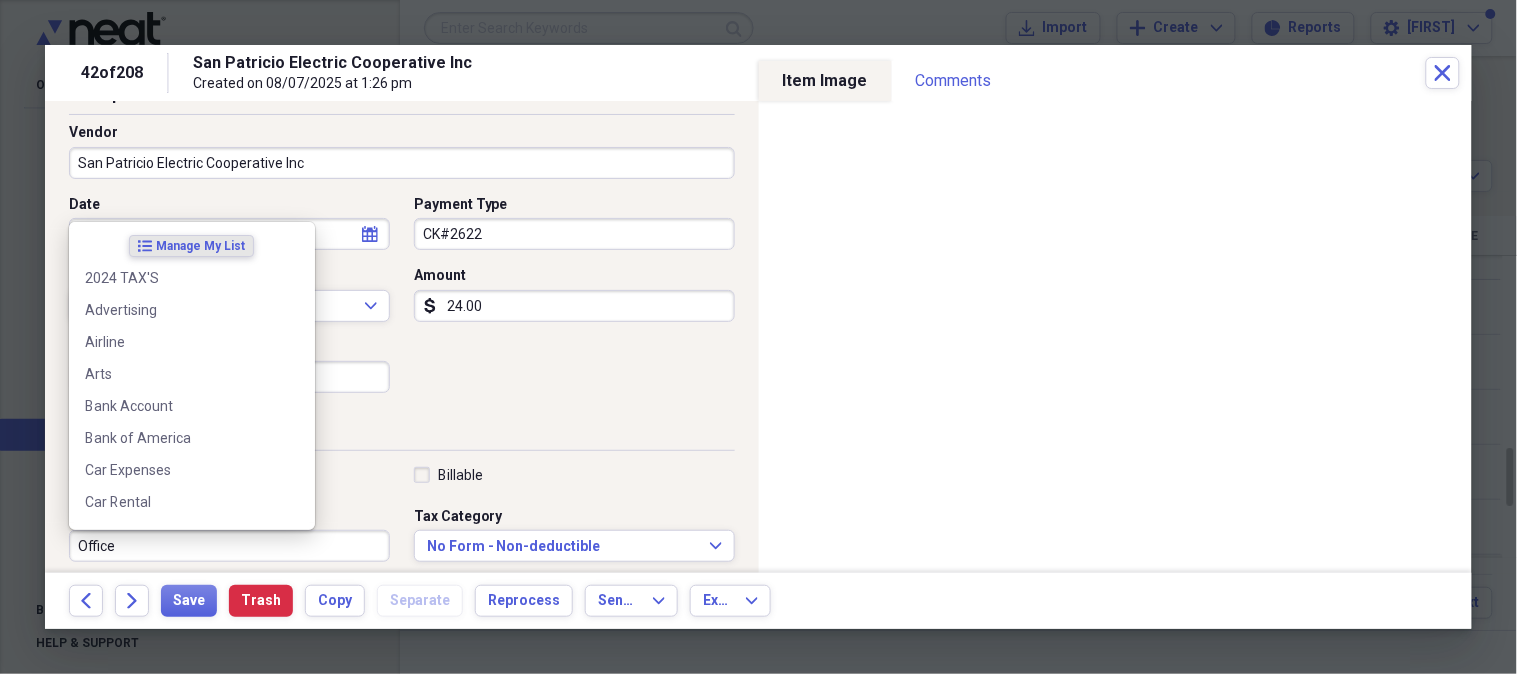 click on "Office" at bounding box center (229, 546) 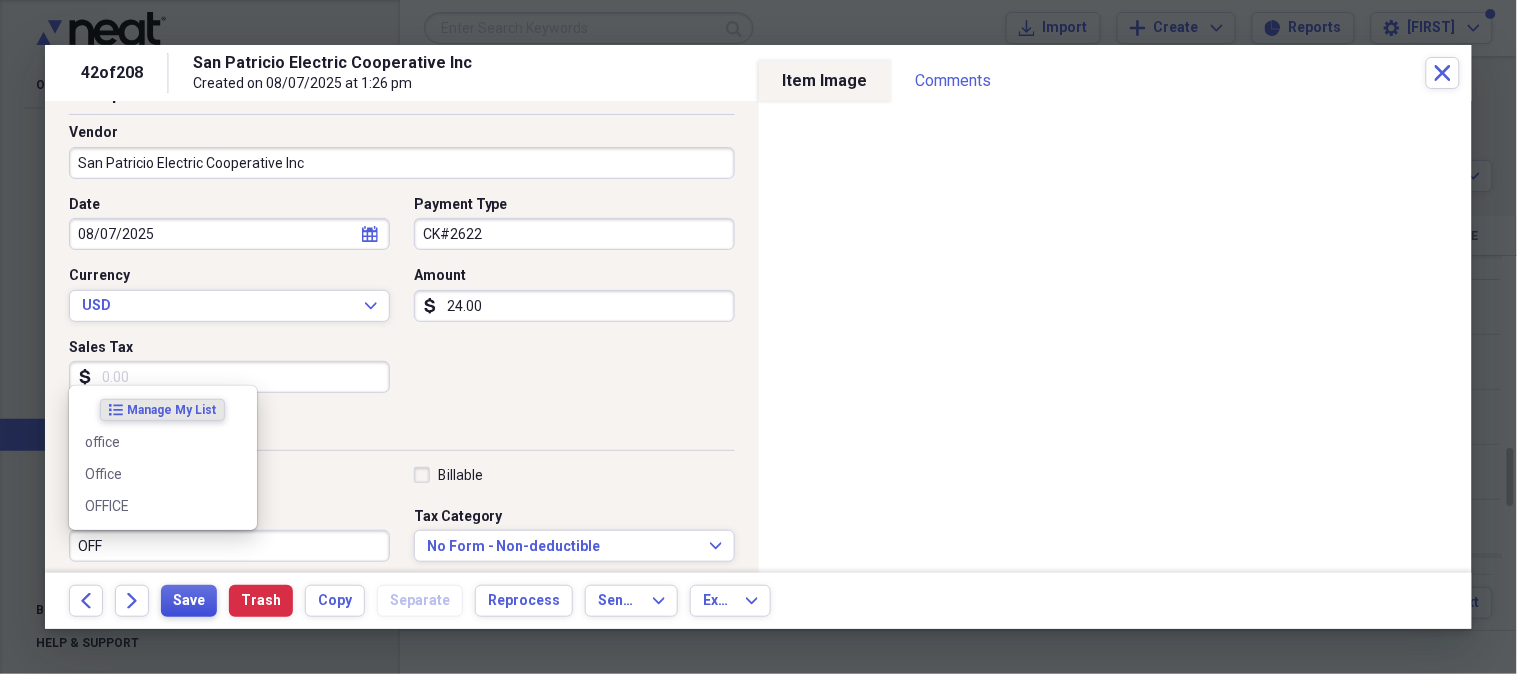 type on "OFF" 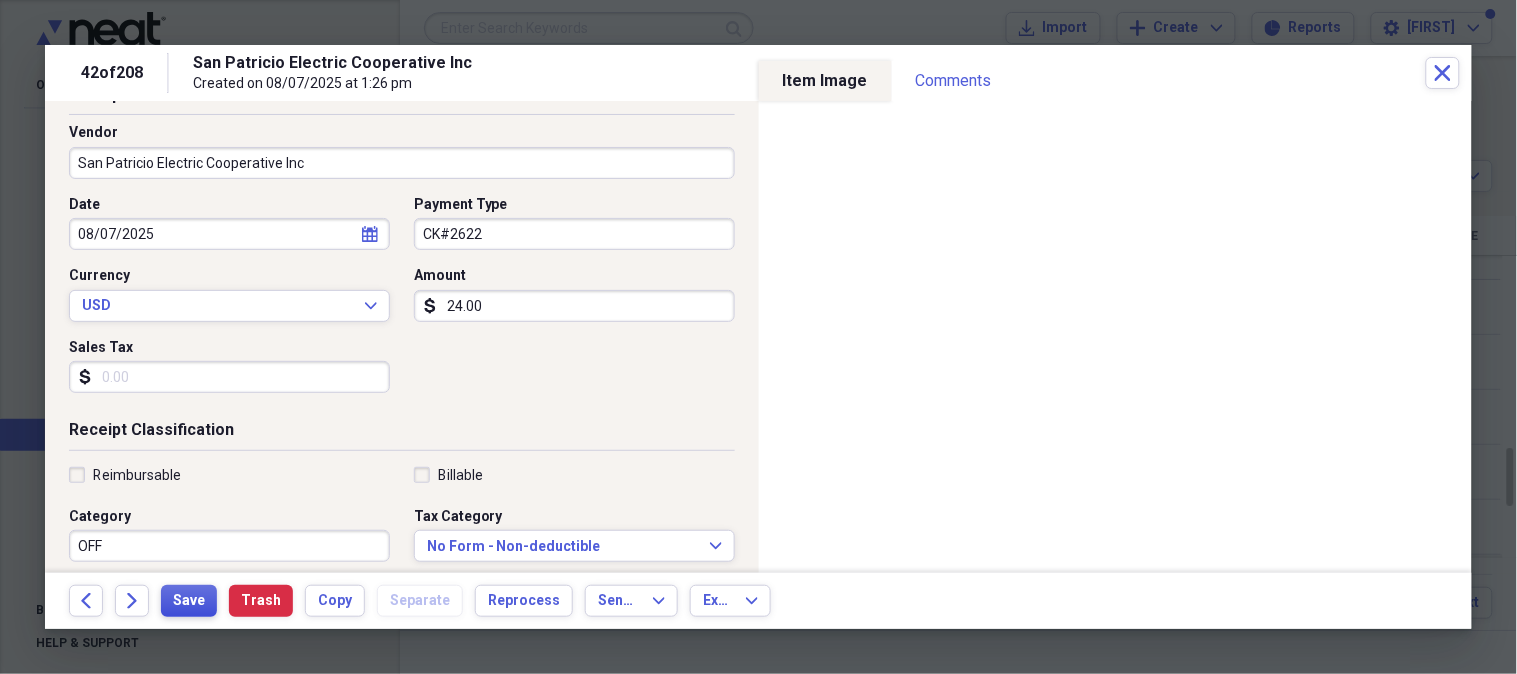 click on "Save" at bounding box center [189, 601] 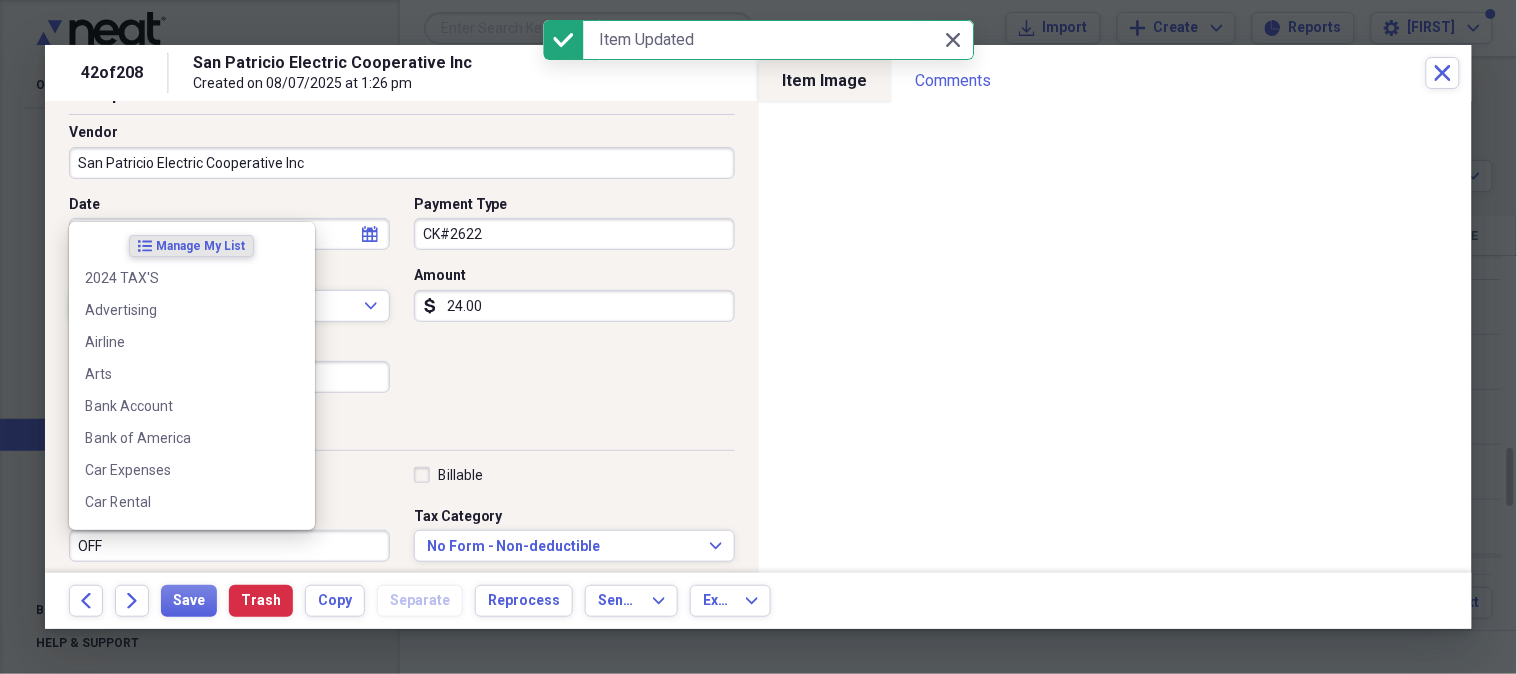 drag, startPoint x: 126, startPoint y: 533, endPoint x: 131, endPoint y: 544, distance: 12.083046 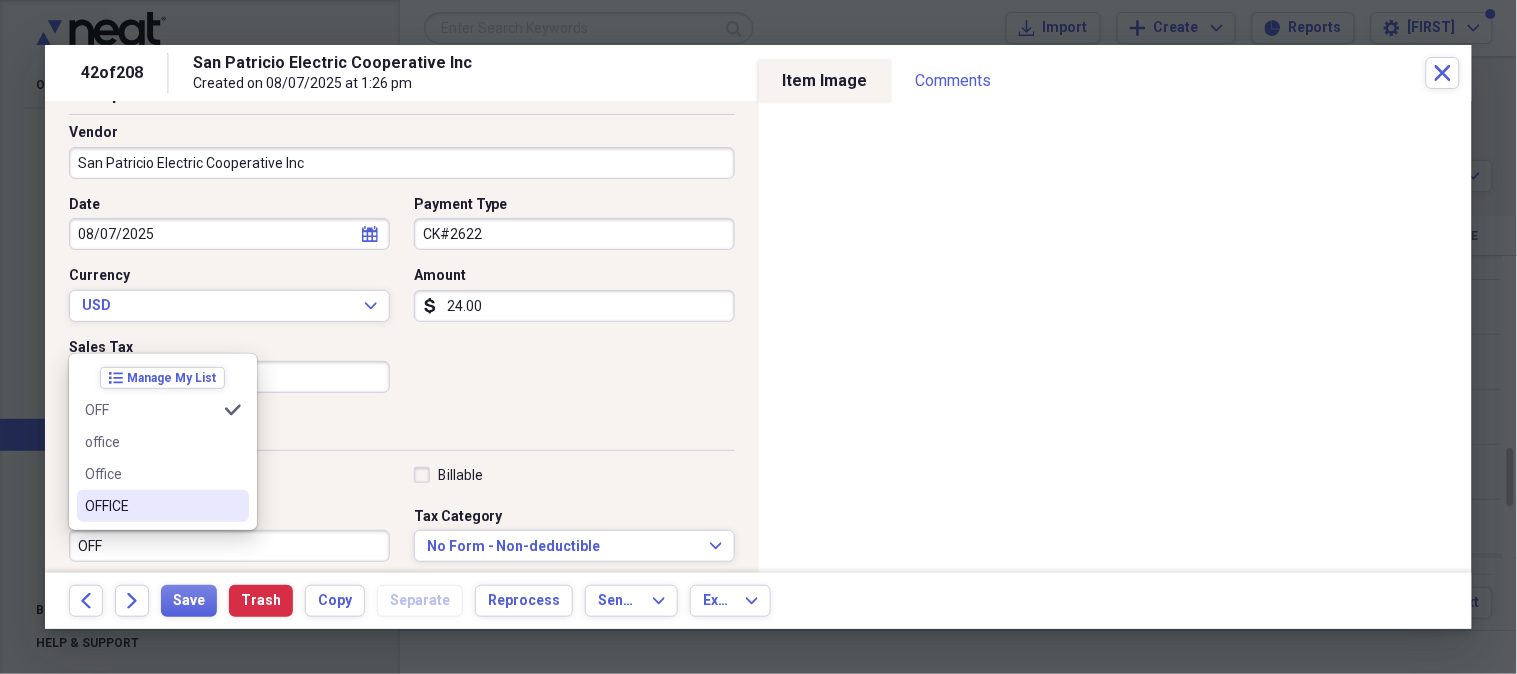 click on "OFFICE" at bounding box center [163, 506] 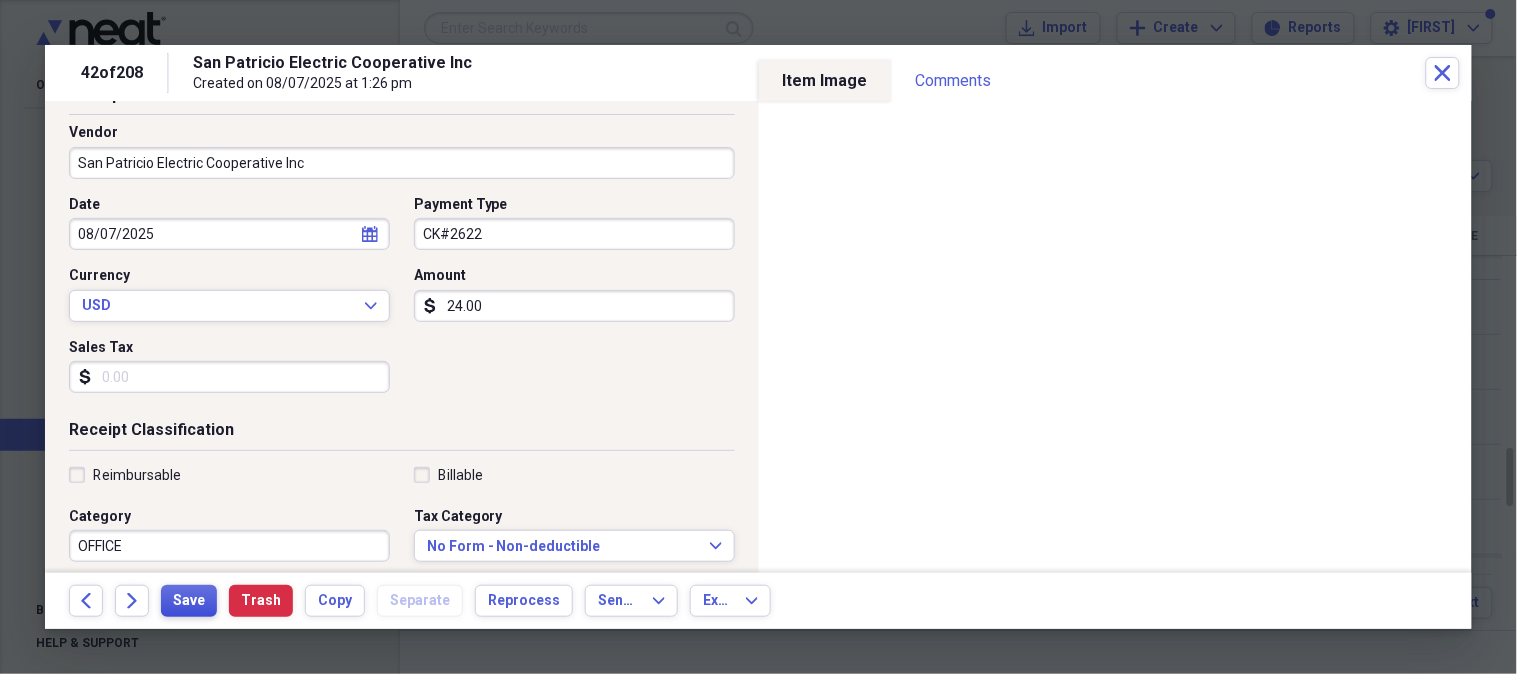 click on "Save" at bounding box center [189, 601] 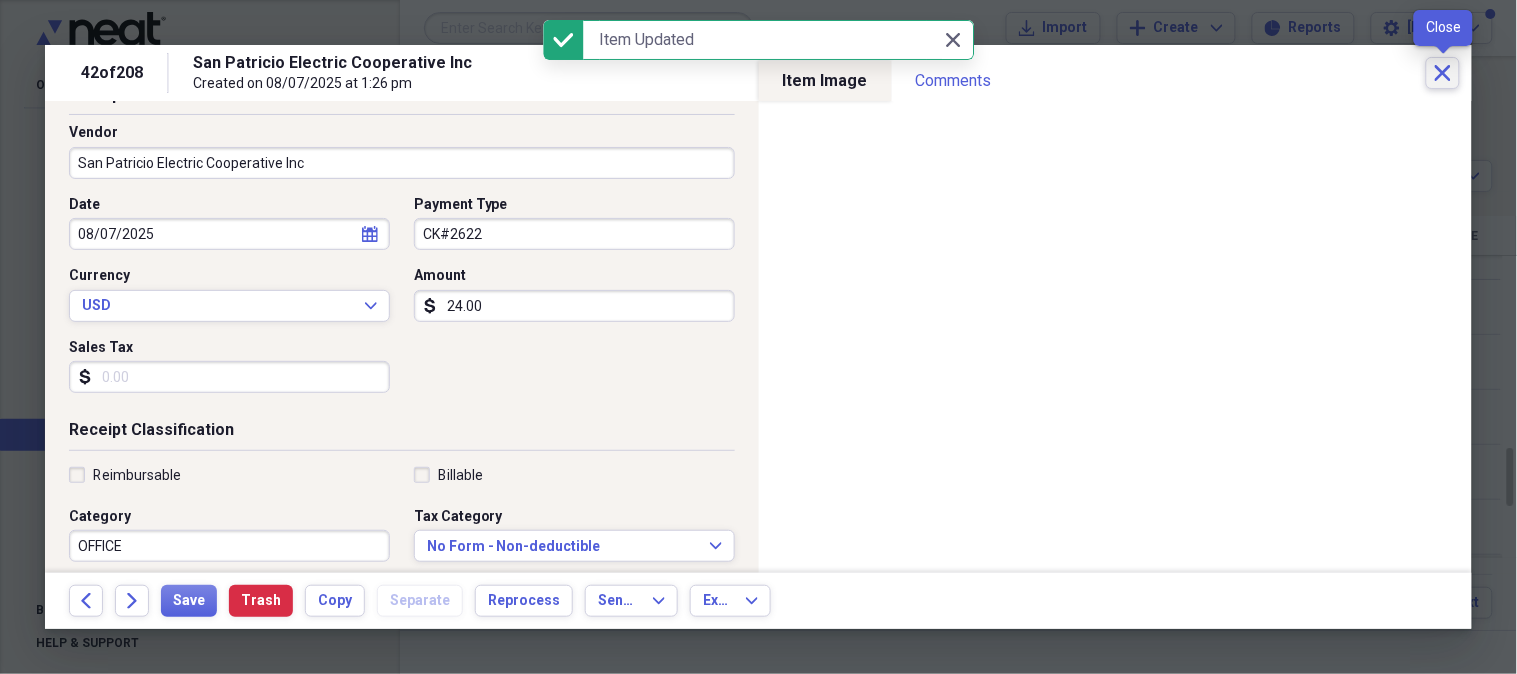 click 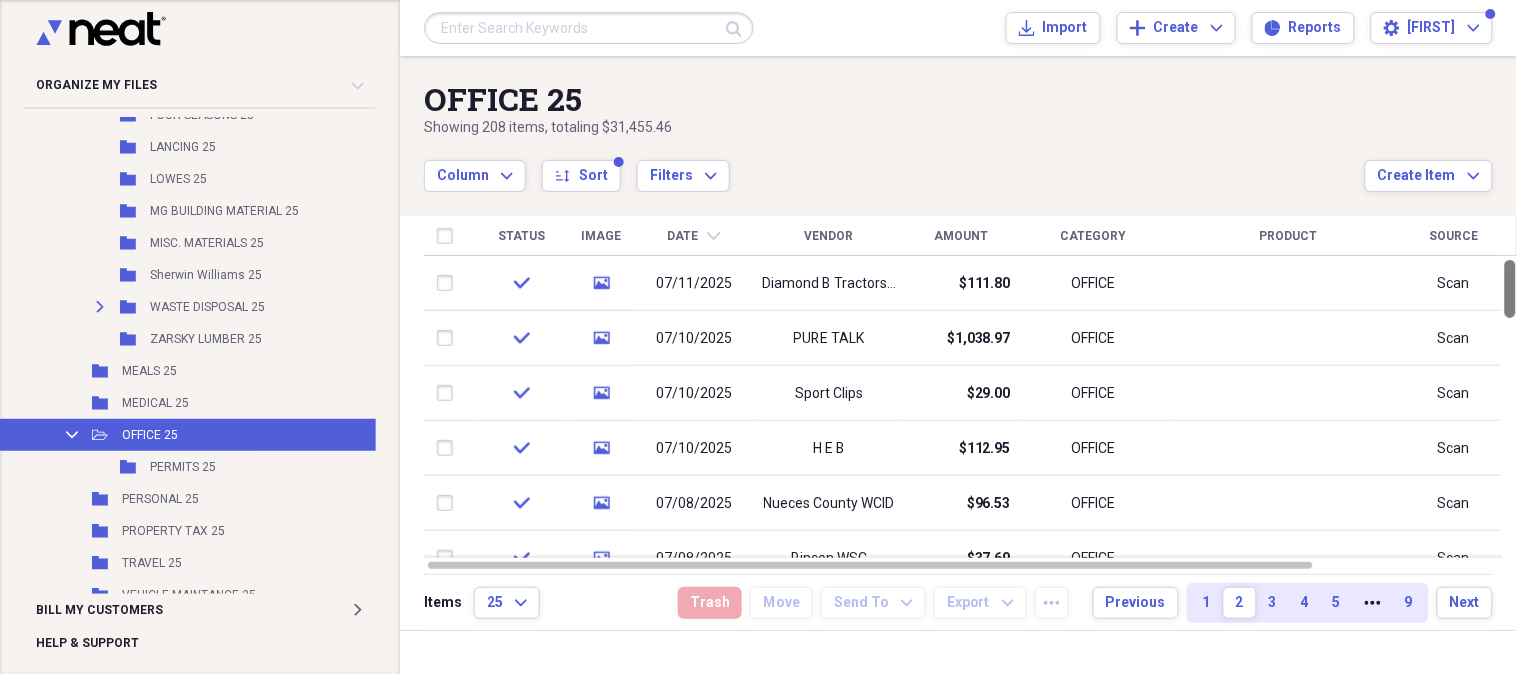 drag, startPoint x: 1507, startPoint y: 472, endPoint x: 1516, endPoint y: 220, distance: 252.16066 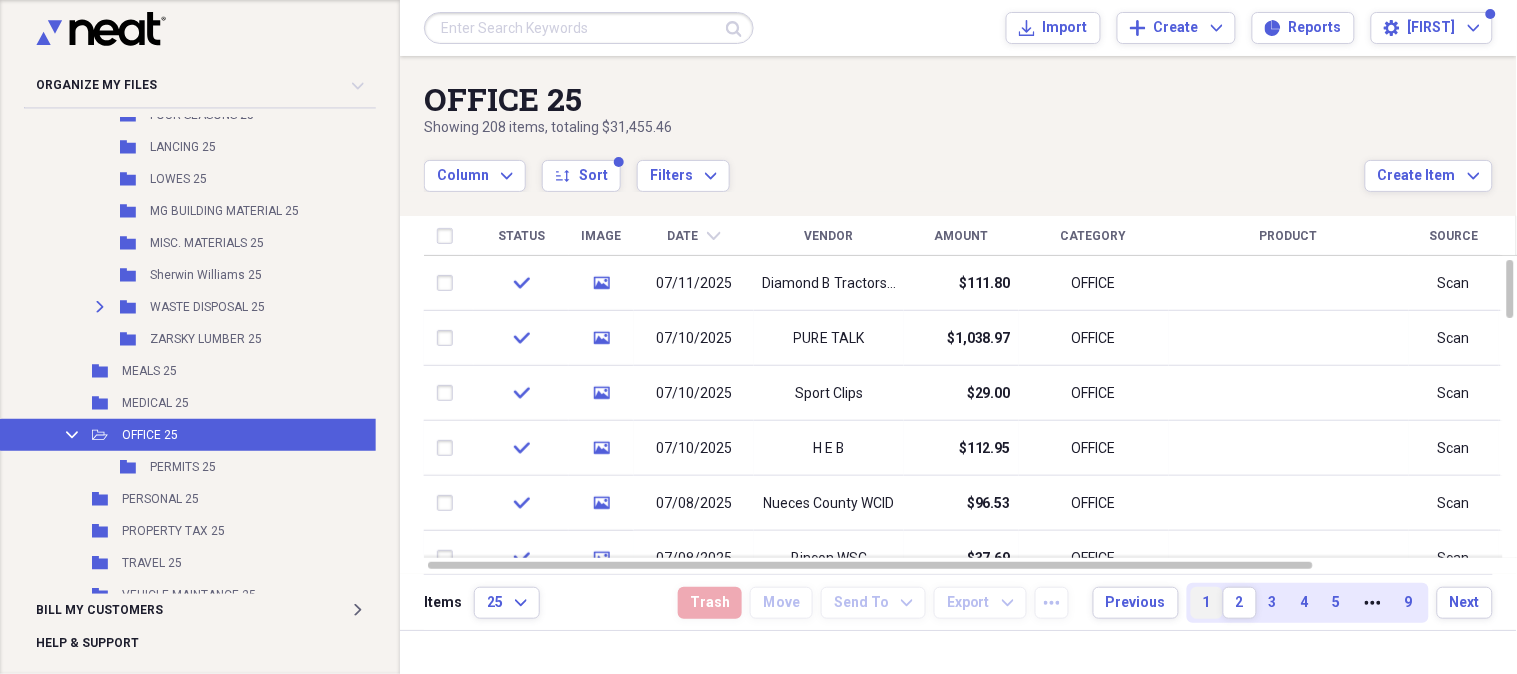 click on "1" at bounding box center [1207, 603] 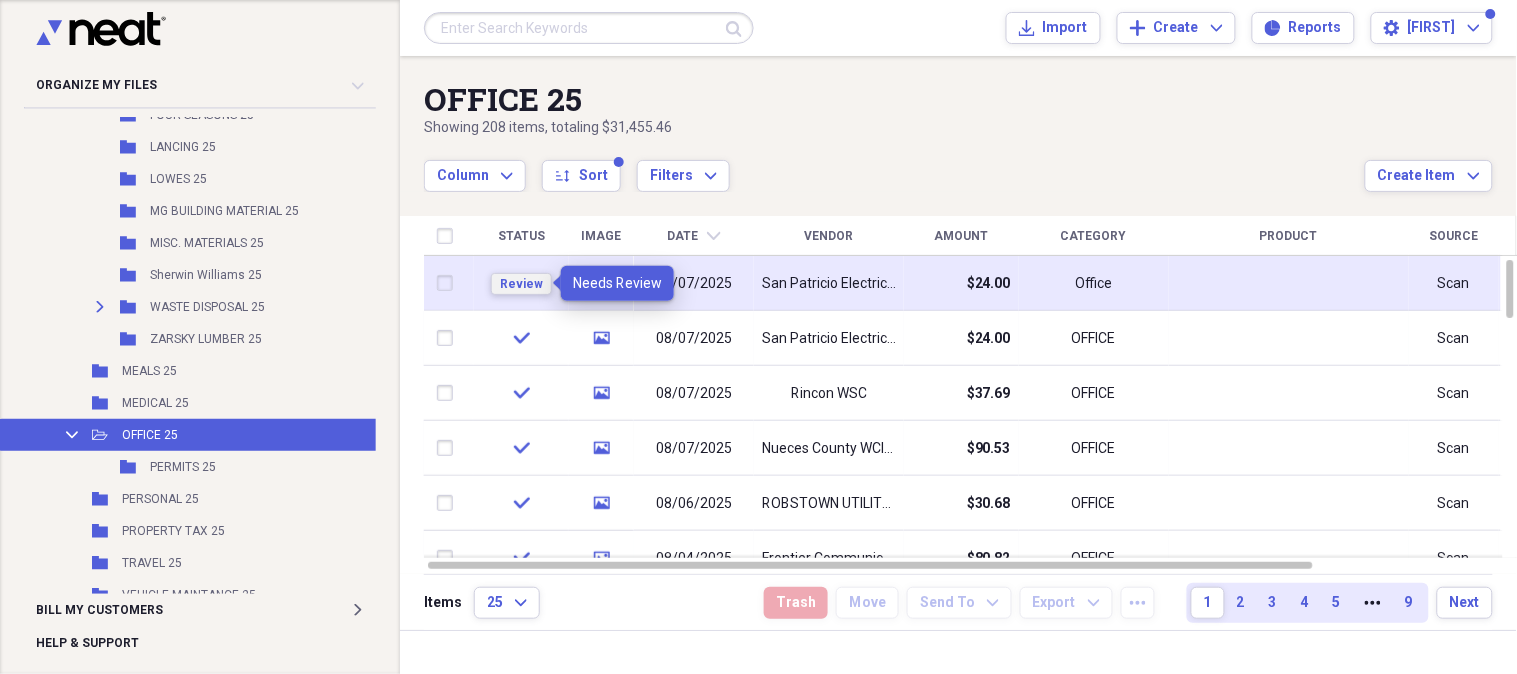 click on "Review" at bounding box center (521, 284) 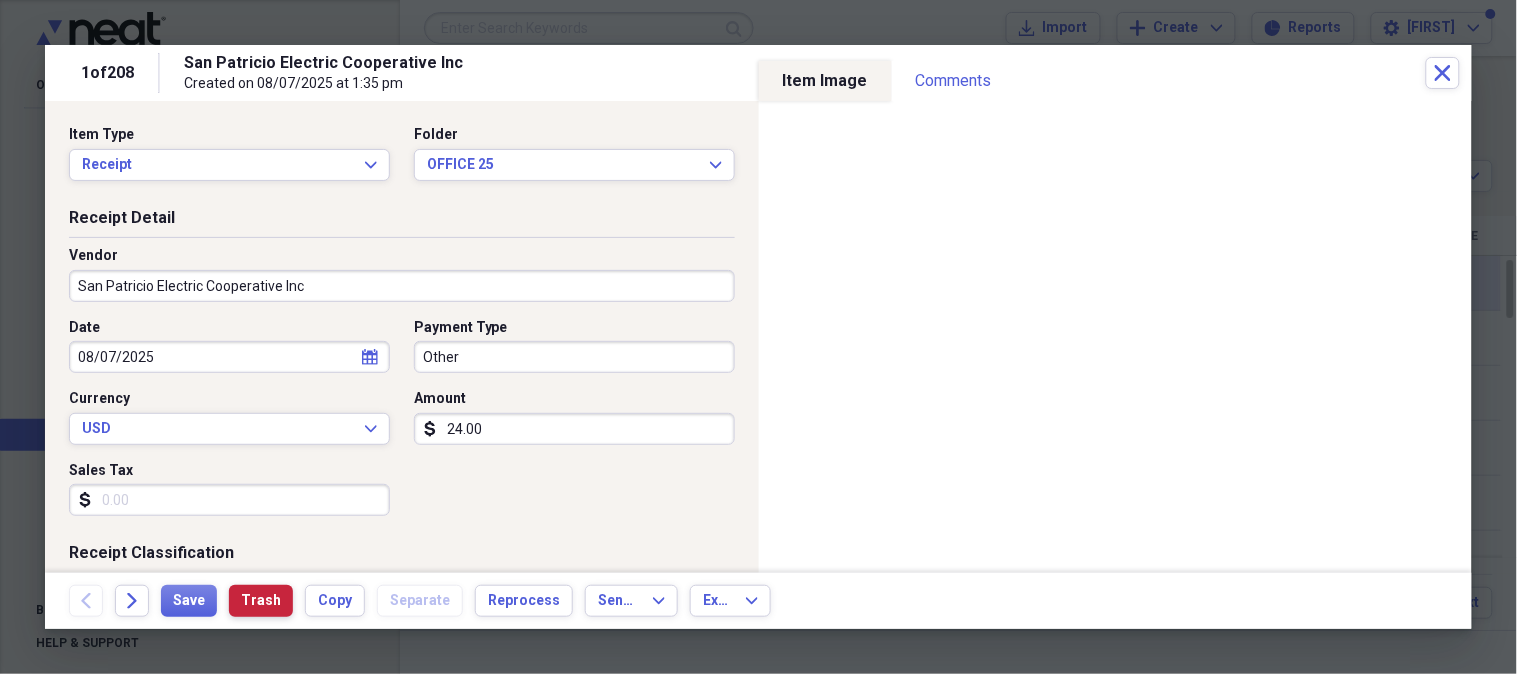 click on "Trash" at bounding box center (261, 601) 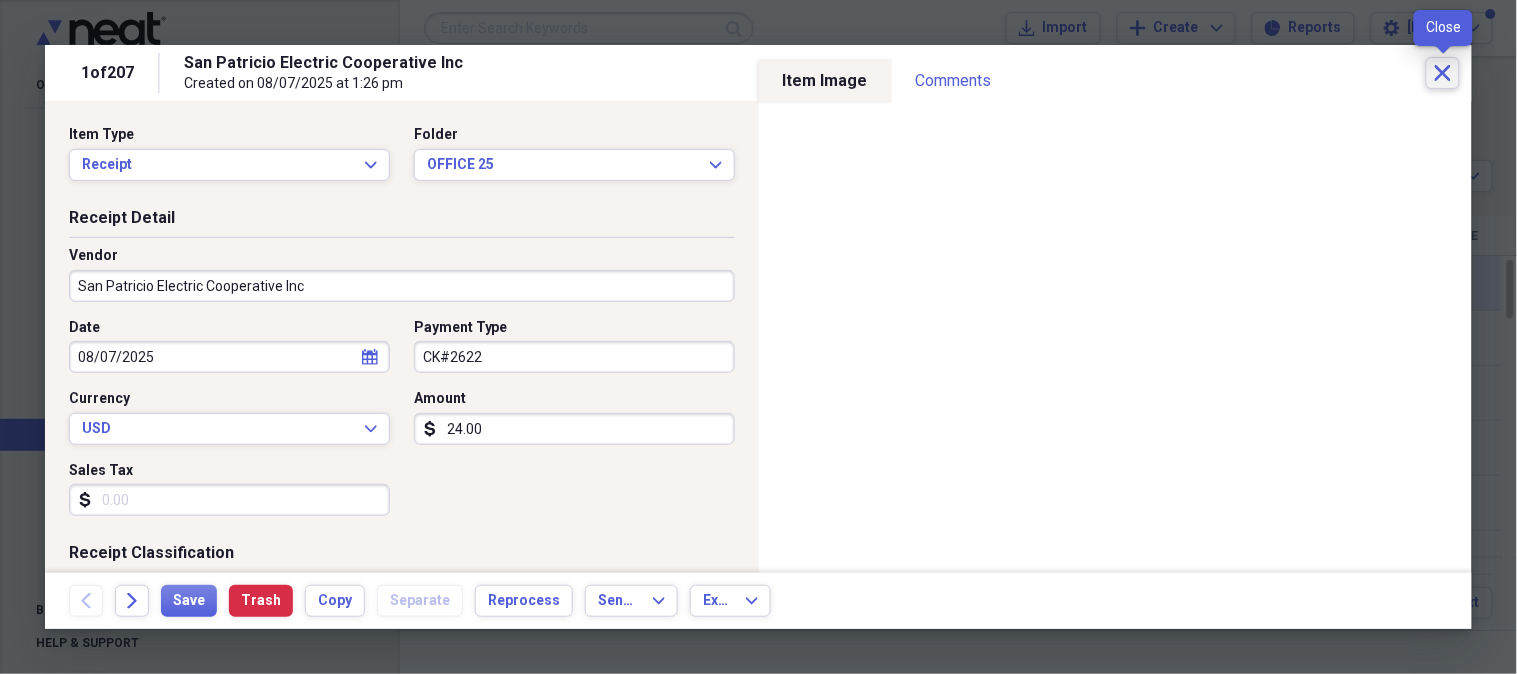 click 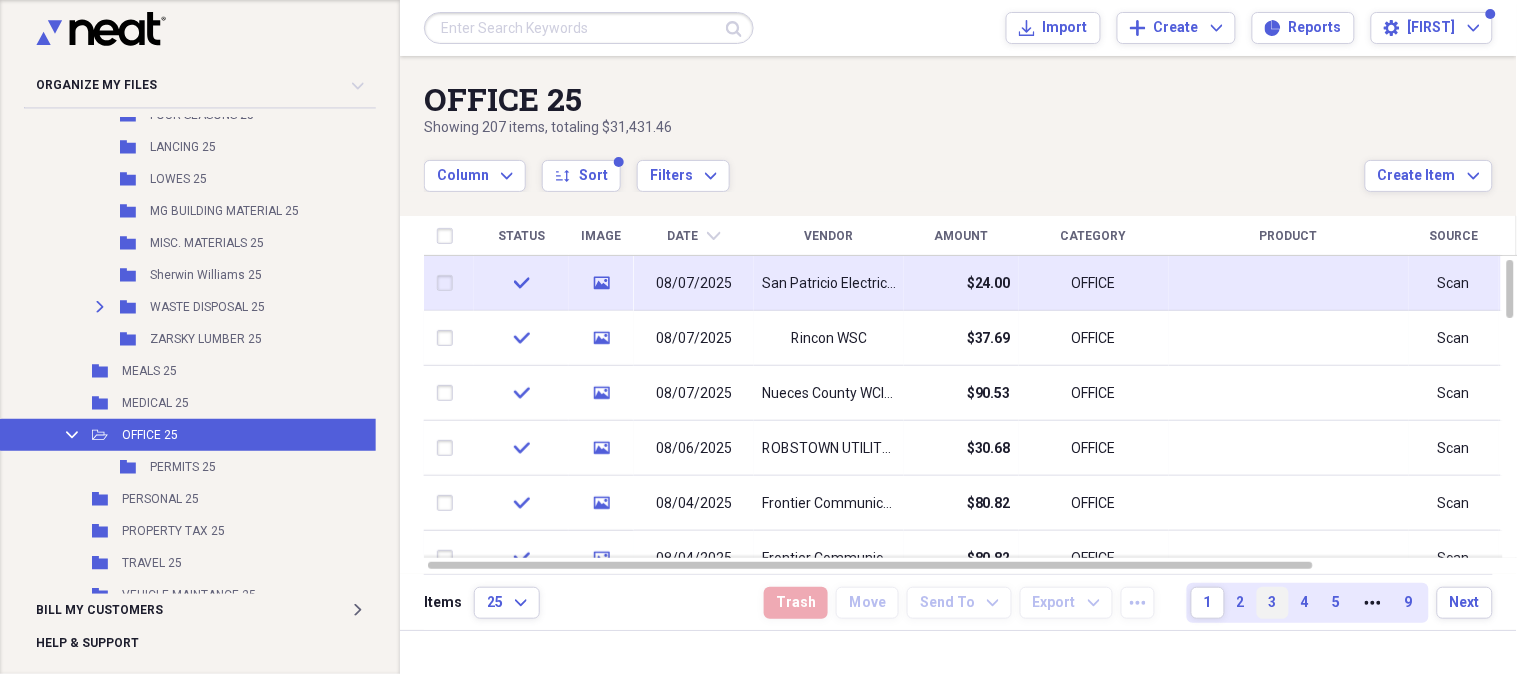 click on "3" at bounding box center [1273, 603] 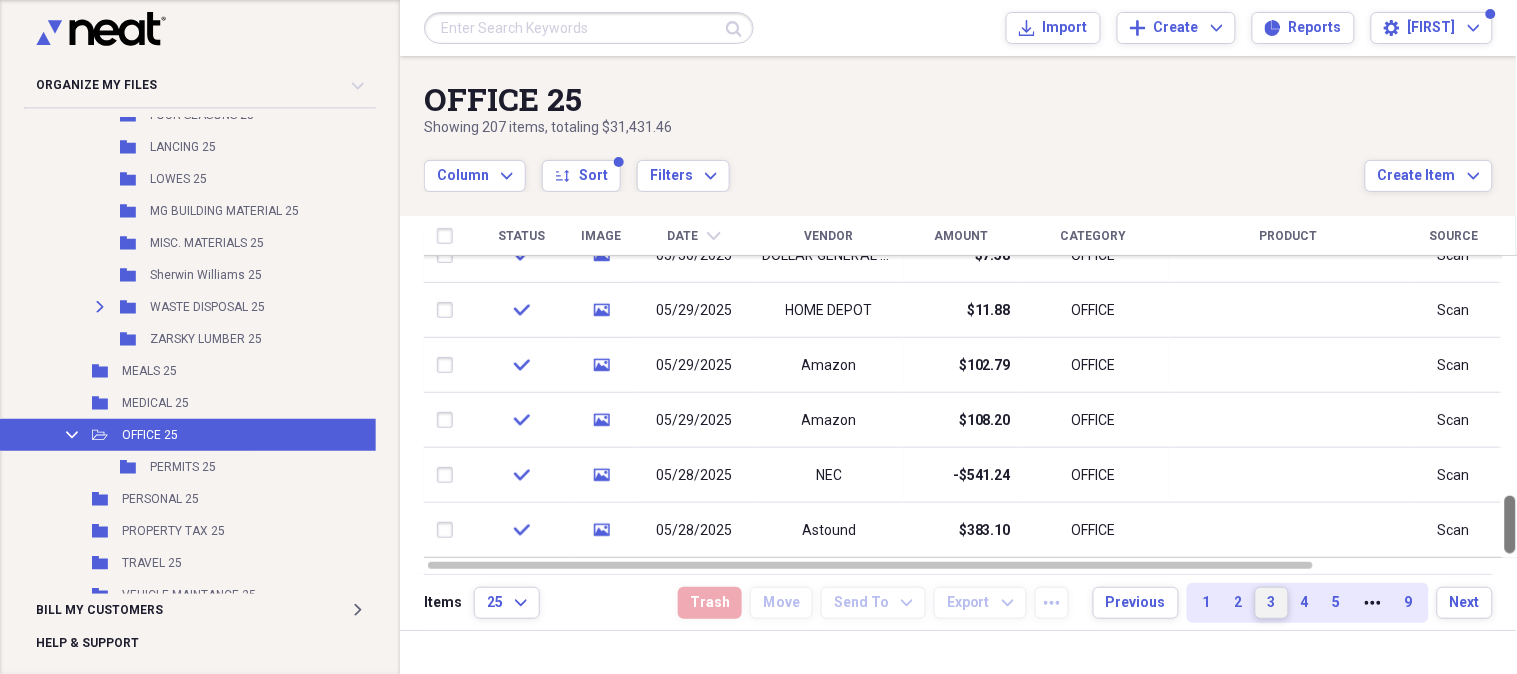 drag, startPoint x: 1513, startPoint y: 268, endPoint x: 1455, endPoint y: 674, distance: 410.12195 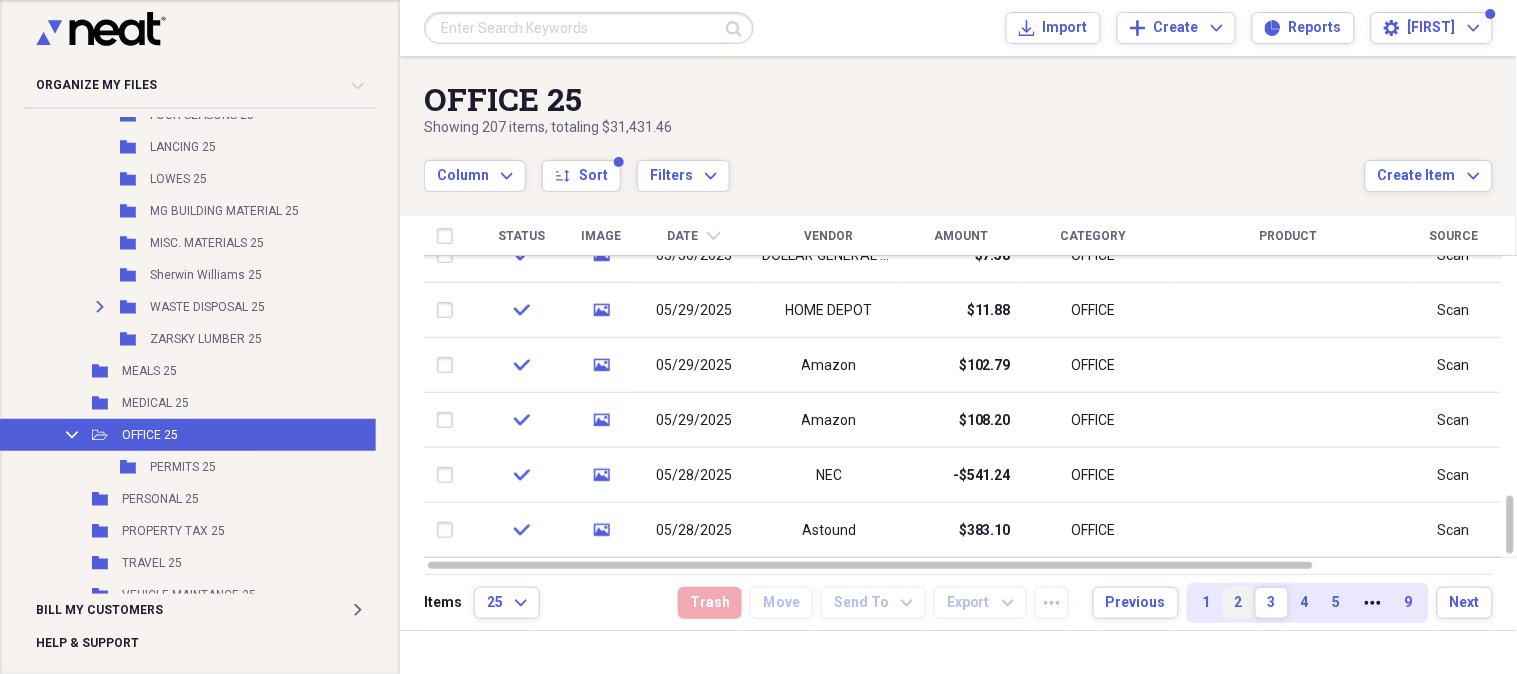 click on "2" at bounding box center (1239, 603) 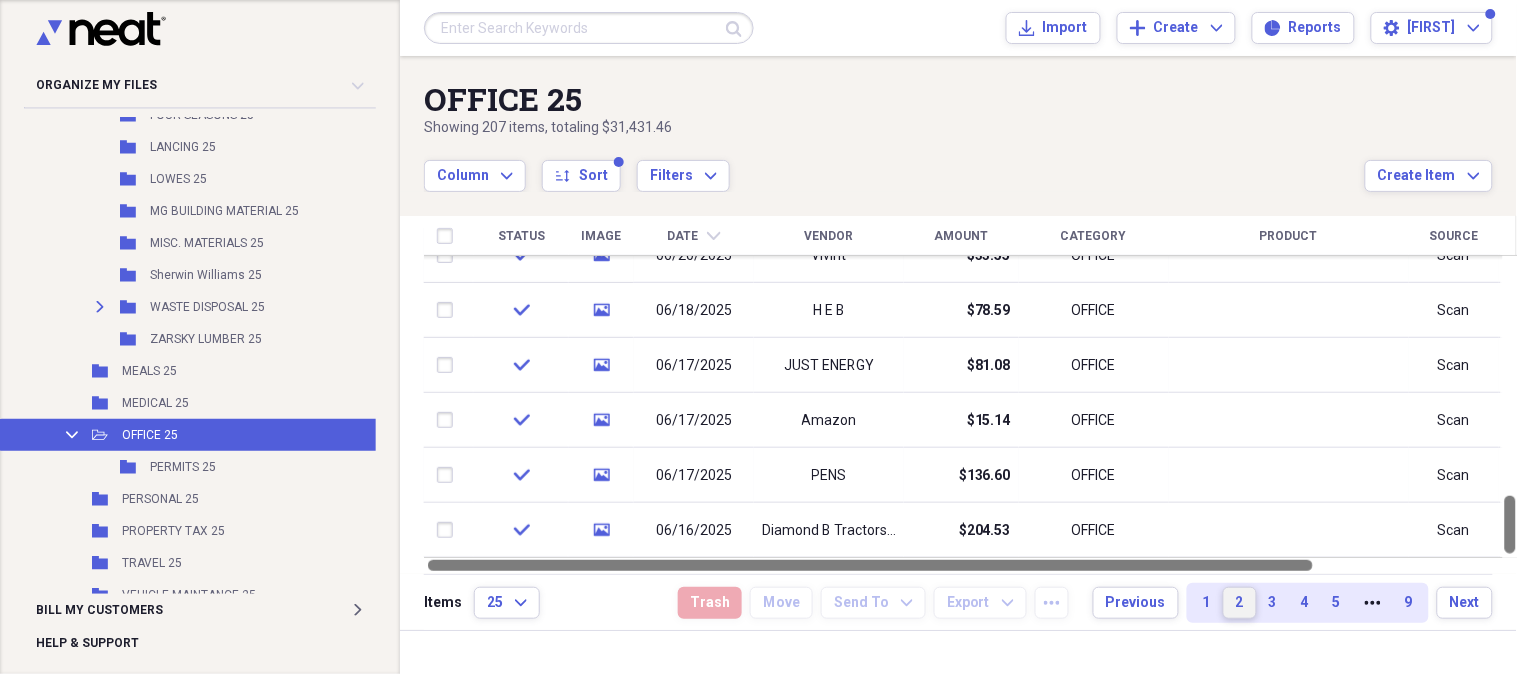drag, startPoint x: 1506, startPoint y: 283, endPoint x: 1461, endPoint y: 567, distance: 287.54303 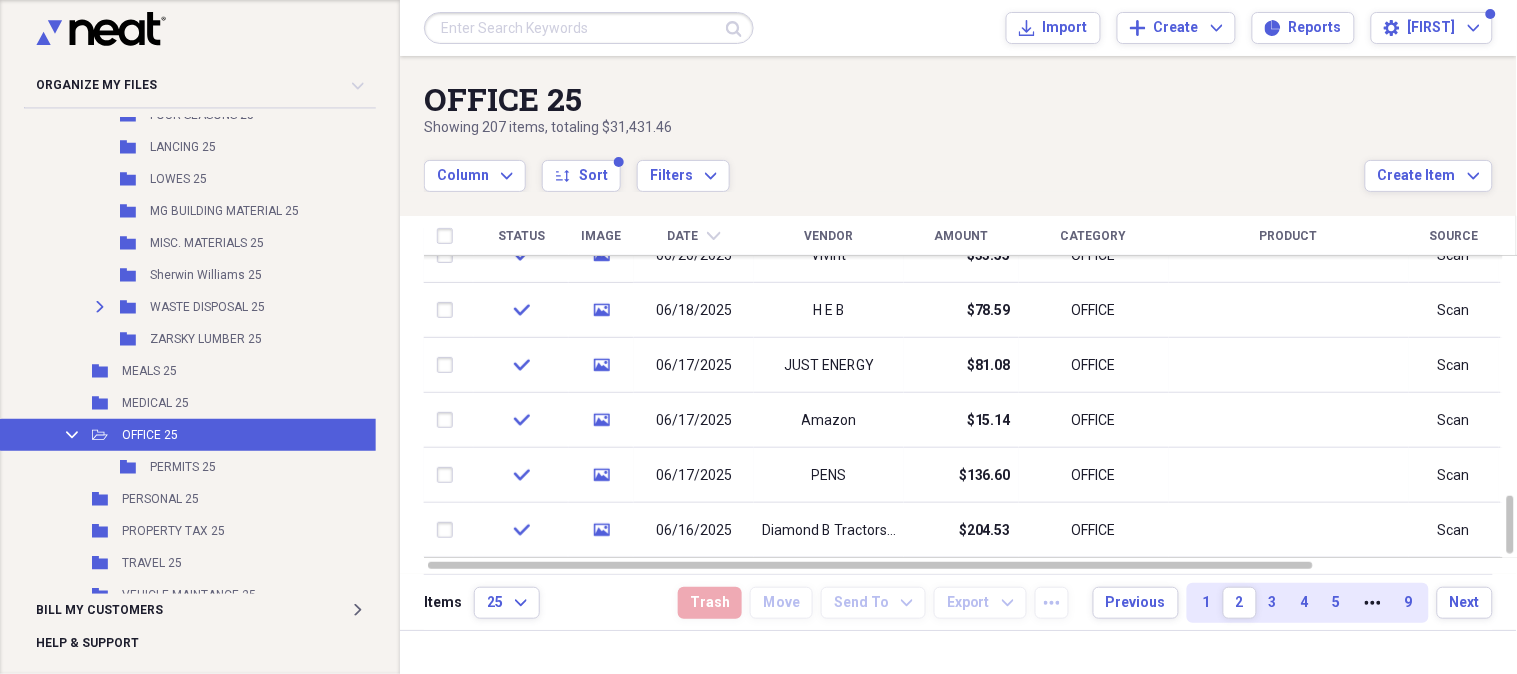 click on "Vendor" at bounding box center (829, 236) 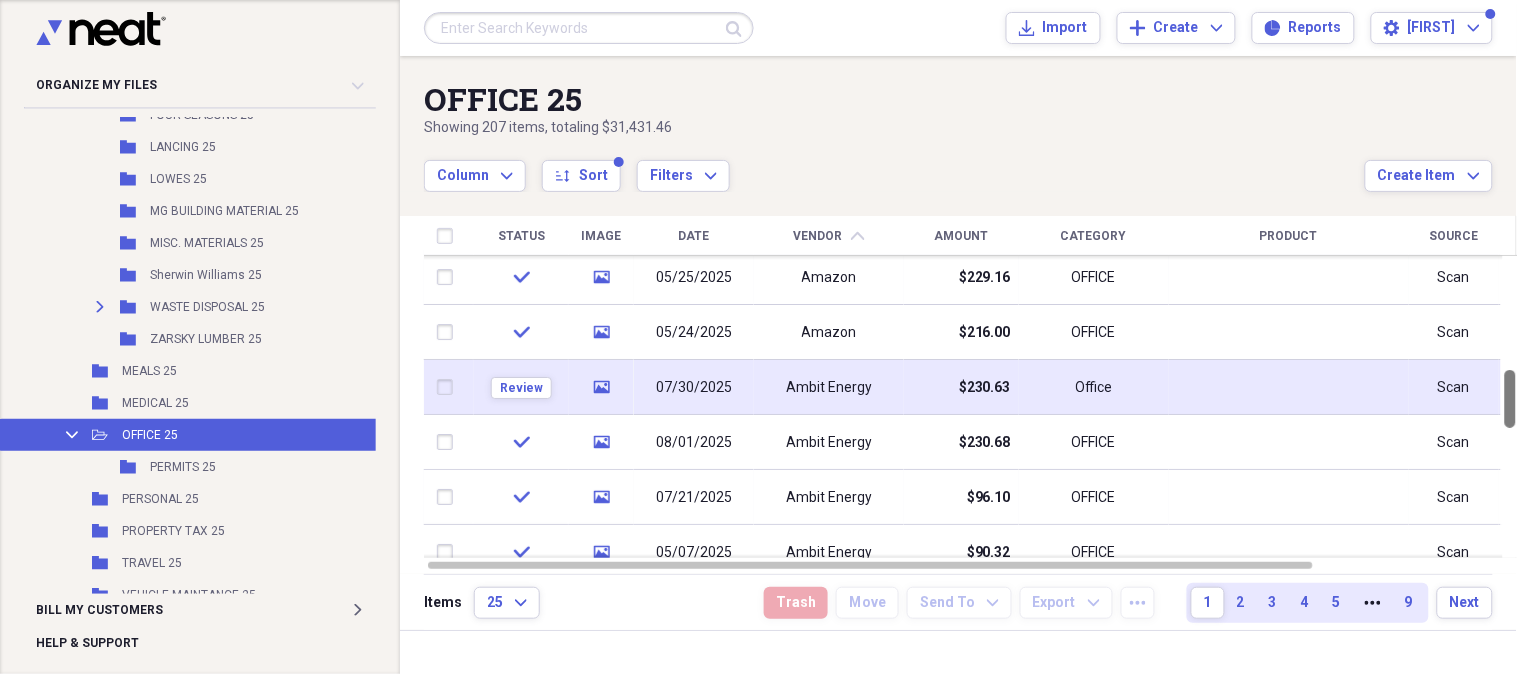 drag, startPoint x: 1505, startPoint y: 296, endPoint x: 1497, endPoint y: 406, distance: 110.29053 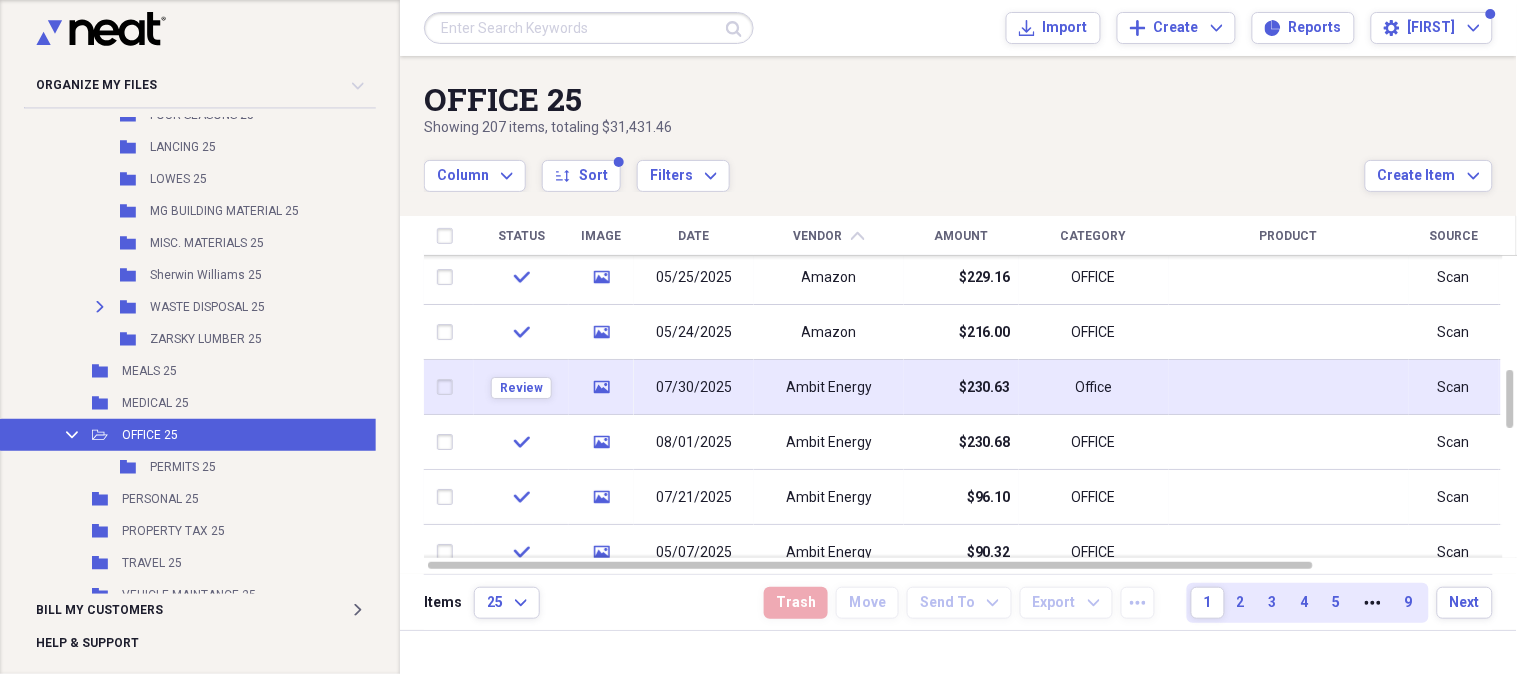click on "07/30/2025" at bounding box center (694, 388) 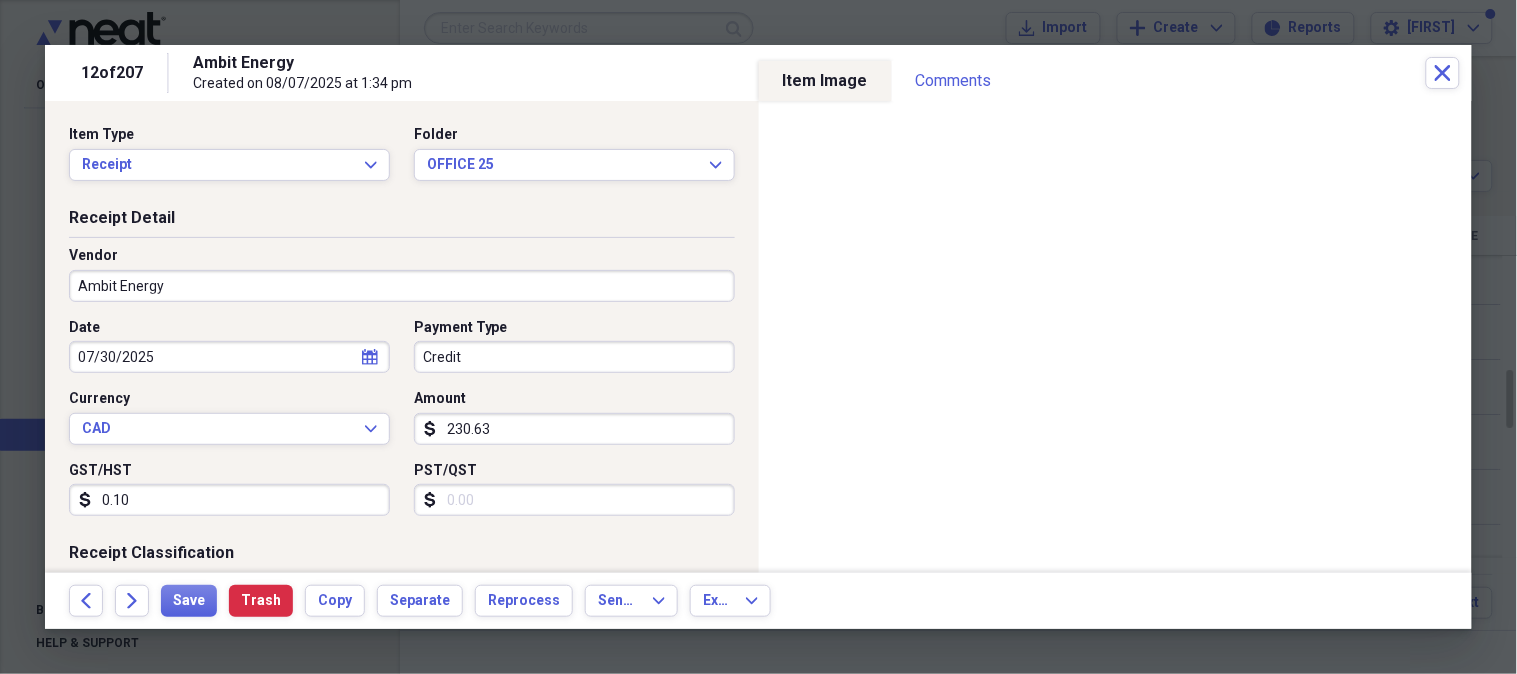click on "calendar Calendar" at bounding box center (370, 357) 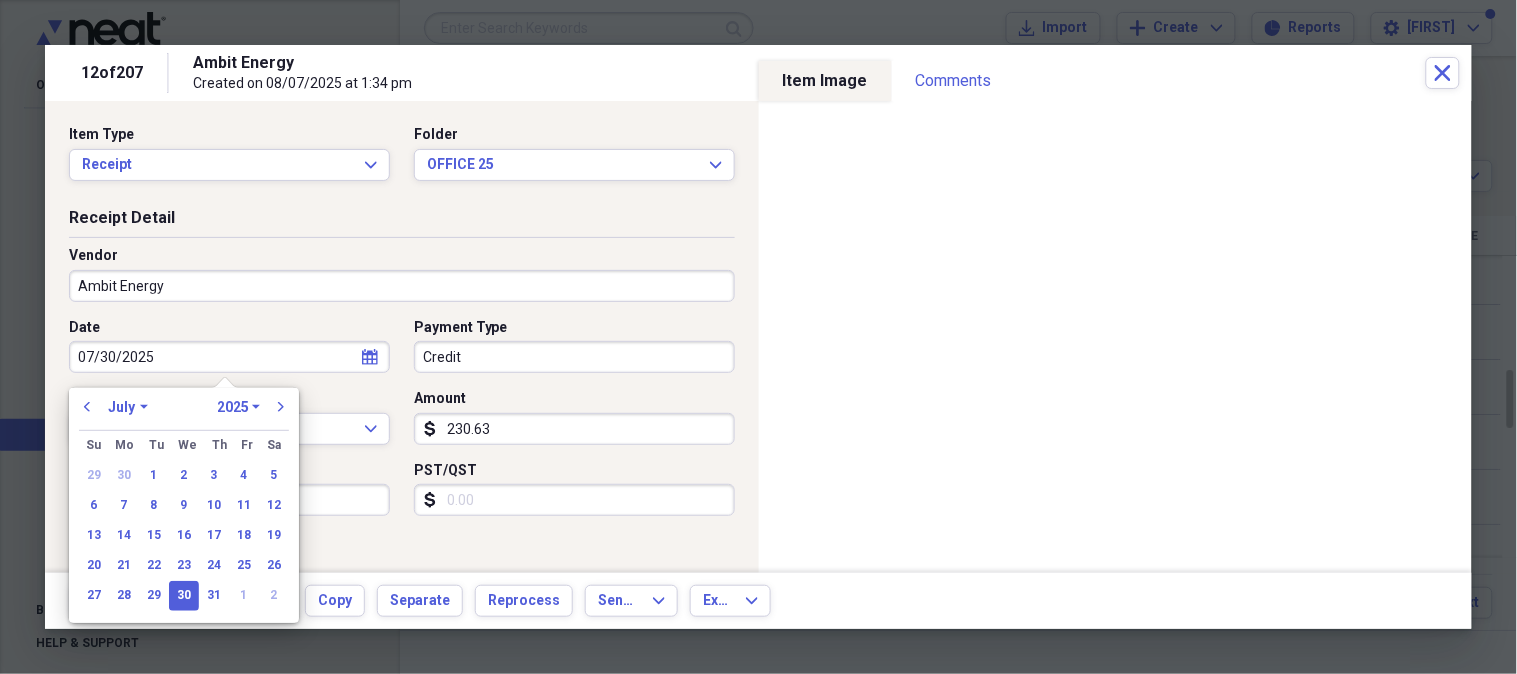 click on "January February March April May June July August September October November December" at bounding box center (128, 407) 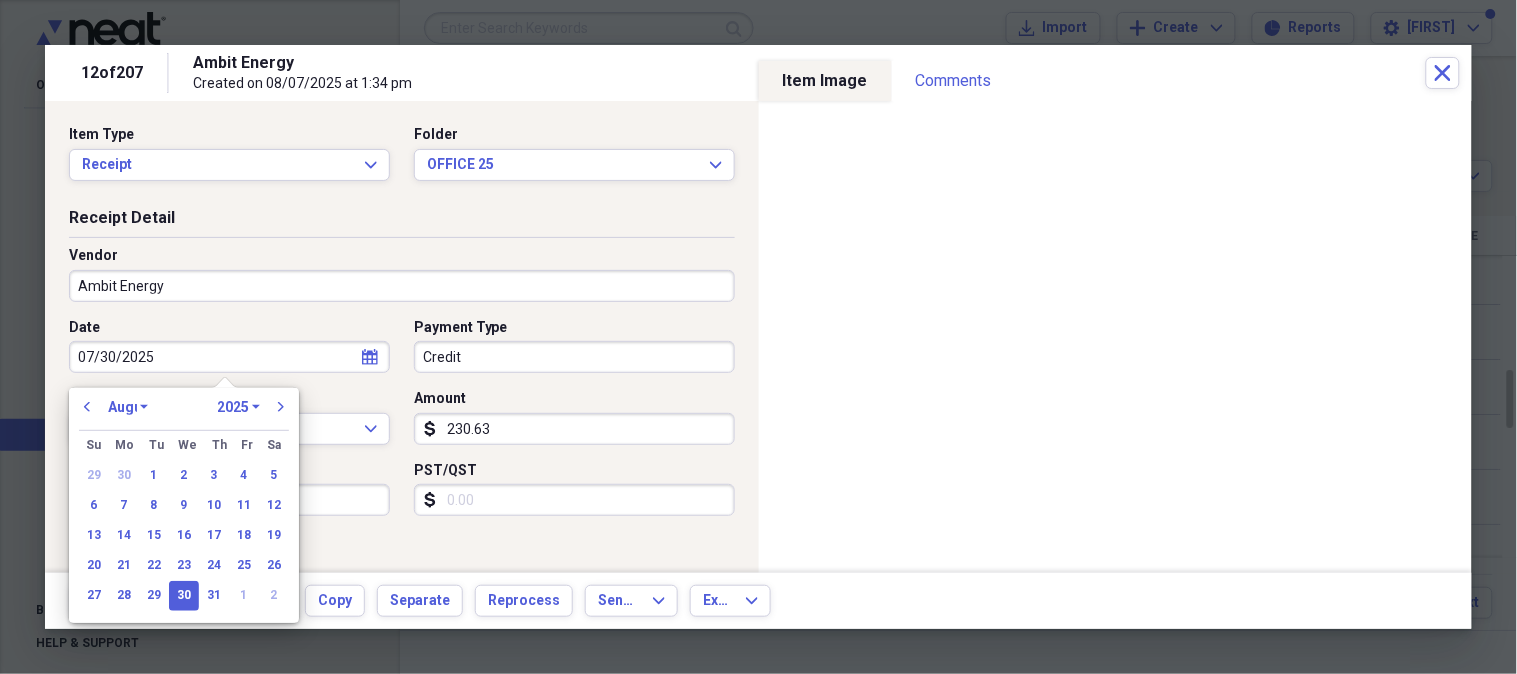 click on "January February March April May June July August September October November December" at bounding box center (128, 407) 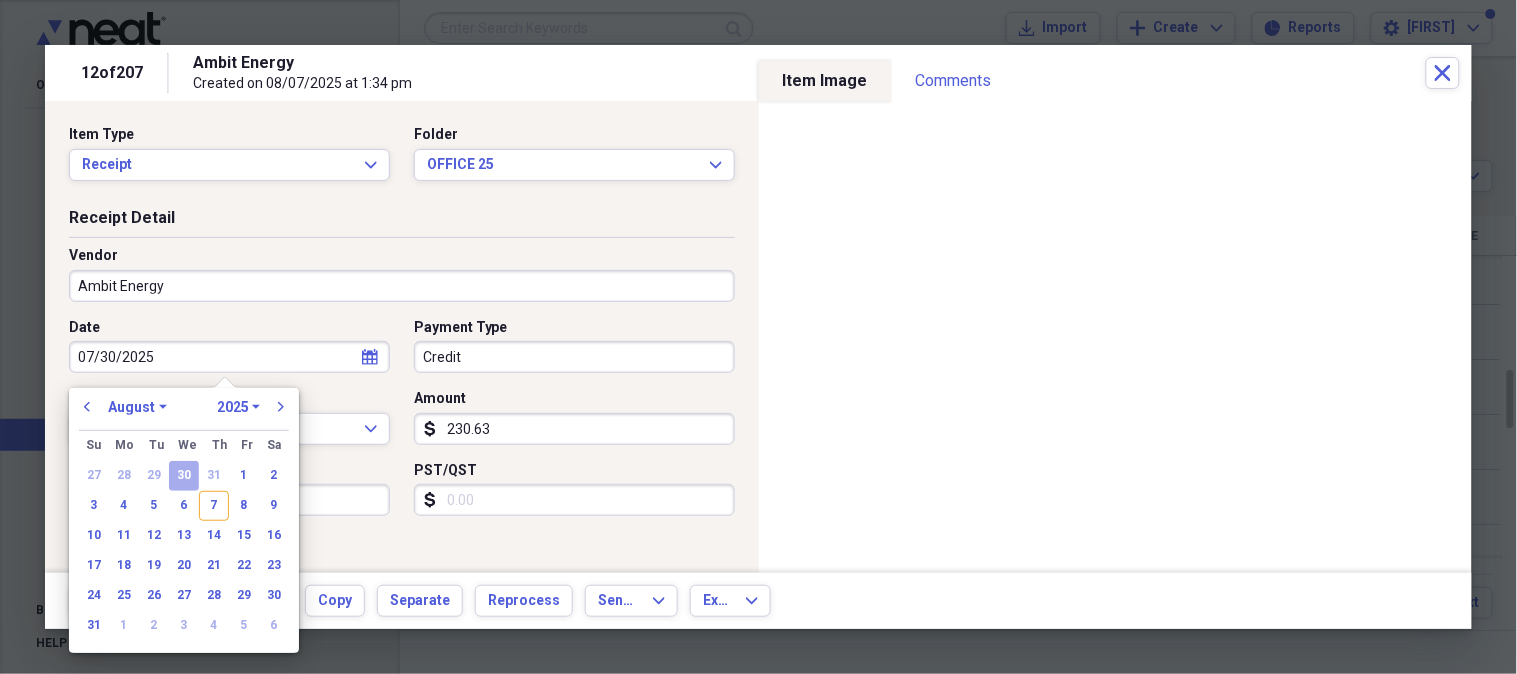 click on "calendar" 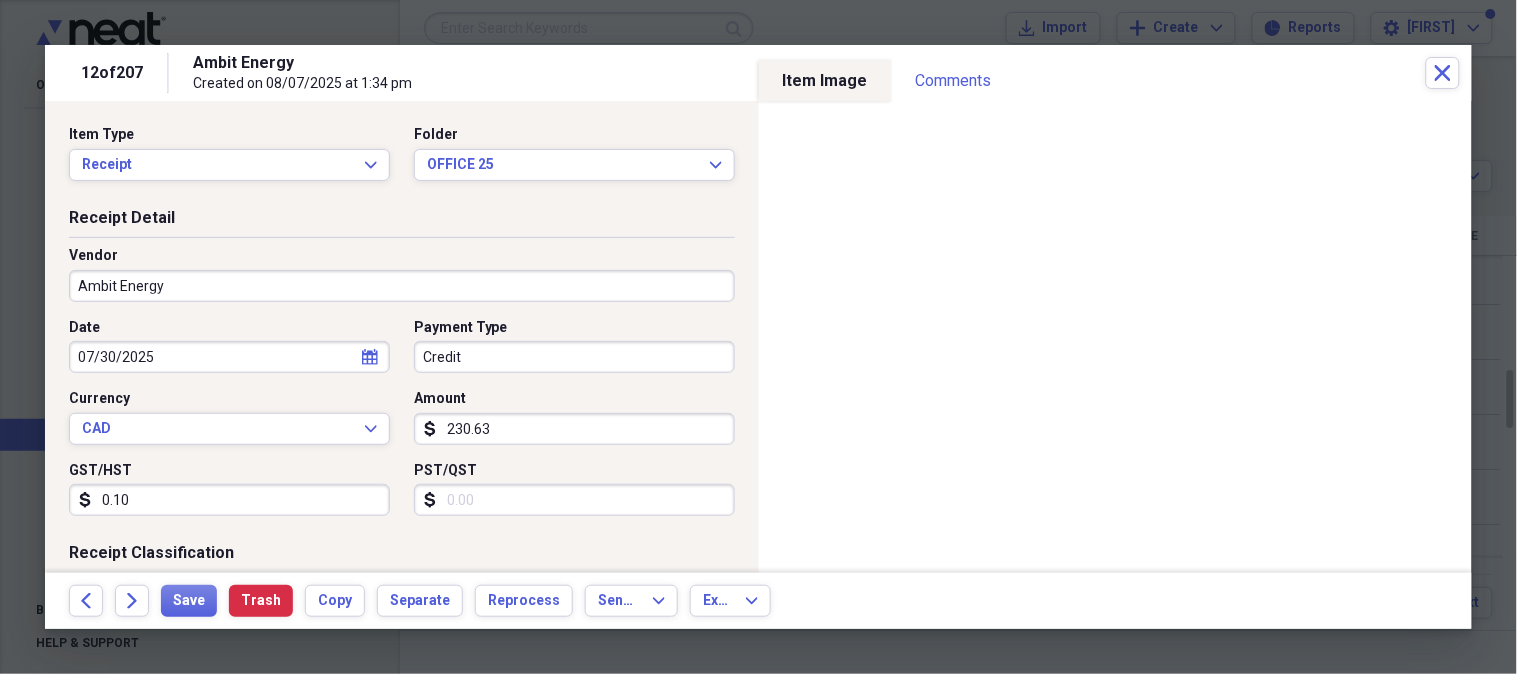 click on "07/30/2025" at bounding box center (229, 357) 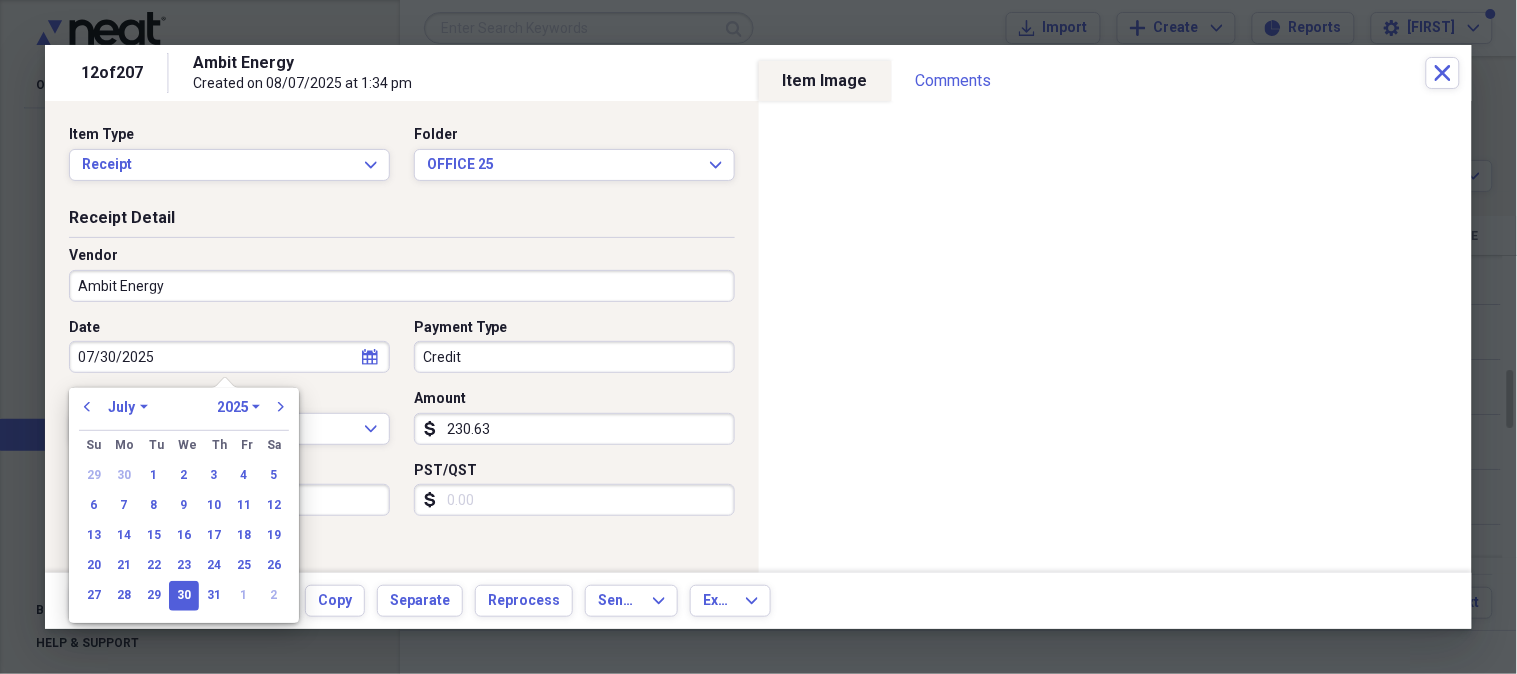click on "January February March April May June July August September October November December" at bounding box center [128, 407] 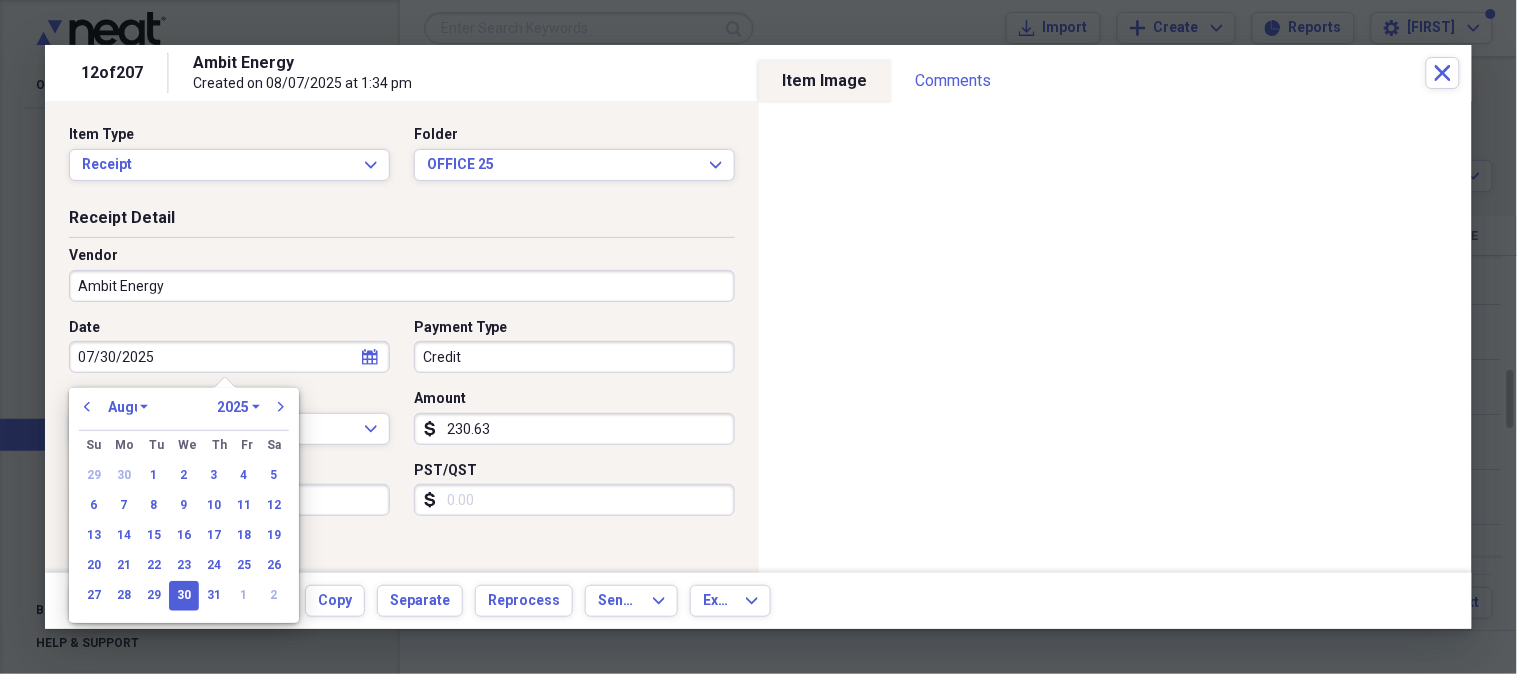 click on "January February March April May June July August September October November December" at bounding box center [128, 407] 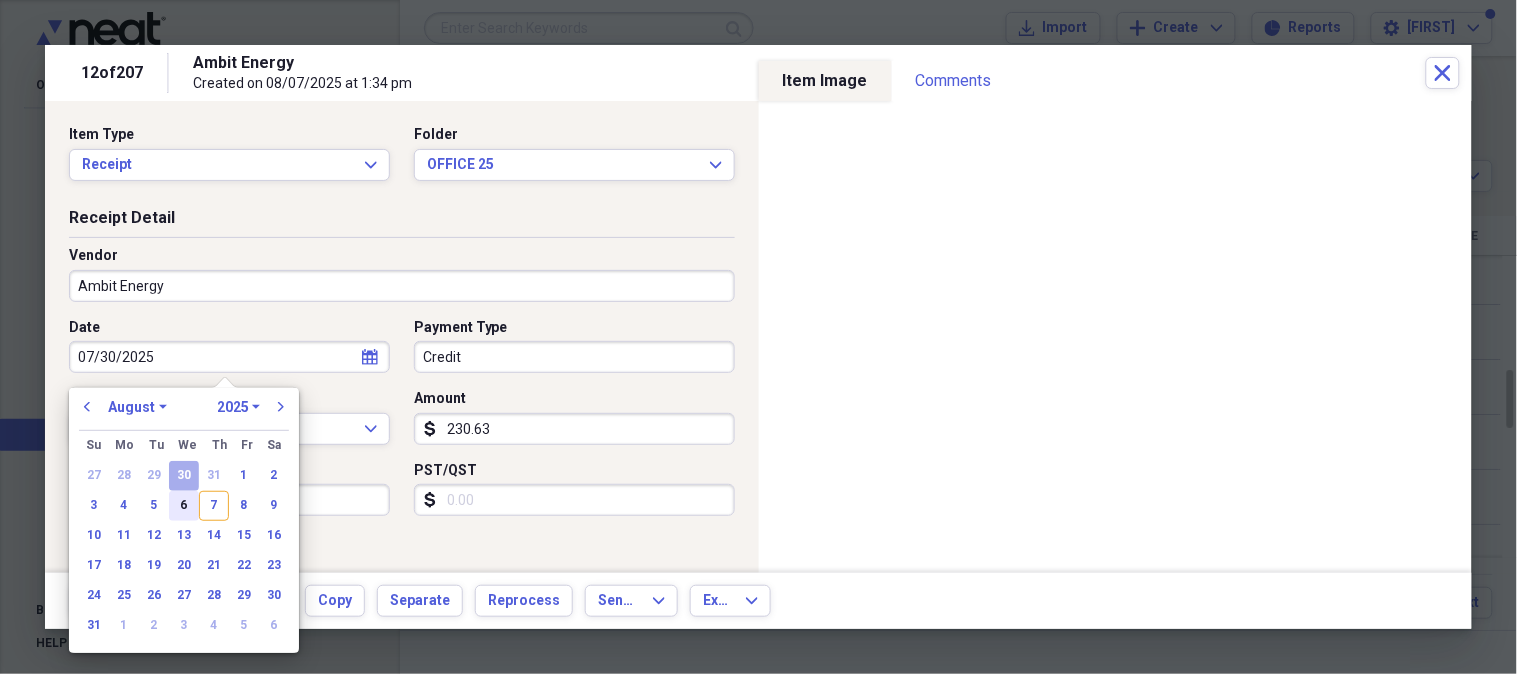 click on "6" at bounding box center (184, 506) 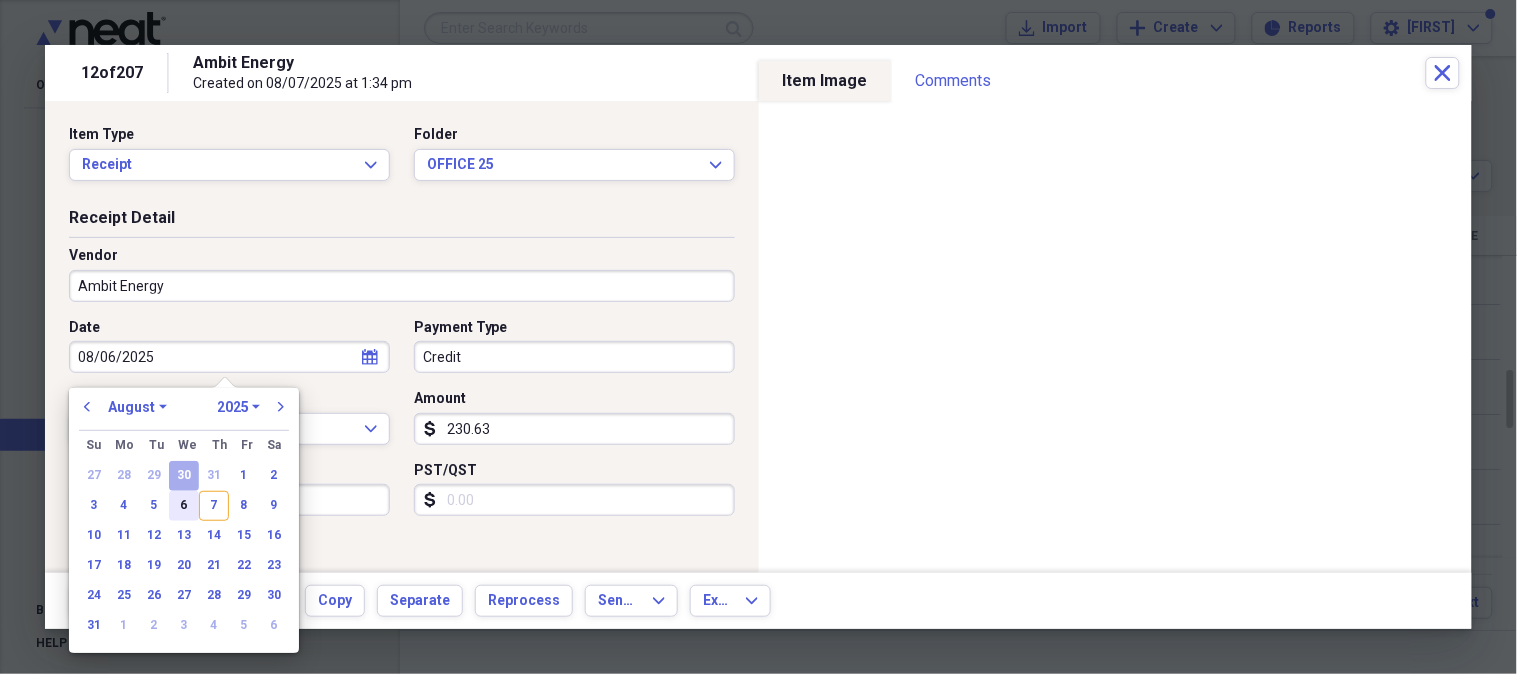 type on "08/06/2025" 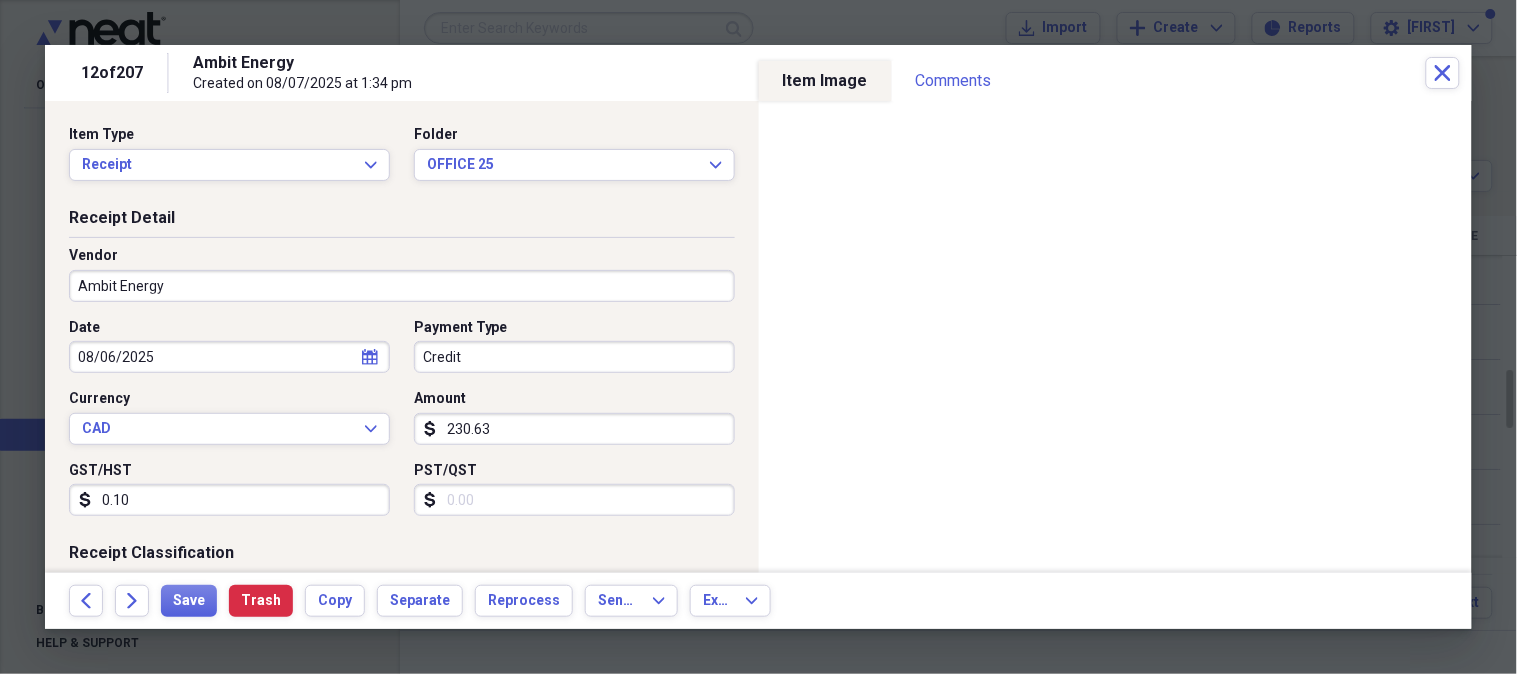 click on "Credit" at bounding box center (574, 357) 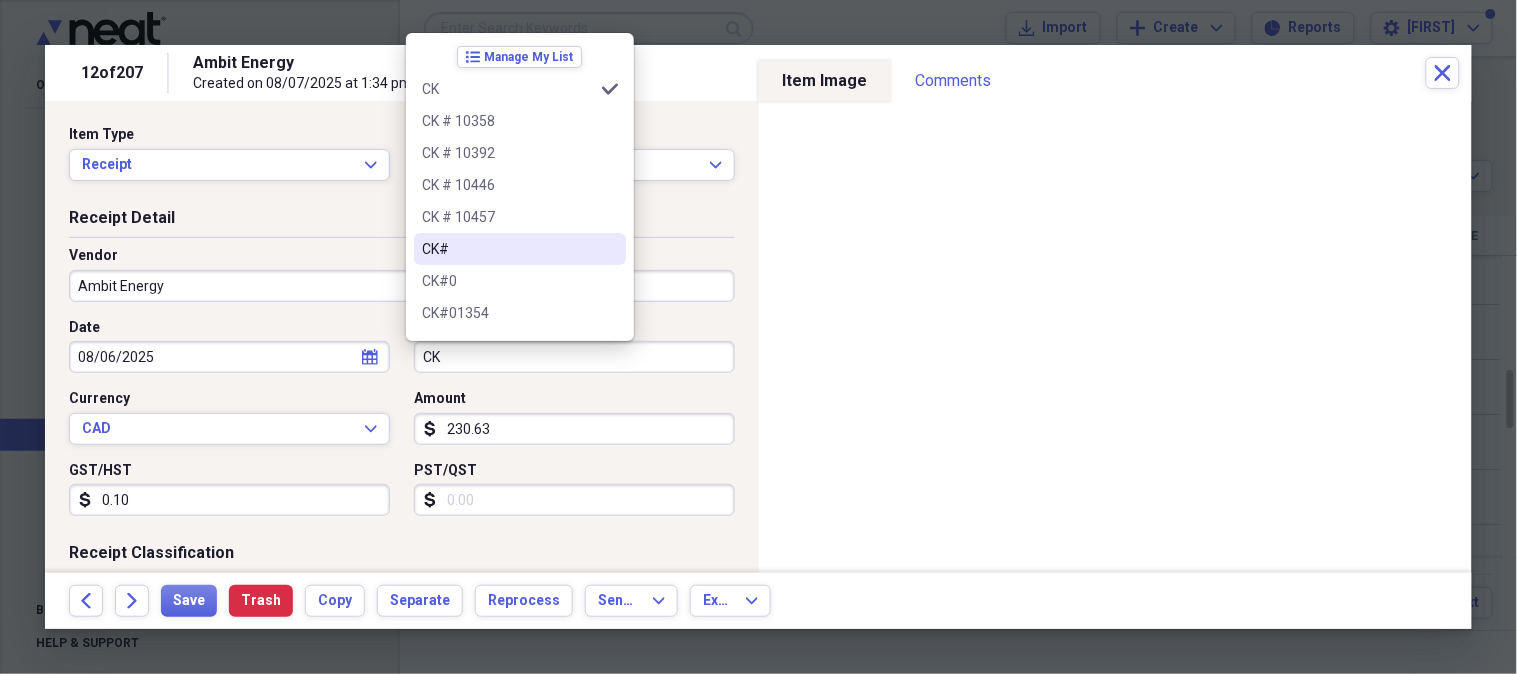 click on "CK#" at bounding box center [508, 249] 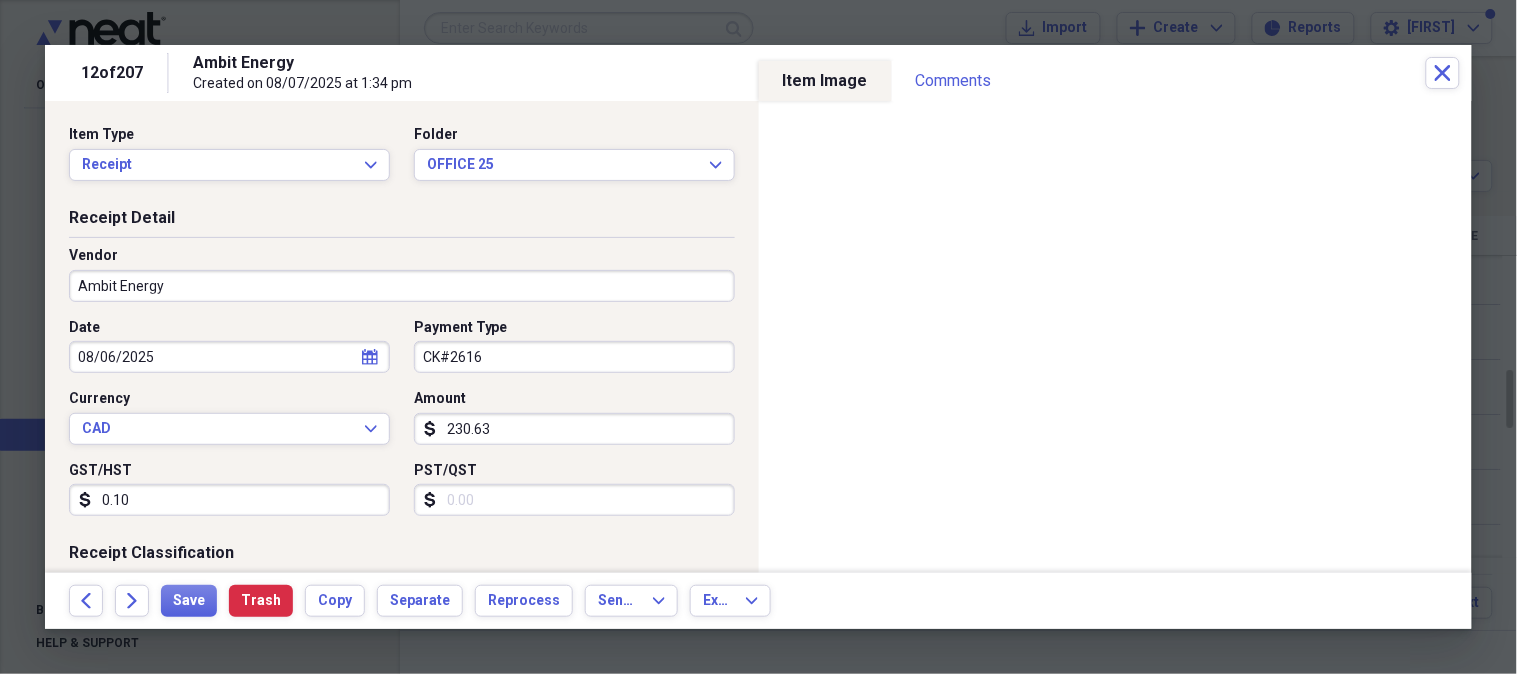 type on "CK#2616" 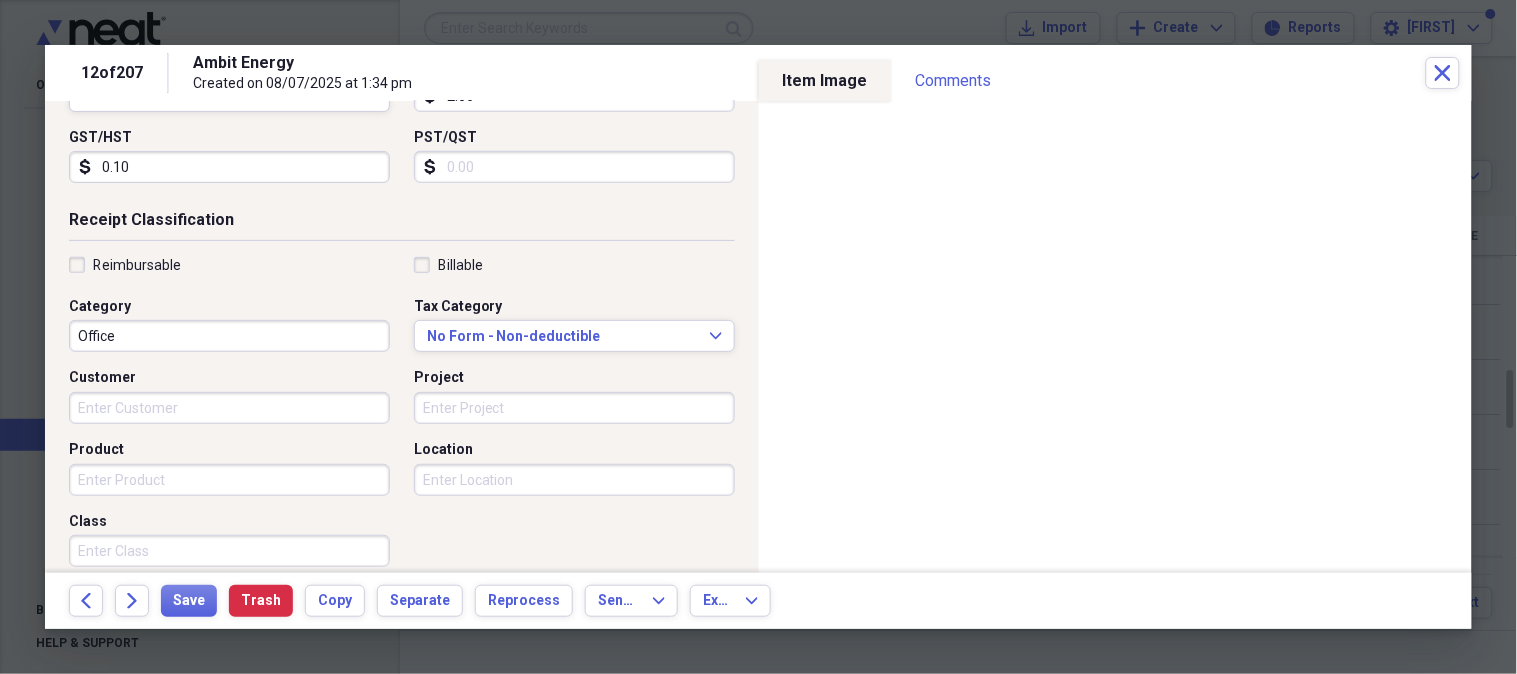scroll, scrollTop: 318, scrollLeft: 0, axis: vertical 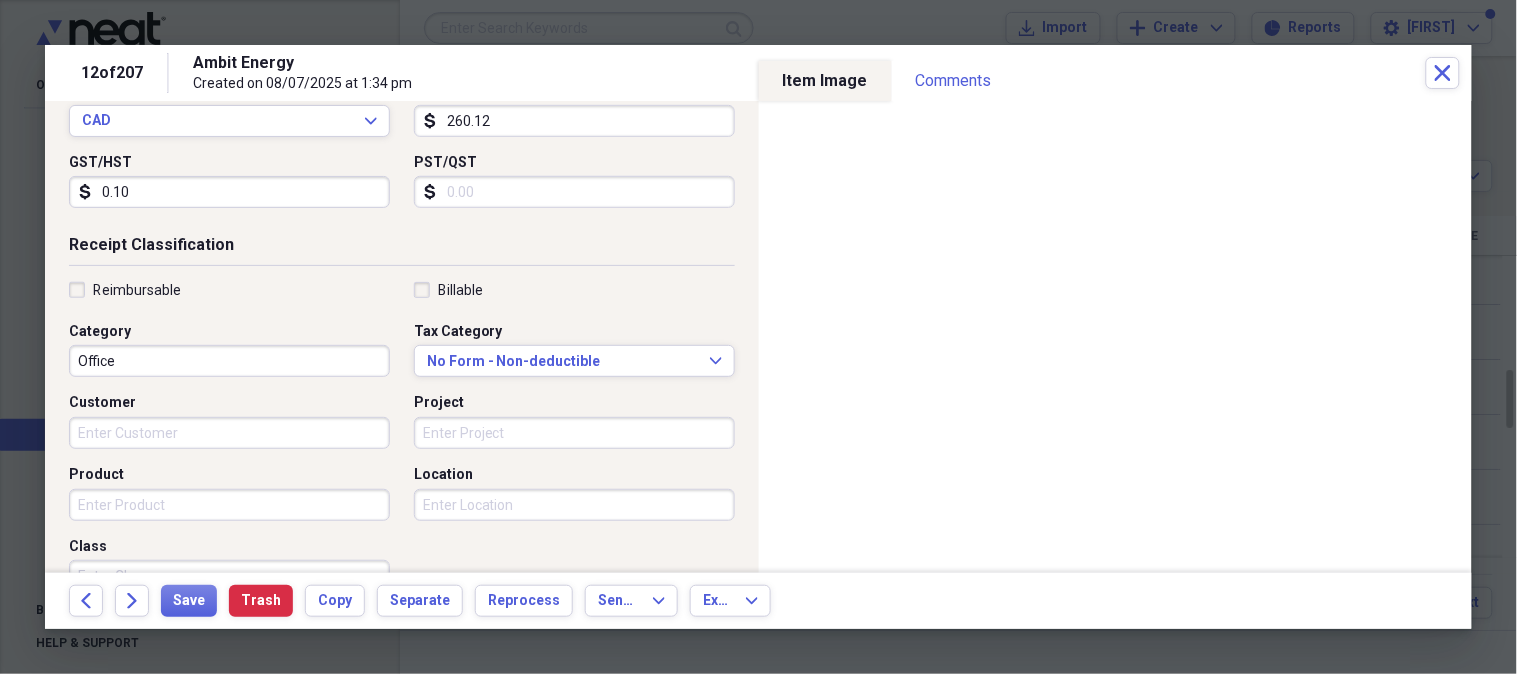 type on "260.12" 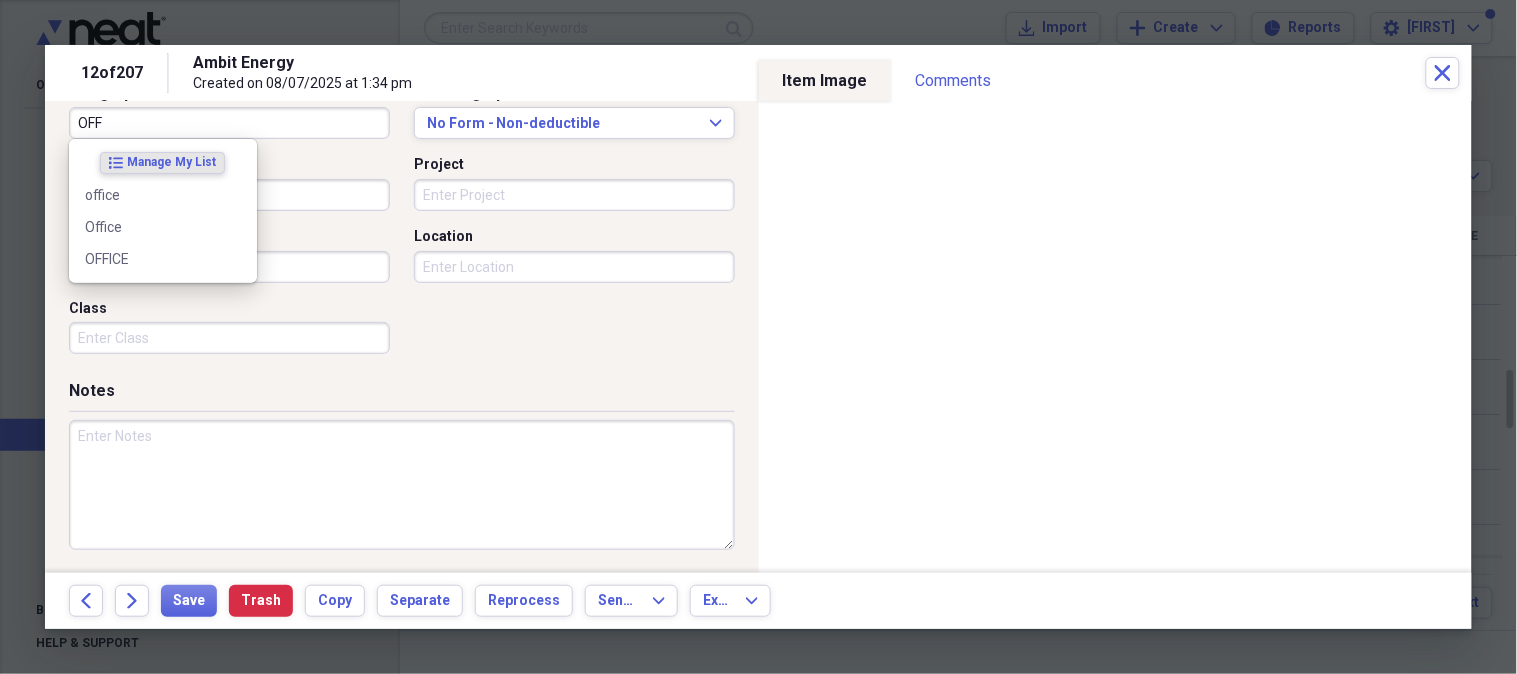 scroll, scrollTop: 547, scrollLeft: 0, axis: vertical 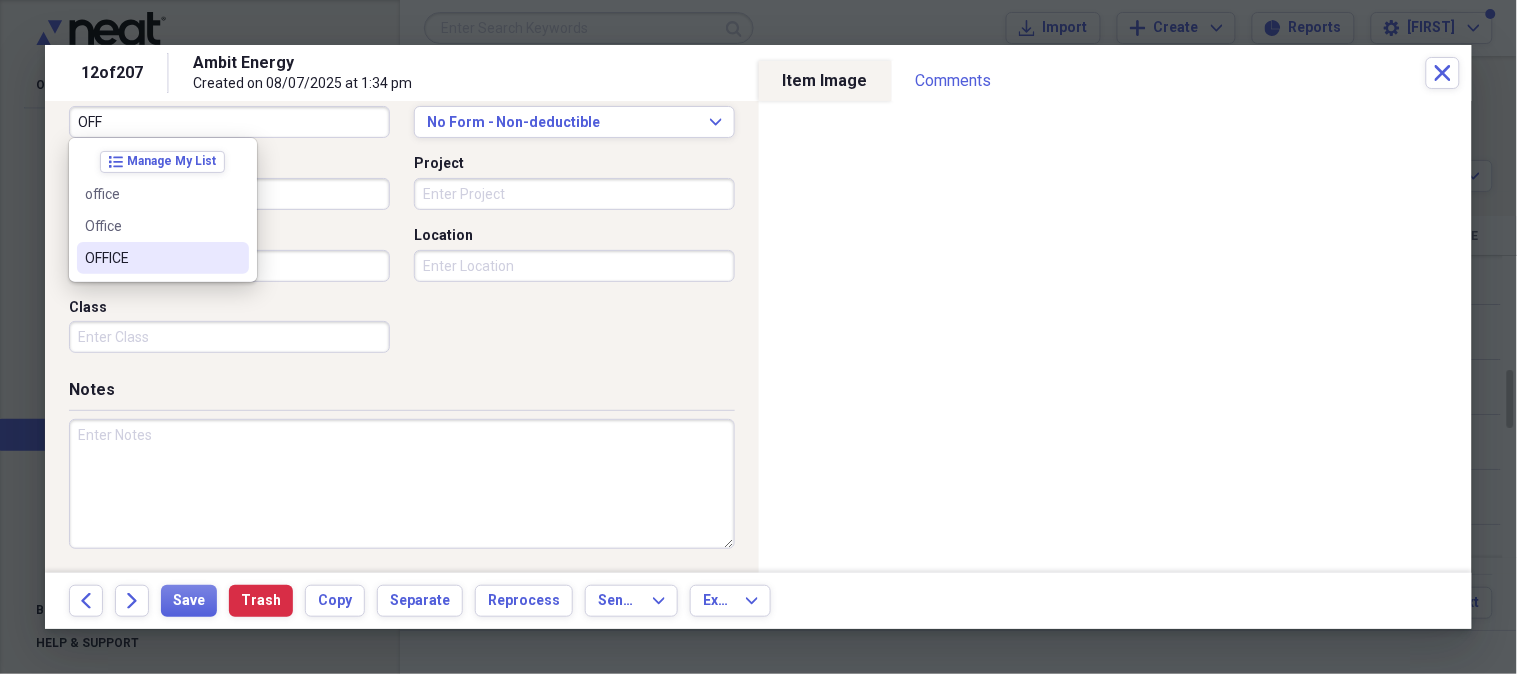 click on "OFFICE" at bounding box center (151, 258) 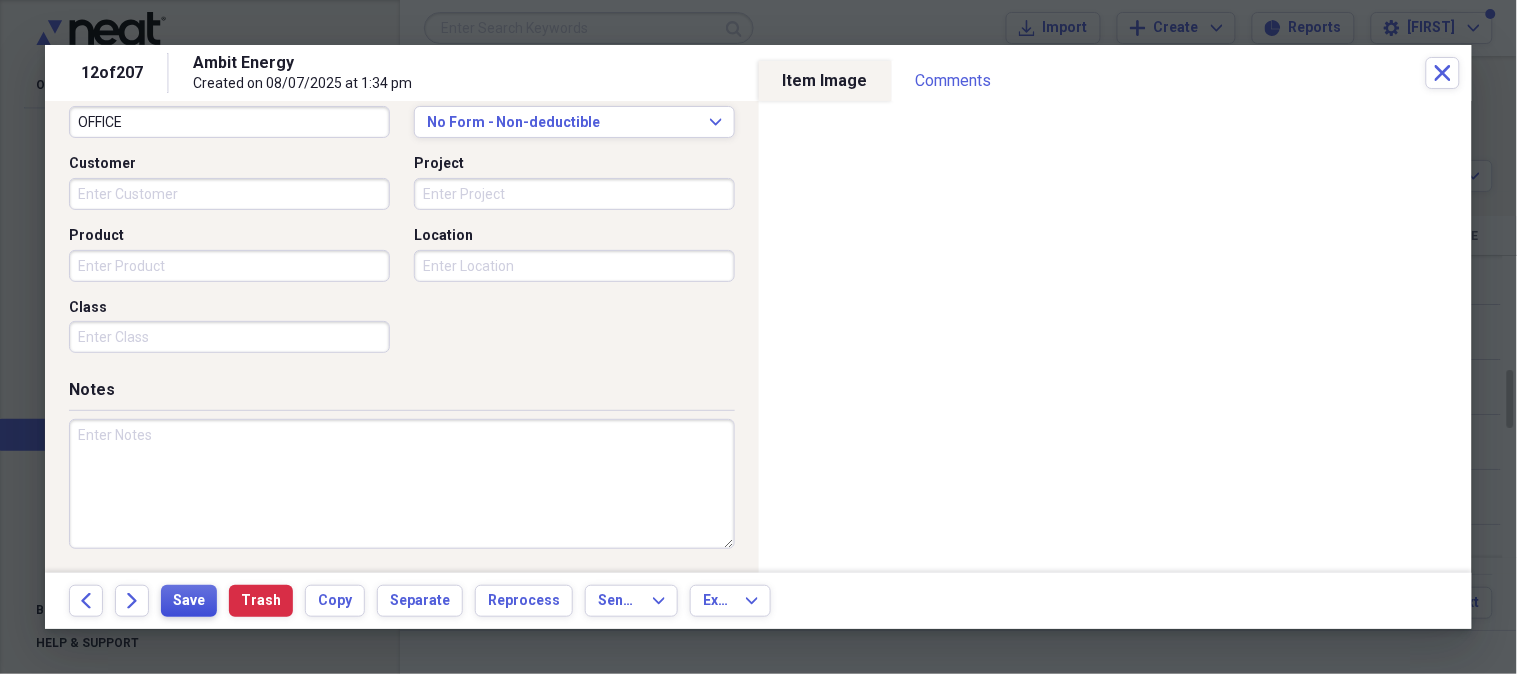 click on "Save" at bounding box center [189, 601] 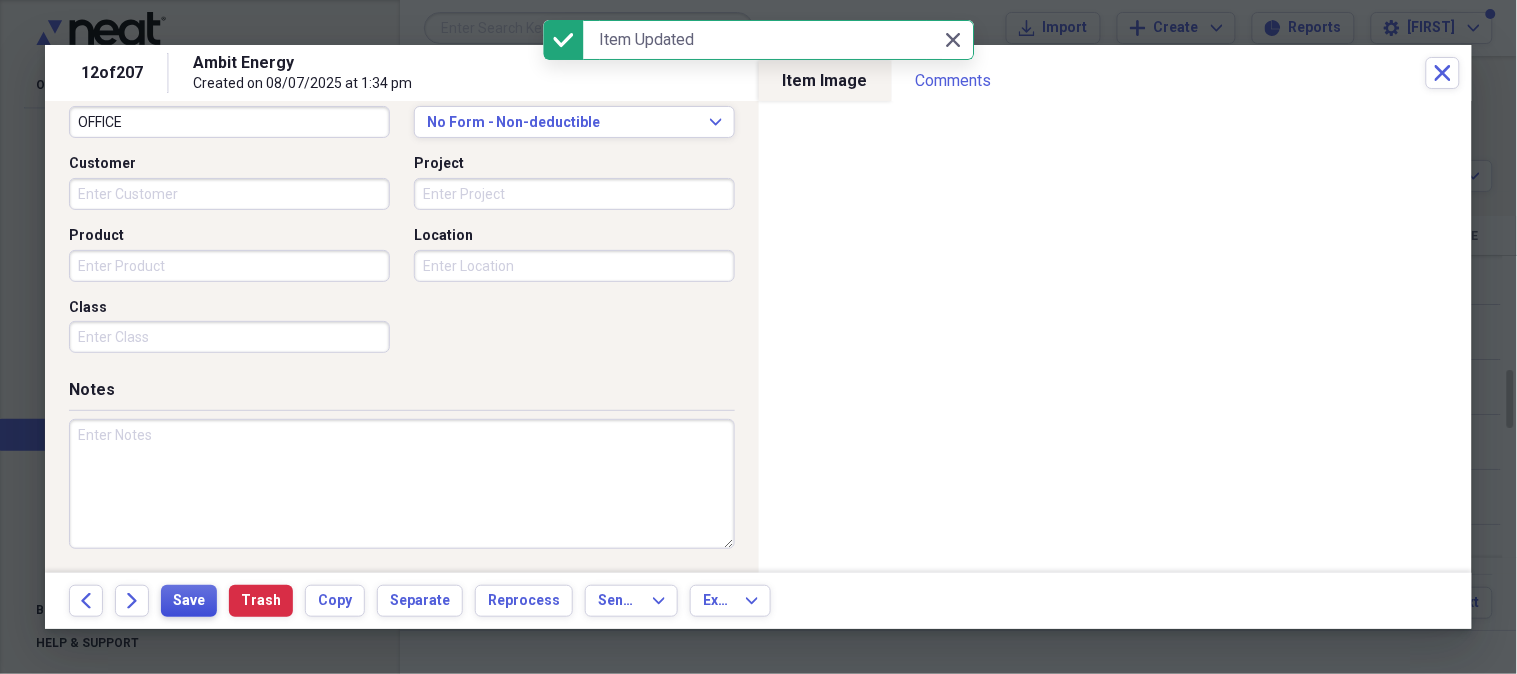 click on "Save" at bounding box center (189, 601) 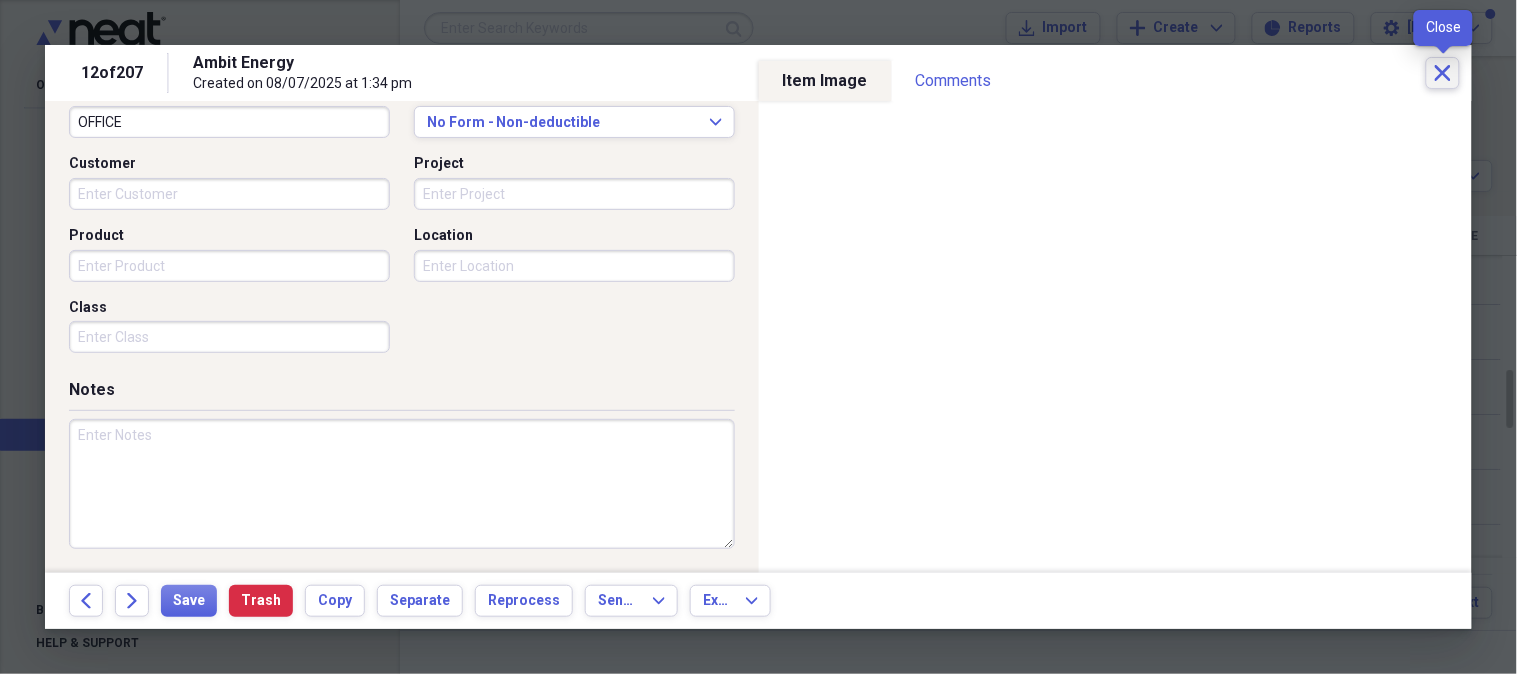 click on "Close" 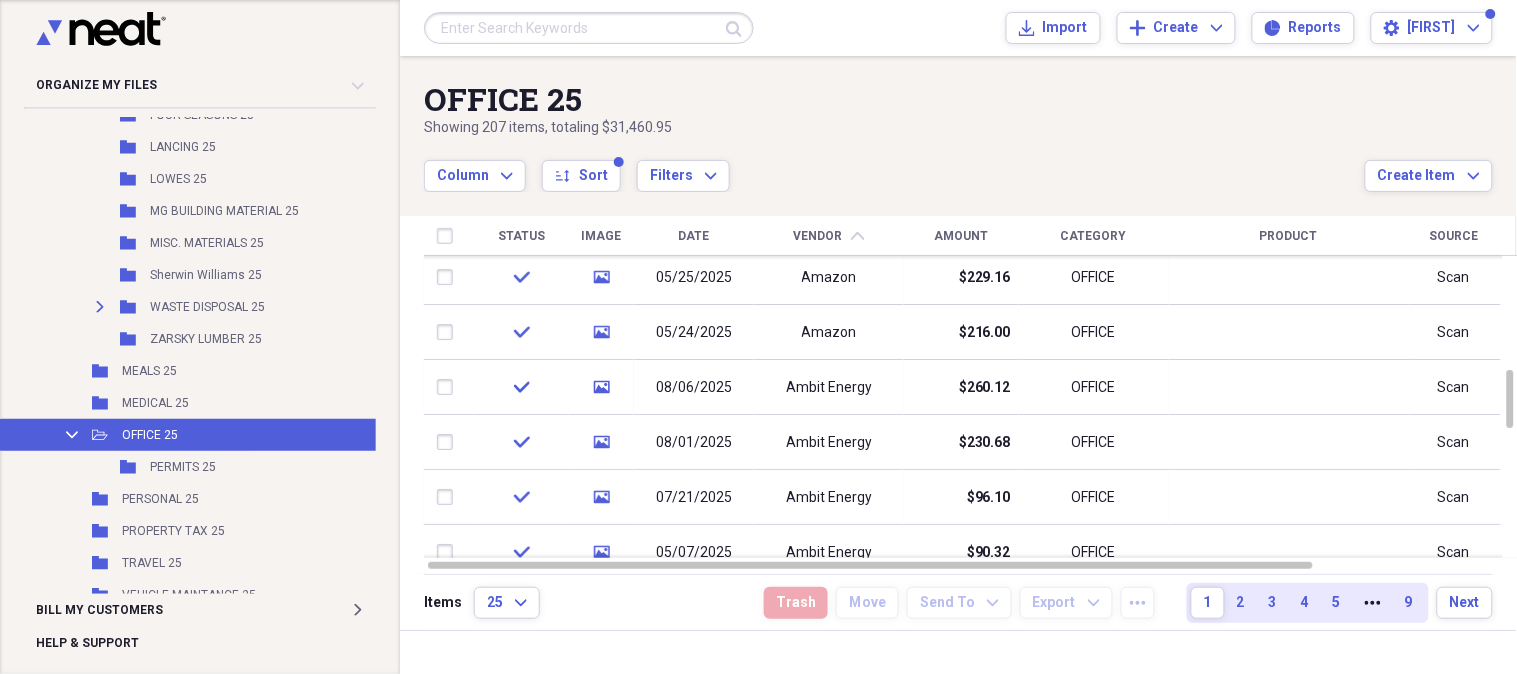 click on "Date" at bounding box center [694, 236] 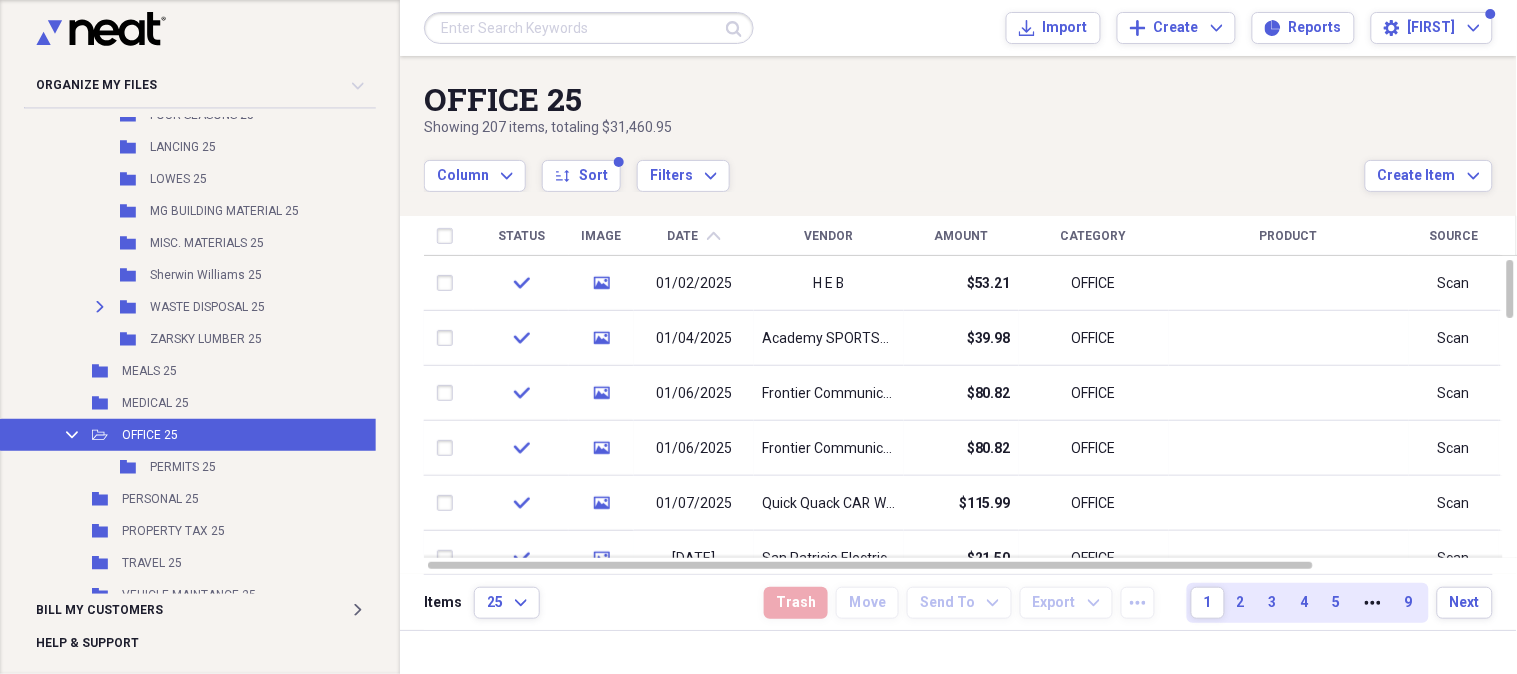 click on "Date" at bounding box center [683, 236] 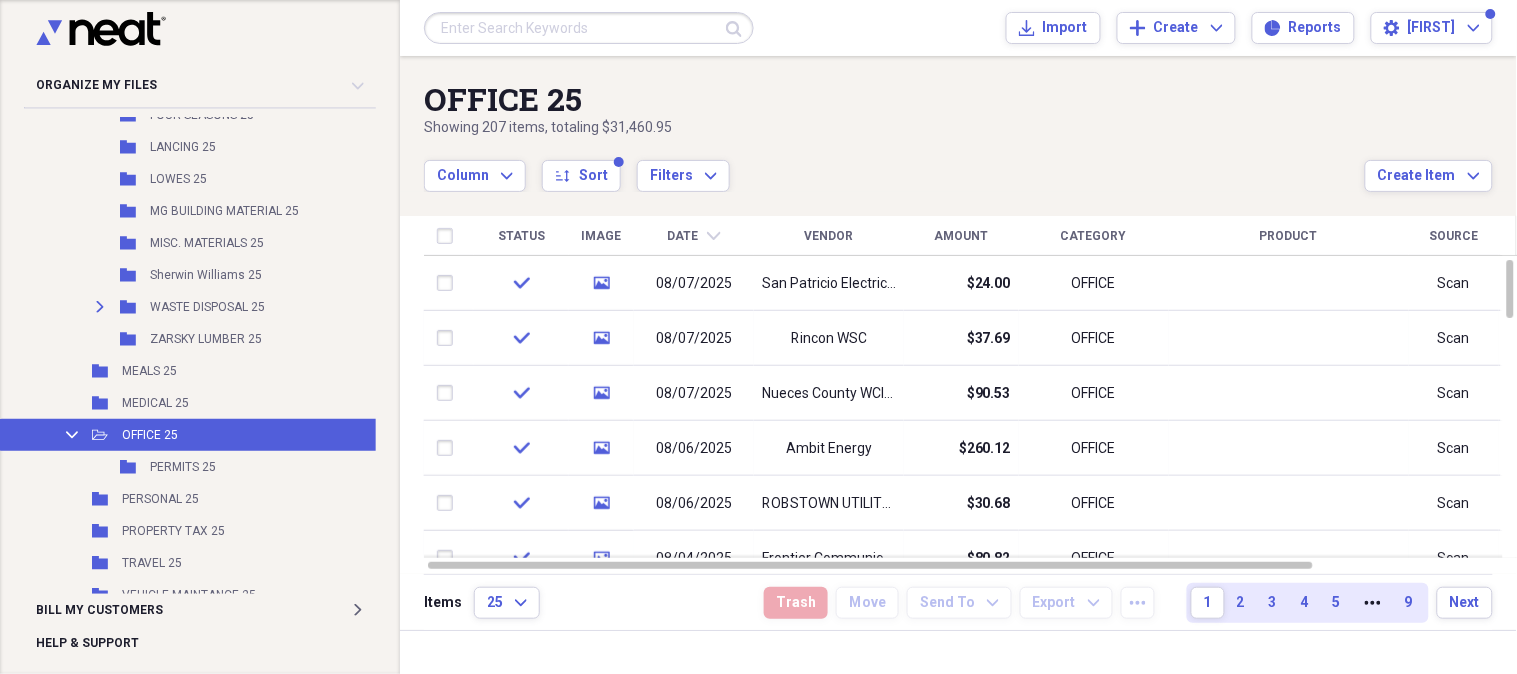 scroll, scrollTop: 3121, scrollLeft: 0, axis: vertical 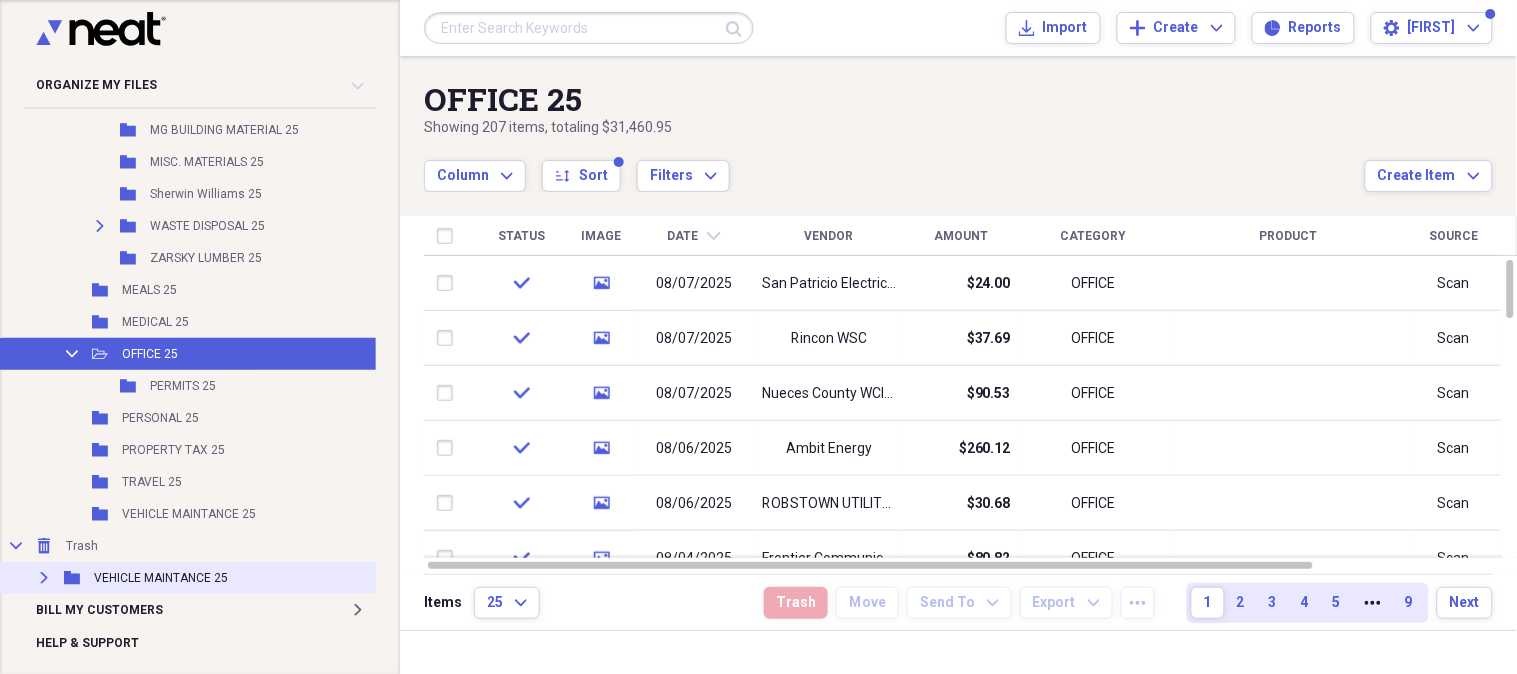 click on "Expand Folder VEHICLE MAINTANCE 25" at bounding box center [208, 578] 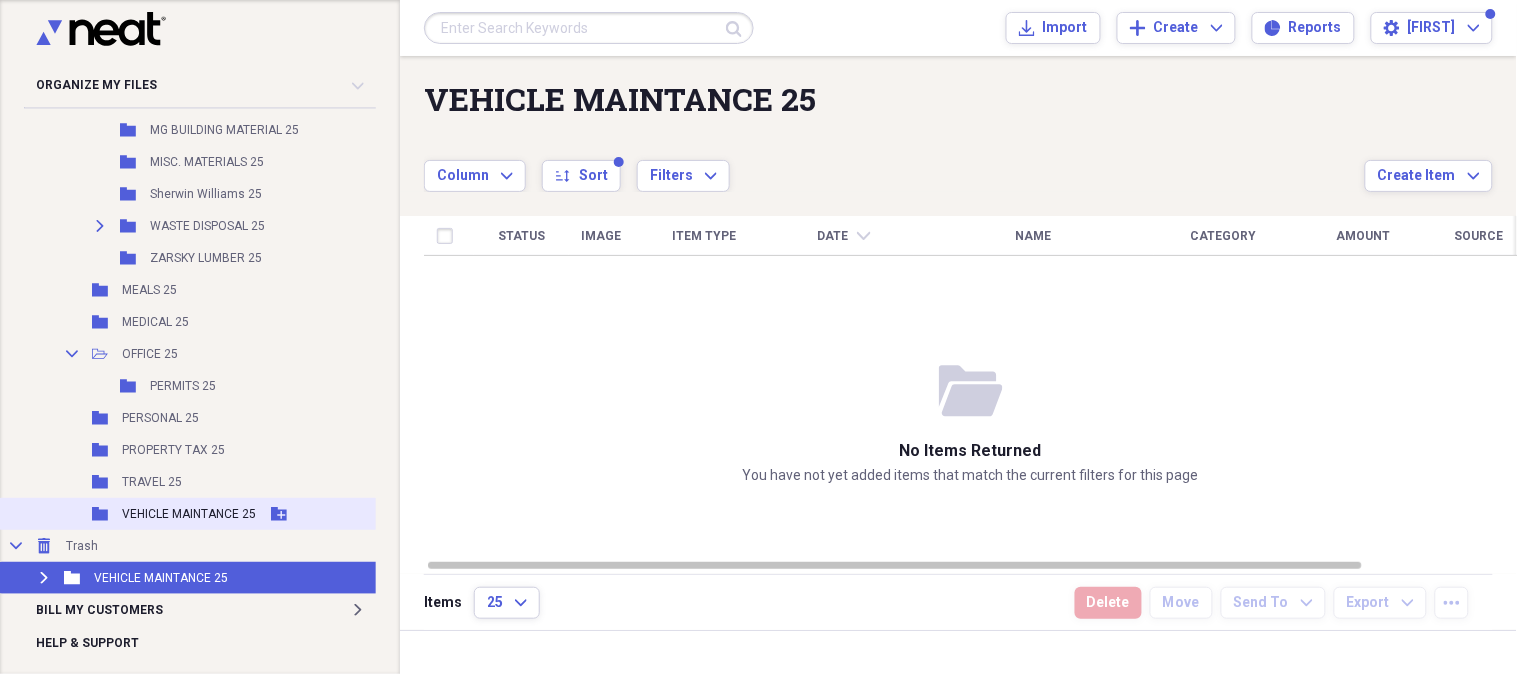 click on "VEHICLE  MAINTANCE 25" at bounding box center (189, 514) 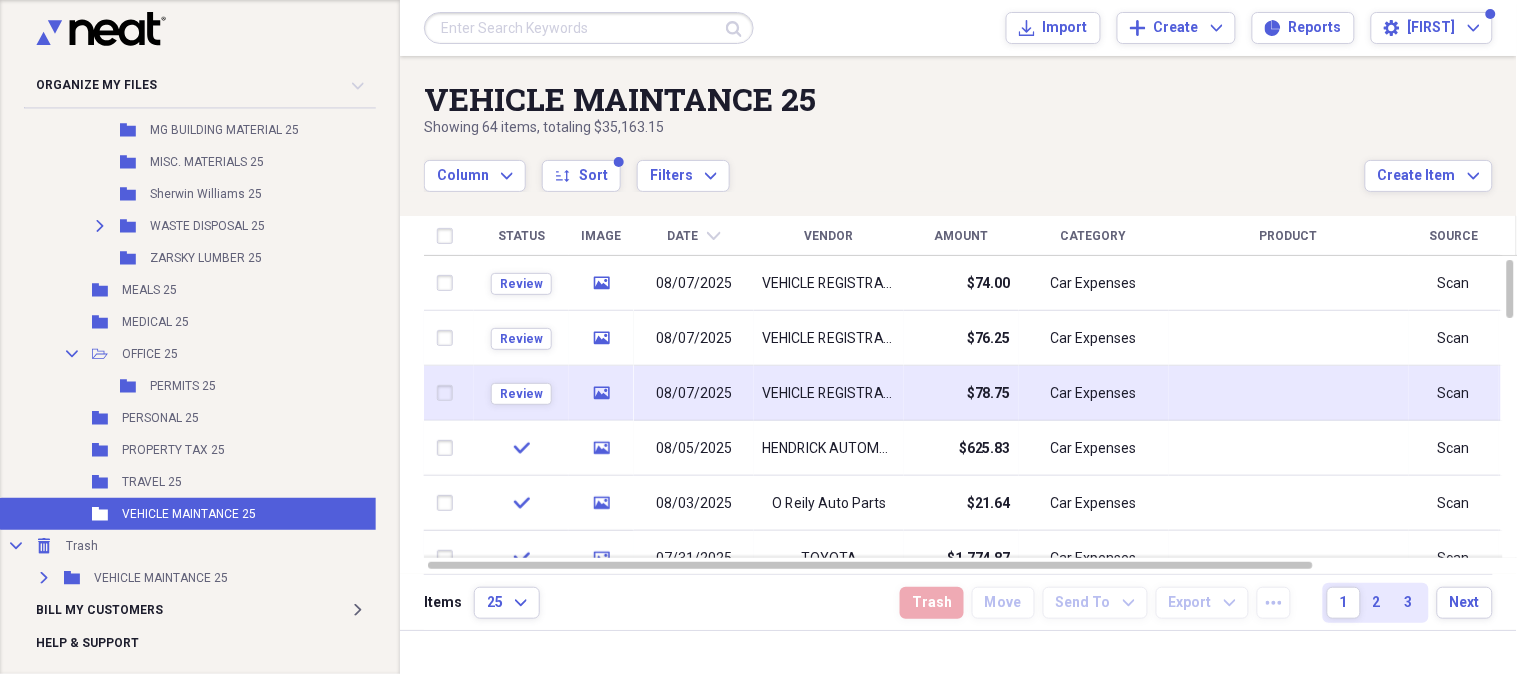 click on "VEHICLE REGISTRATION" at bounding box center [829, 394] 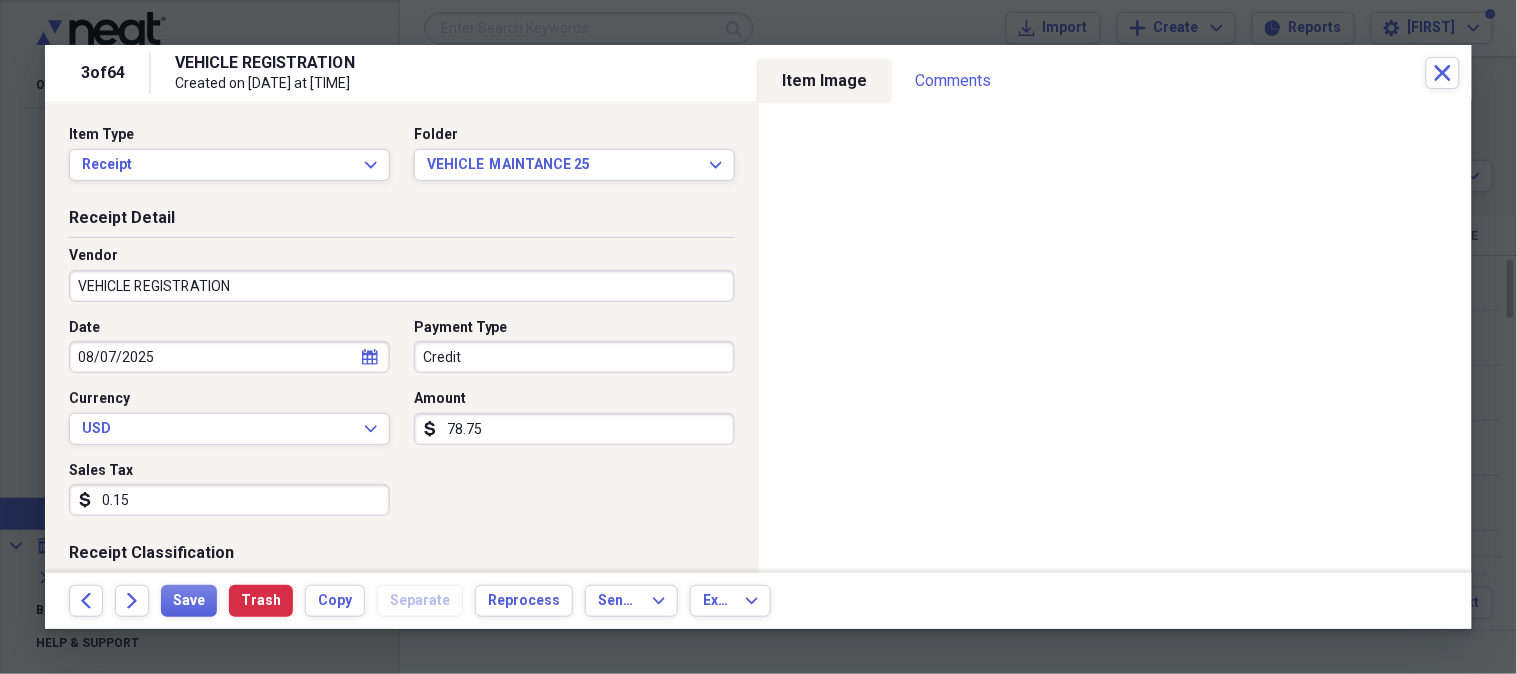 click on "Credit" at bounding box center [574, 357] 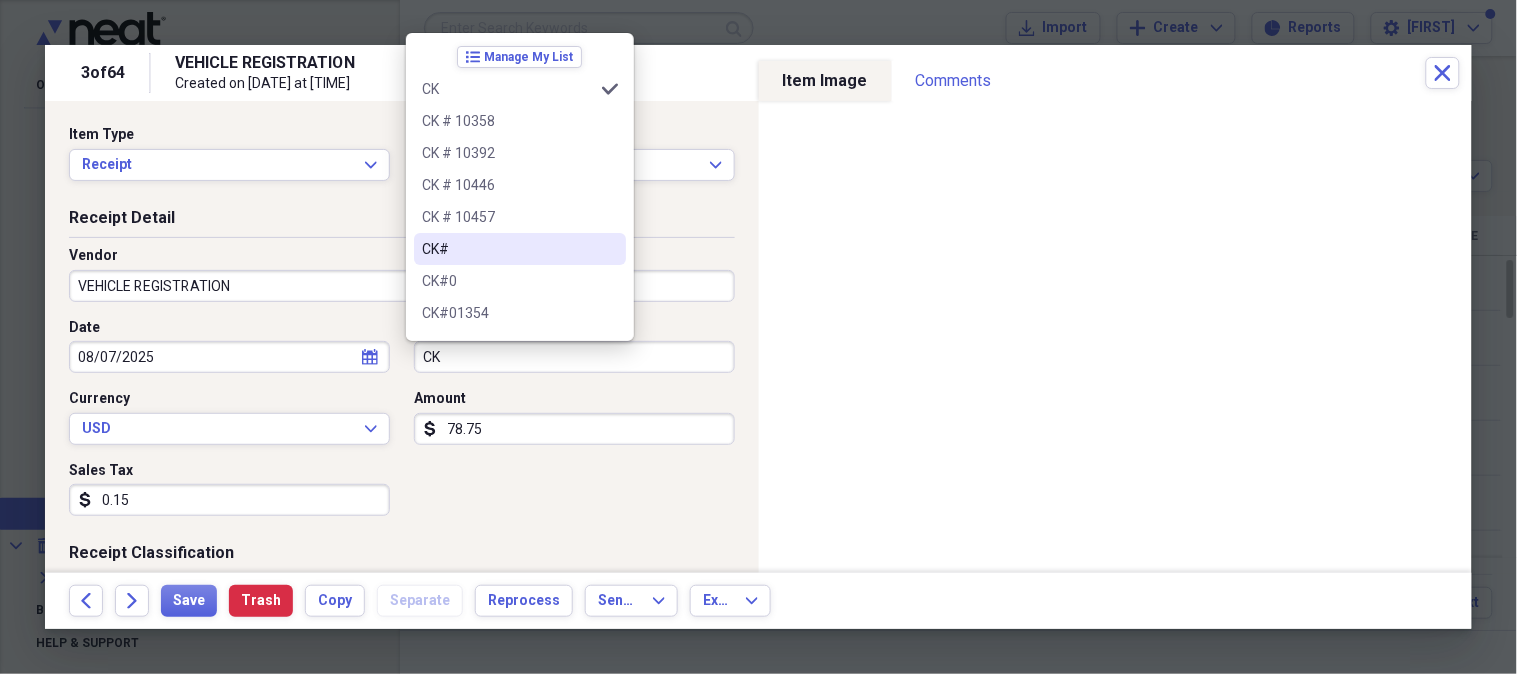 click on "CK#" at bounding box center [508, 249] 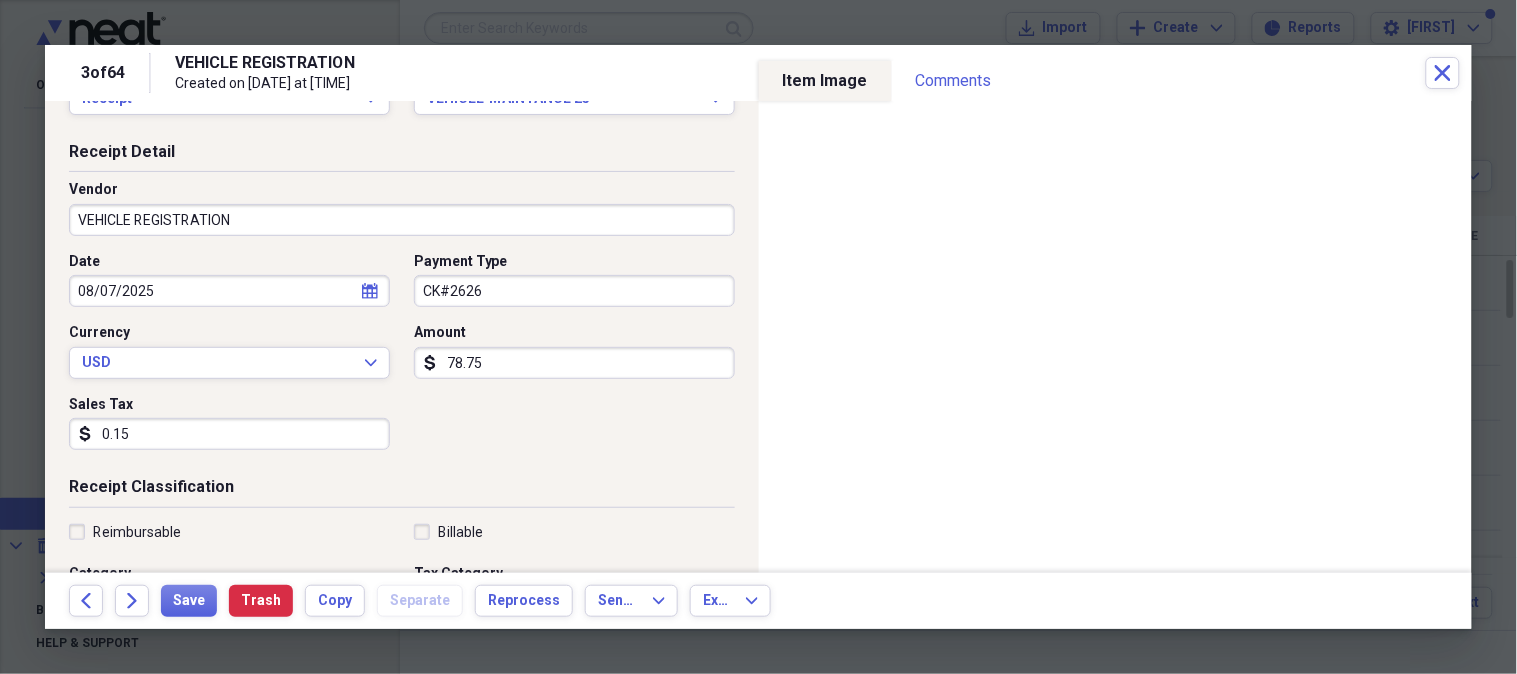 scroll, scrollTop: 0, scrollLeft: 0, axis: both 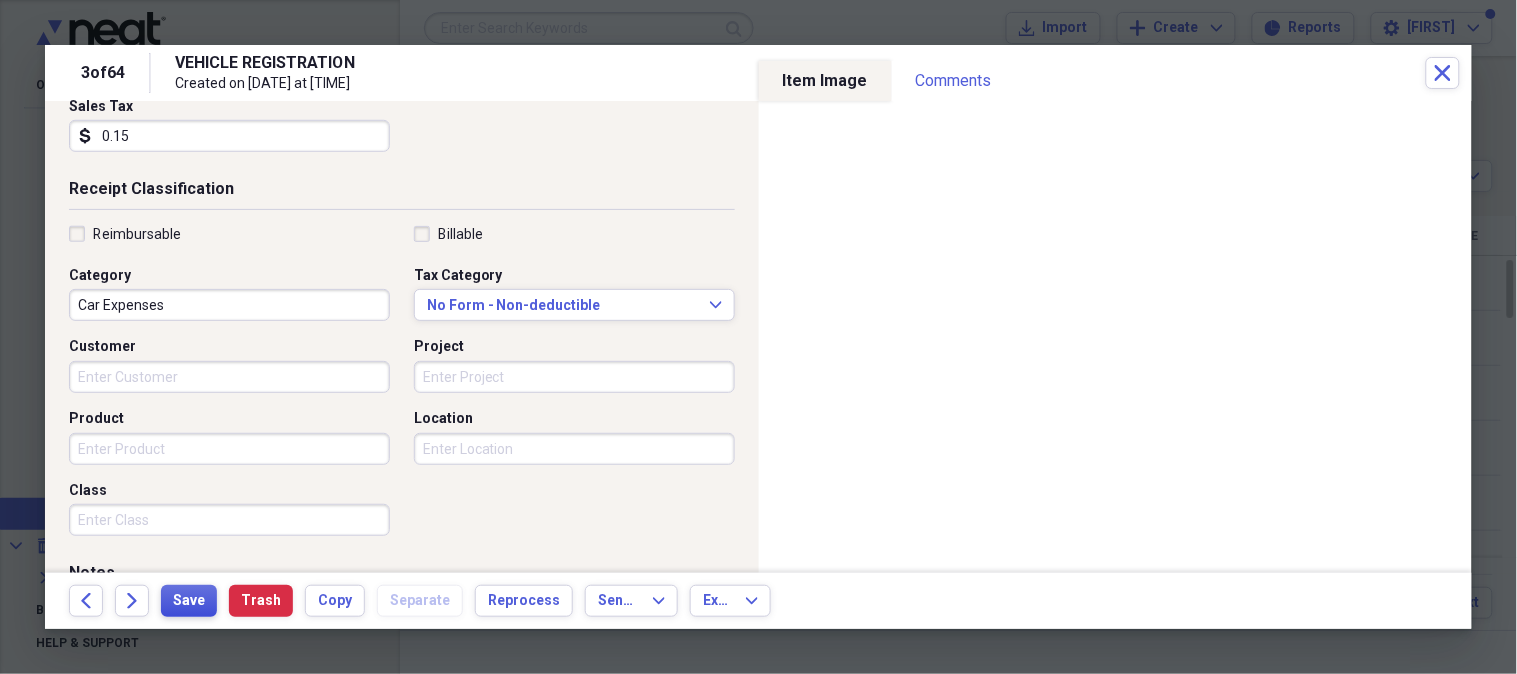 type on "CK#2626" 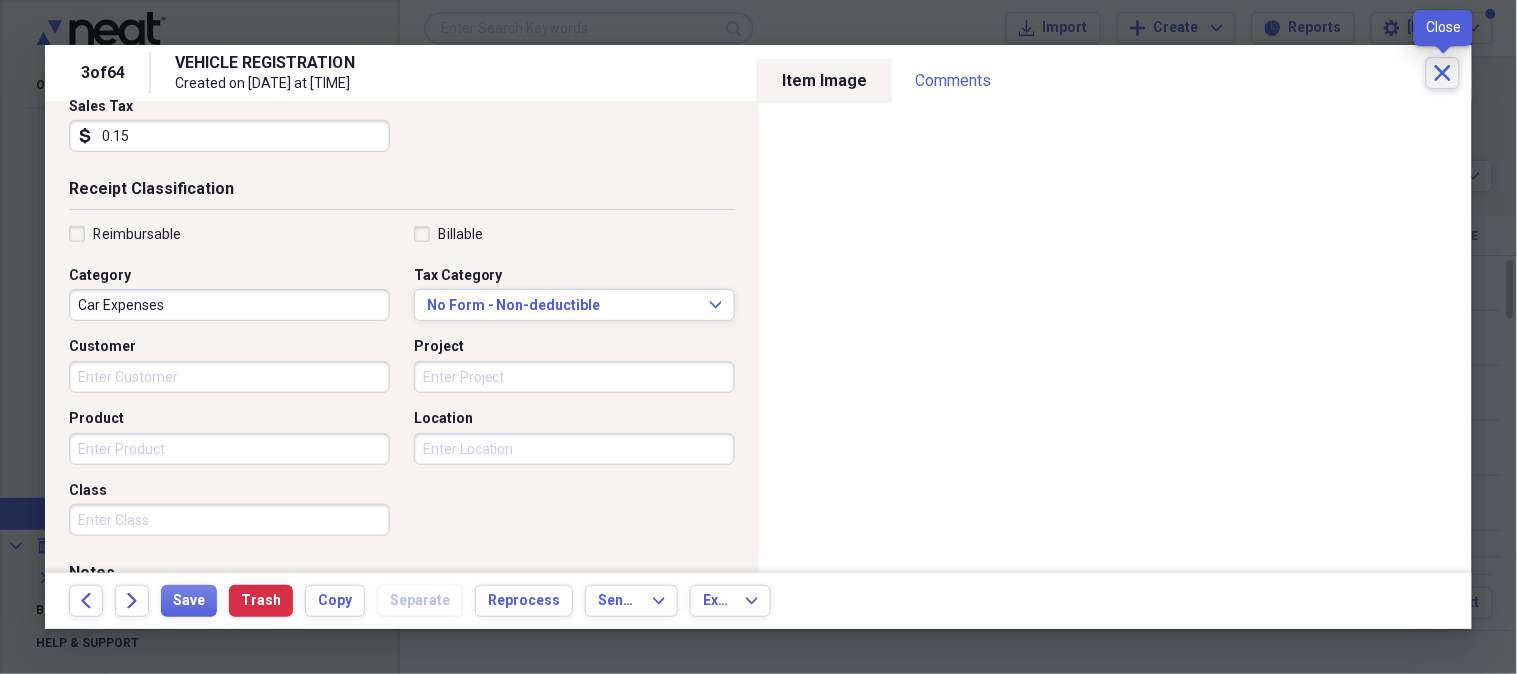 click 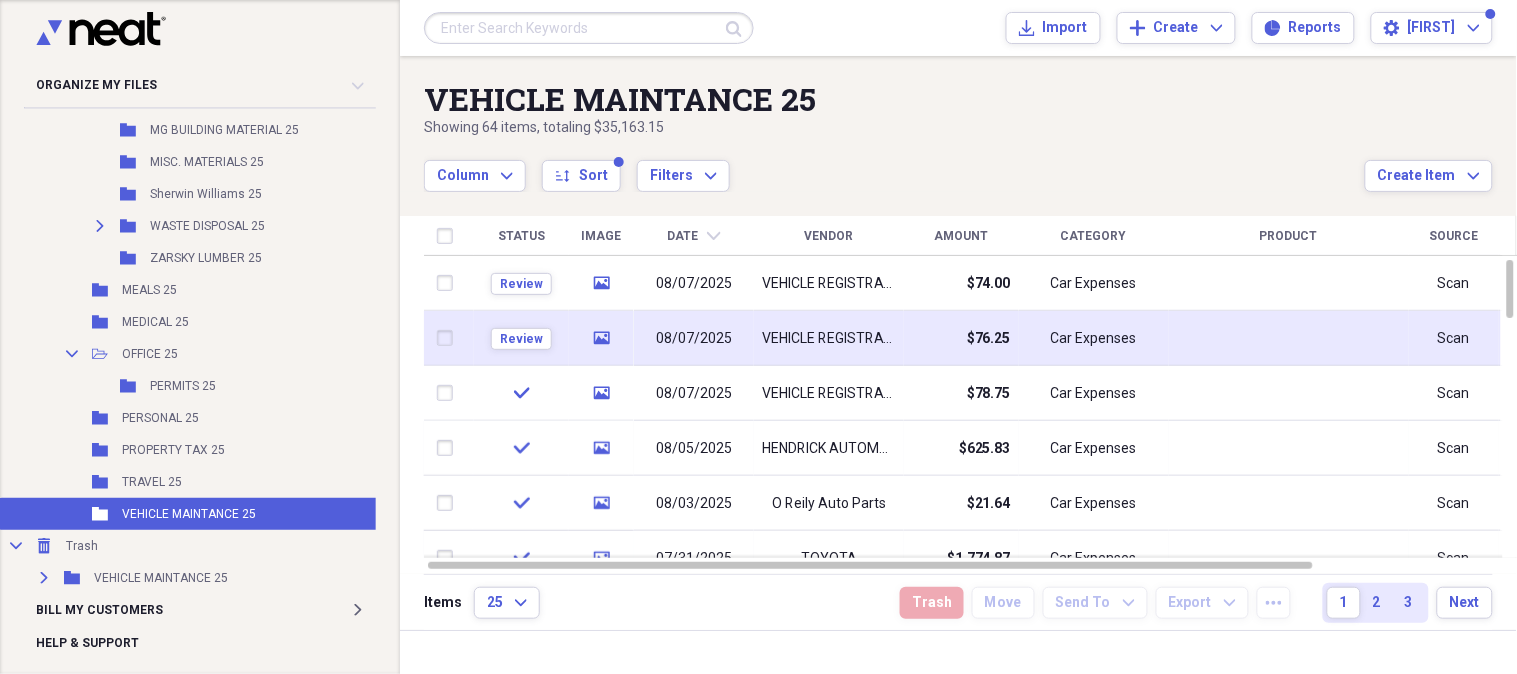 click on "08/07/2025" at bounding box center (694, 339) 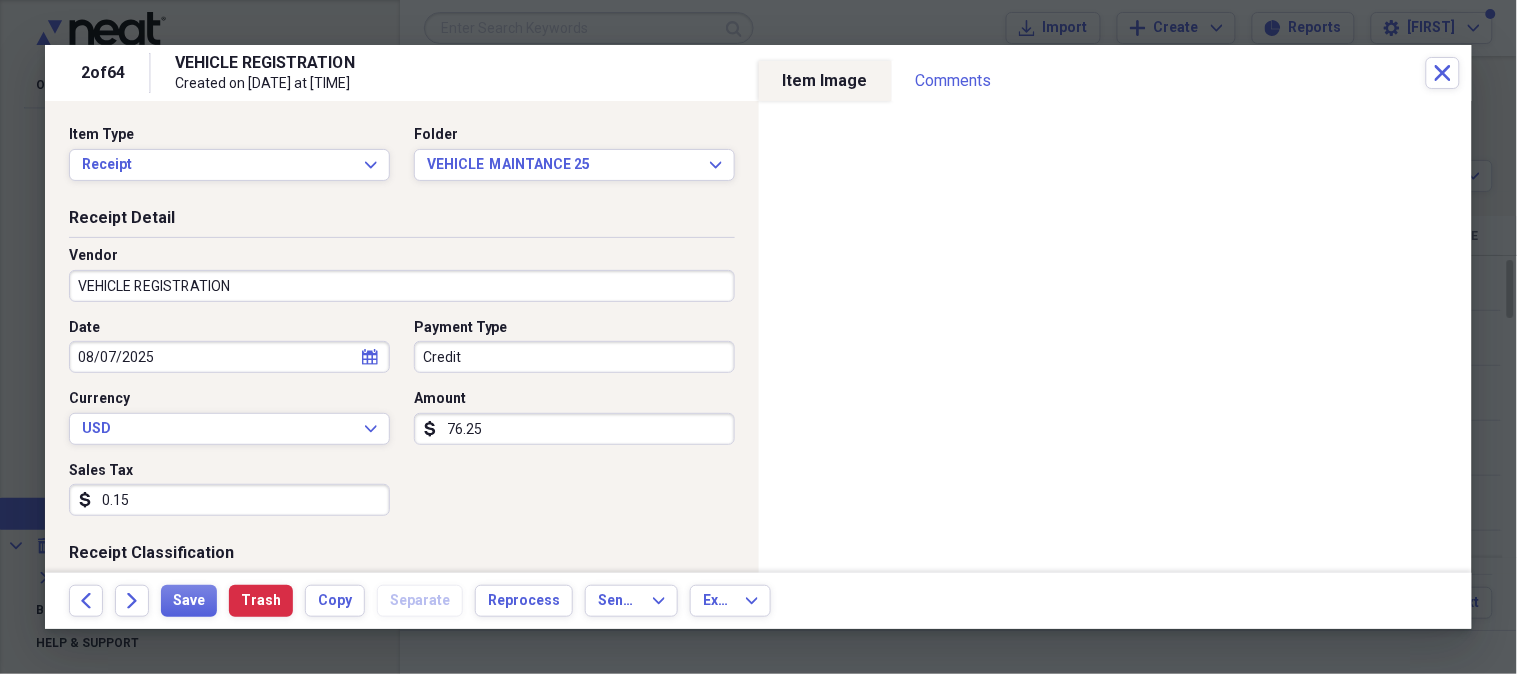 click on "Credit" at bounding box center [574, 357] 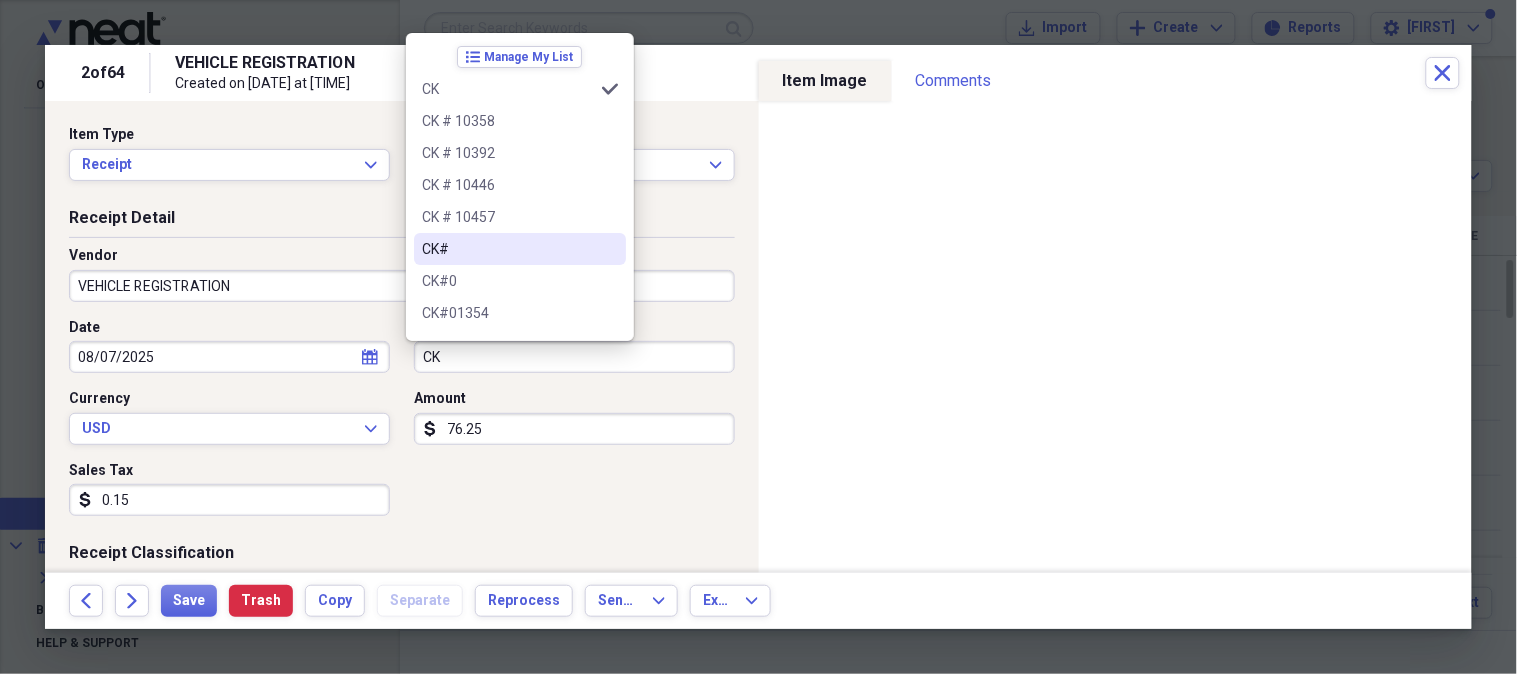 click on "CK#" at bounding box center [508, 249] 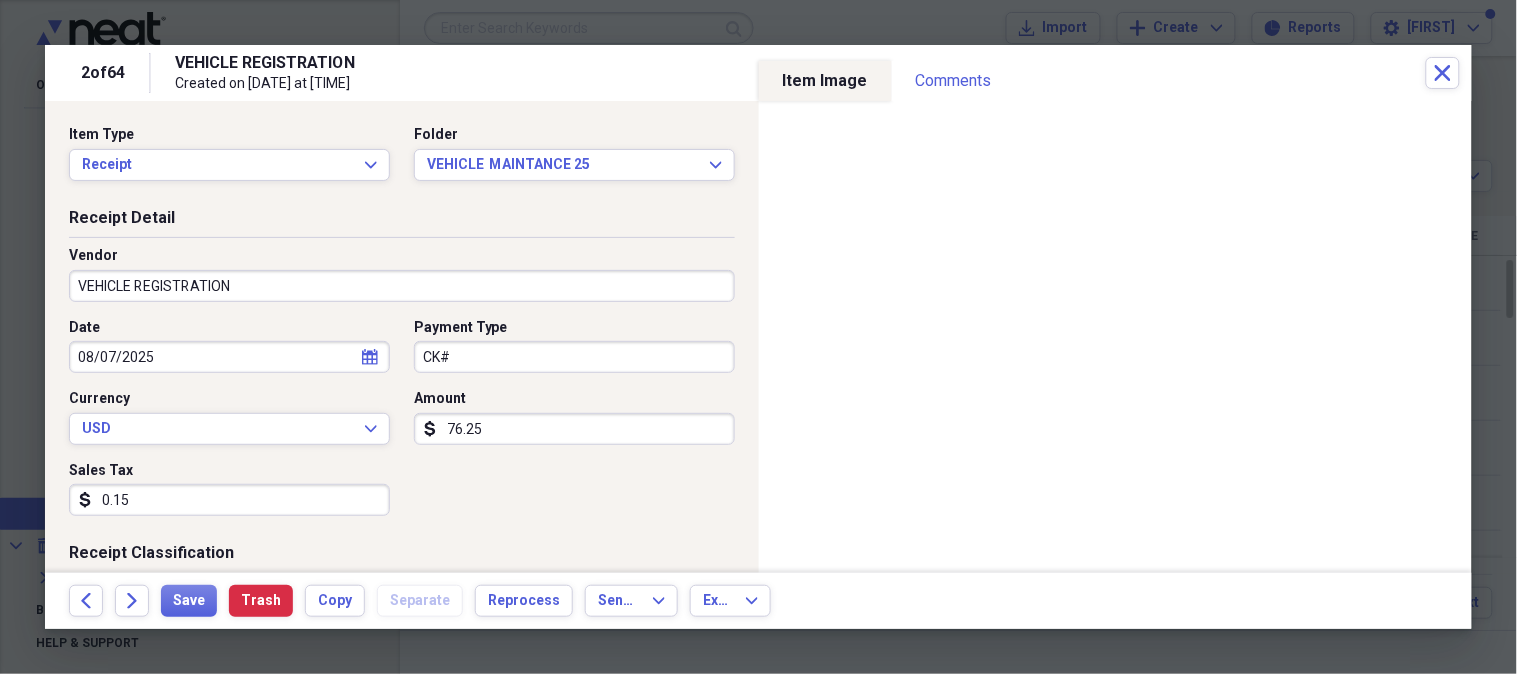 click on "CK#" at bounding box center (574, 357) 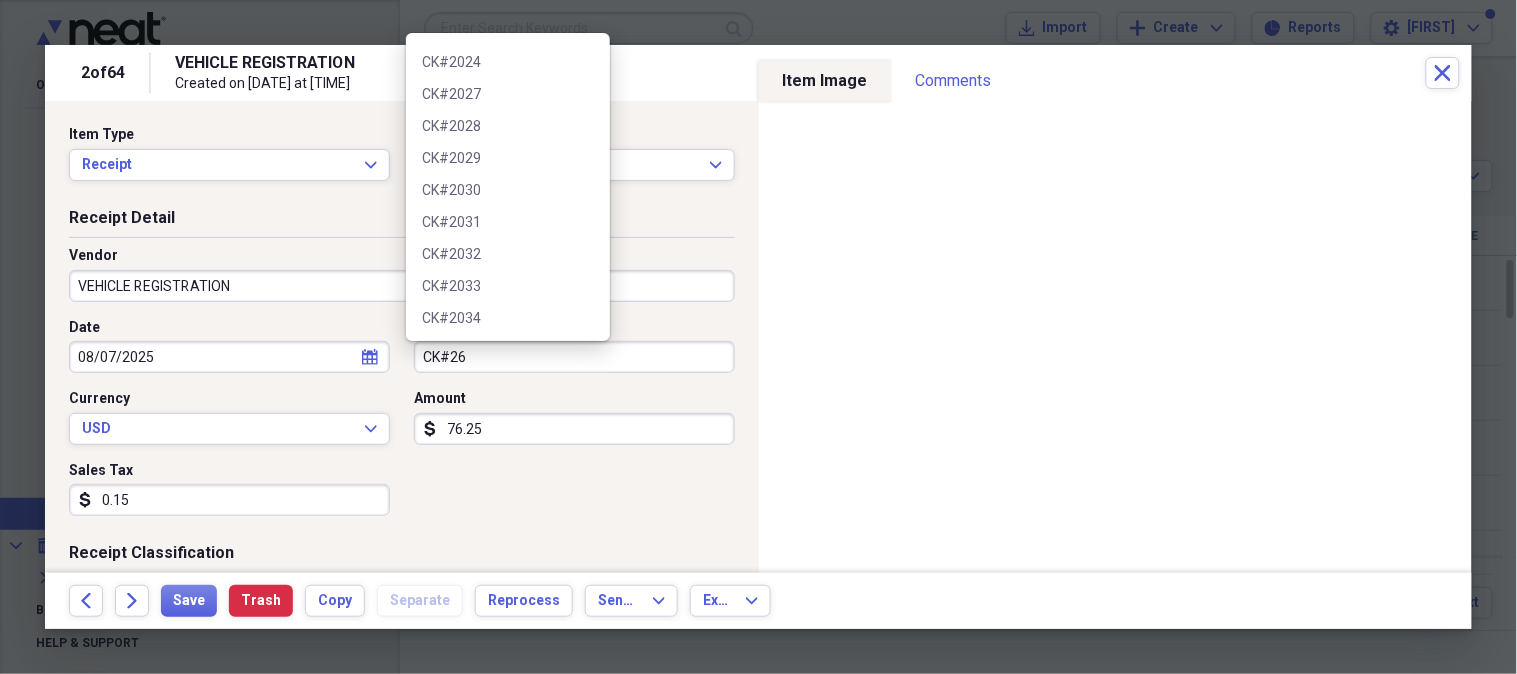 scroll, scrollTop: 0, scrollLeft: 0, axis: both 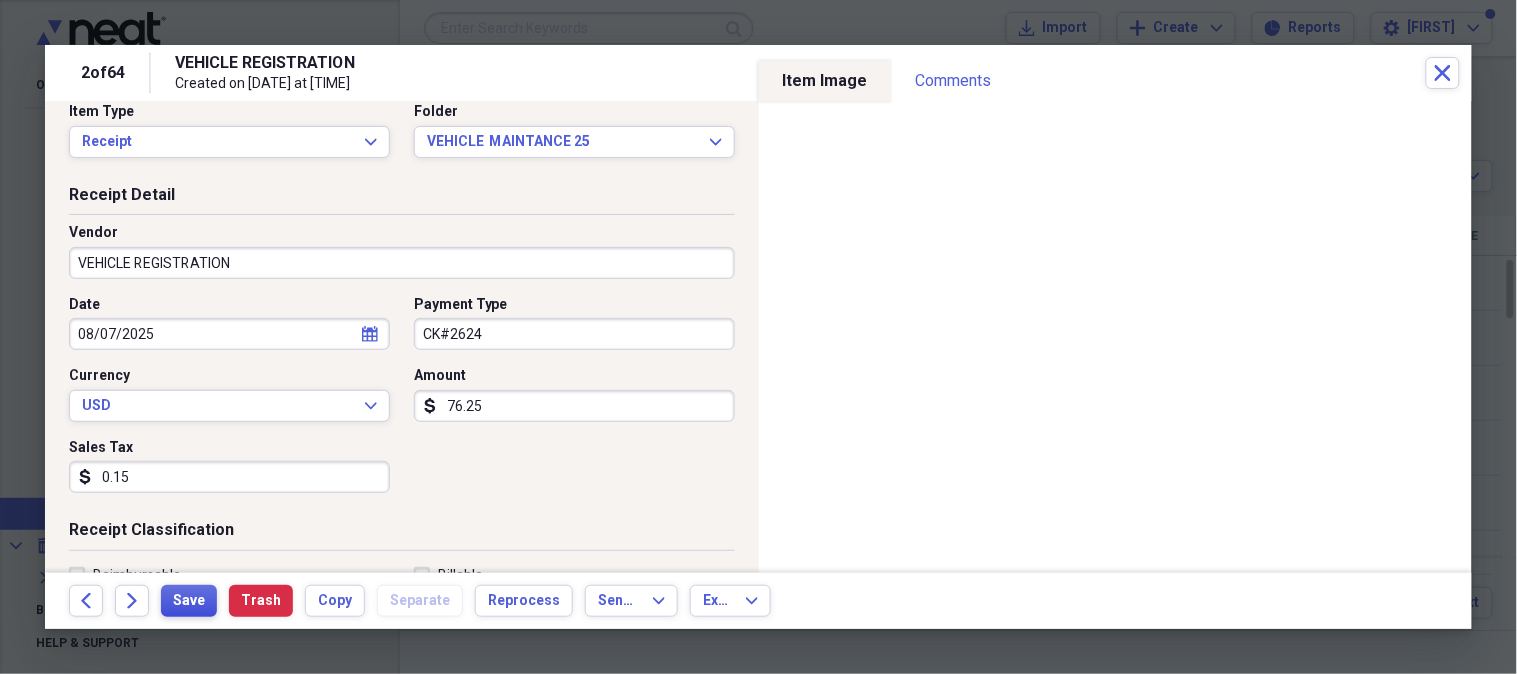 type on "CK#2624" 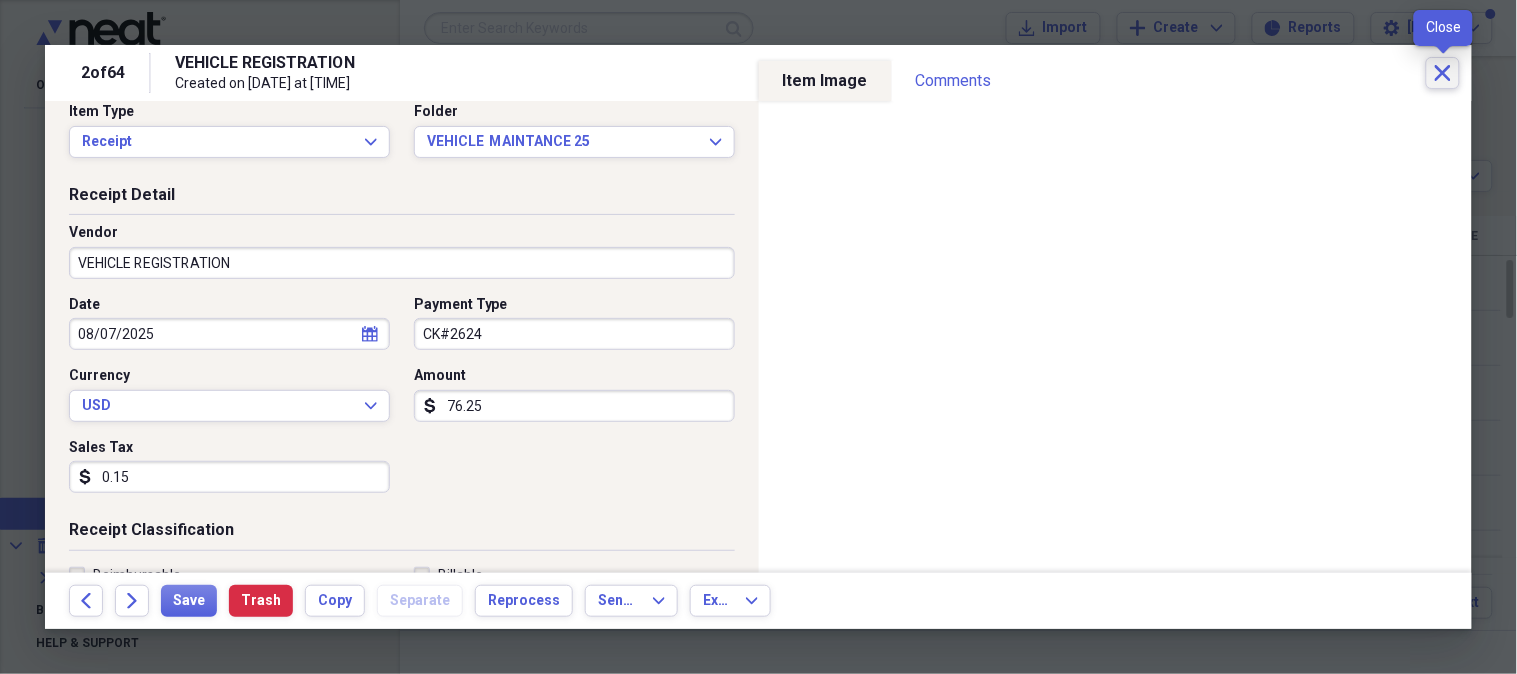 click on "Close" at bounding box center (1443, 73) 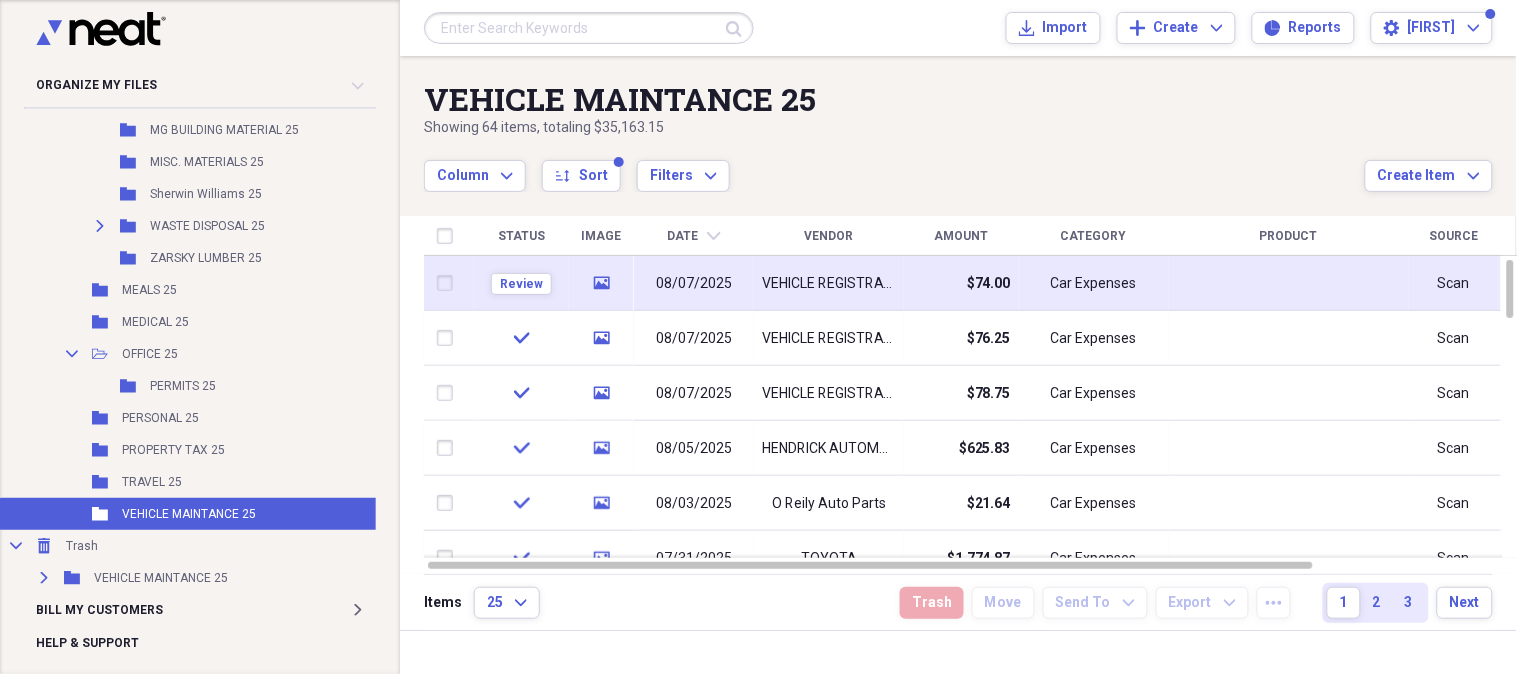 click on "VEHICLE REGISTRATION" at bounding box center [829, 284] 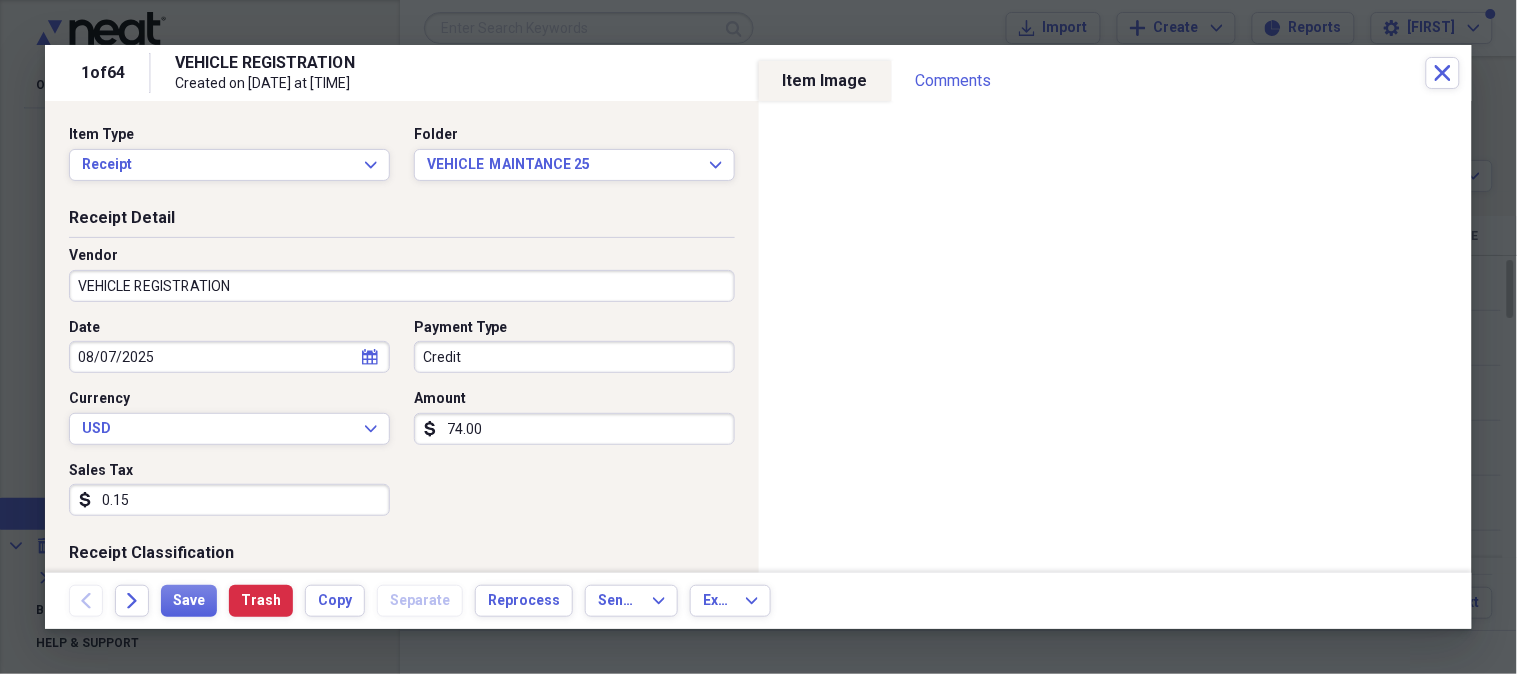 click on "Credit" at bounding box center [574, 357] 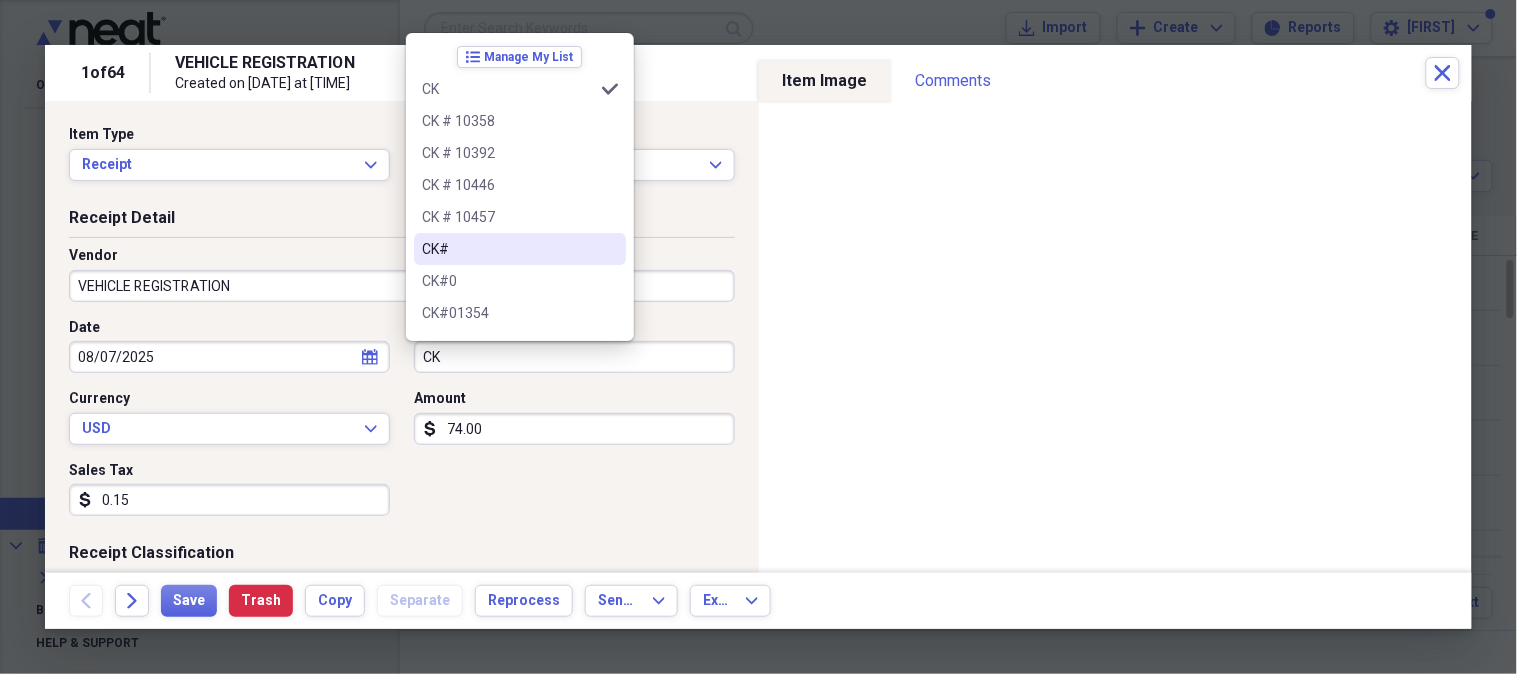 click on "CK#" at bounding box center (508, 249) 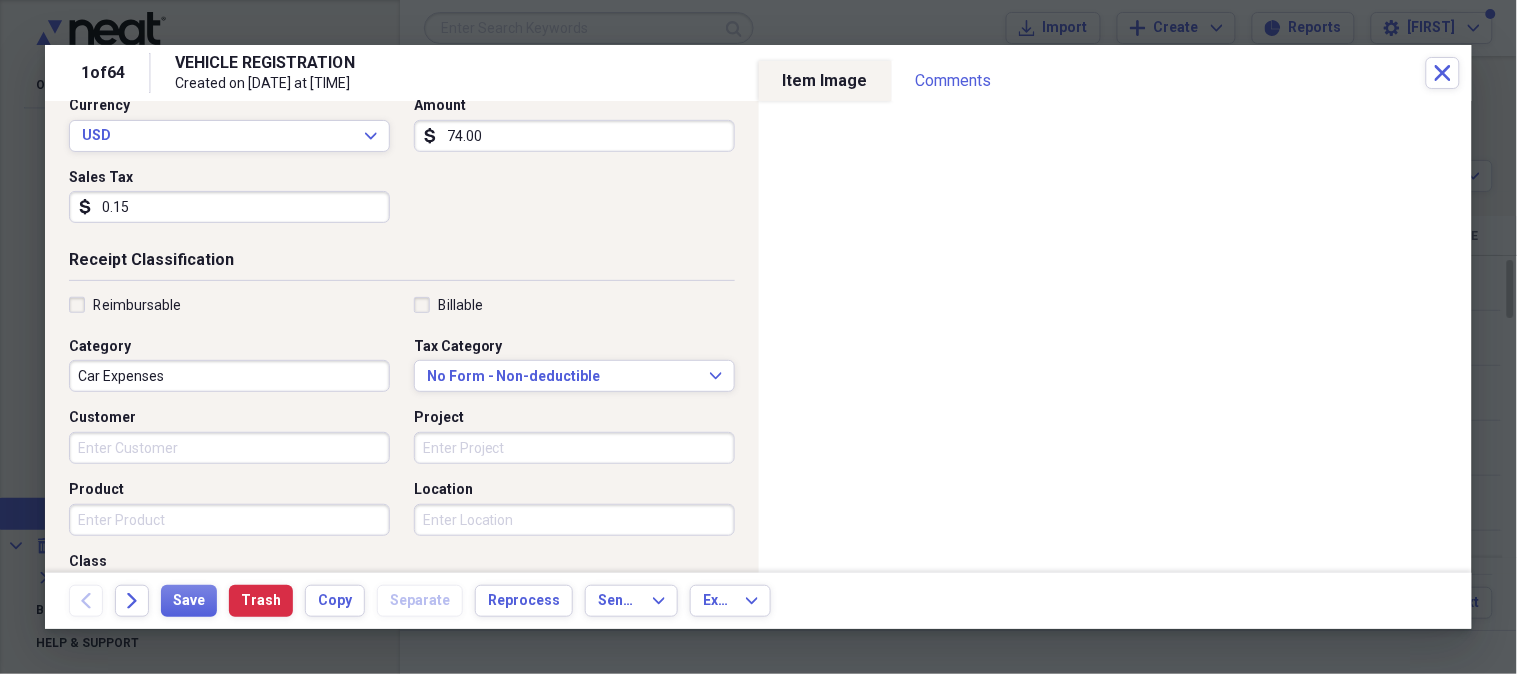 scroll, scrollTop: 304, scrollLeft: 0, axis: vertical 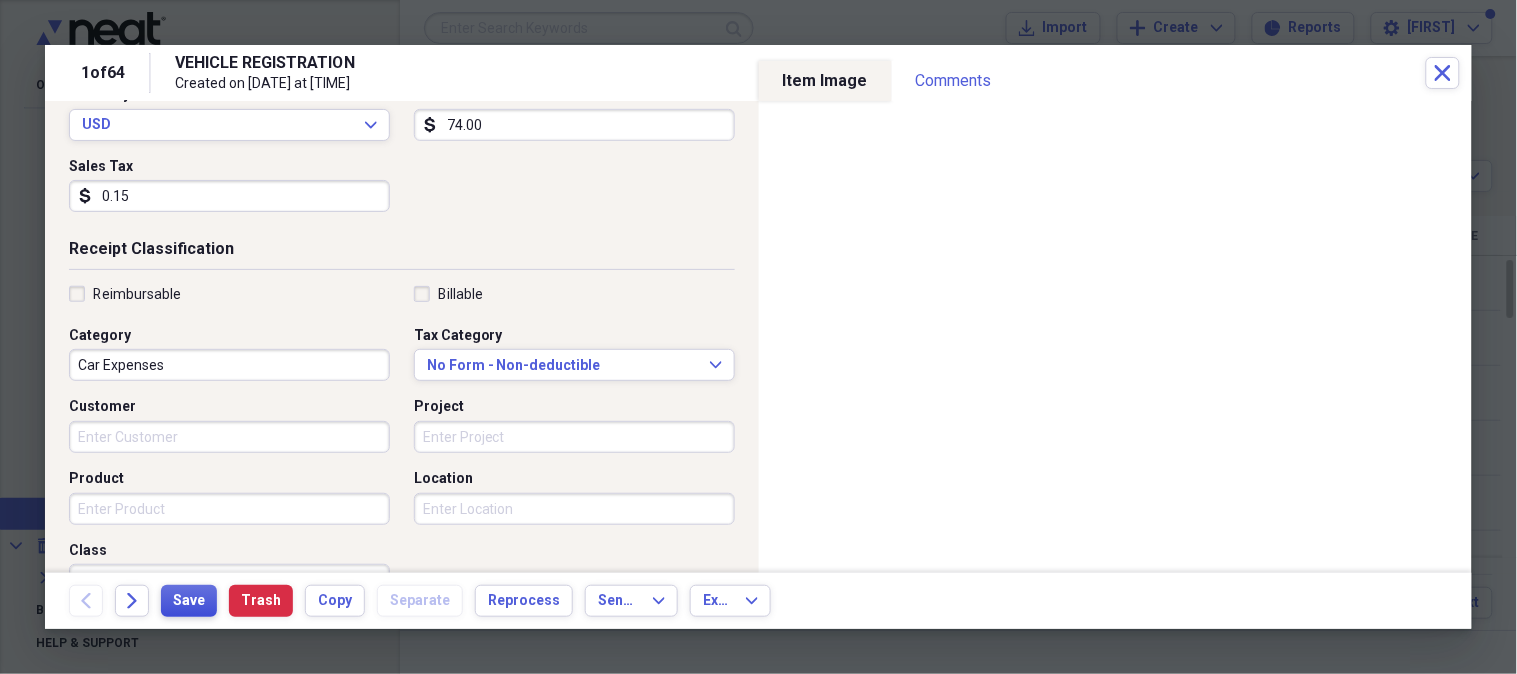 type on "CK#2623" 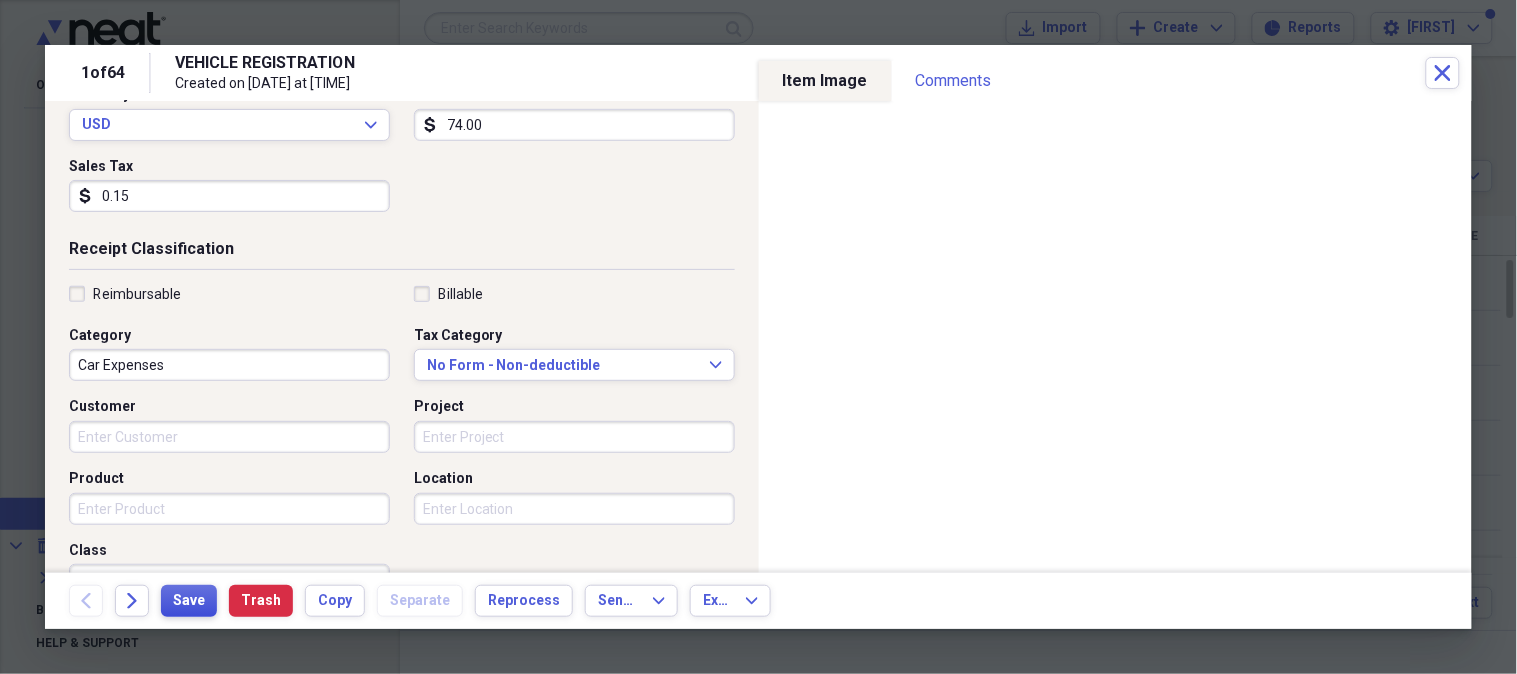 click on "Save" at bounding box center (189, 601) 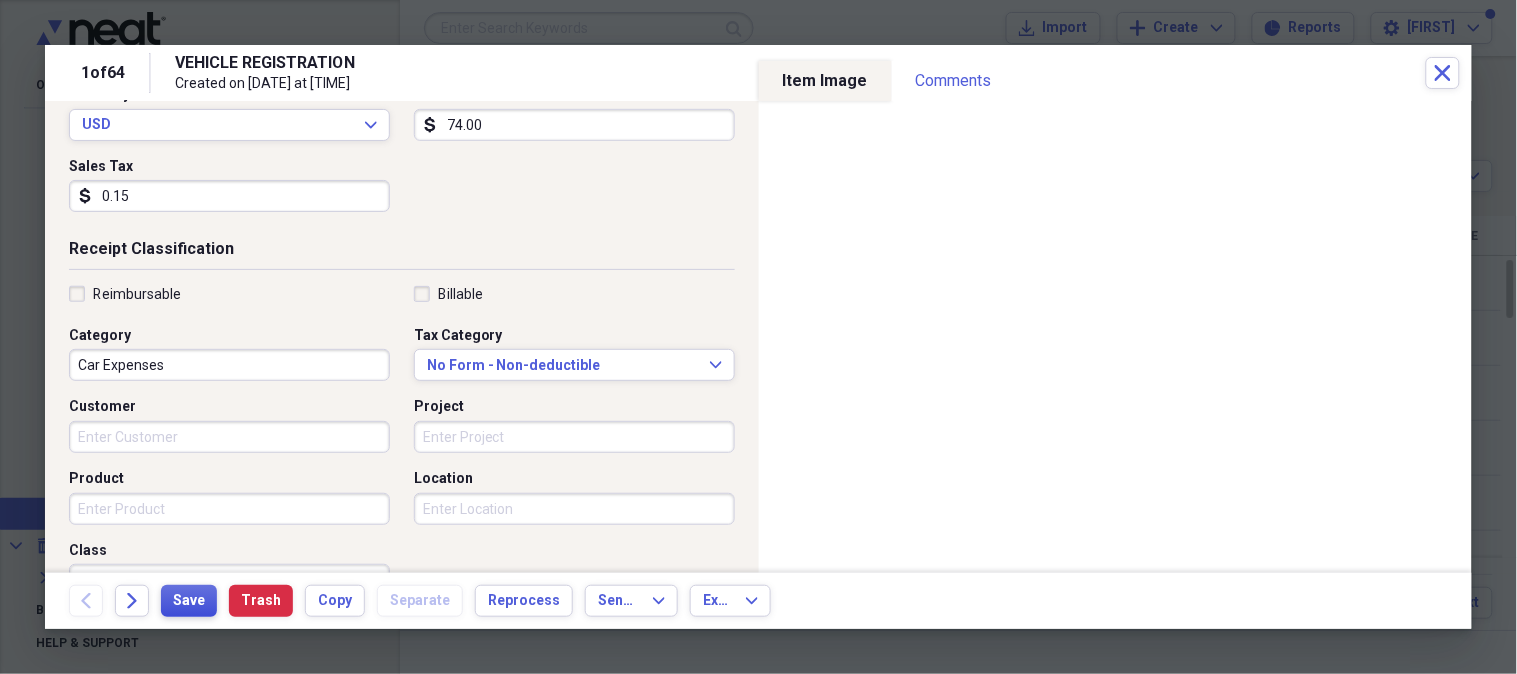 click on "Save" at bounding box center [189, 601] 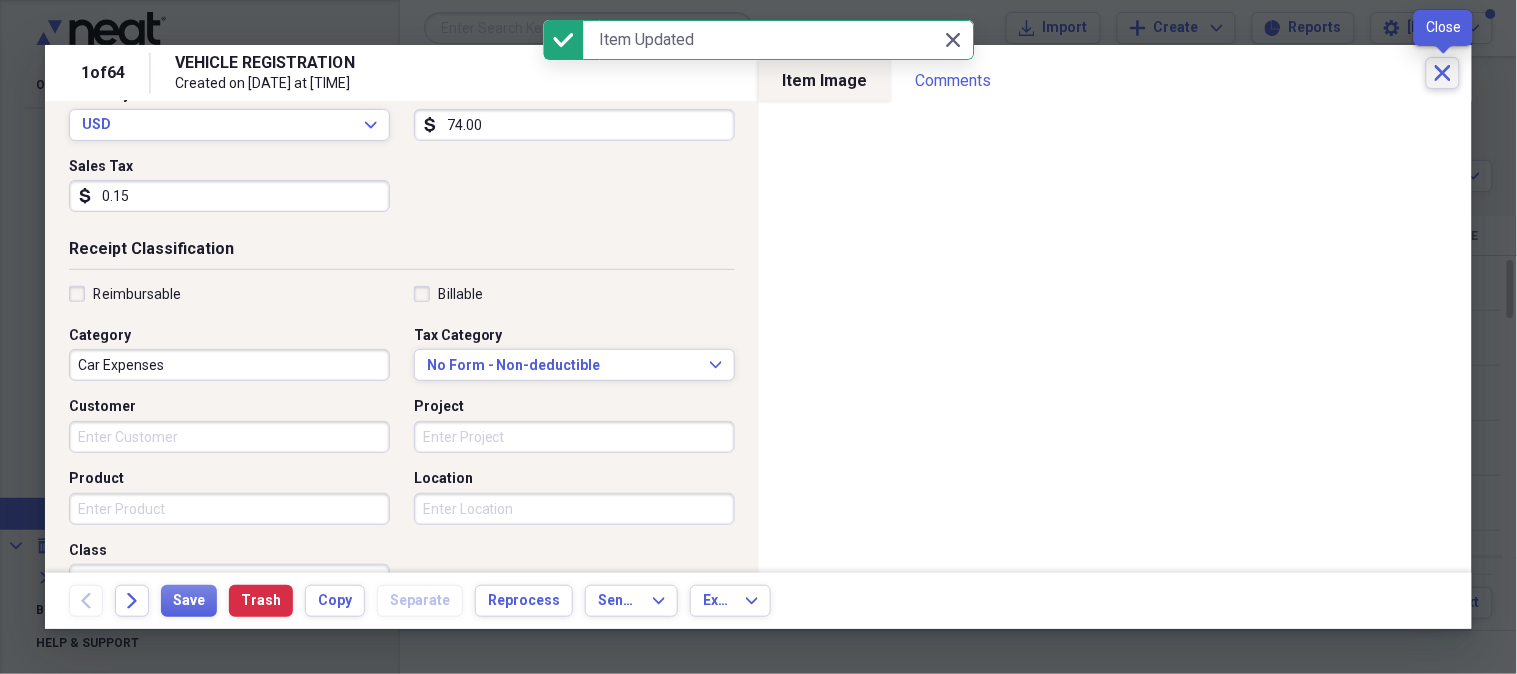 click on "Close" 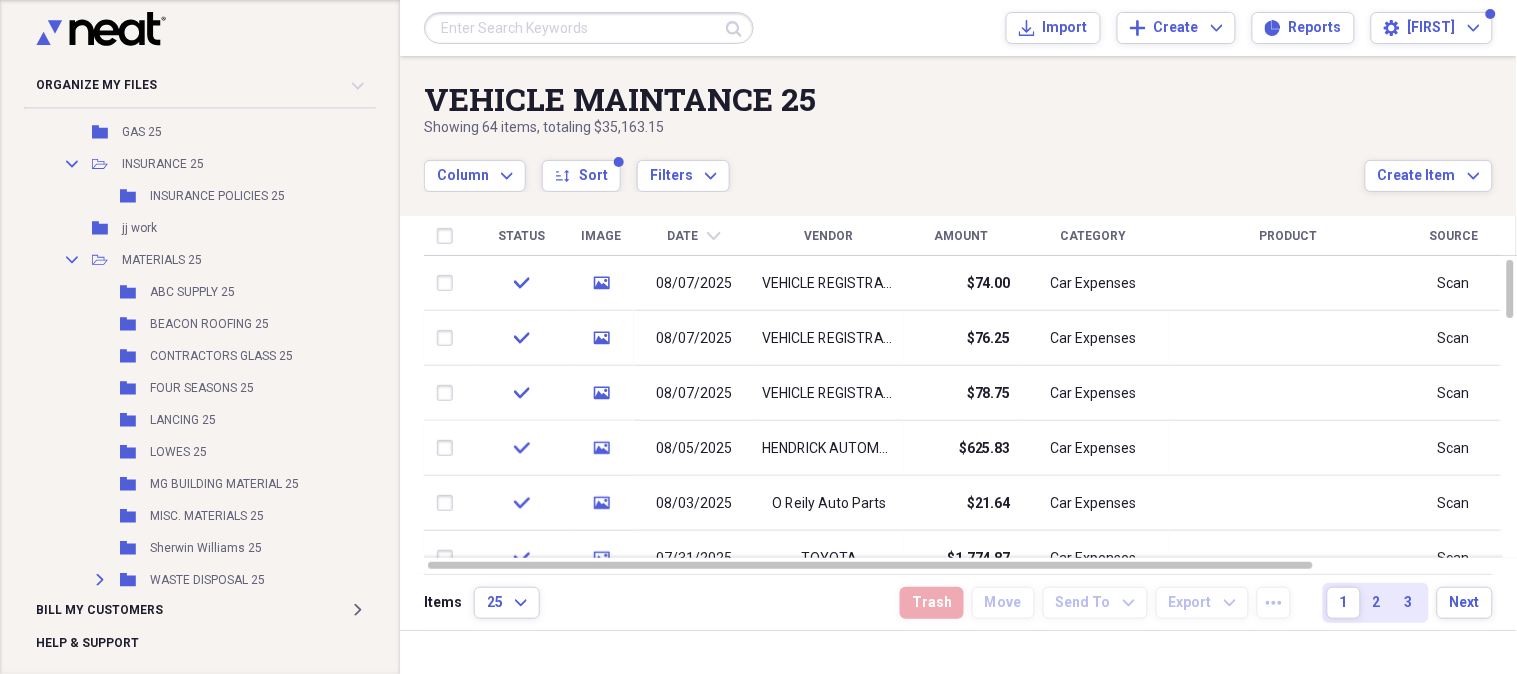 scroll, scrollTop: 2668, scrollLeft: 0, axis: vertical 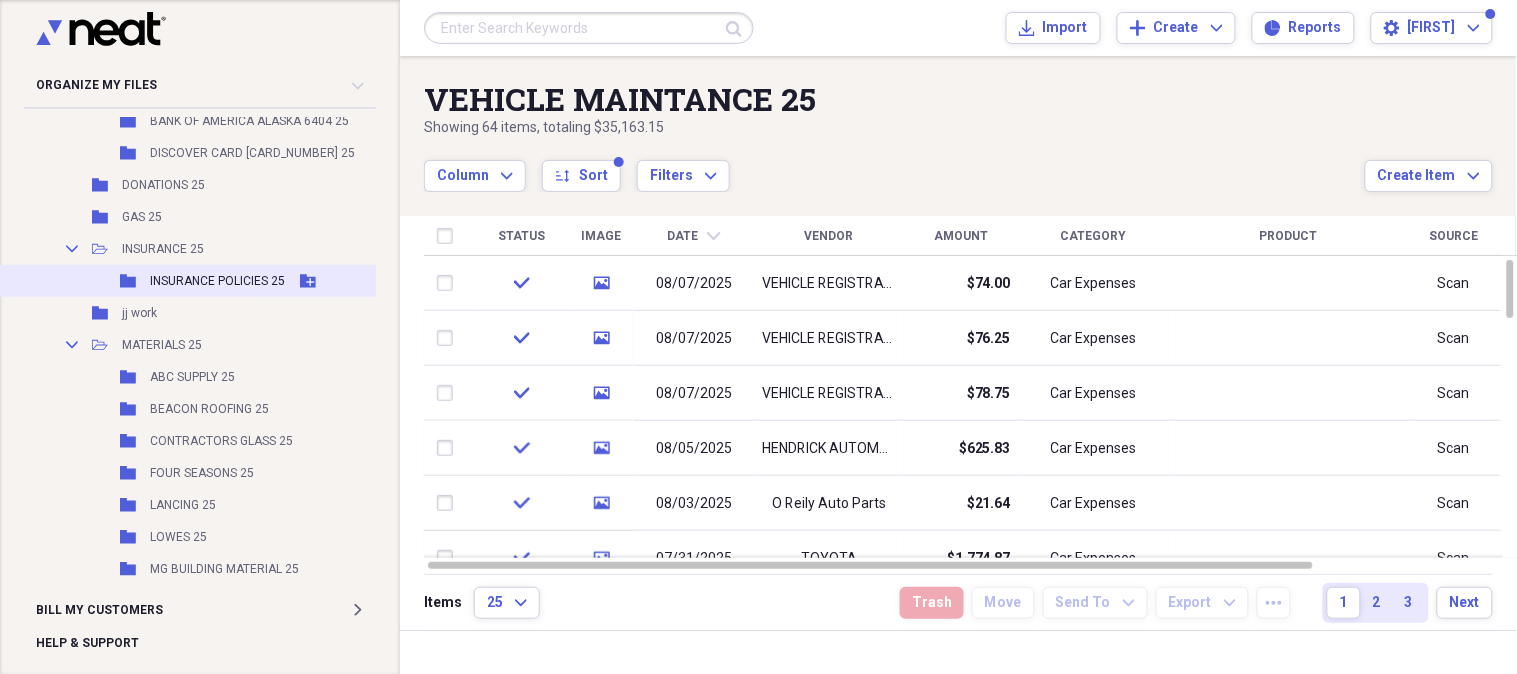 click on "INSURANCE POLICIES 25" at bounding box center (217, 281) 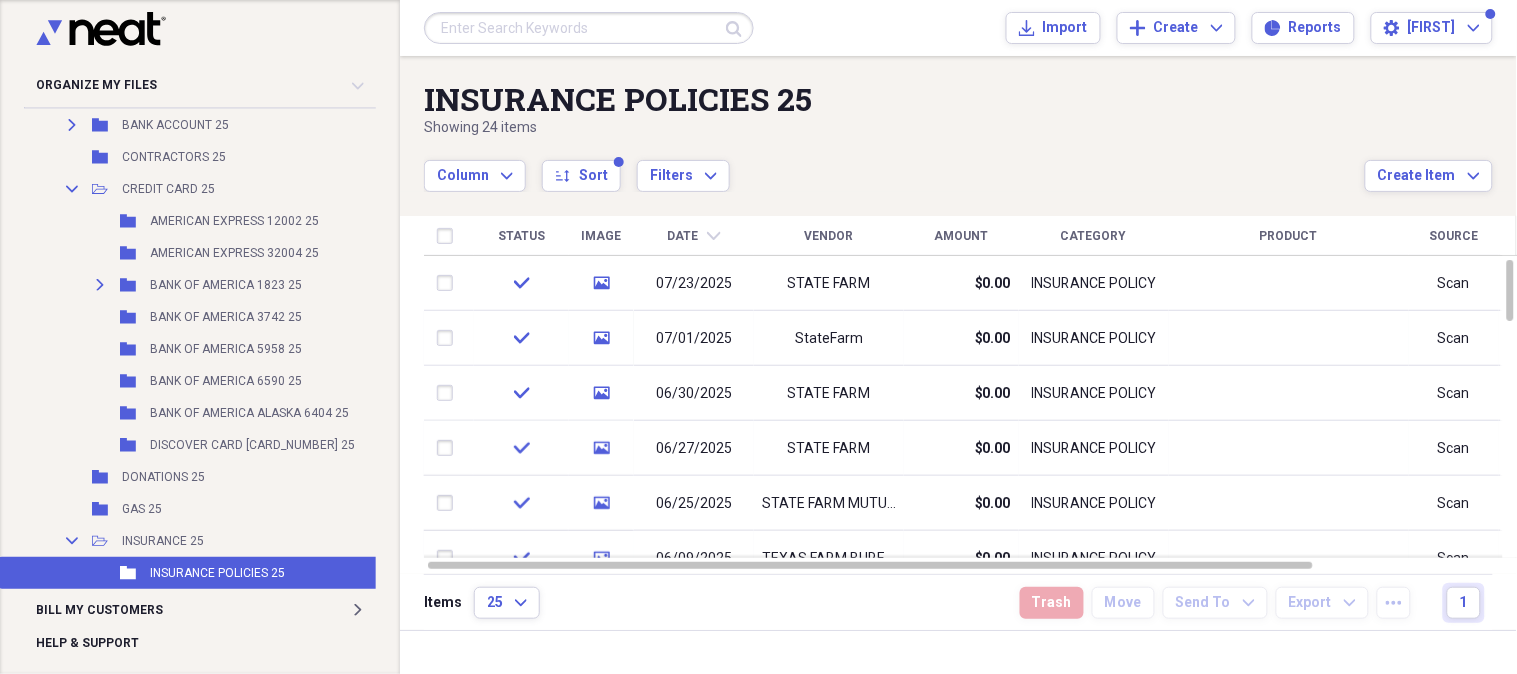 scroll, scrollTop: 2385, scrollLeft: 0, axis: vertical 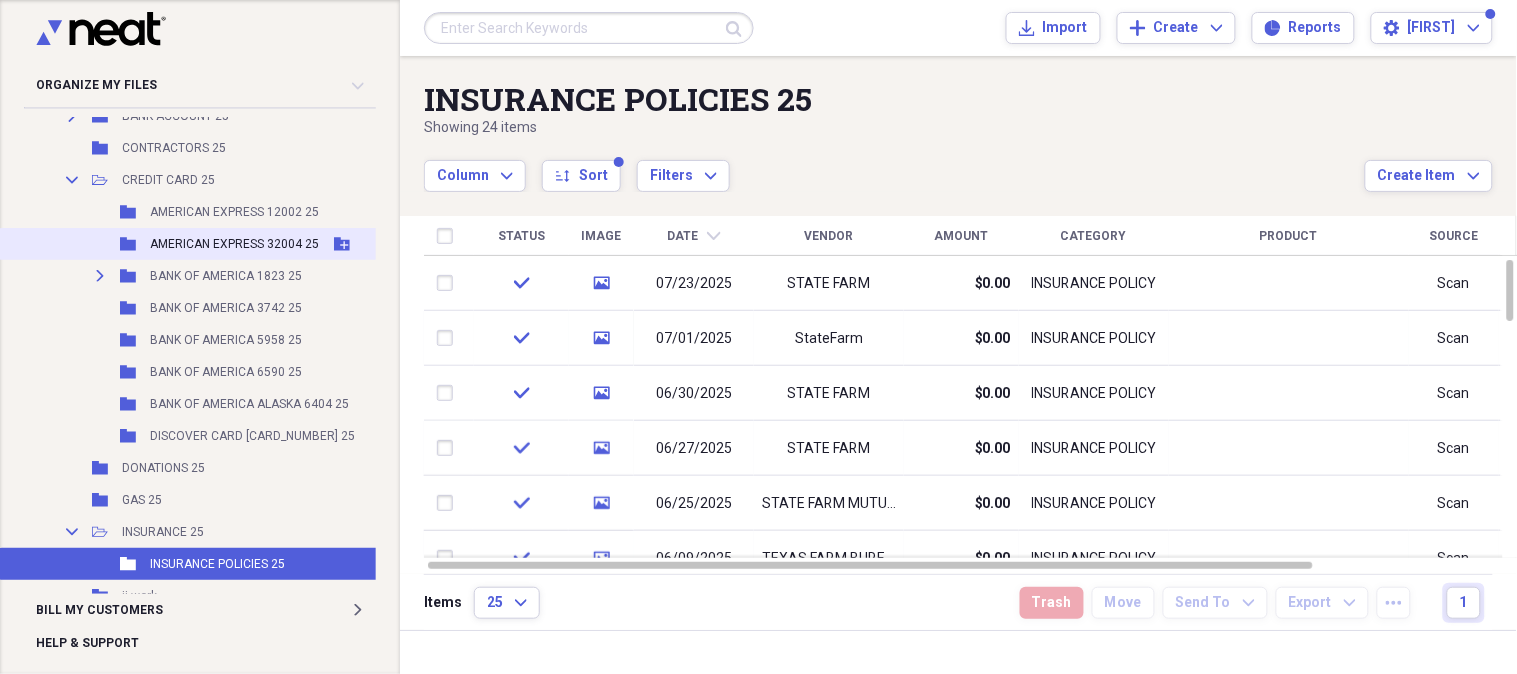 click on "AMERICAN EXPRESS 32004 25" at bounding box center [234, 244] 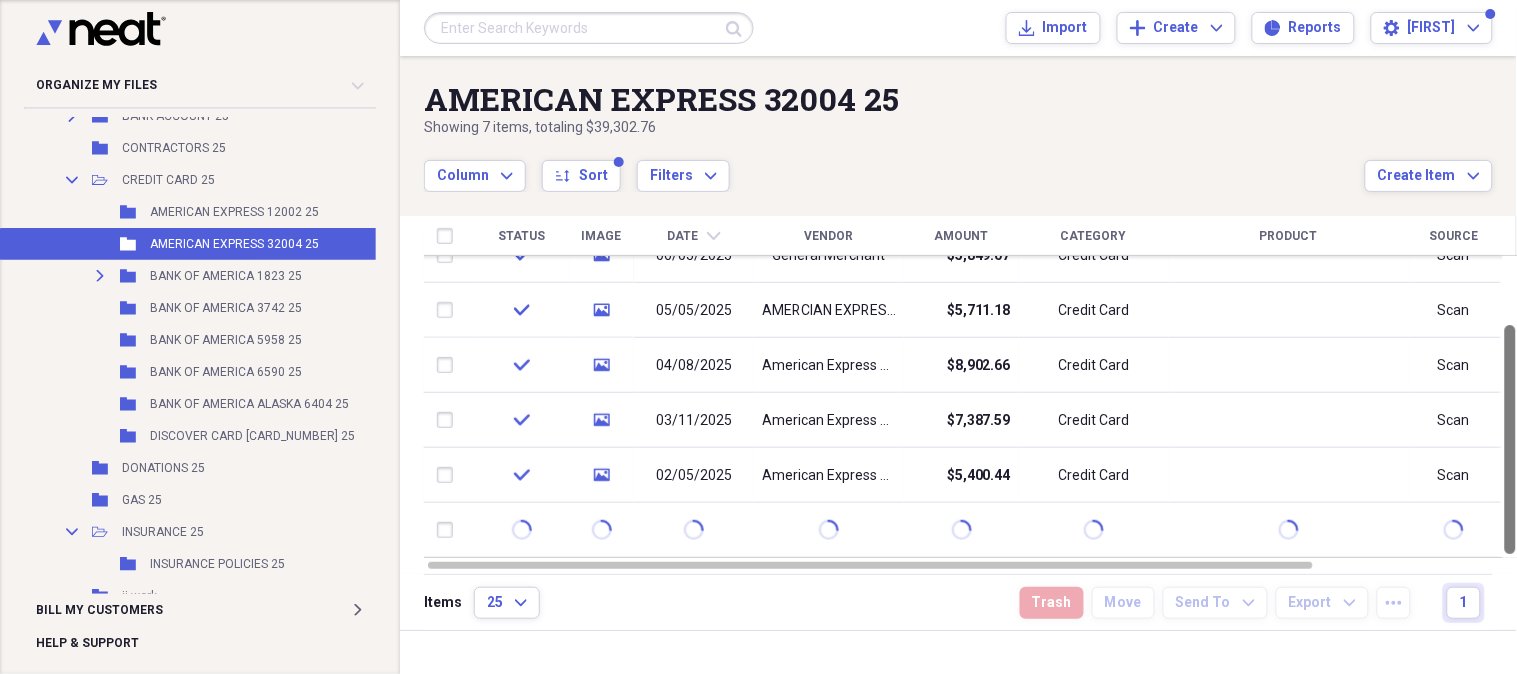 drag, startPoint x: 1504, startPoint y: 297, endPoint x: 1510, endPoint y: 591, distance: 294.06122 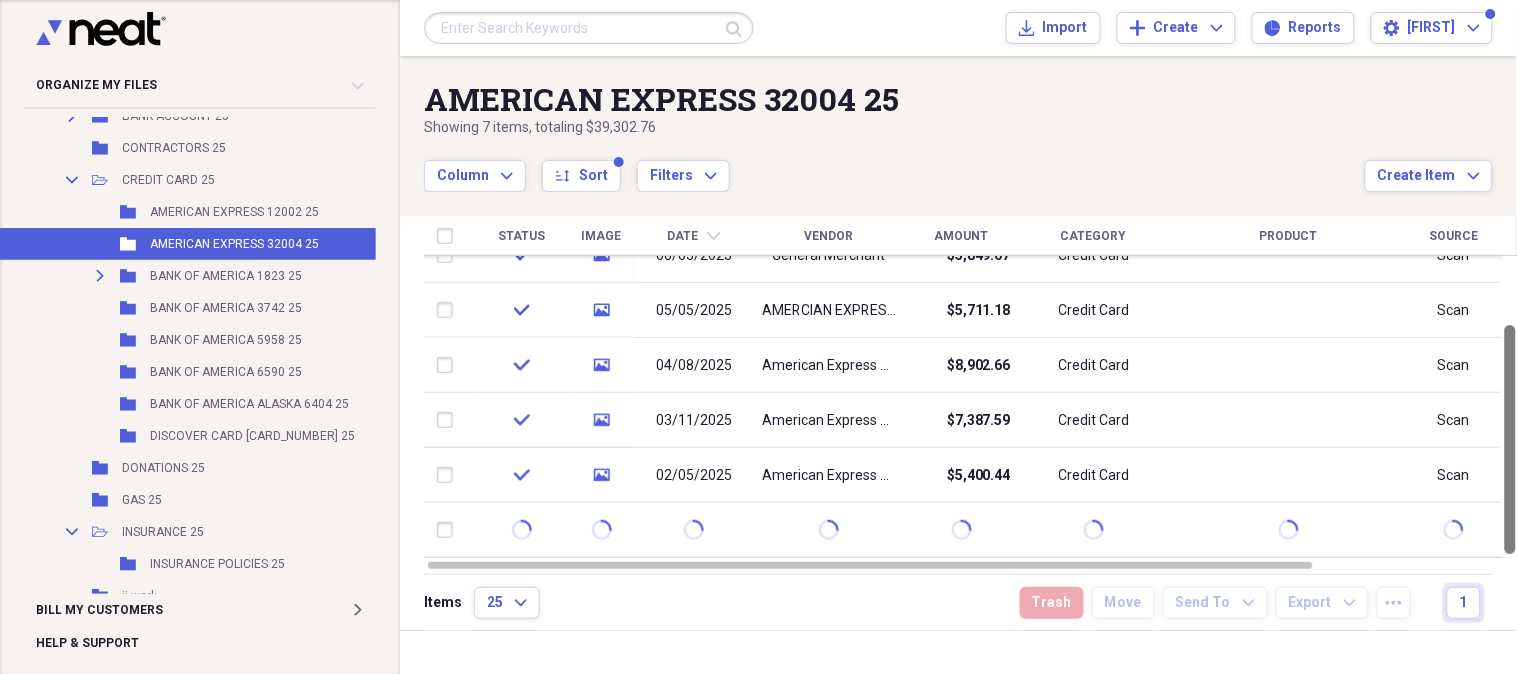 click on "[BRAND] [NUMBER] 25 Showing 7 items , totaling $39,302.76 Column Expand sort Sort Filters  Expand Create Item Expand Status Image Date chevron-down Vendor Amount Category Product Source Billable Reimbursable check media 07/08/2025 [VENDOR] $6,051.82 Credit Card Scan check media 06/05/2025 [VENDOR] $5,849.07 Credit Card Scan check media 05/05/2025 [VENDOR] $5,711.18 Credit Card Scan check media 04/08/2025 [BRAND] [NUMBER] $8,902.66 Credit Card Scan check media 03/11/2025 [BRAND] [NUMBER] $7,387.59 Credit Card Scan check media 02/05/2025 [BRAND] [NUMBER] $5,400.44 Credit Card Scan Items 25 Expand Trash Move Send To Expand Export Expand more 1" at bounding box center [958, 343] 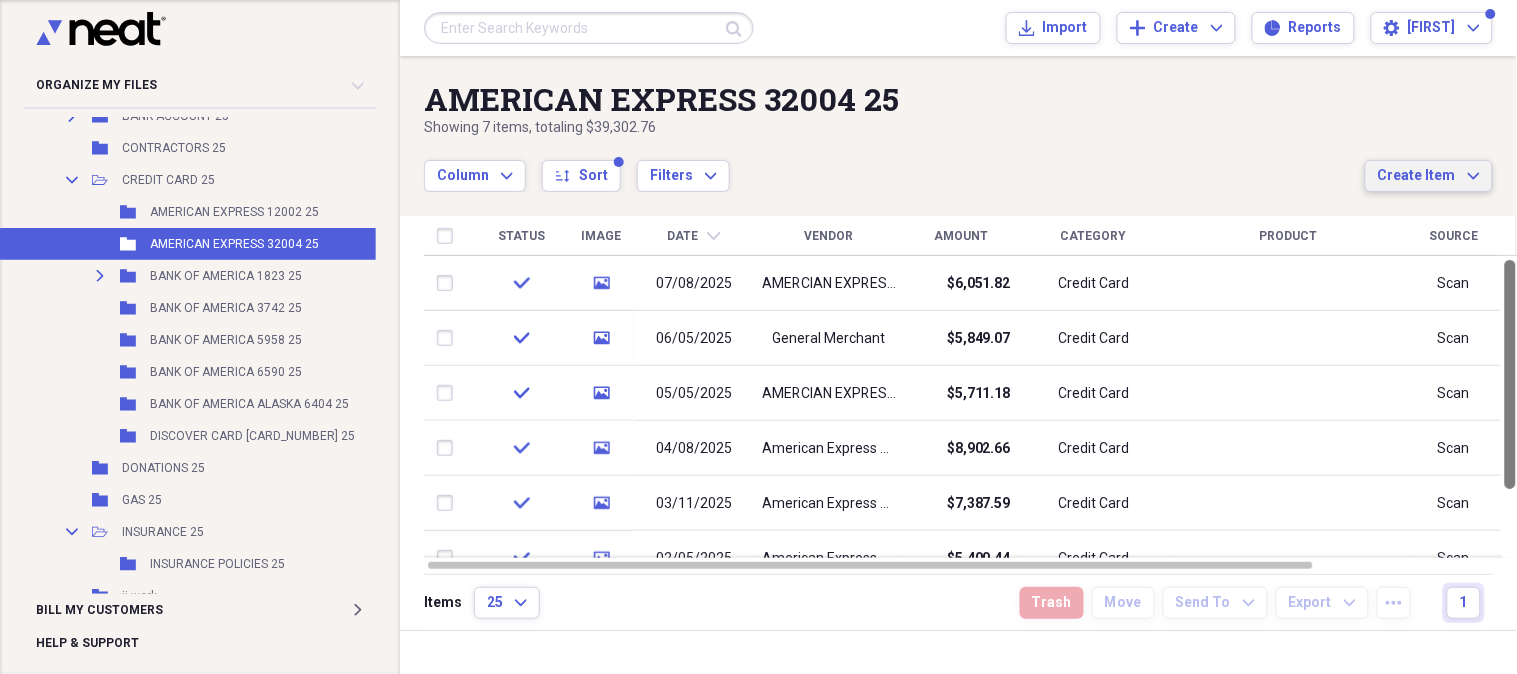 drag, startPoint x: 1510, startPoint y: 460, endPoint x: 1483, endPoint y: 170, distance: 291.25418 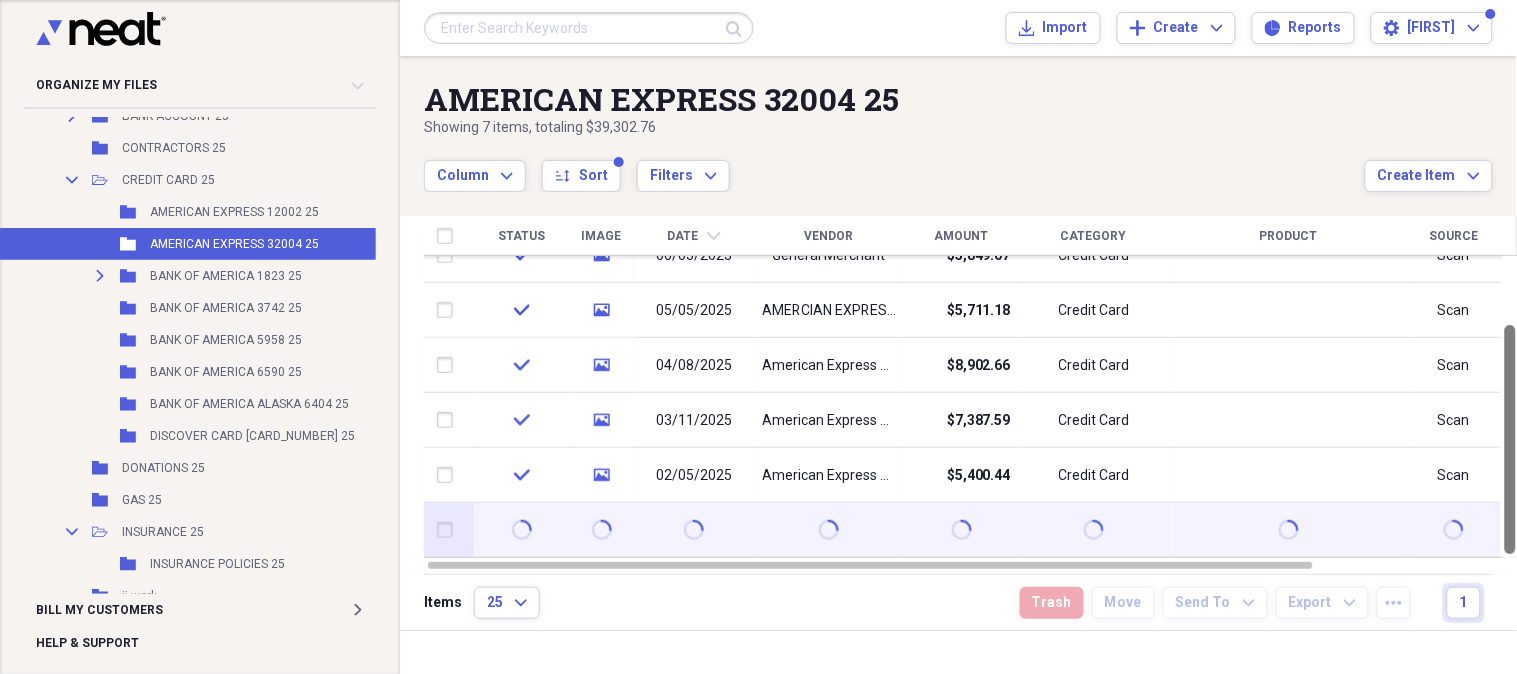 drag, startPoint x: 1512, startPoint y: 276, endPoint x: 1452, endPoint y: 554, distance: 284.40112 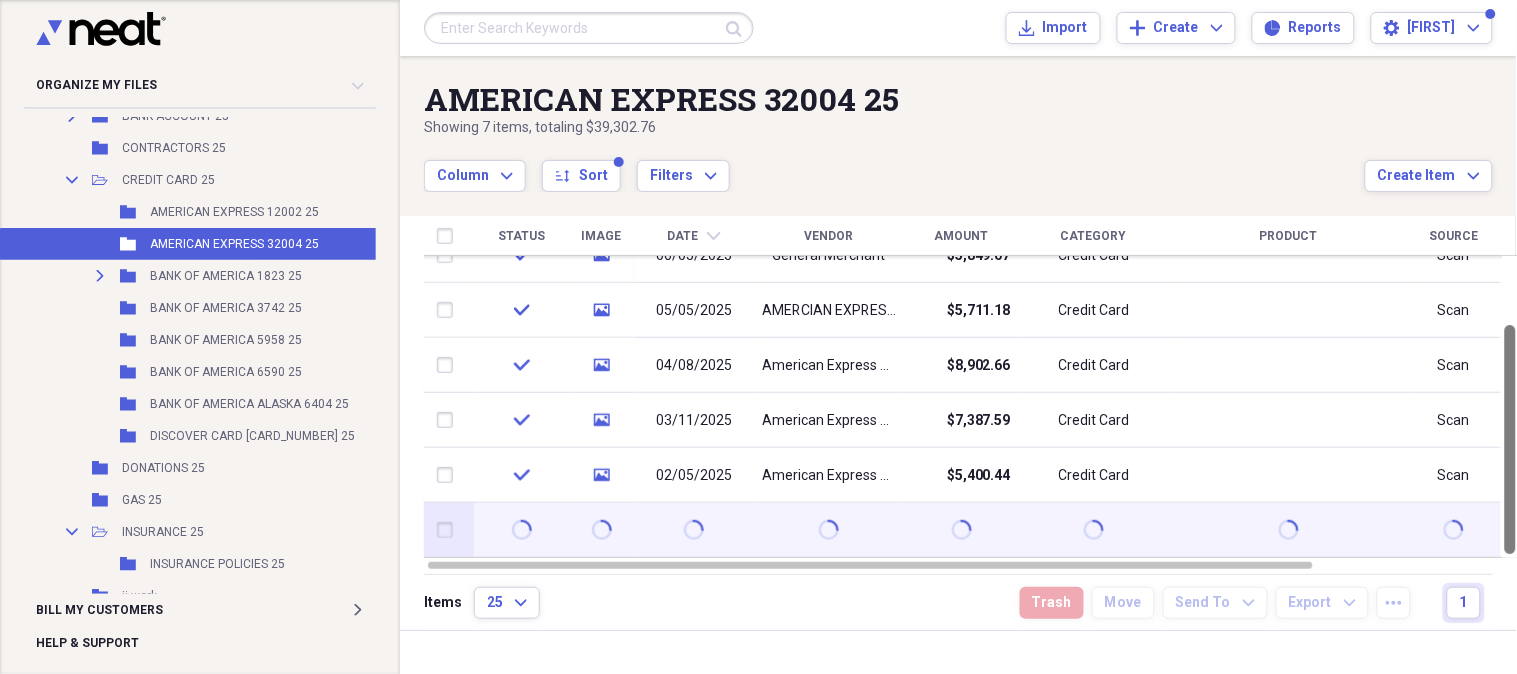 click on "Status Image Date chevron-down Vendor Amount Category Product Source Billable Reimbursable check media 07/08/2025 [VENDOR] $6,051.82 Credit Card Scan check media 06/05/2025 [VENDOR] $5,849.07 Credit Card Scan check media 05/05/2025 [VENDOR] $5,711.18 Credit Card Scan check media 04/08/2025 [BRAND] [NUMBER] $8,902.66 Credit Card Scan check media 03/11/2025 [BRAND] [NUMBER] $7,387.59 Credit Card Scan check media 02/05/2025 [BRAND] [NUMBER] $5,400.44 Credit Card Scan" at bounding box center [971, 395] 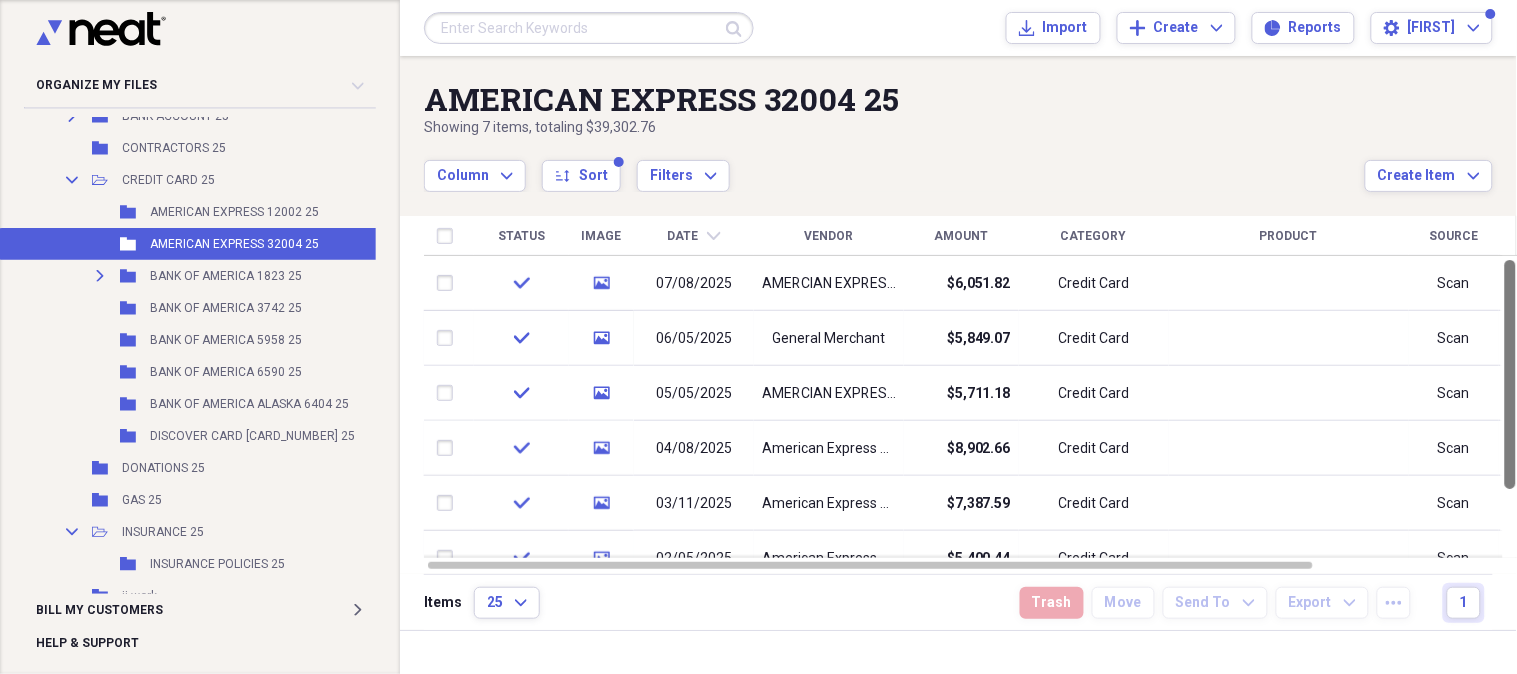 drag, startPoint x: 1506, startPoint y: 524, endPoint x: 1513, endPoint y: 382, distance: 142.17242 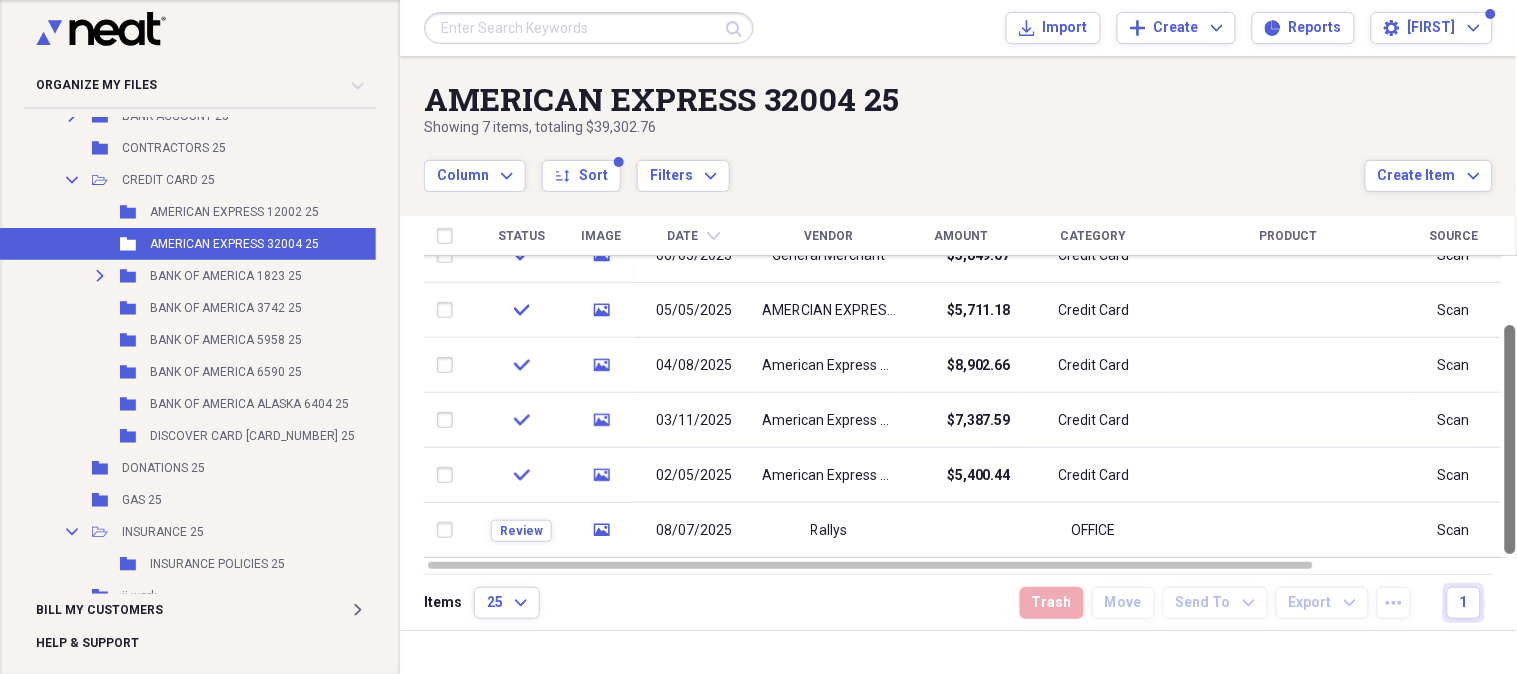 drag, startPoint x: 1508, startPoint y: 272, endPoint x: 1506, endPoint y: 662, distance: 390.00513 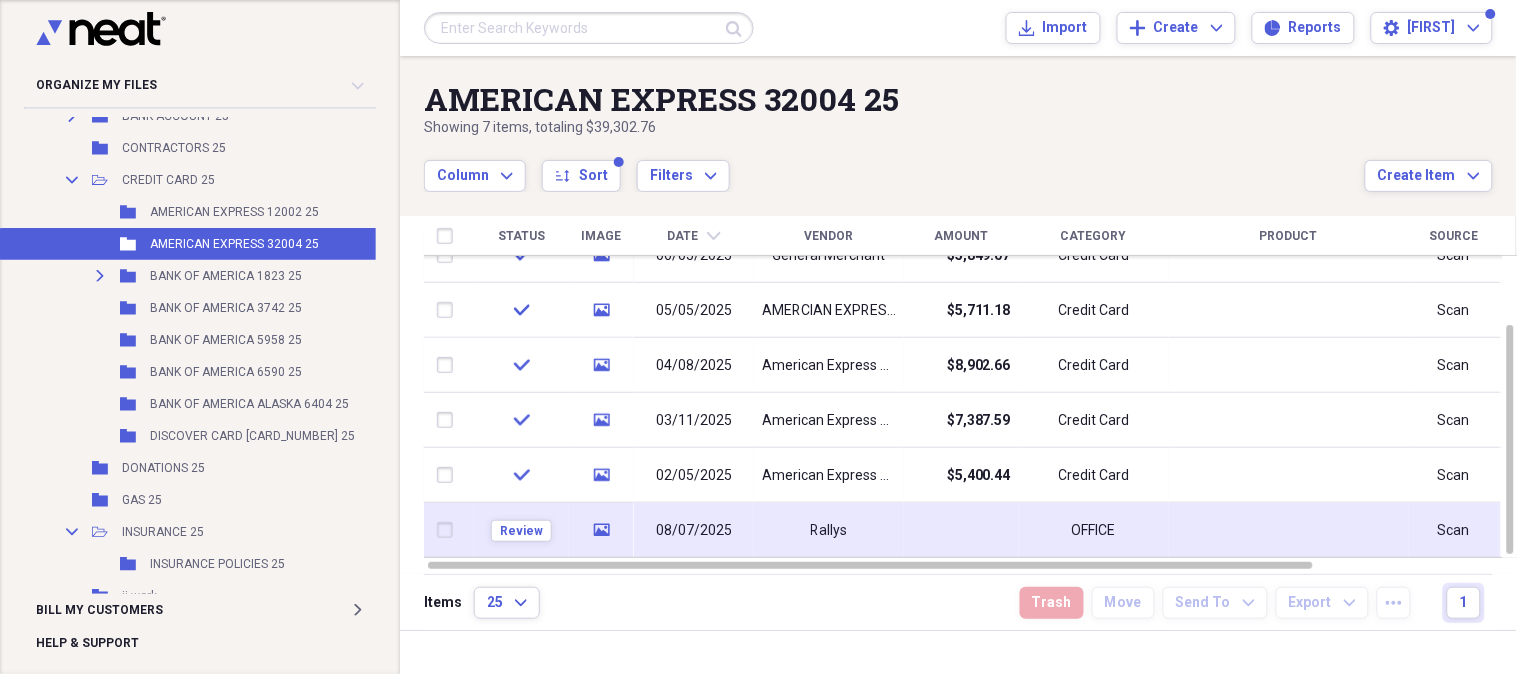 click on "08/07/2025" at bounding box center (694, 531) 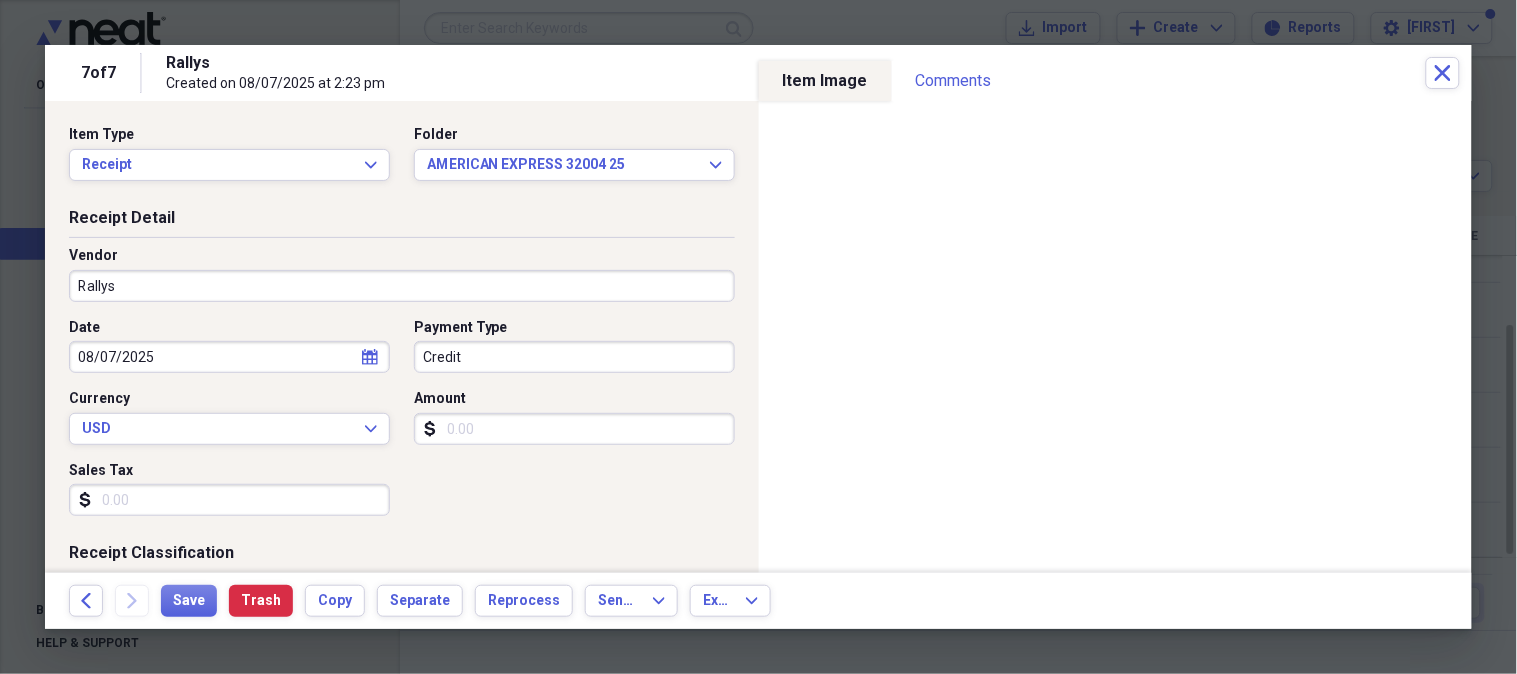 click on "Rallys" at bounding box center (402, 286) 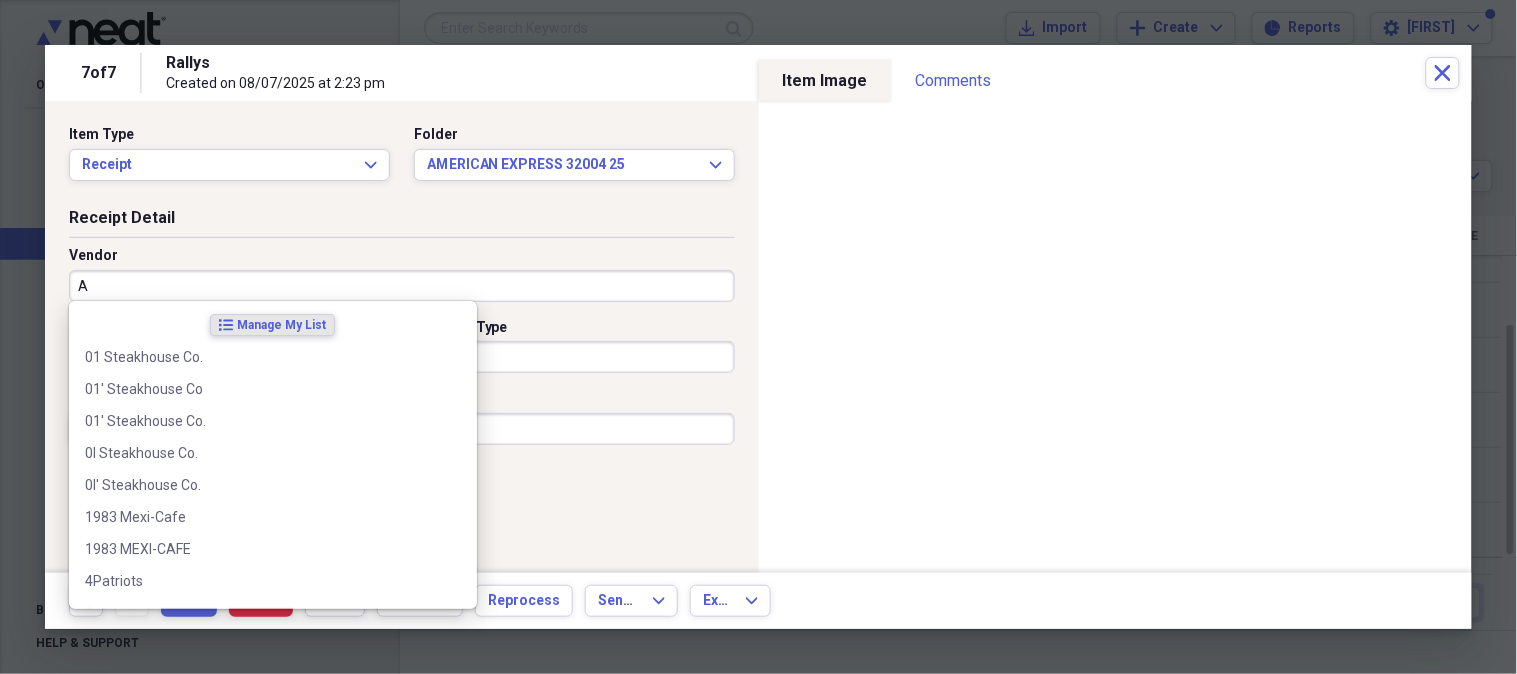 type on "AM" 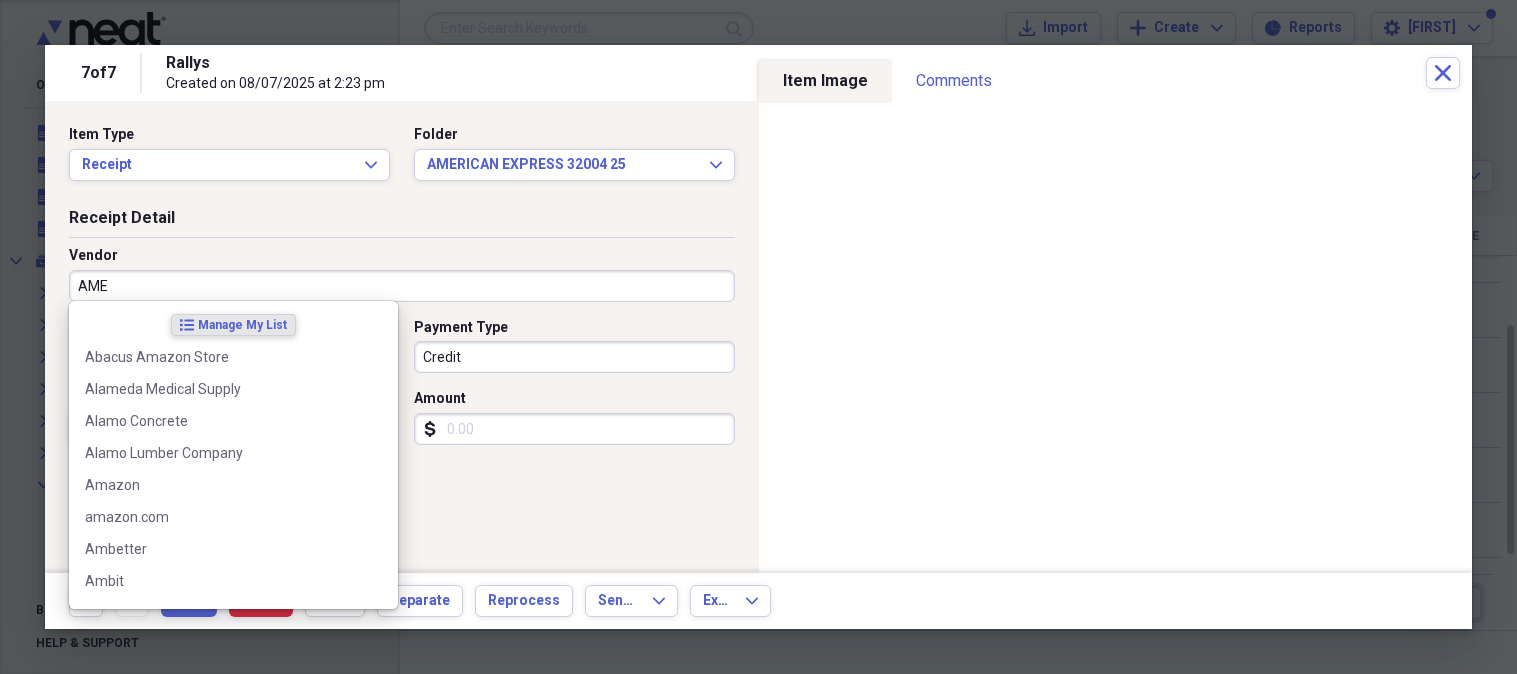 scroll, scrollTop: 0, scrollLeft: 0, axis: both 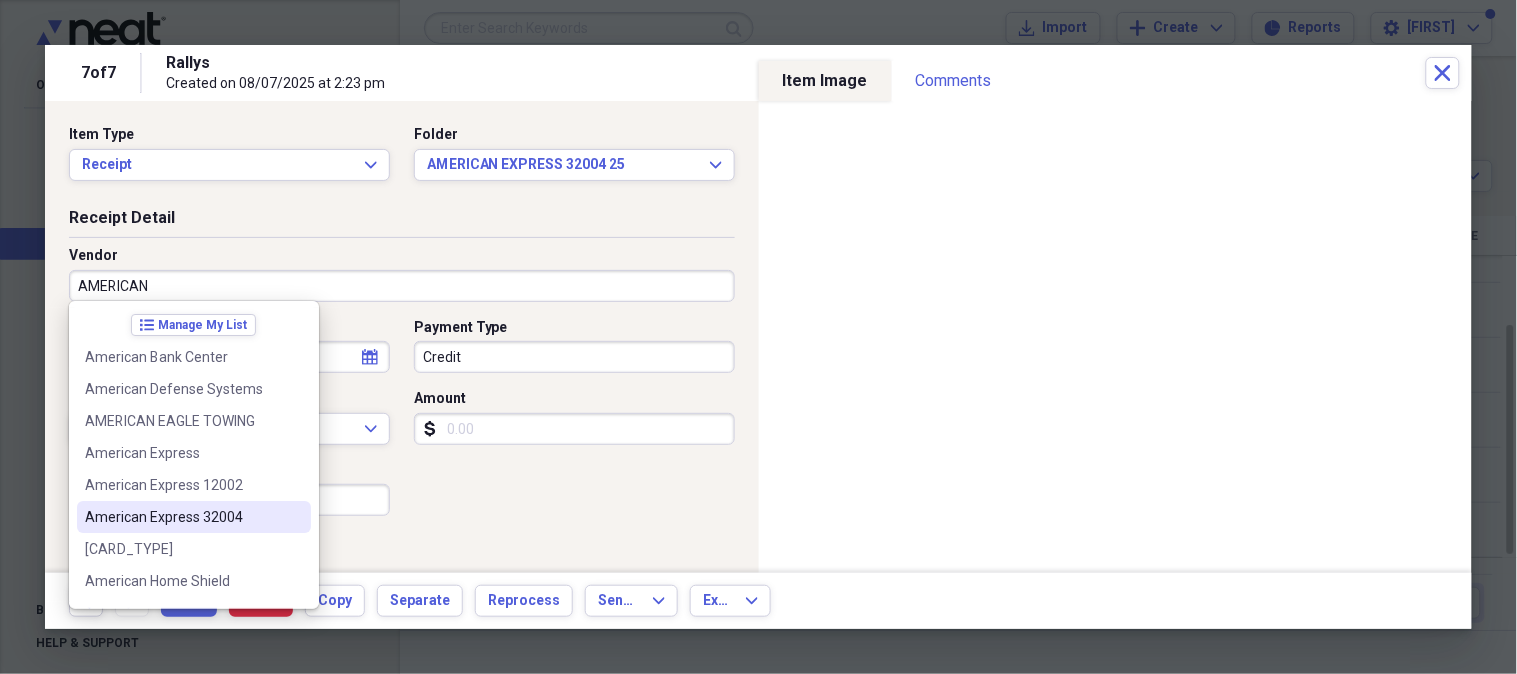 click on "American Express 32004" at bounding box center (182, 517) 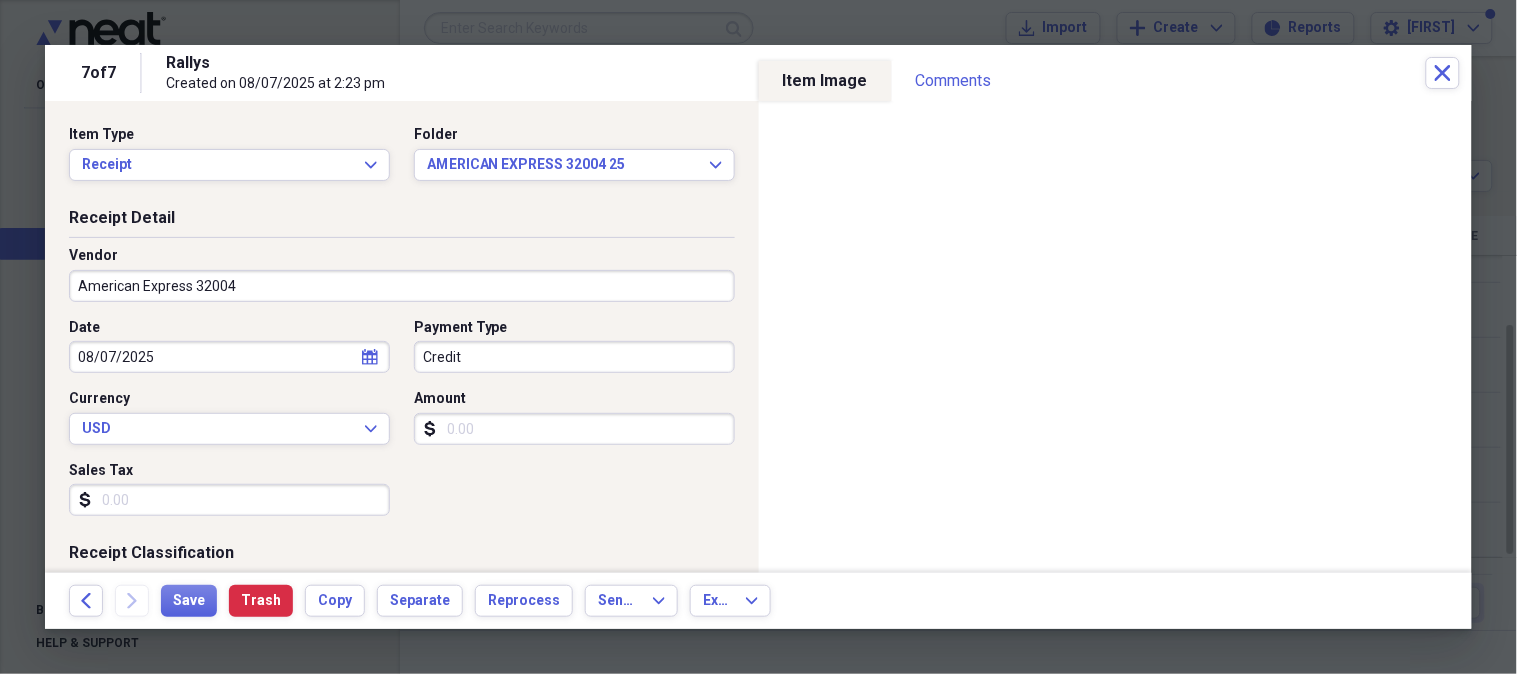 type on "Credit Card" 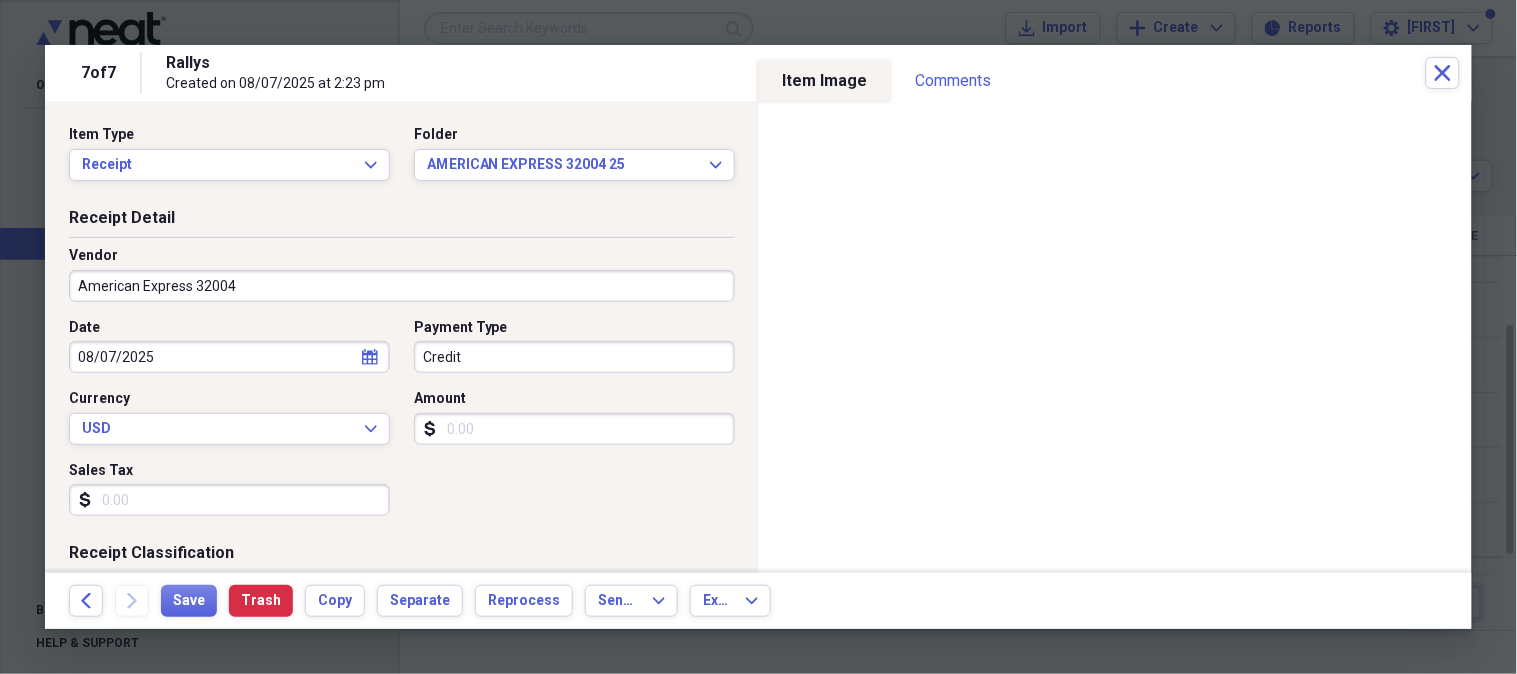 click on "Credit" at bounding box center (574, 357) 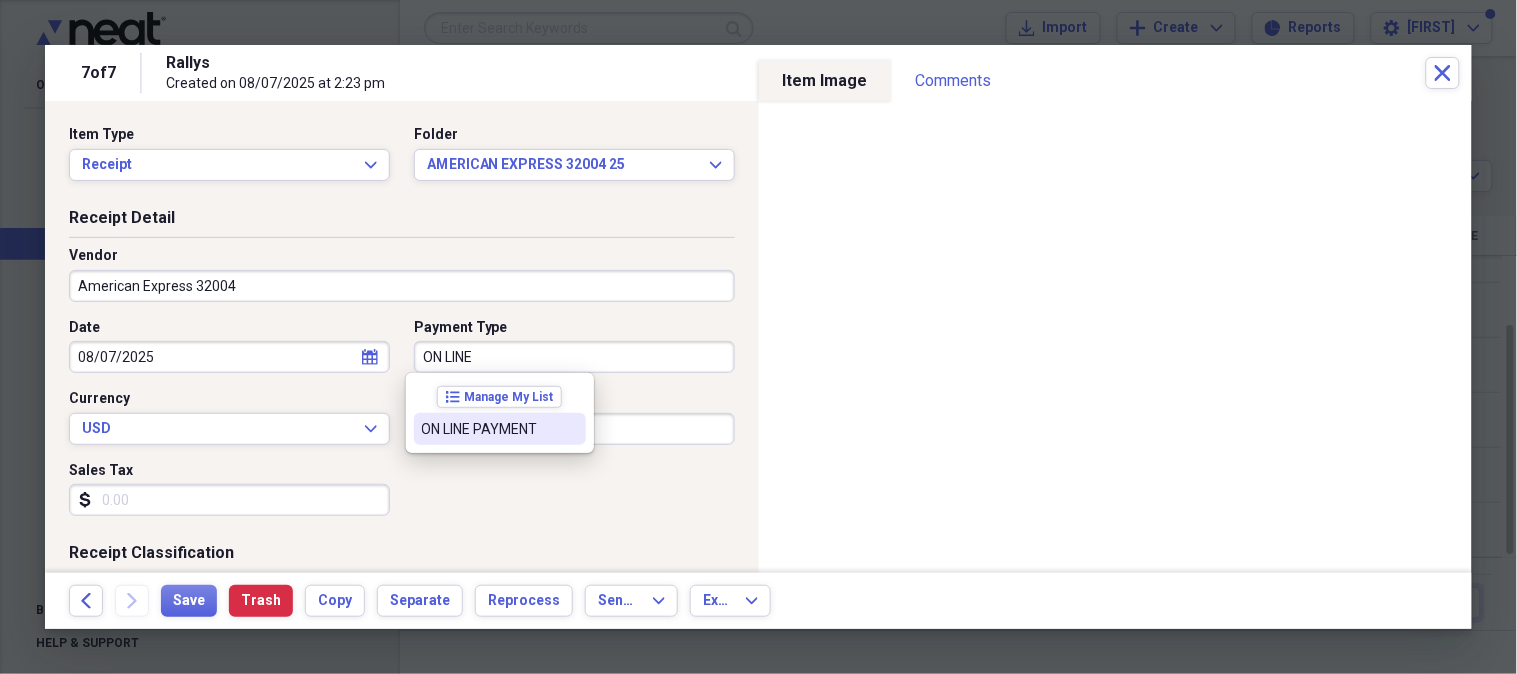 click on "ON LINE PAYMENT" at bounding box center [488, 429] 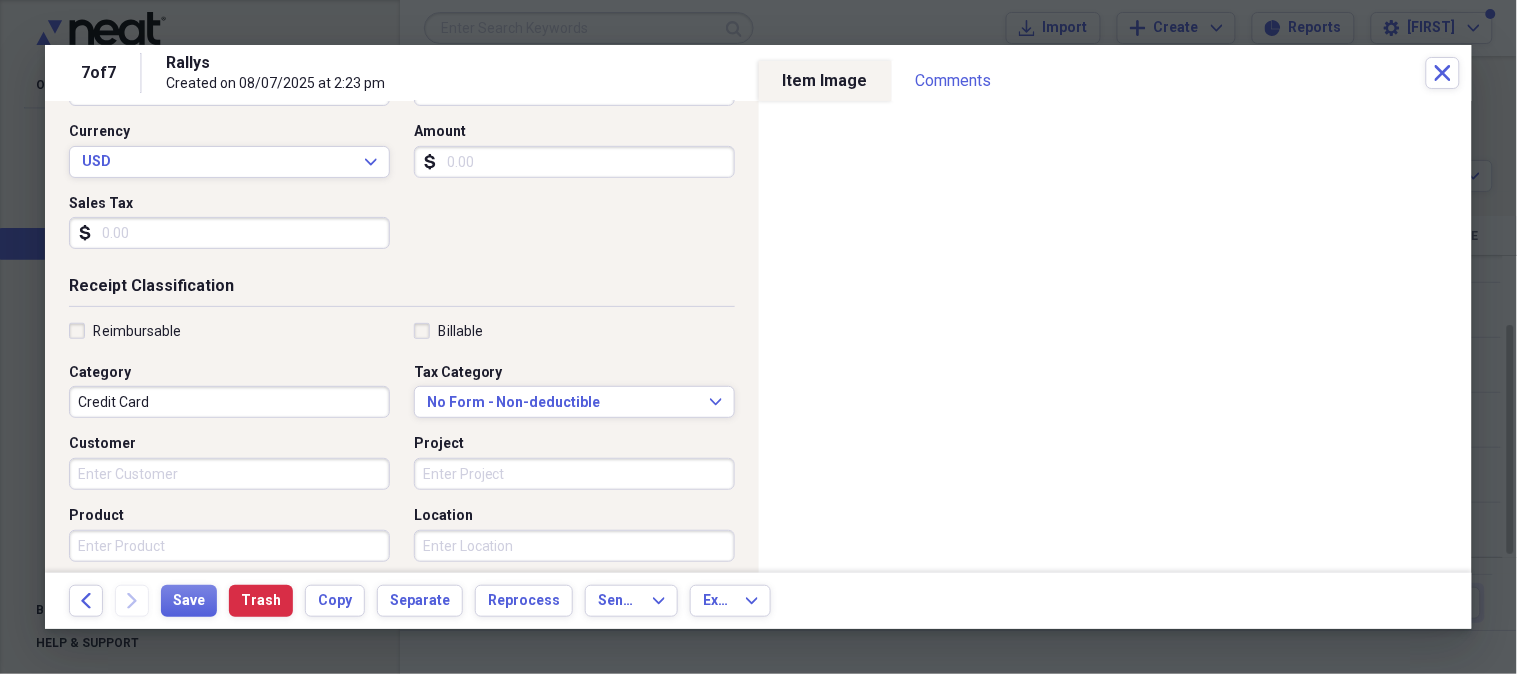 scroll, scrollTop: 275, scrollLeft: 0, axis: vertical 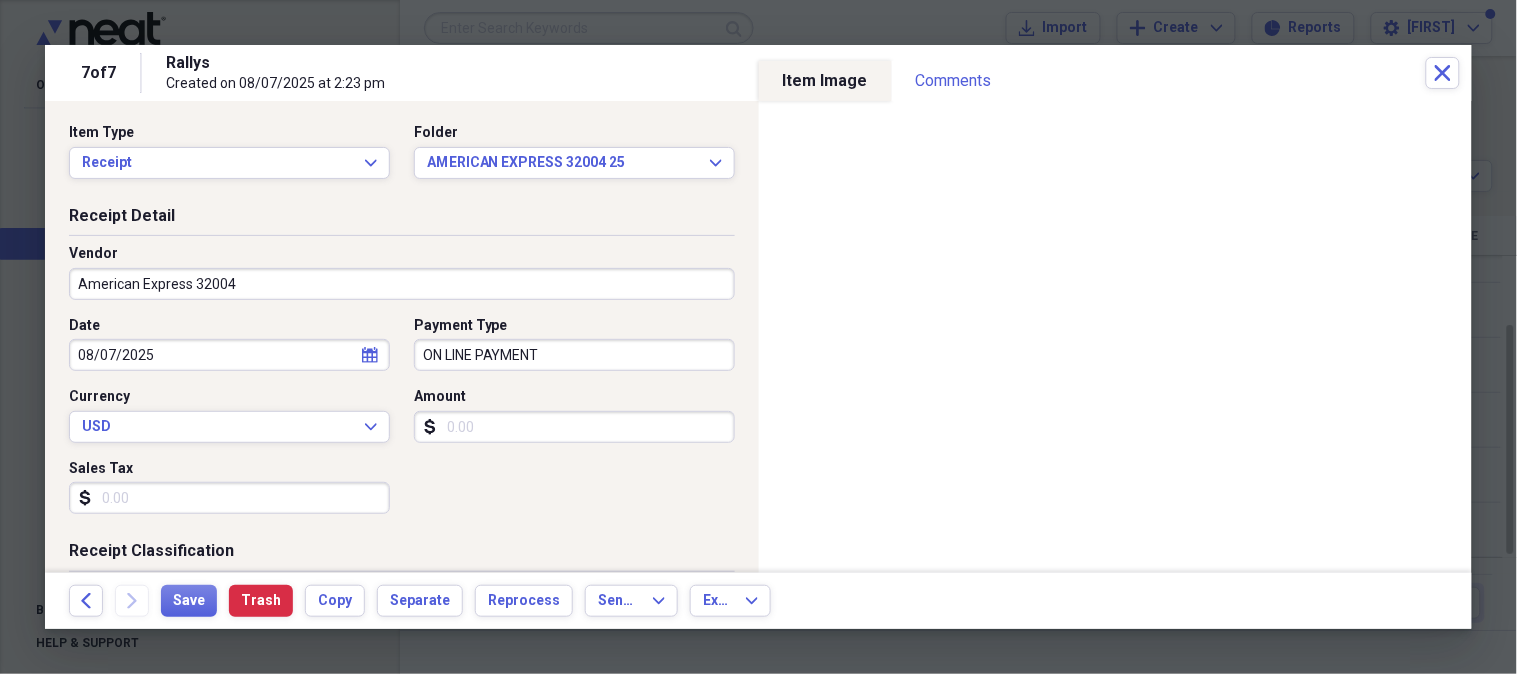 click on "Amount" at bounding box center (574, 427) 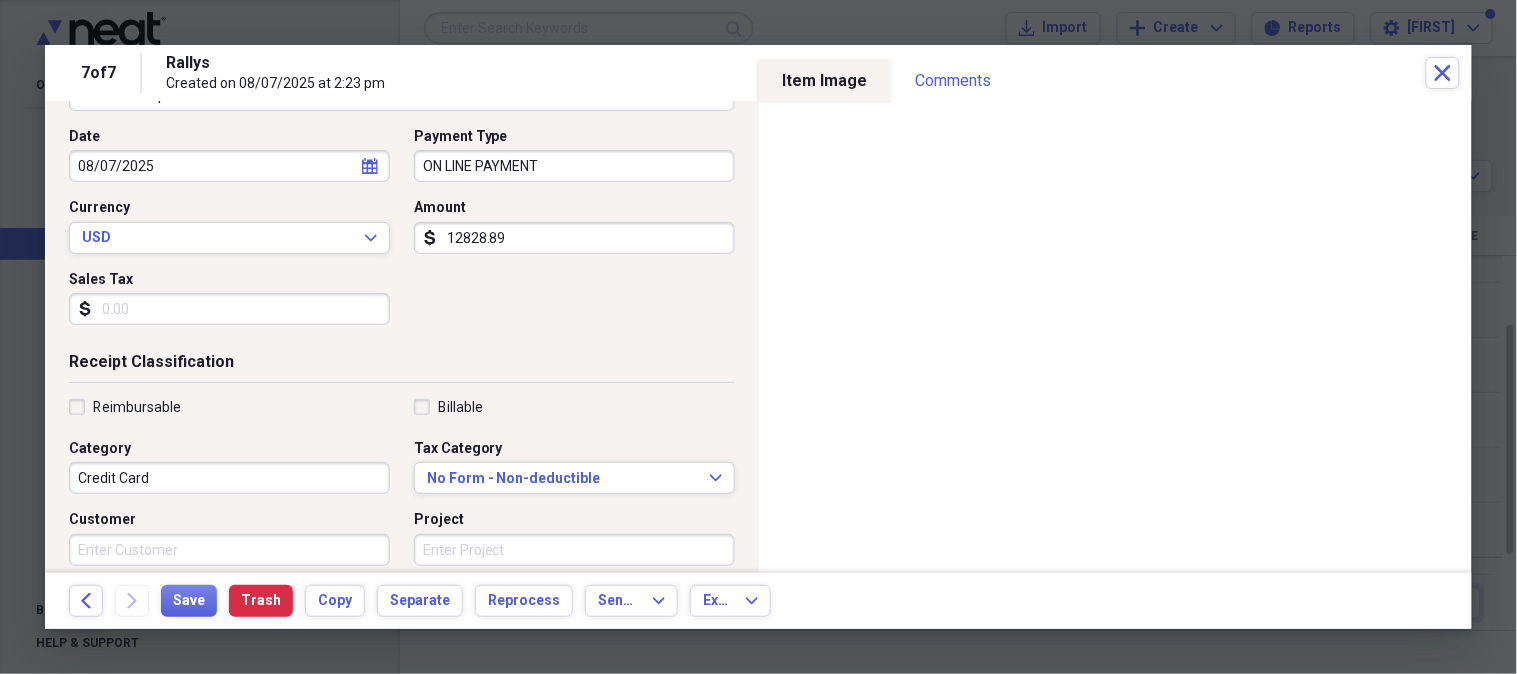scroll, scrollTop: 194, scrollLeft: 0, axis: vertical 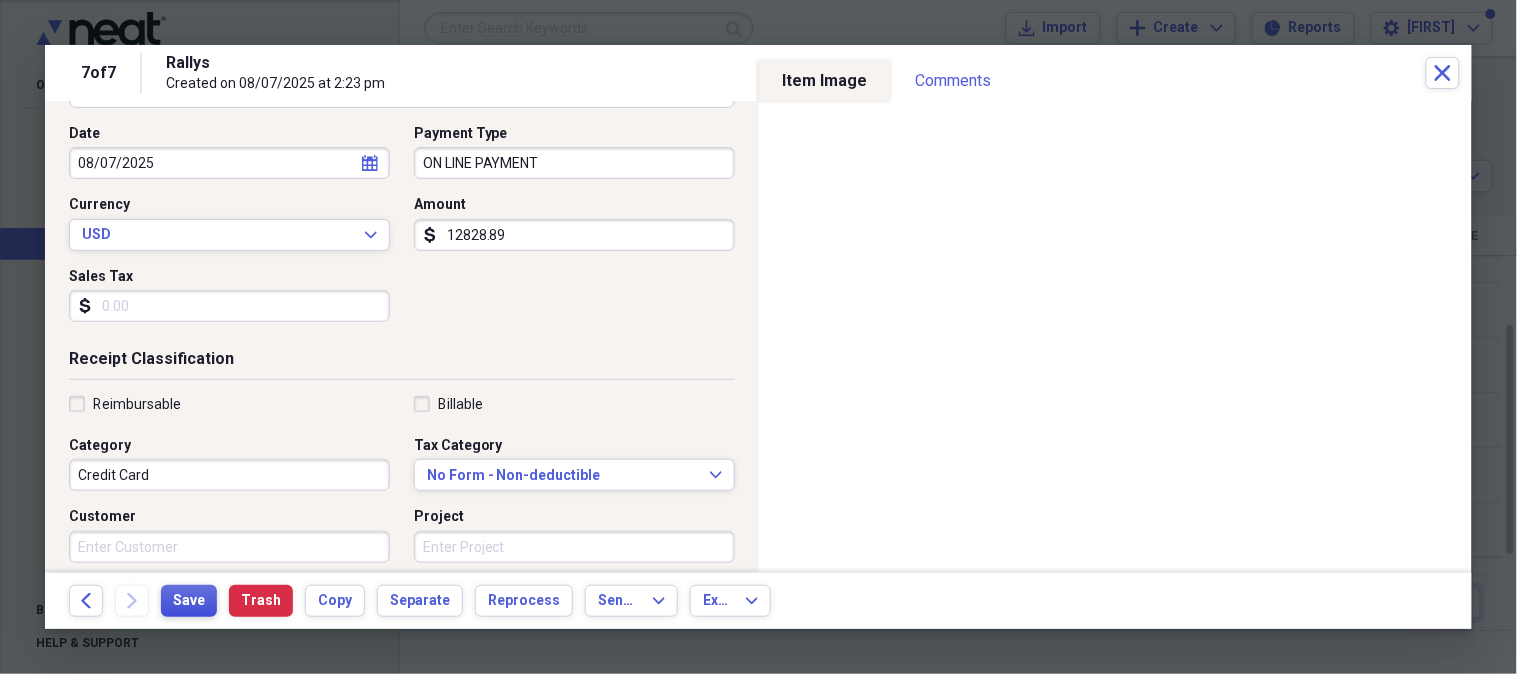 type on "12828.89" 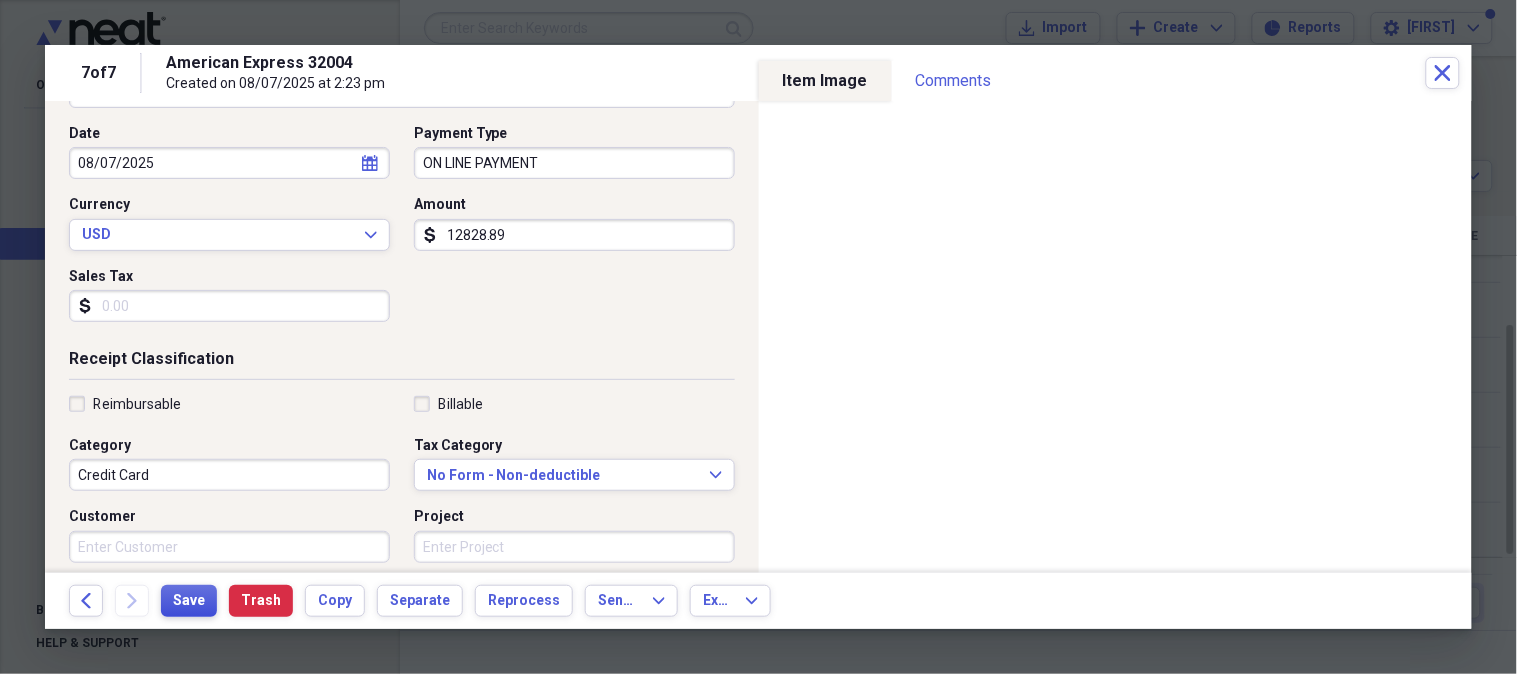 click on "Save" at bounding box center [189, 601] 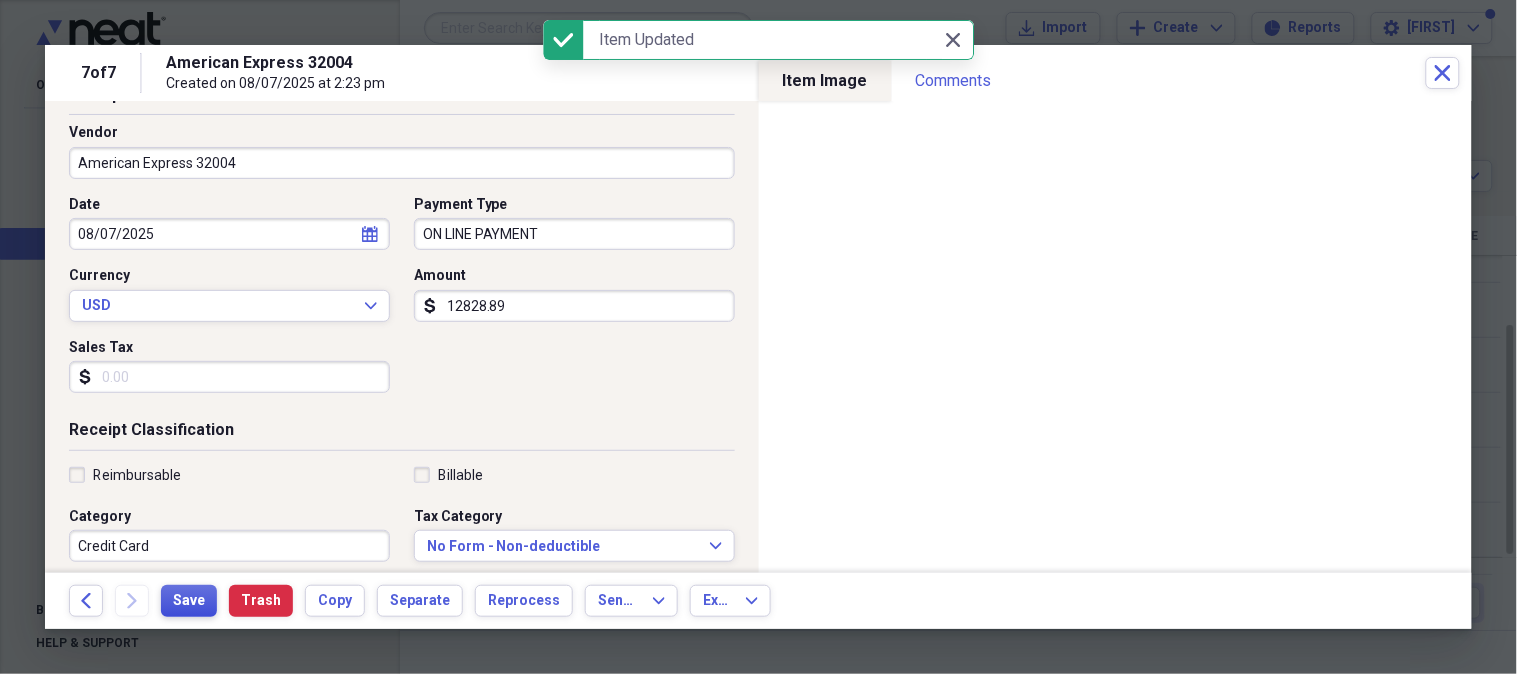scroll, scrollTop: 83, scrollLeft: 0, axis: vertical 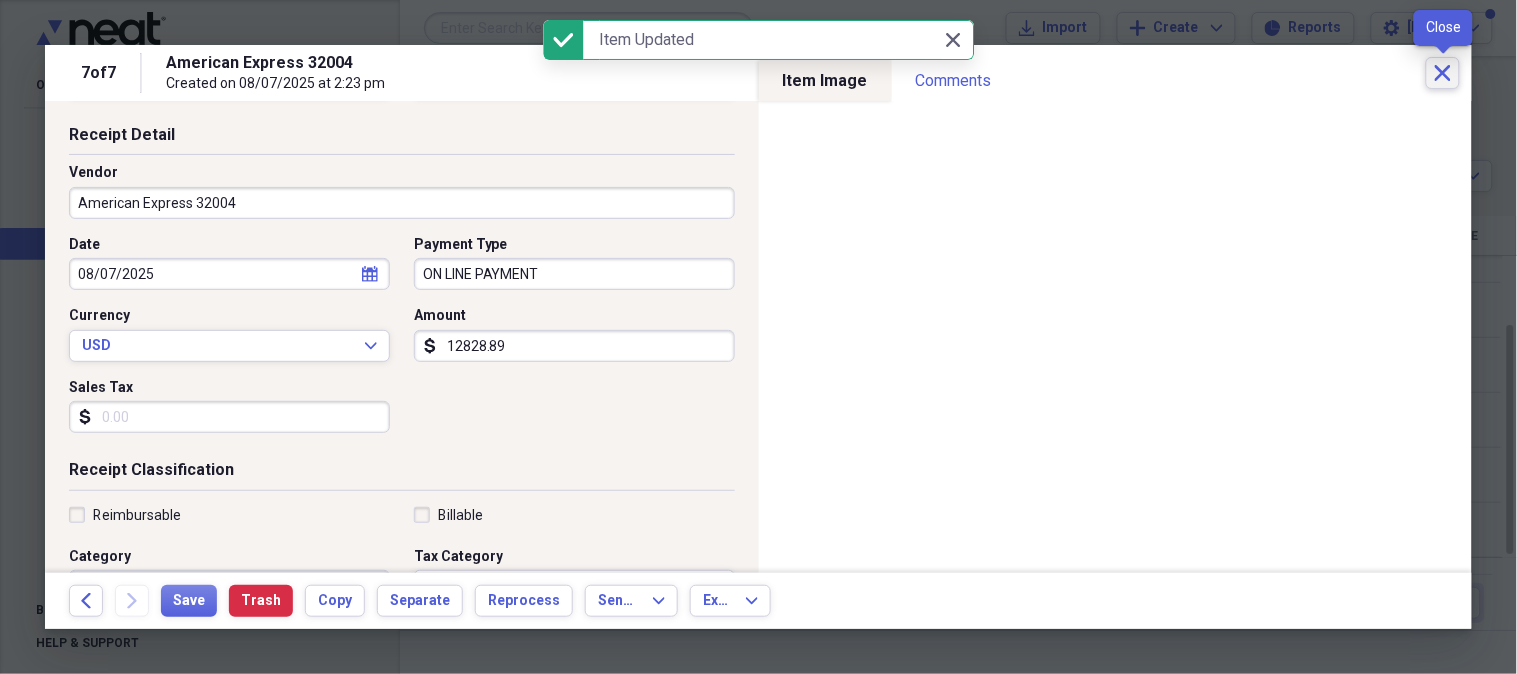 click 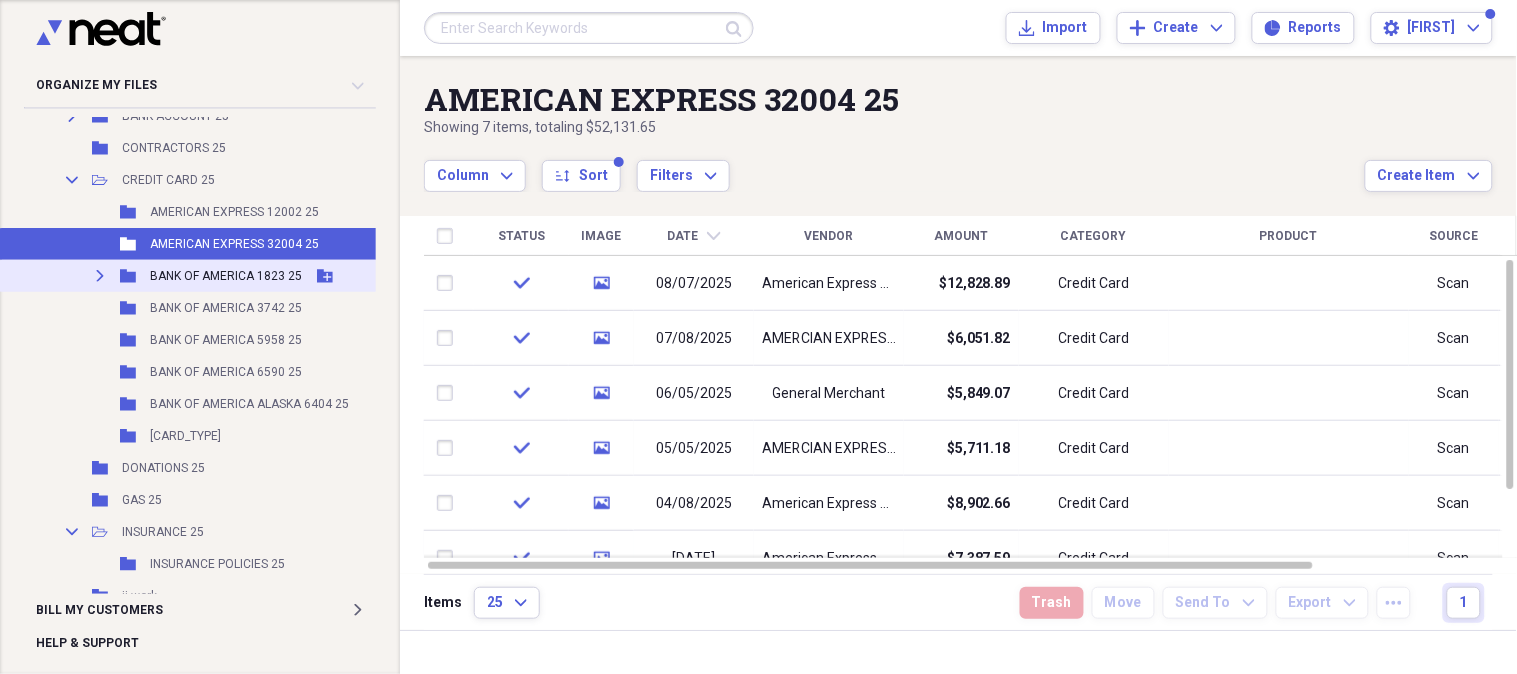 click on "BANK OF AMERICA 1823 25" at bounding box center [226, 276] 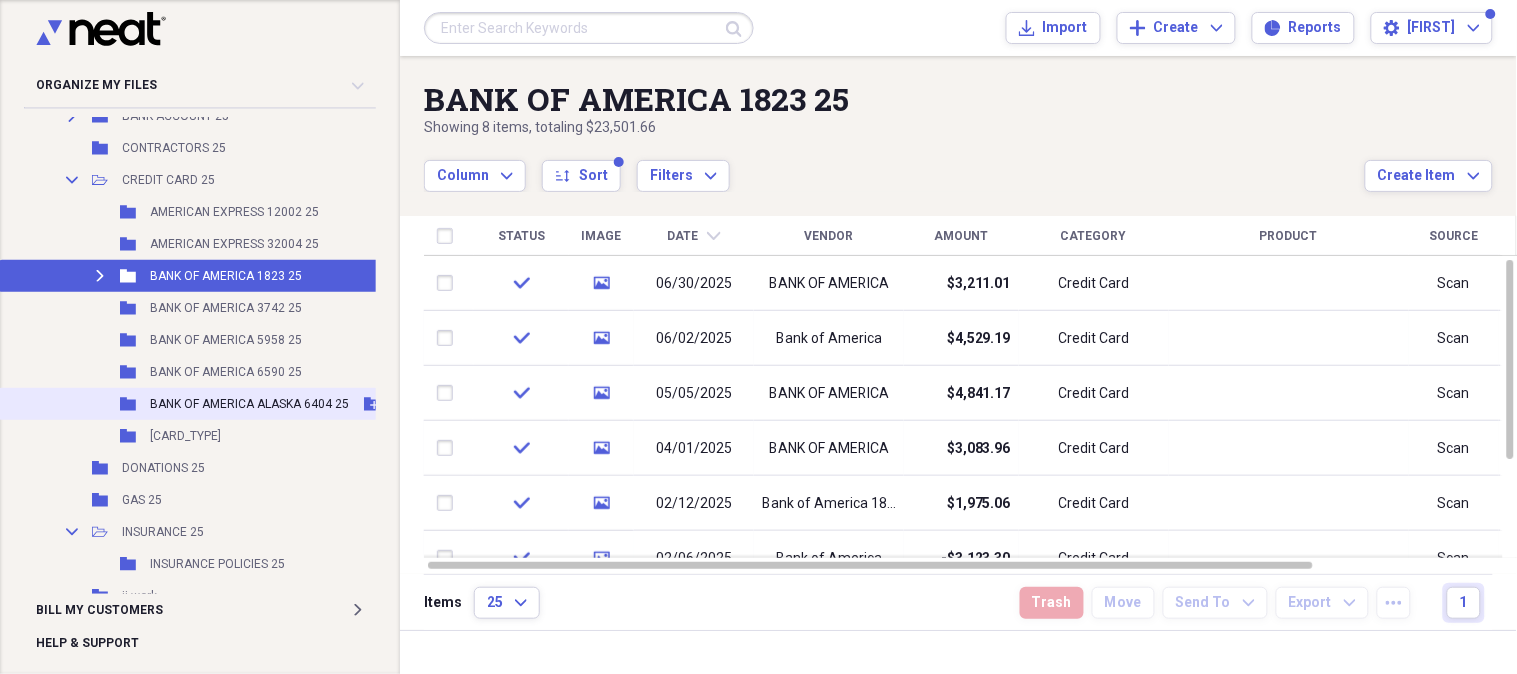 click on "BANK OF AMERICA ALASKA 6404 25" at bounding box center [249, 404] 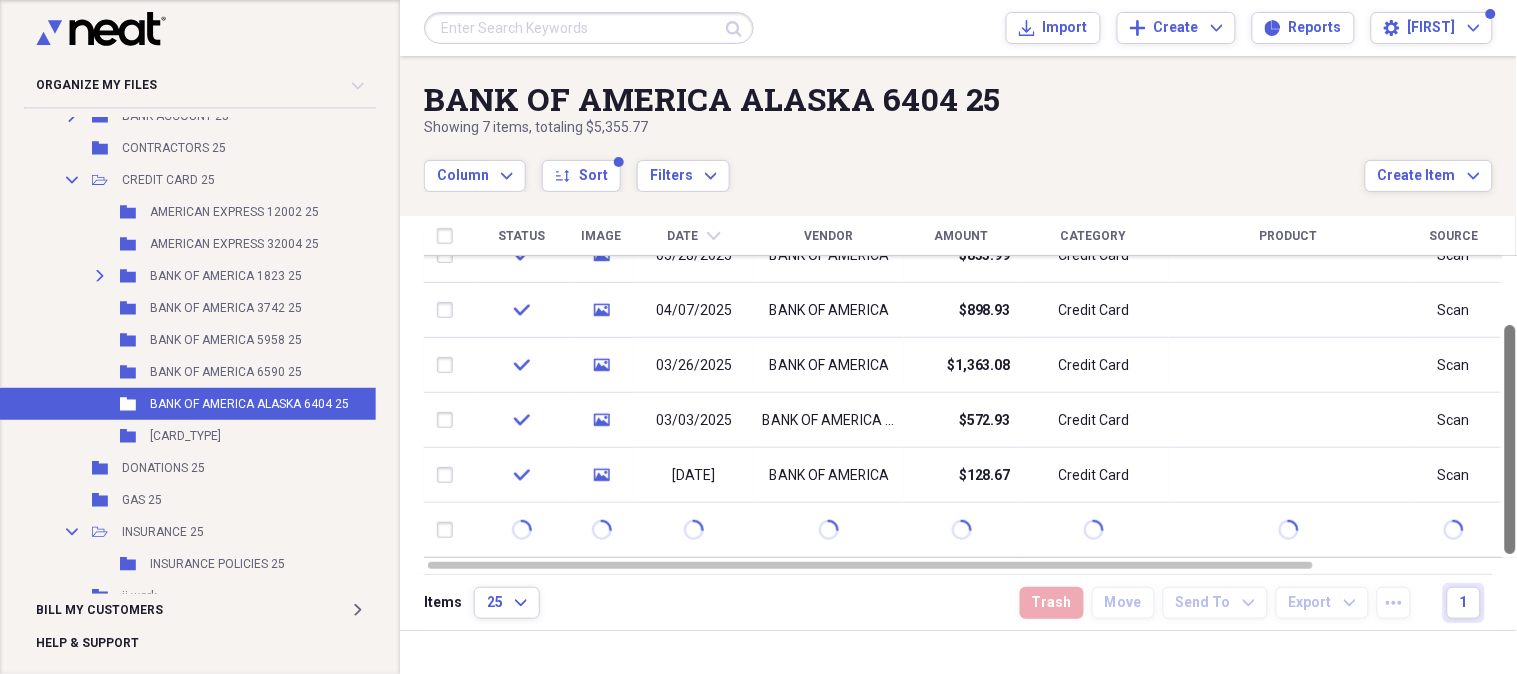 drag, startPoint x: 1510, startPoint y: 444, endPoint x: 1482, endPoint y: 658, distance: 215.824 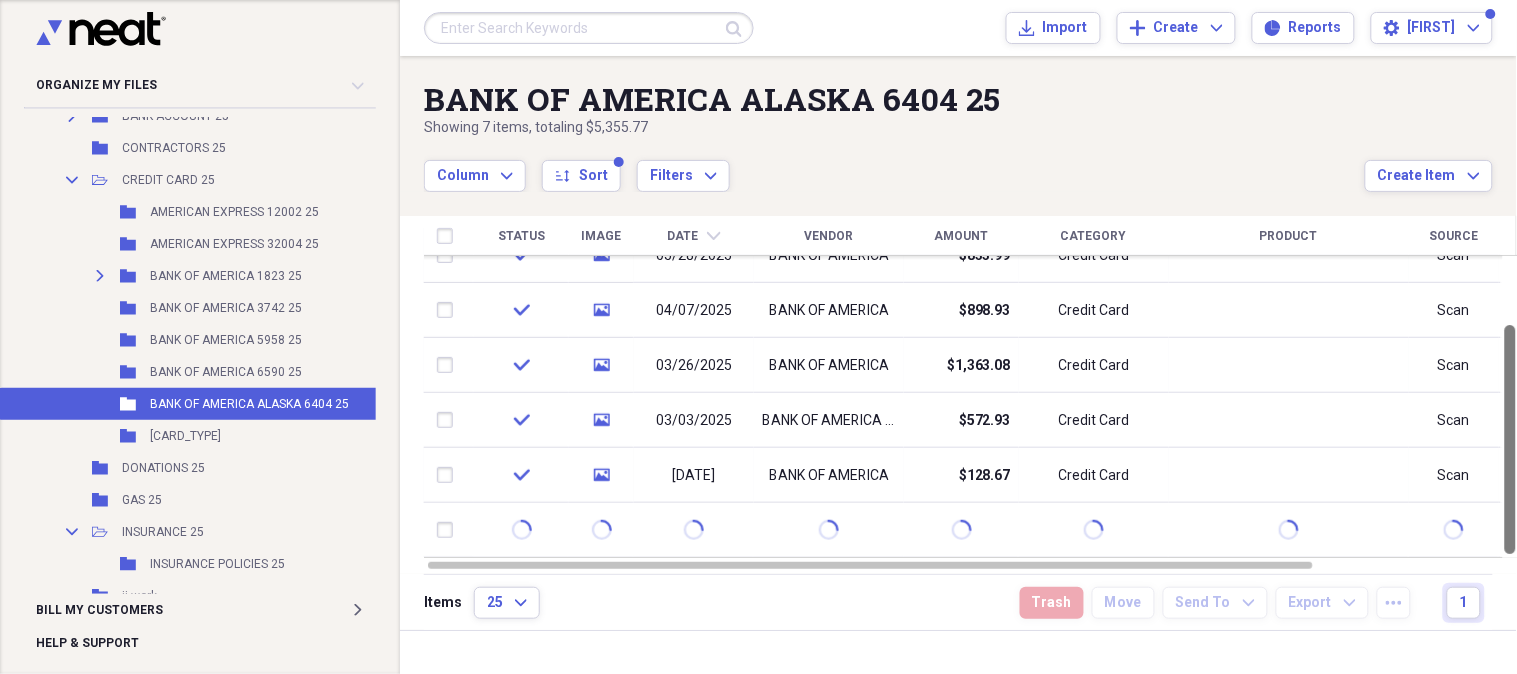 click on "Submit Import Import Add Create Expand Reports Reports Settings Priscilla Expand BANK OF AMERICA ALASKA 6404 25 Showing 7 items , totaling $5,355.77 Column Expand sort Sort Filters  Expand Create Item Expand Status Image Date chevron-down Vendor Amount Category Product Source Billable Reimbursable check media 06/25/2025 BANK OF AMERICA 6404 25 $1,558.17 Credit Card Scan check media 05/28/2025 BANK OF AMERICA $833.99 Credit Card Scan check media 04/07/2025 BANK OF AMERICA $898.93 Credit Card Scan check media 03/26/2025 BANK OF AMERICA $1,363.08 Credit Card Scan check media 03/03/2025 BANK OF AMERICA 6404 25 $572.93 Credit Card Scan check media 01/23/2025 BANK OF AMERICA $128.67 Credit Card Scan Items 25 Expand Trash Move Send To Expand Export Expand more 1" at bounding box center [958, 337] 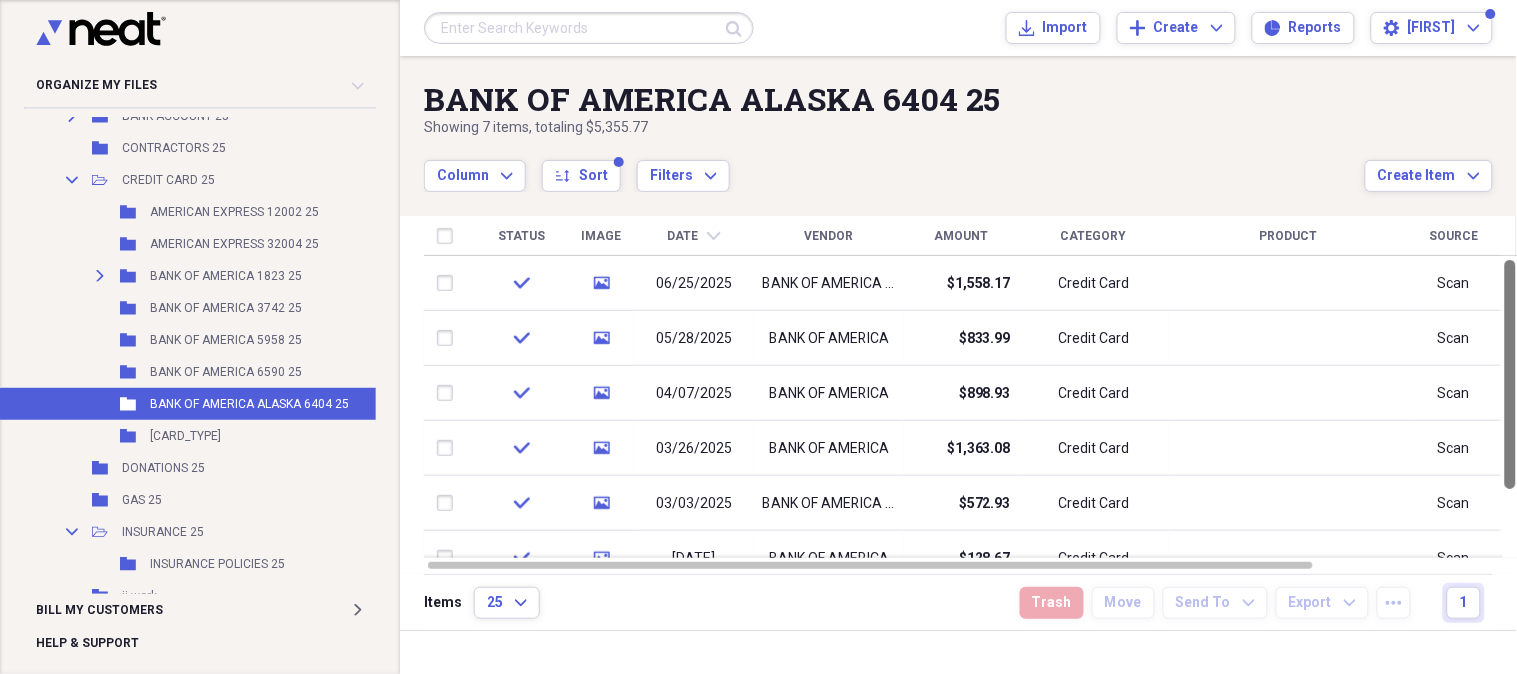 drag, startPoint x: 1511, startPoint y: 533, endPoint x: 1516, endPoint y: 407, distance: 126.09917 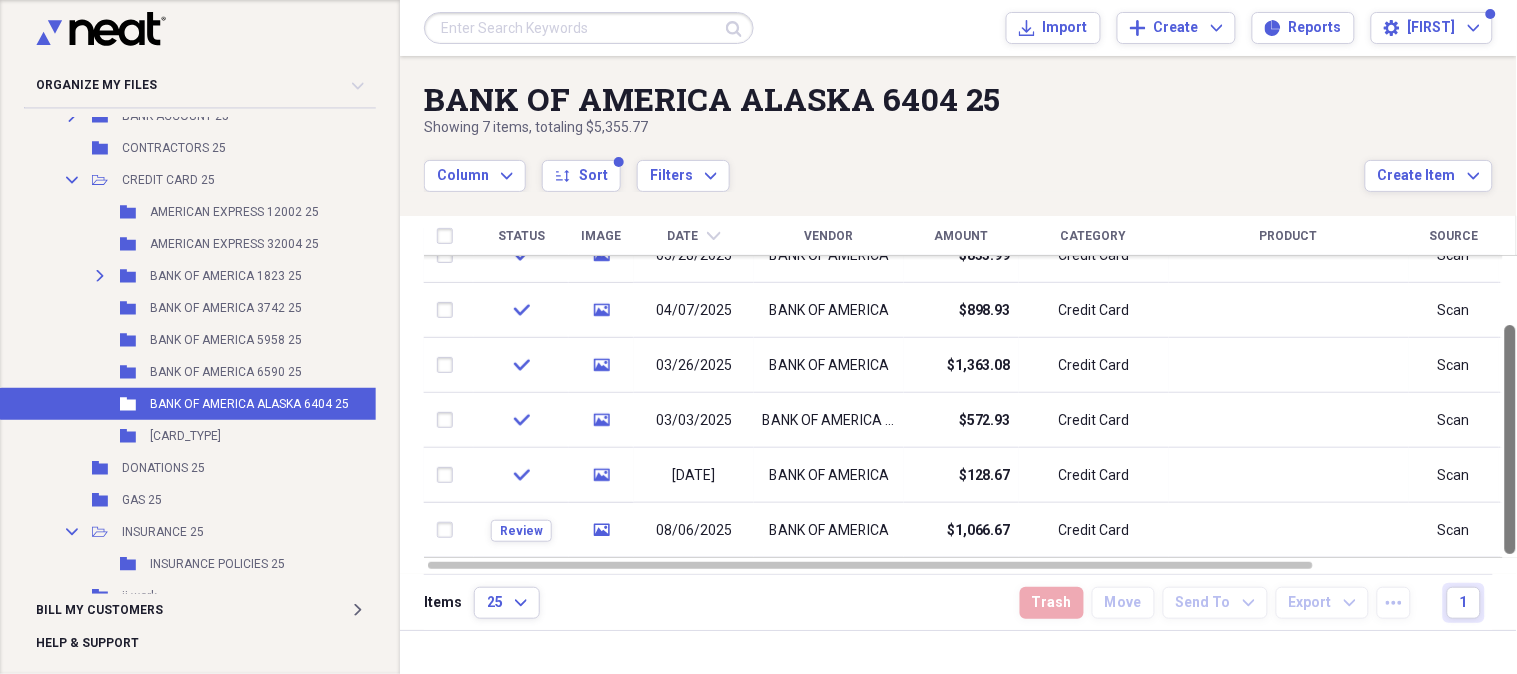 drag, startPoint x: 1508, startPoint y: 453, endPoint x: 1420, endPoint y: 633, distance: 200.35968 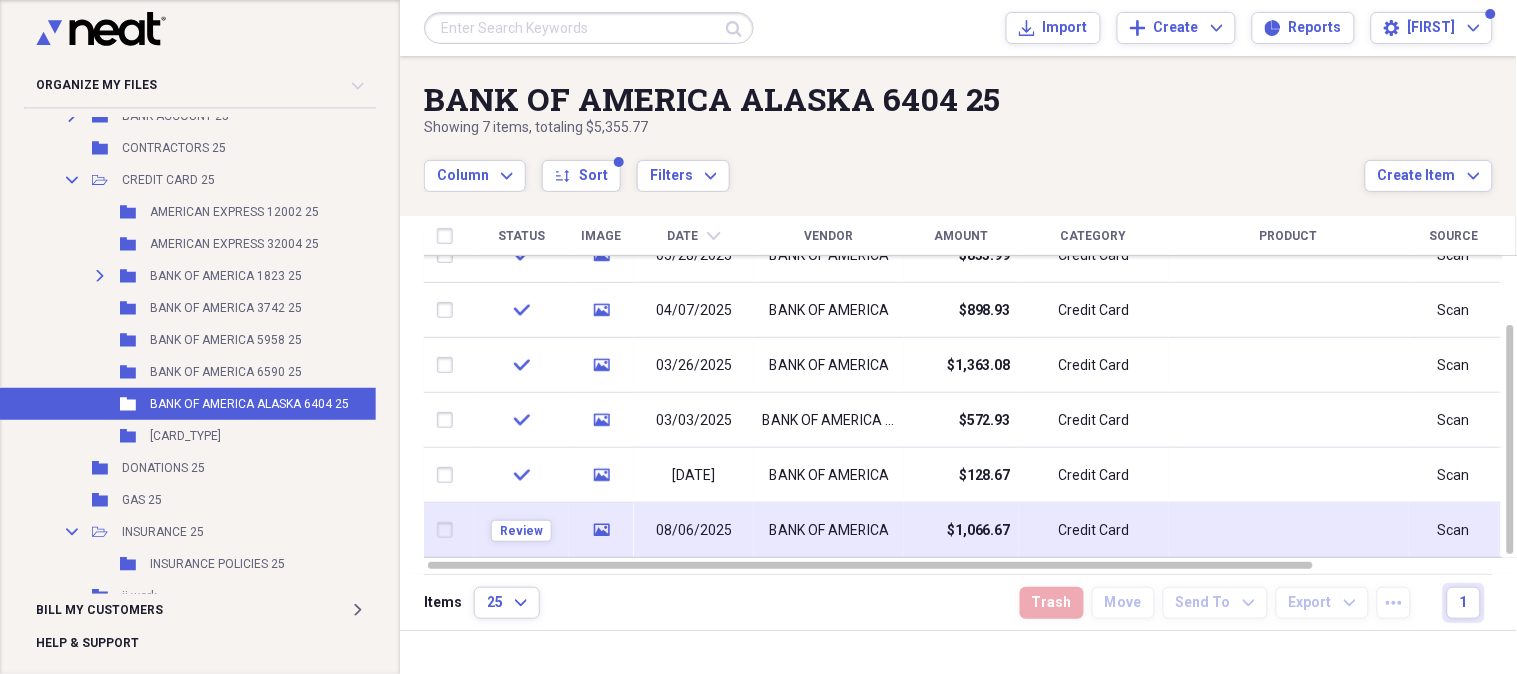 click on "BANK OF AMERICA" at bounding box center (829, 531) 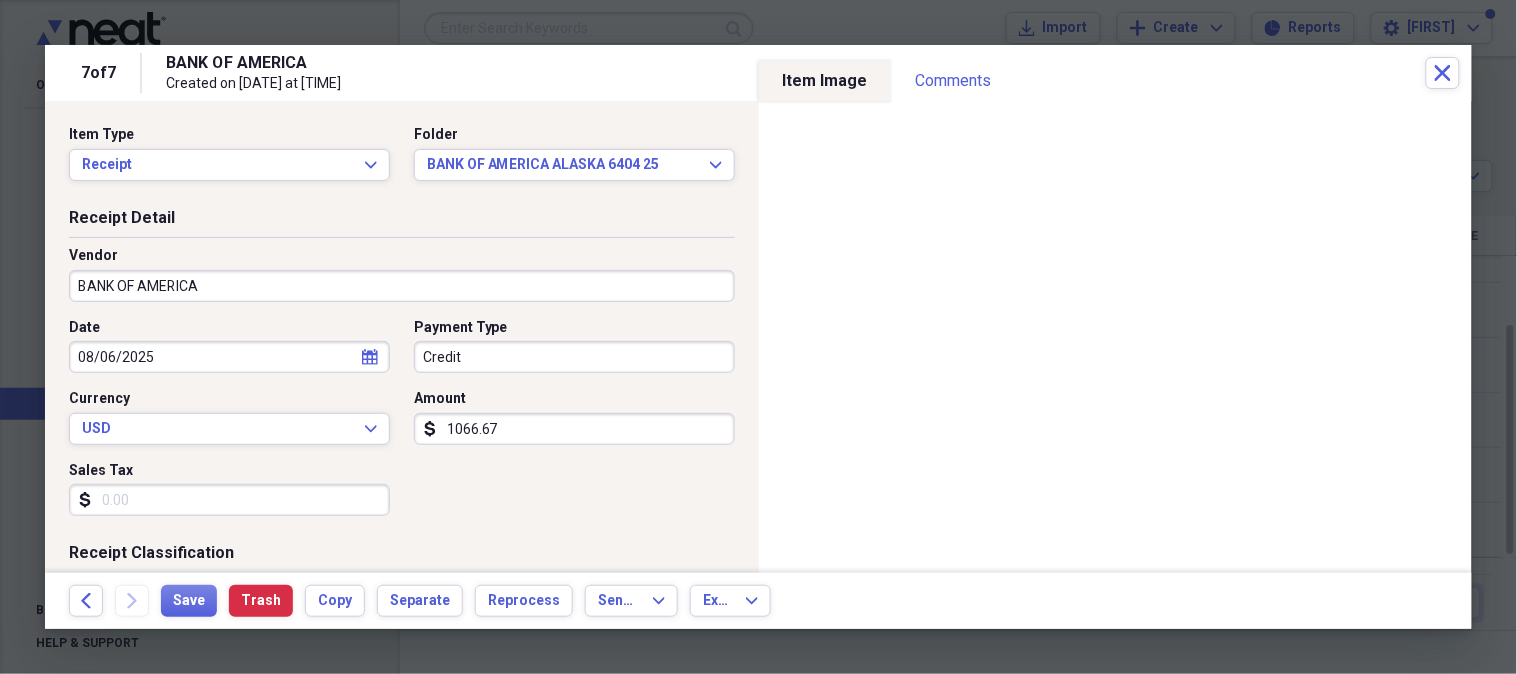 click on "Credit" at bounding box center (574, 357) 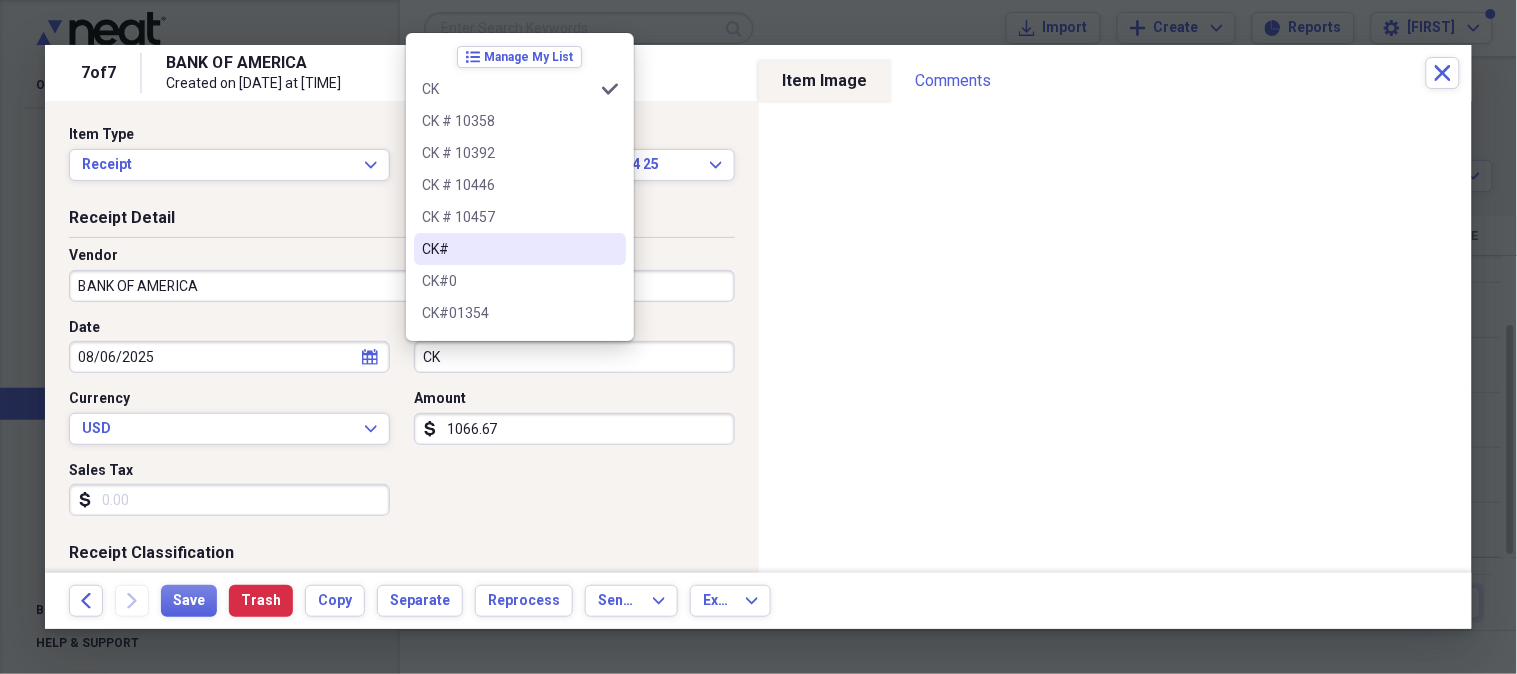 click on "CK#" at bounding box center [508, 249] 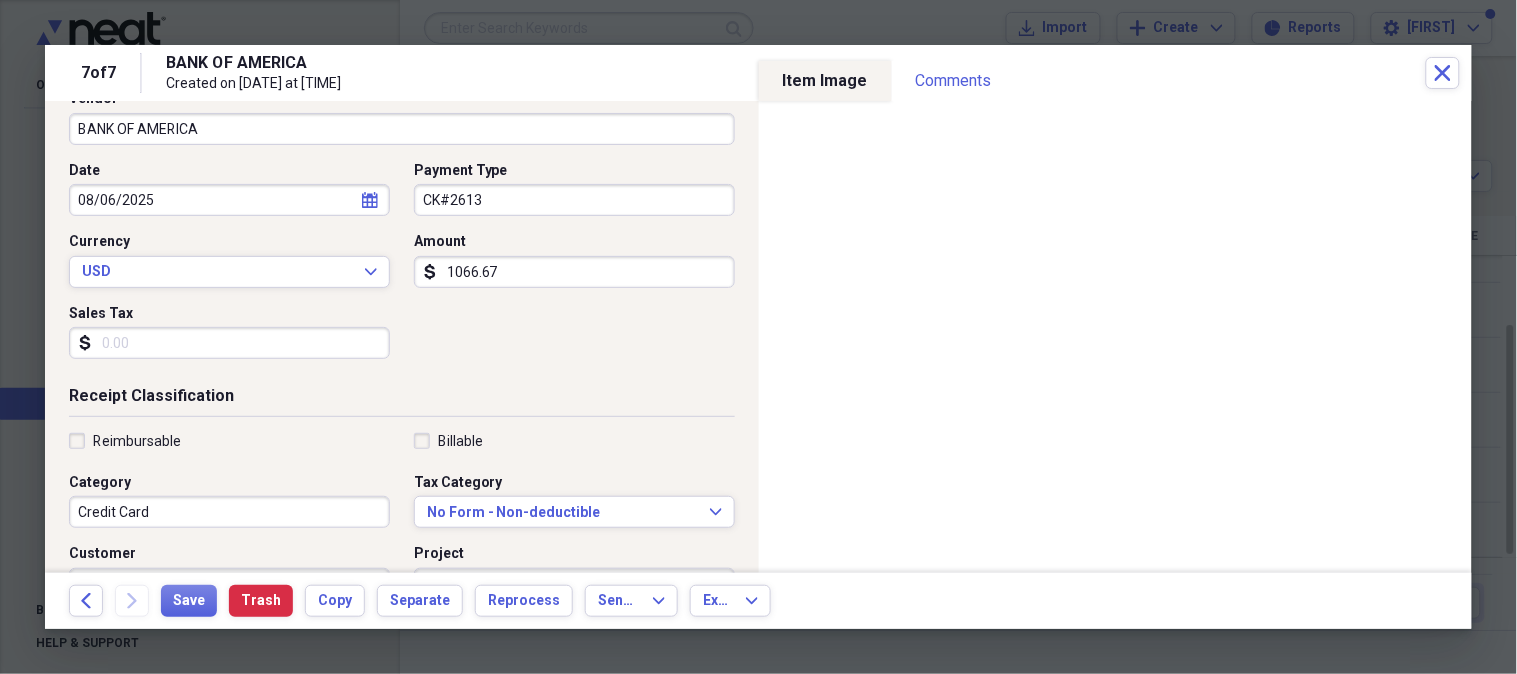 scroll, scrollTop: 191, scrollLeft: 0, axis: vertical 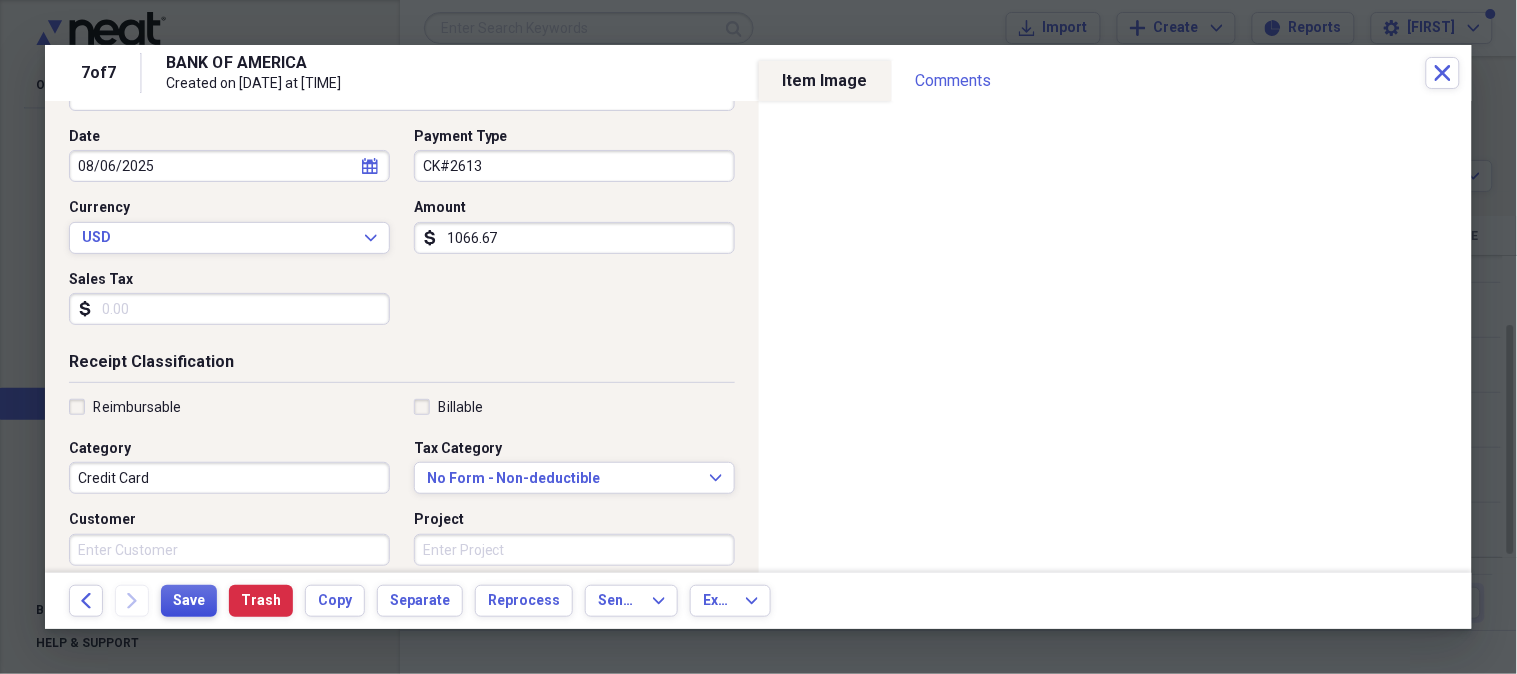 type on "CK#2613" 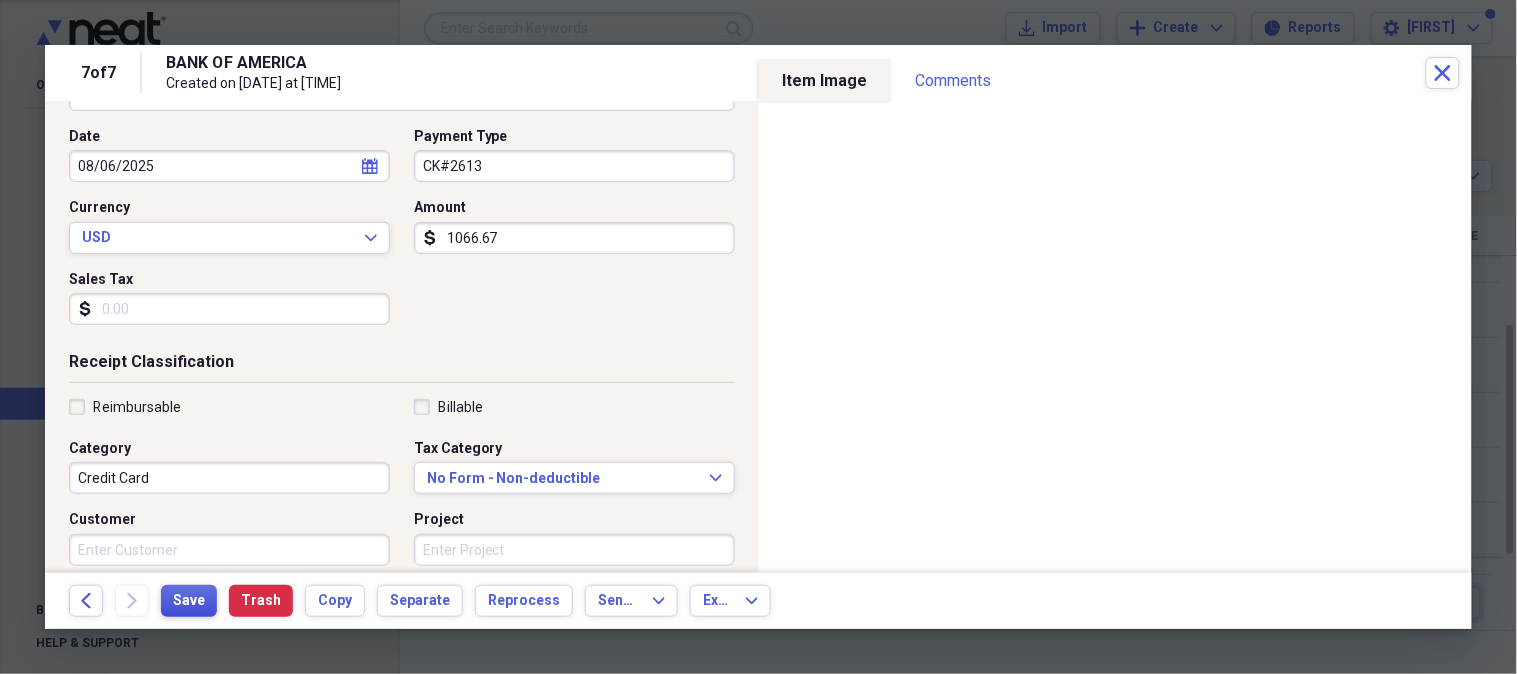 click on "Save" at bounding box center (189, 601) 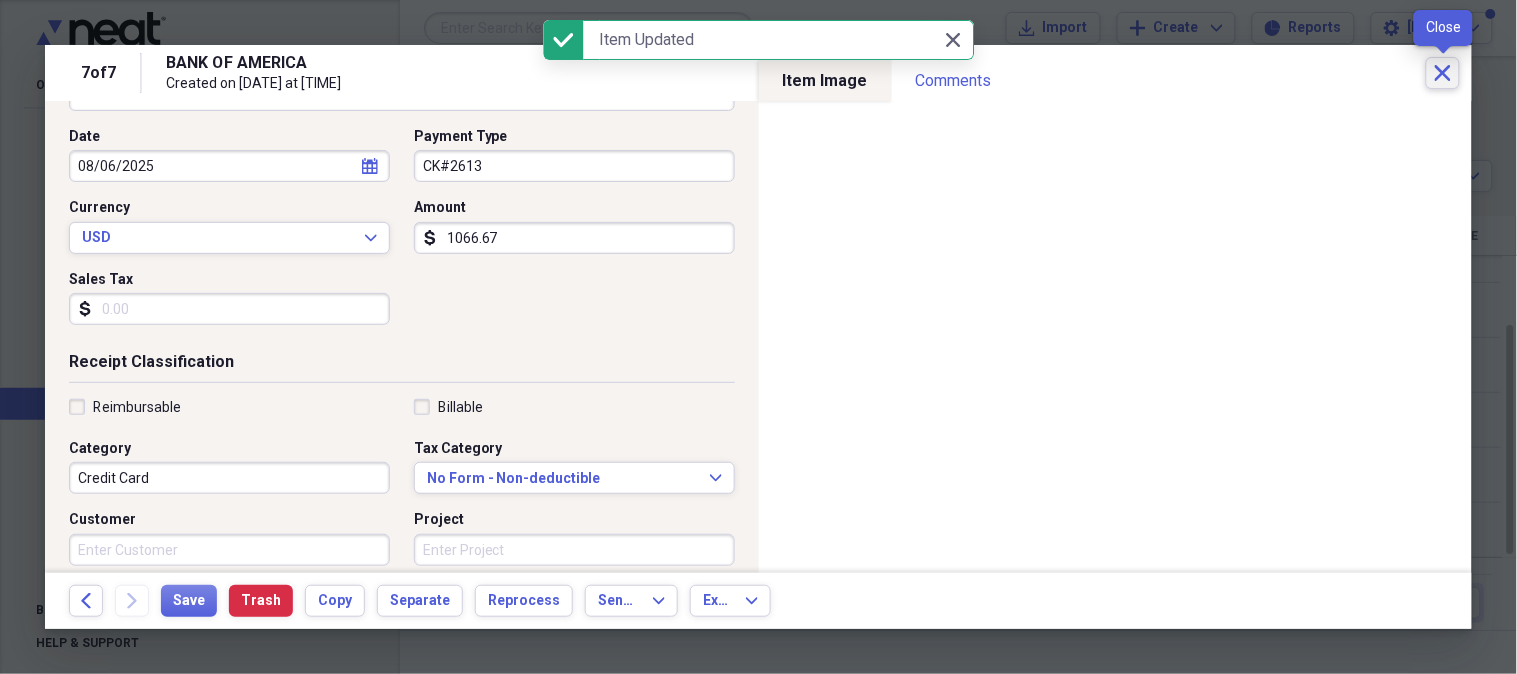 click on "Close" 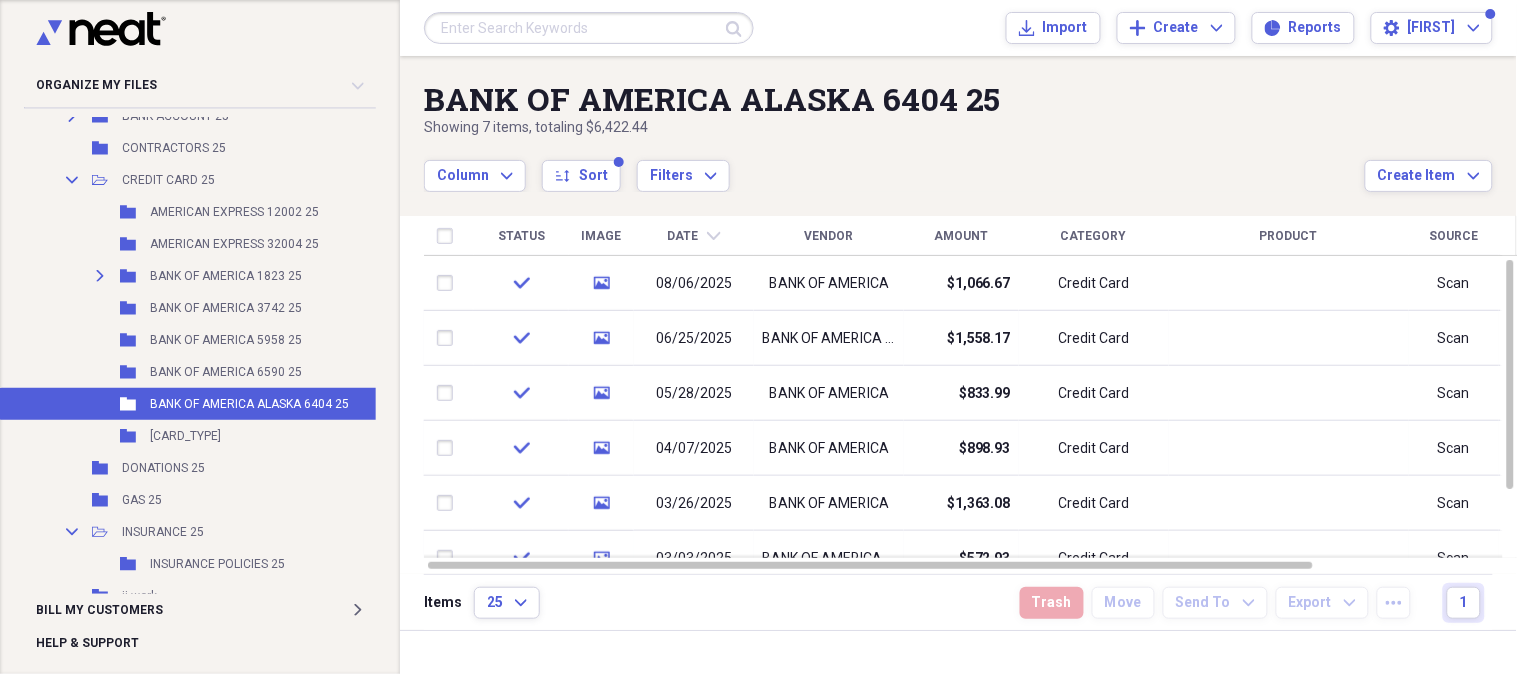 scroll, scrollTop: 3121, scrollLeft: 0, axis: vertical 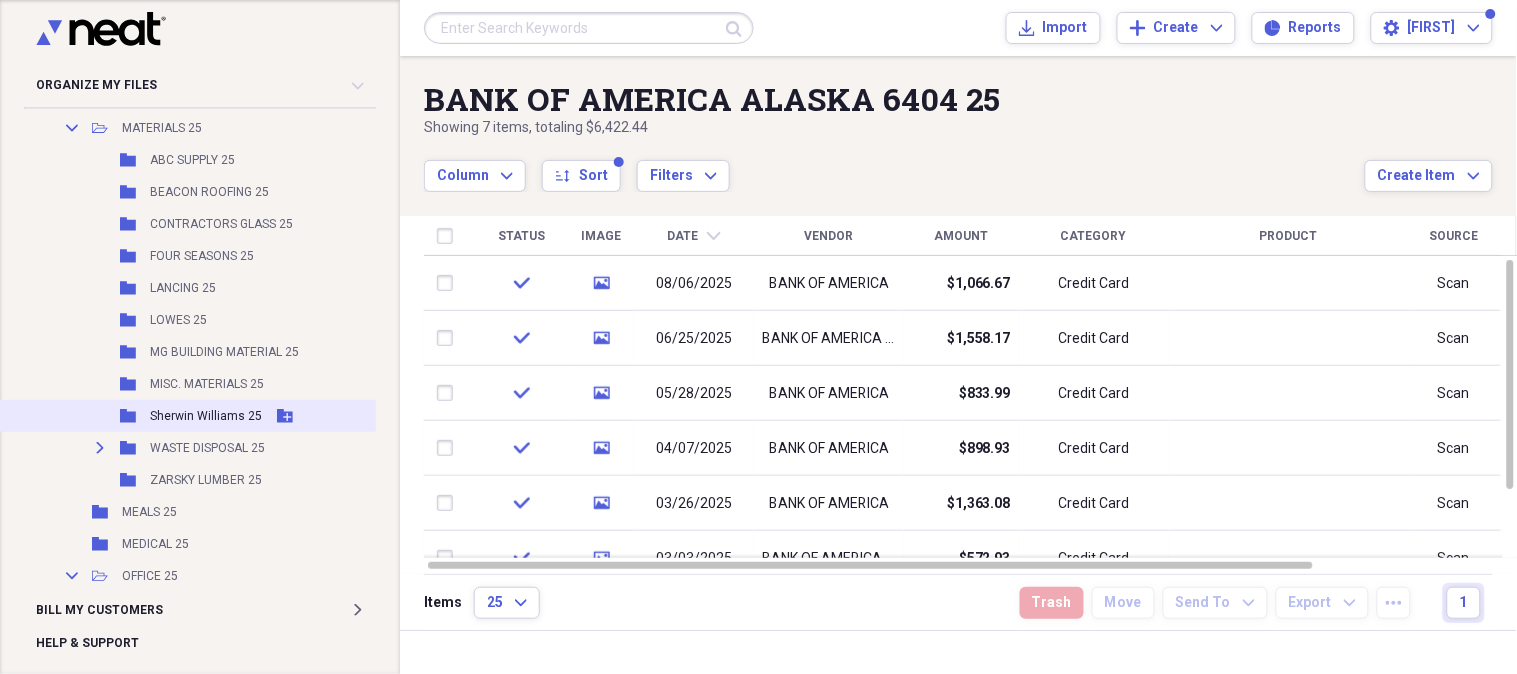 click on "Sherwin Williams 25" at bounding box center (206, 416) 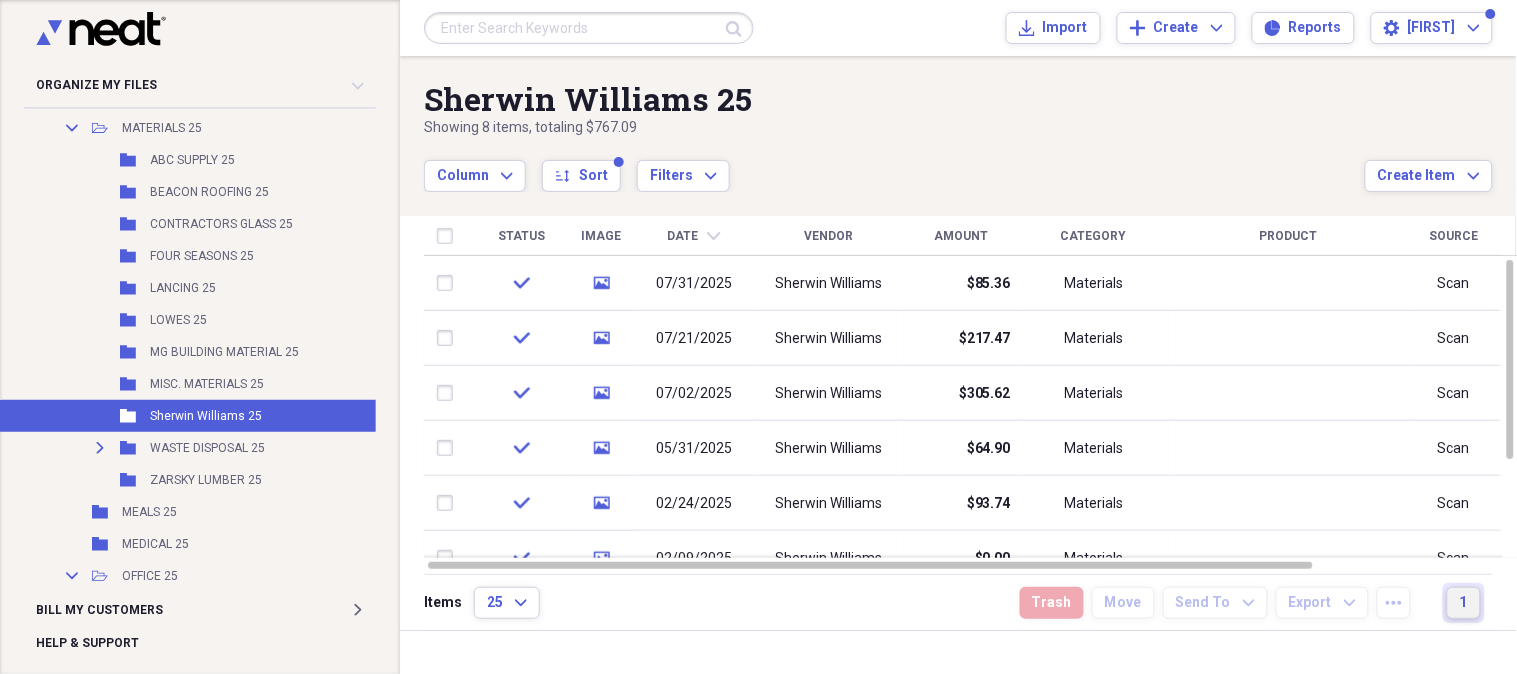 click on "1" at bounding box center [1464, 603] 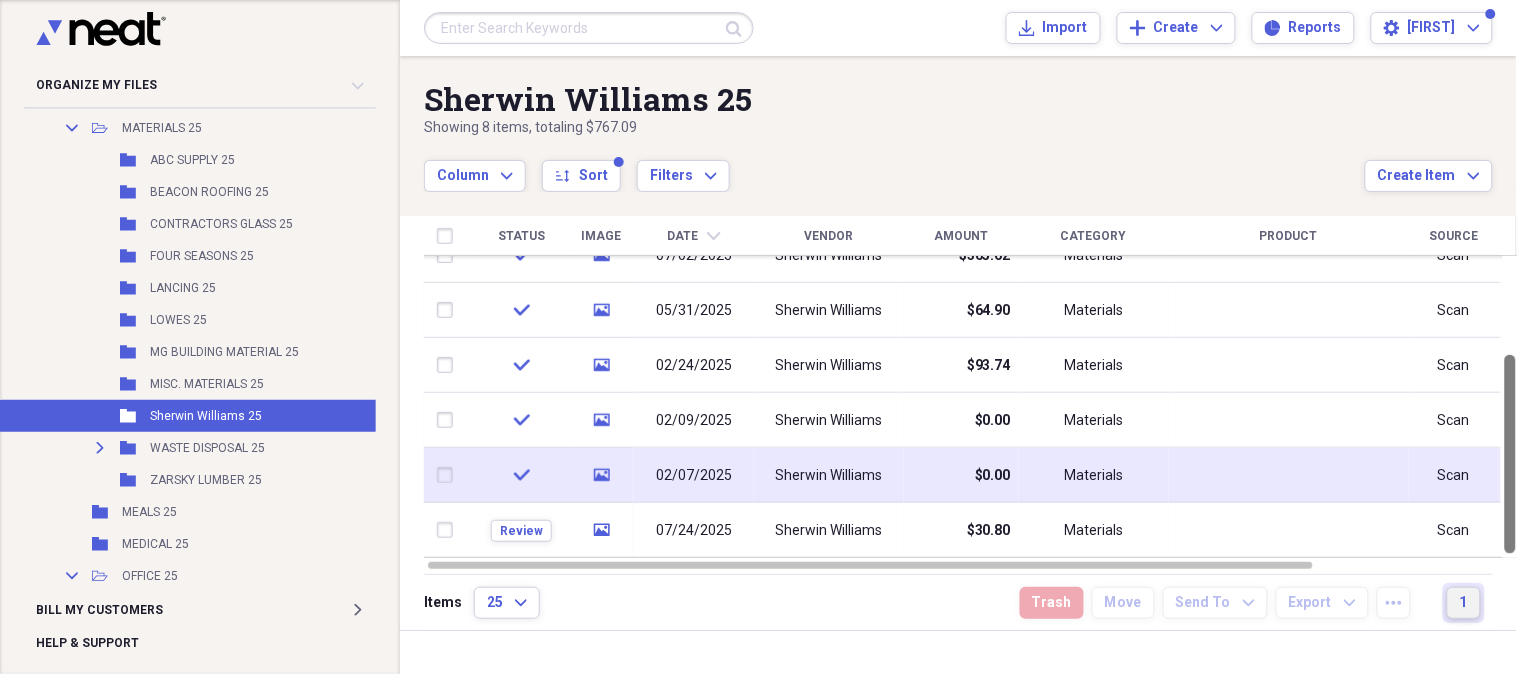 drag, startPoint x: 1513, startPoint y: 312, endPoint x: 1491, endPoint y: 448, distance: 137.76791 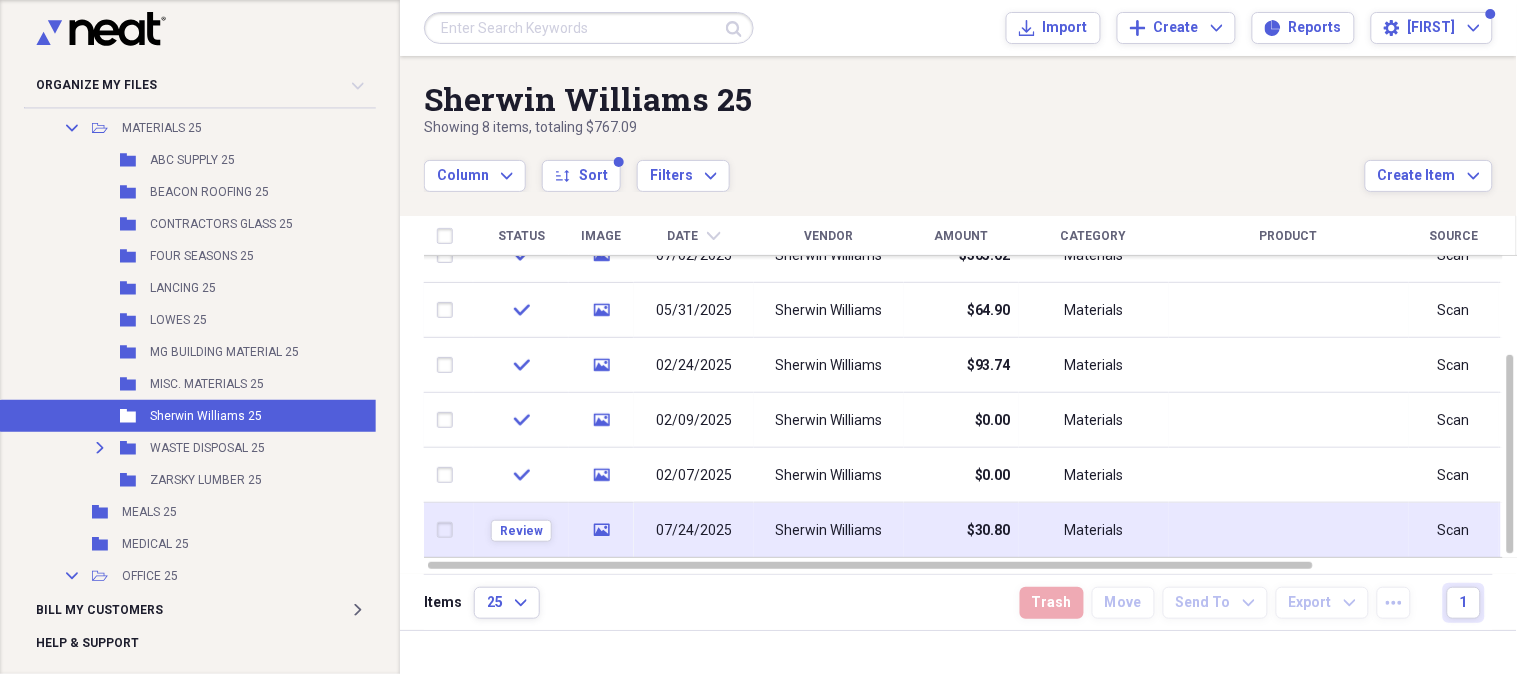 click on "Sherwin Williams" at bounding box center (829, 531) 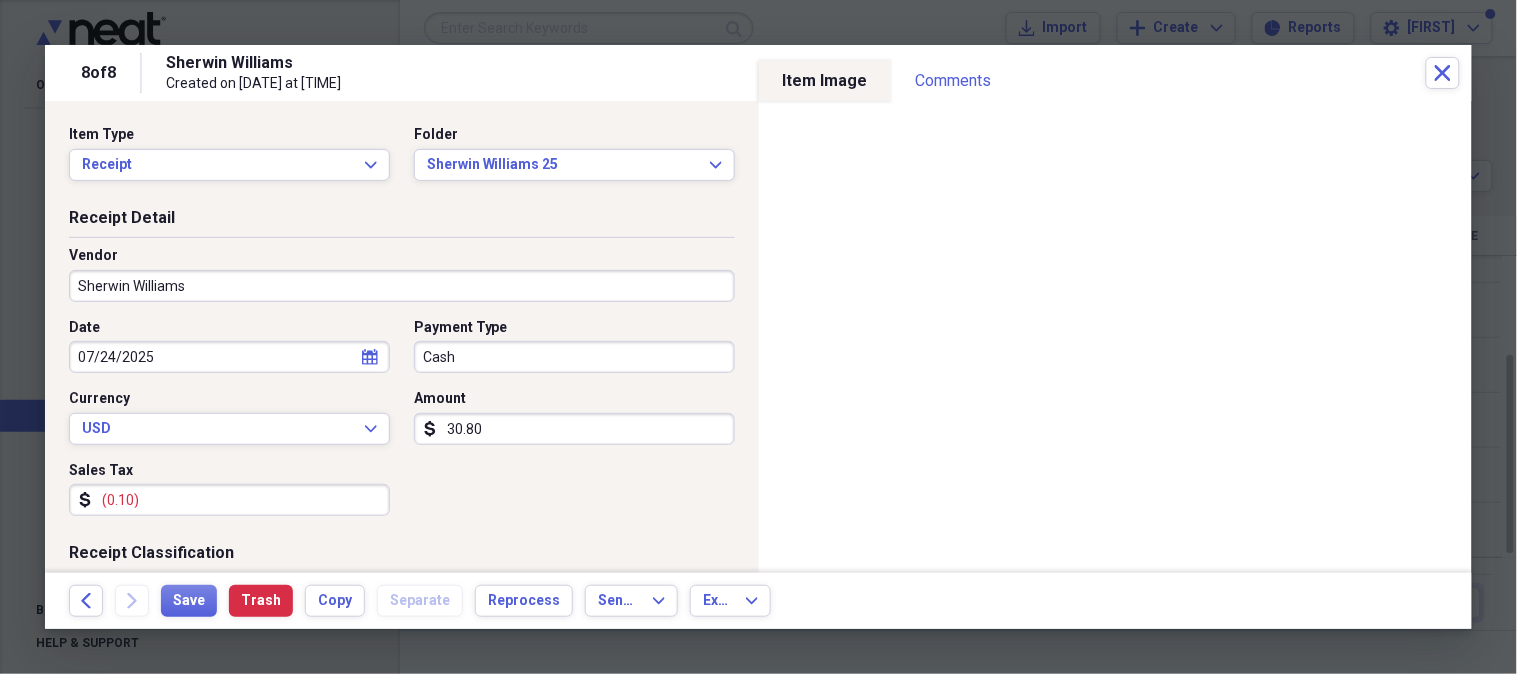 click on "Cash" at bounding box center [574, 357] 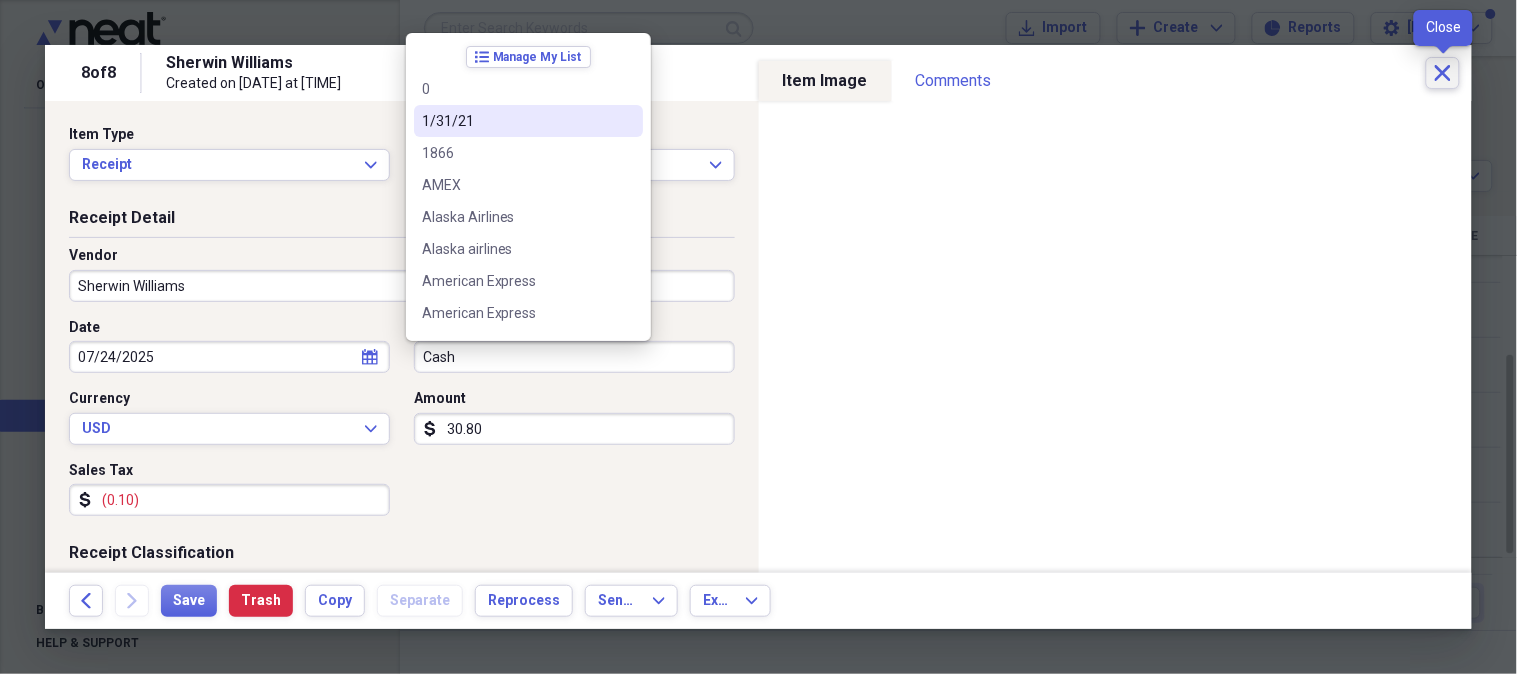 click 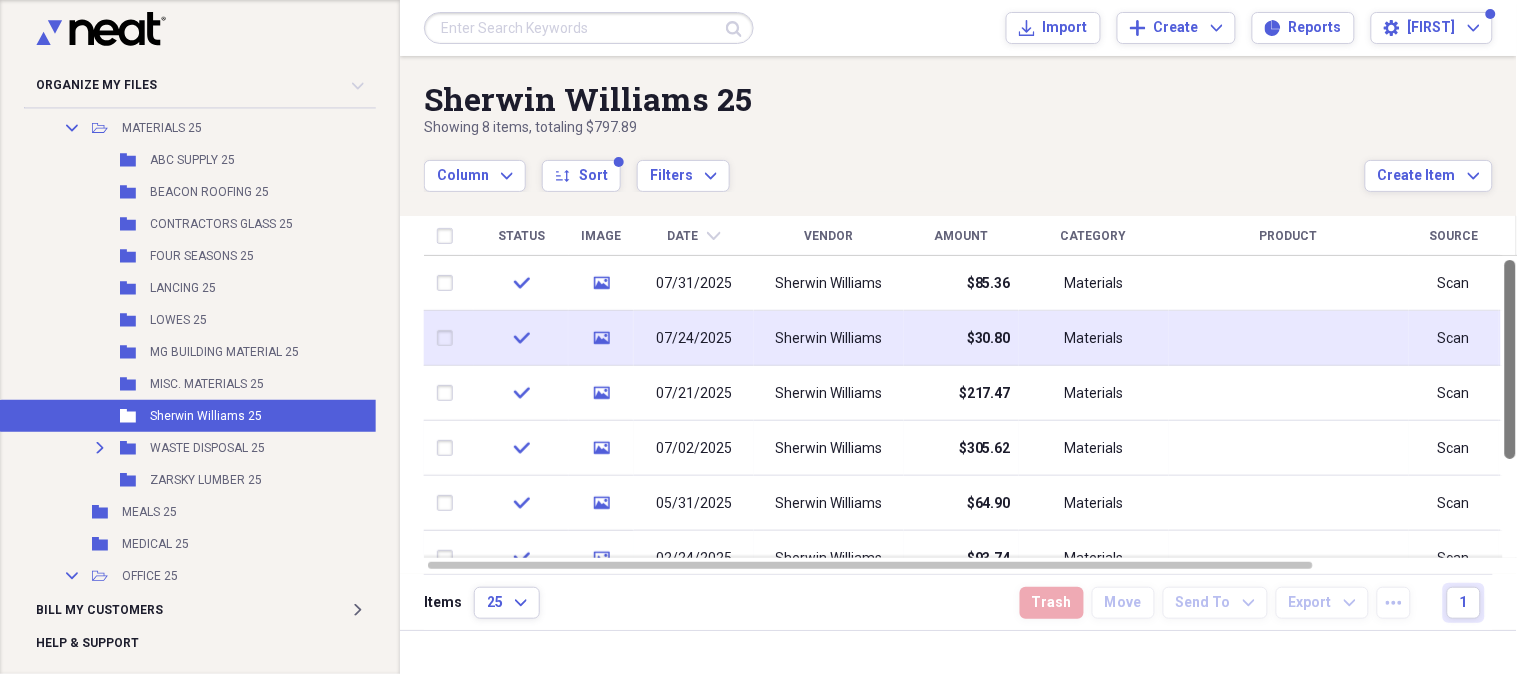 drag, startPoint x: 1508, startPoint y: 327, endPoint x: 1473, endPoint y: 322, distance: 35.35534 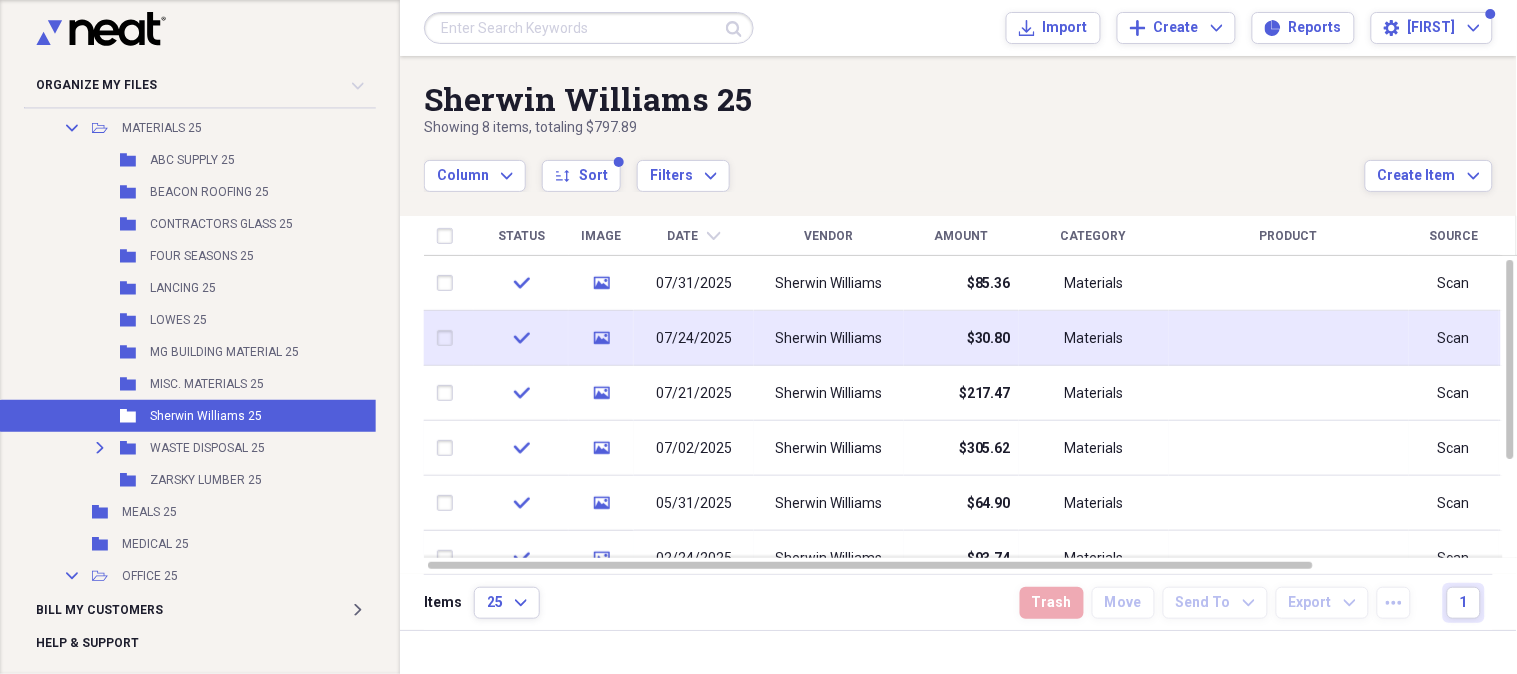 click on "$30.80" at bounding box center (961, 338) 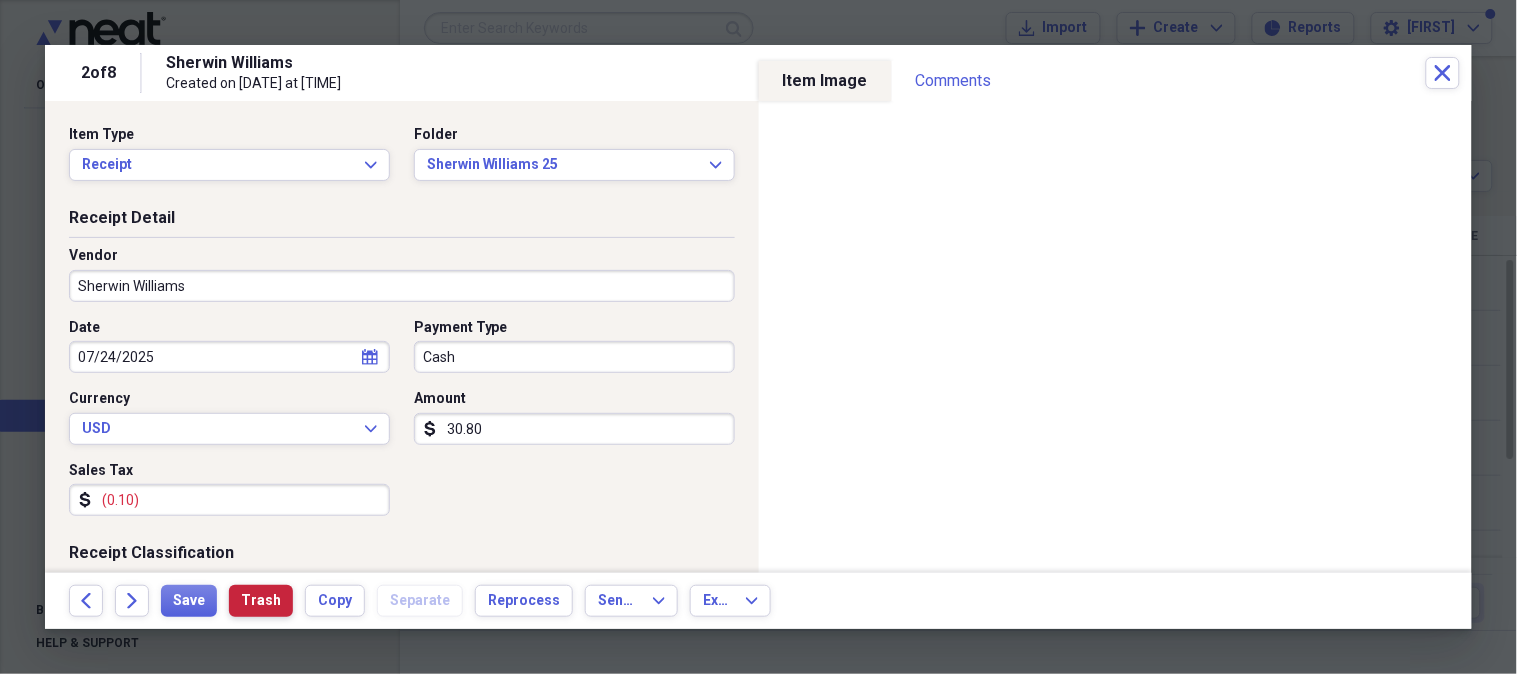 click on "Trash" at bounding box center (261, 601) 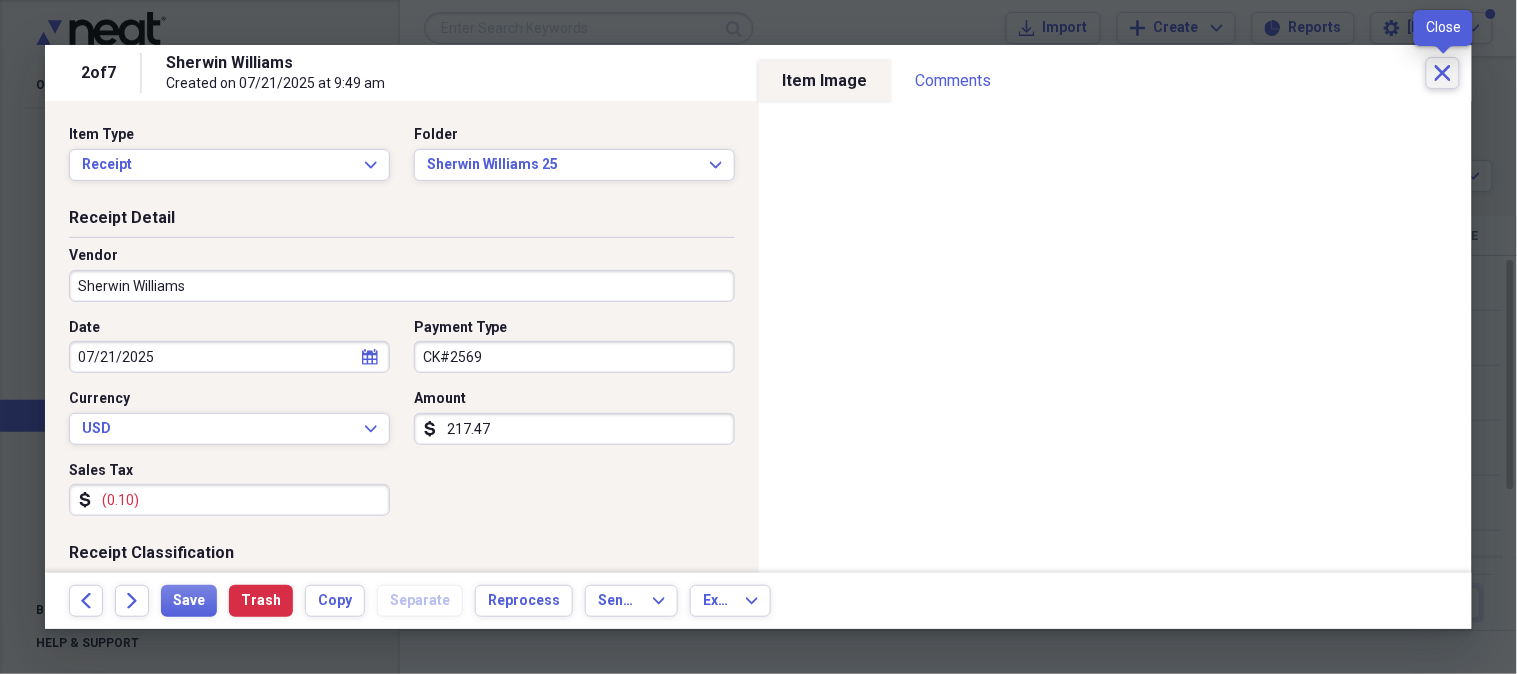 click on "Close" 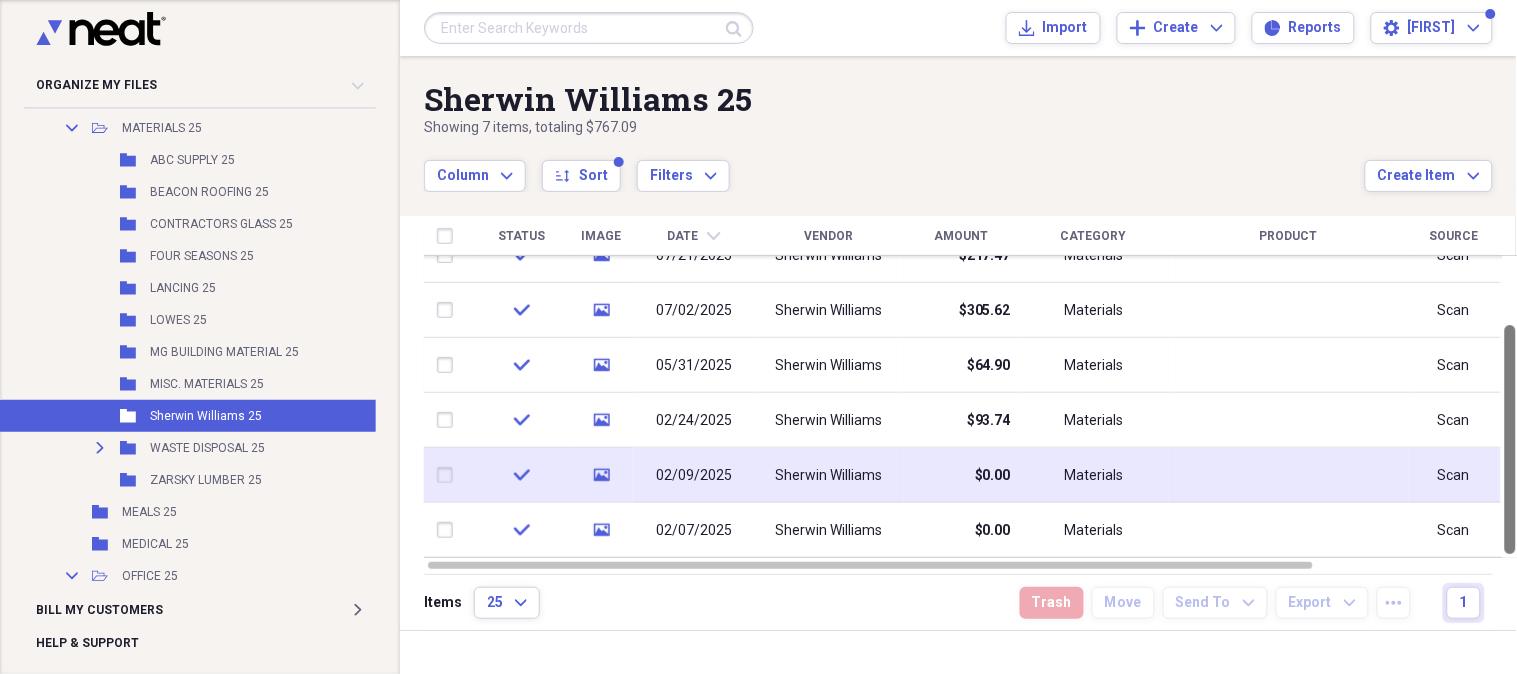 drag, startPoint x: 1504, startPoint y: 324, endPoint x: 1481, endPoint y: 472, distance: 149.7765 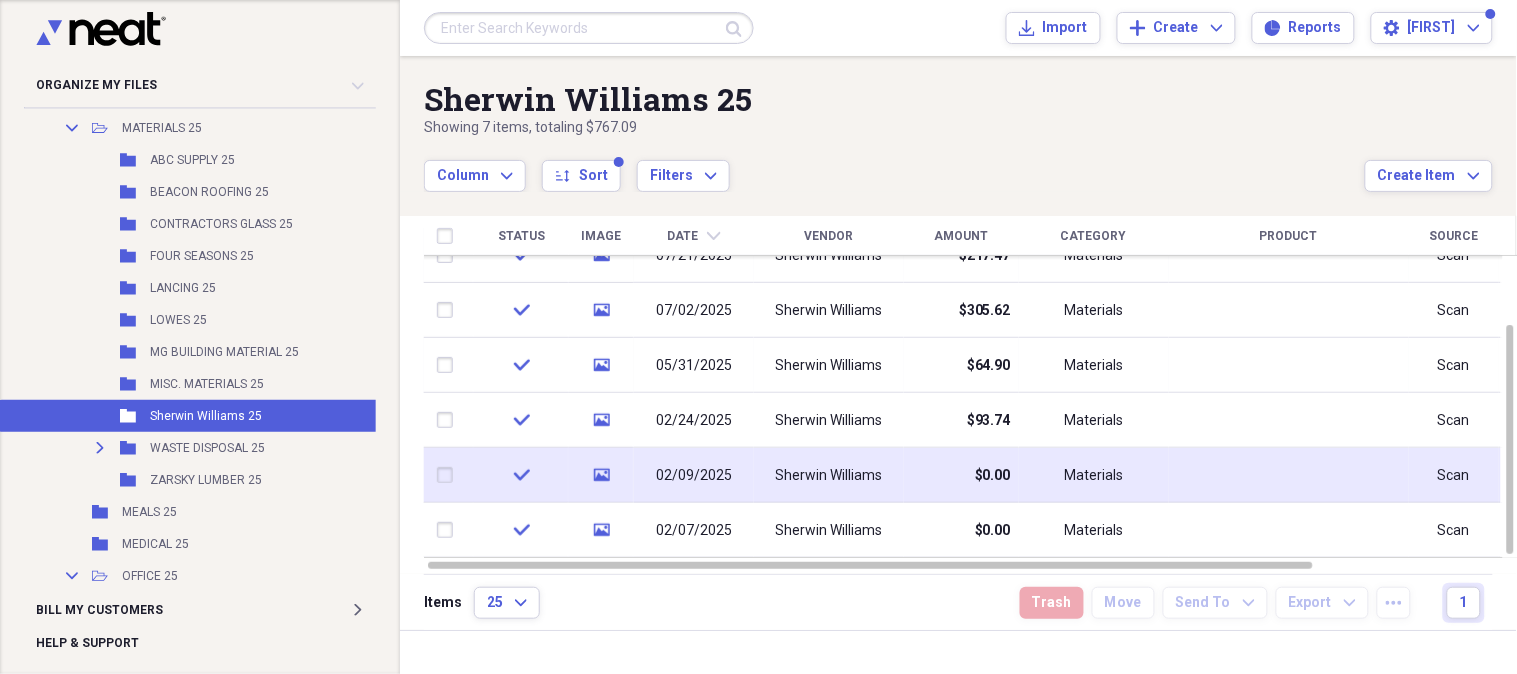 click on "$0.00" at bounding box center (961, 475) 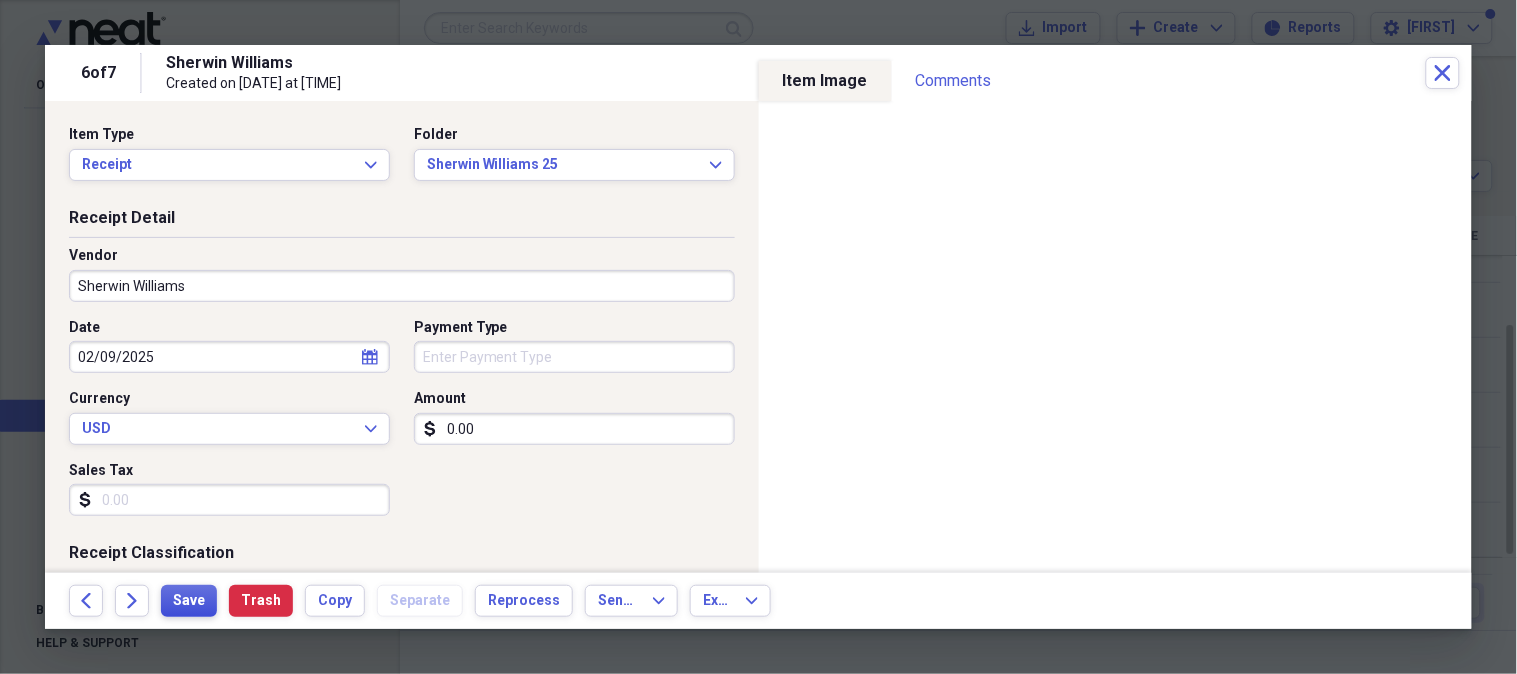 click on "Save" at bounding box center [189, 601] 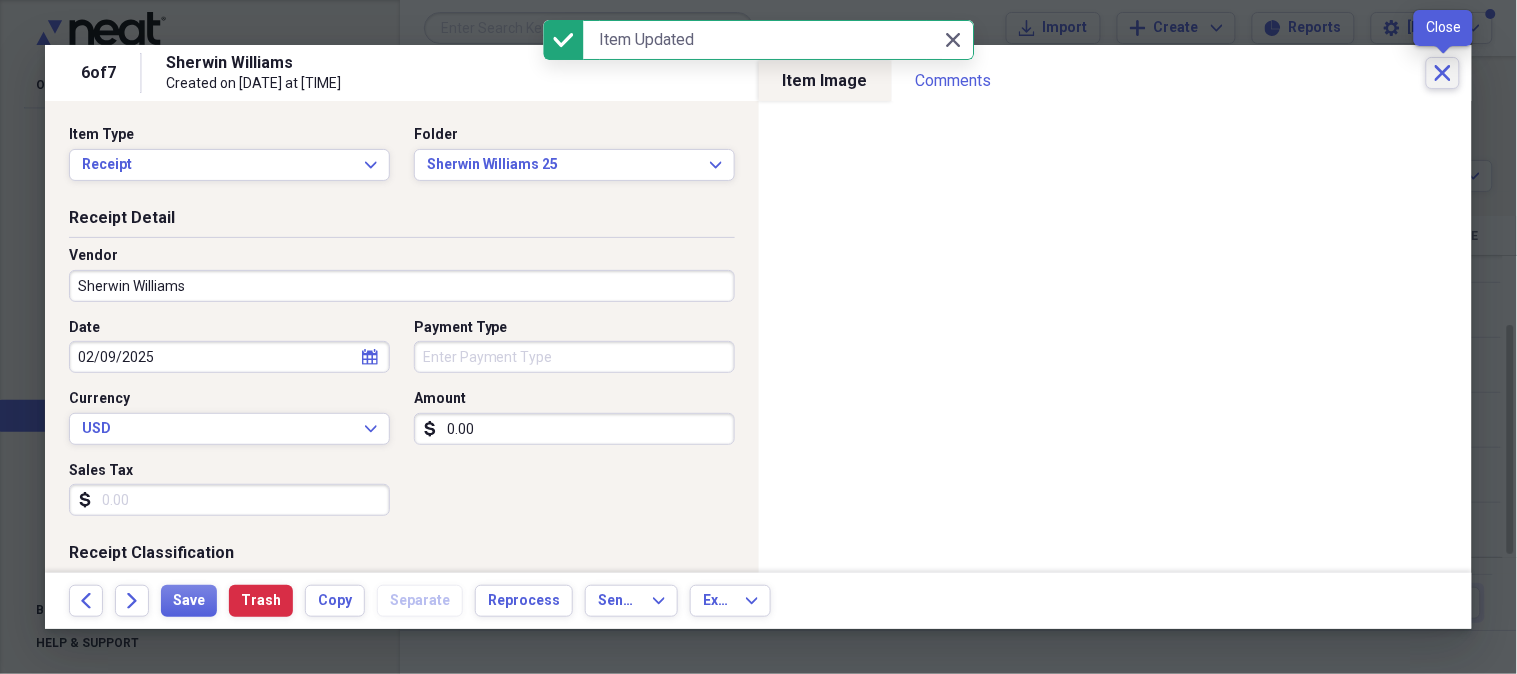click on "Close" 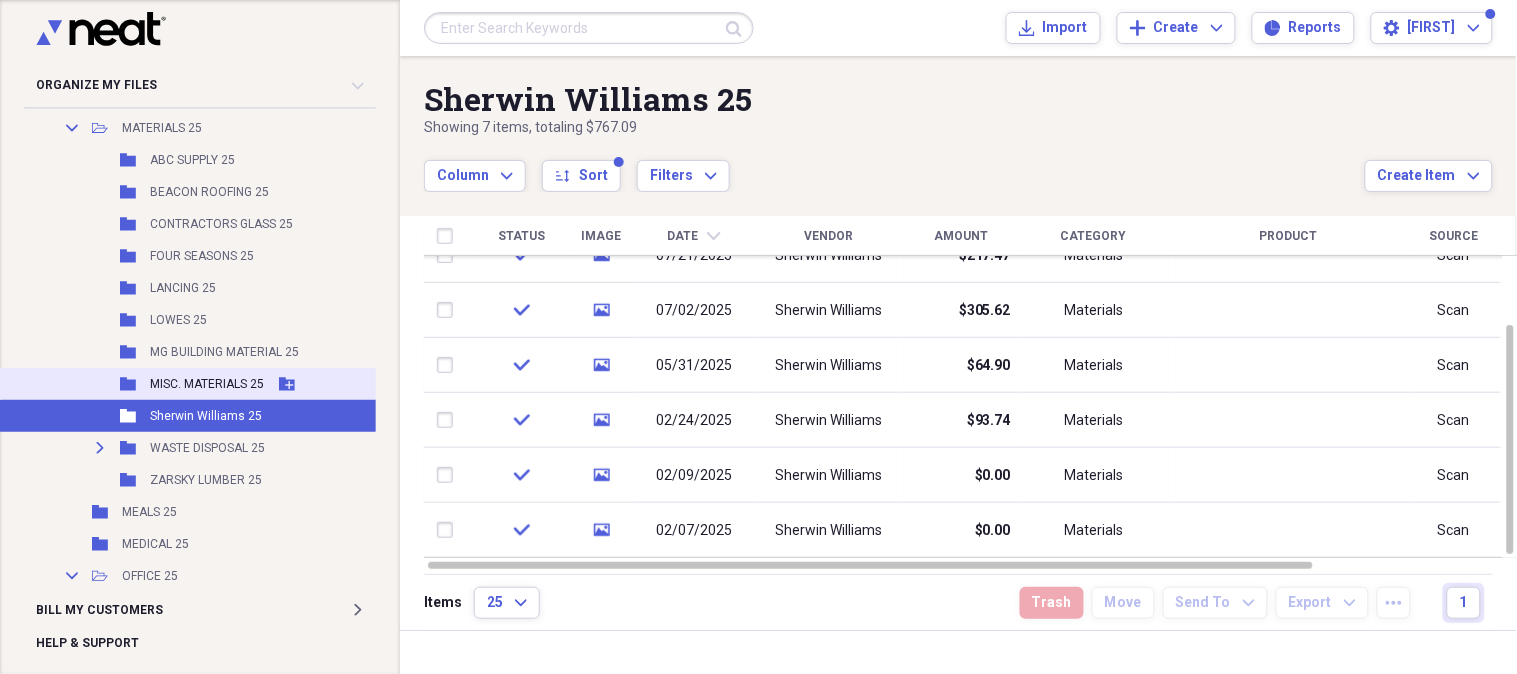 click on "MISC. MATERIALS 25" at bounding box center [207, 384] 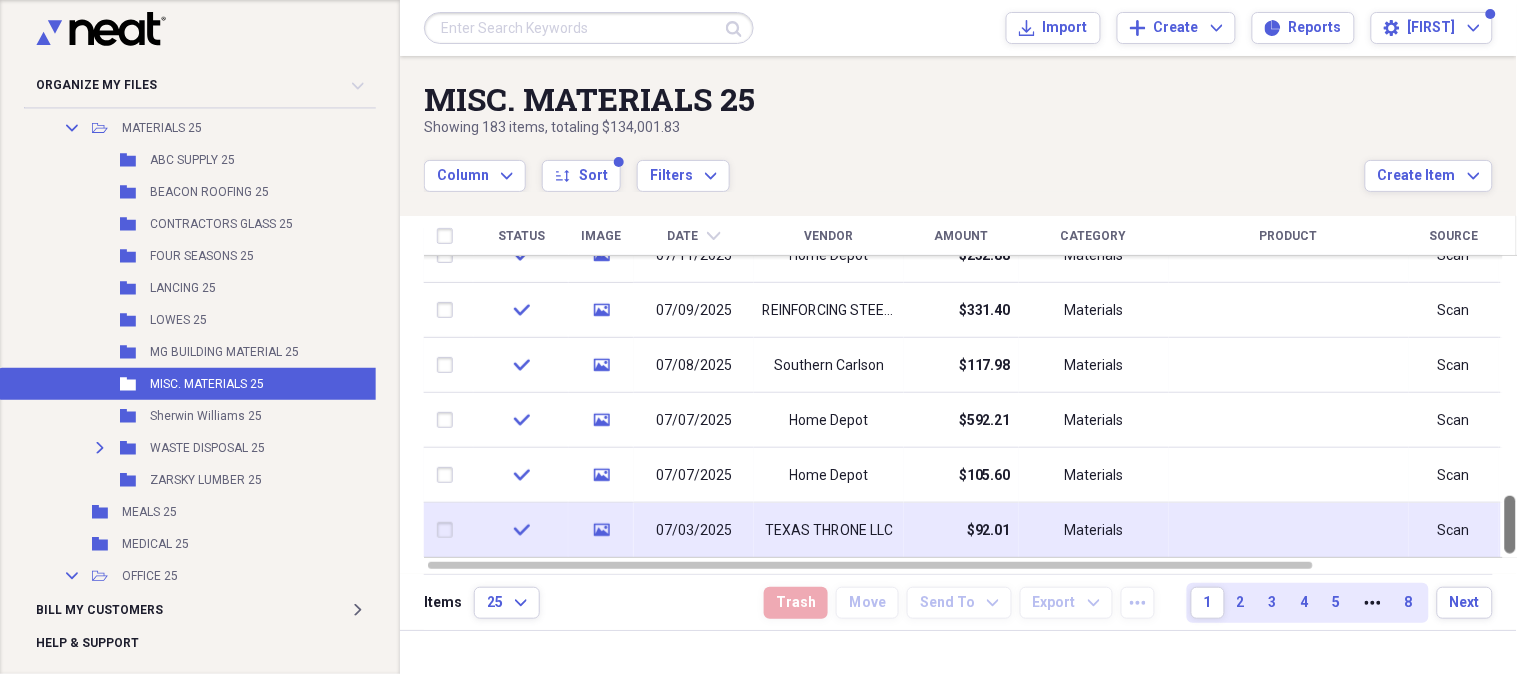 drag, startPoint x: 1513, startPoint y: 295, endPoint x: 1406, endPoint y: 556, distance: 282.08154 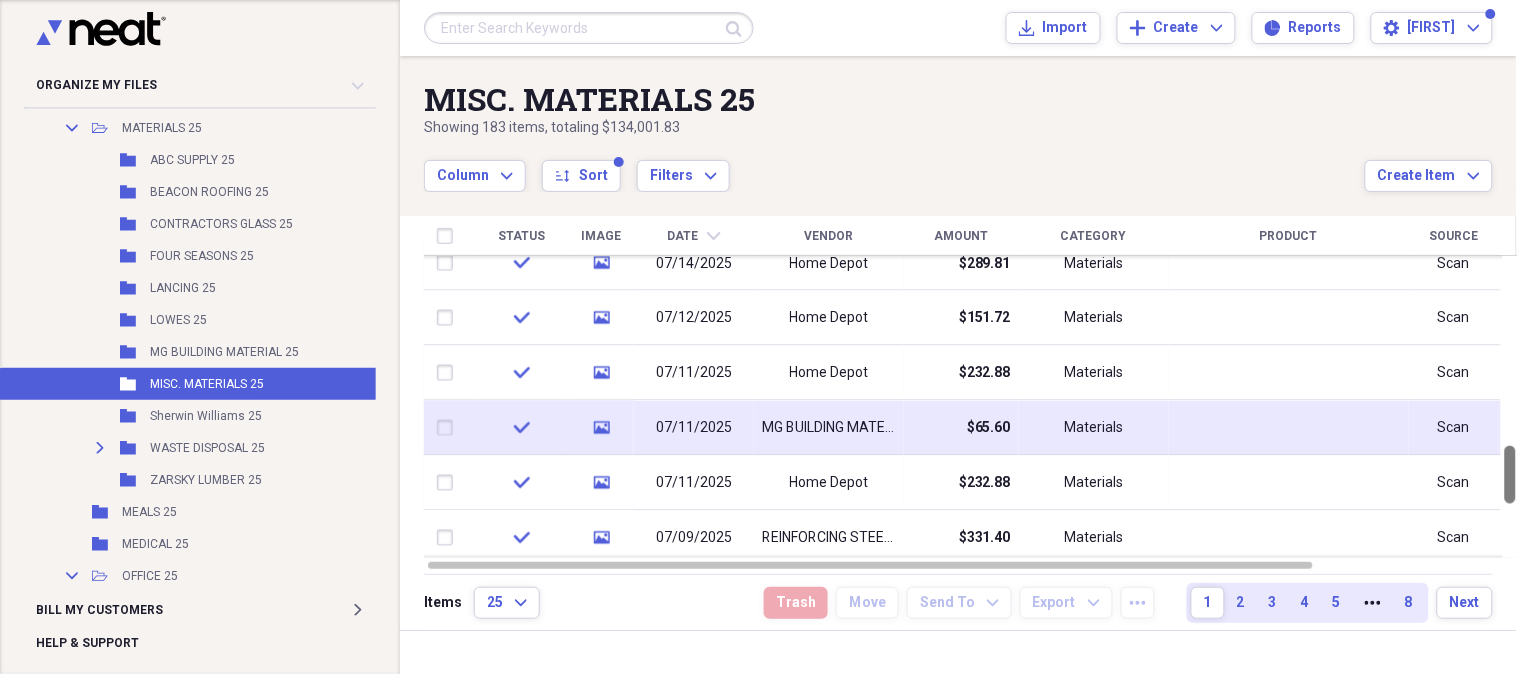 drag, startPoint x: 1510, startPoint y: 528, endPoint x: 1398, endPoint y: 420, distance: 155.5892 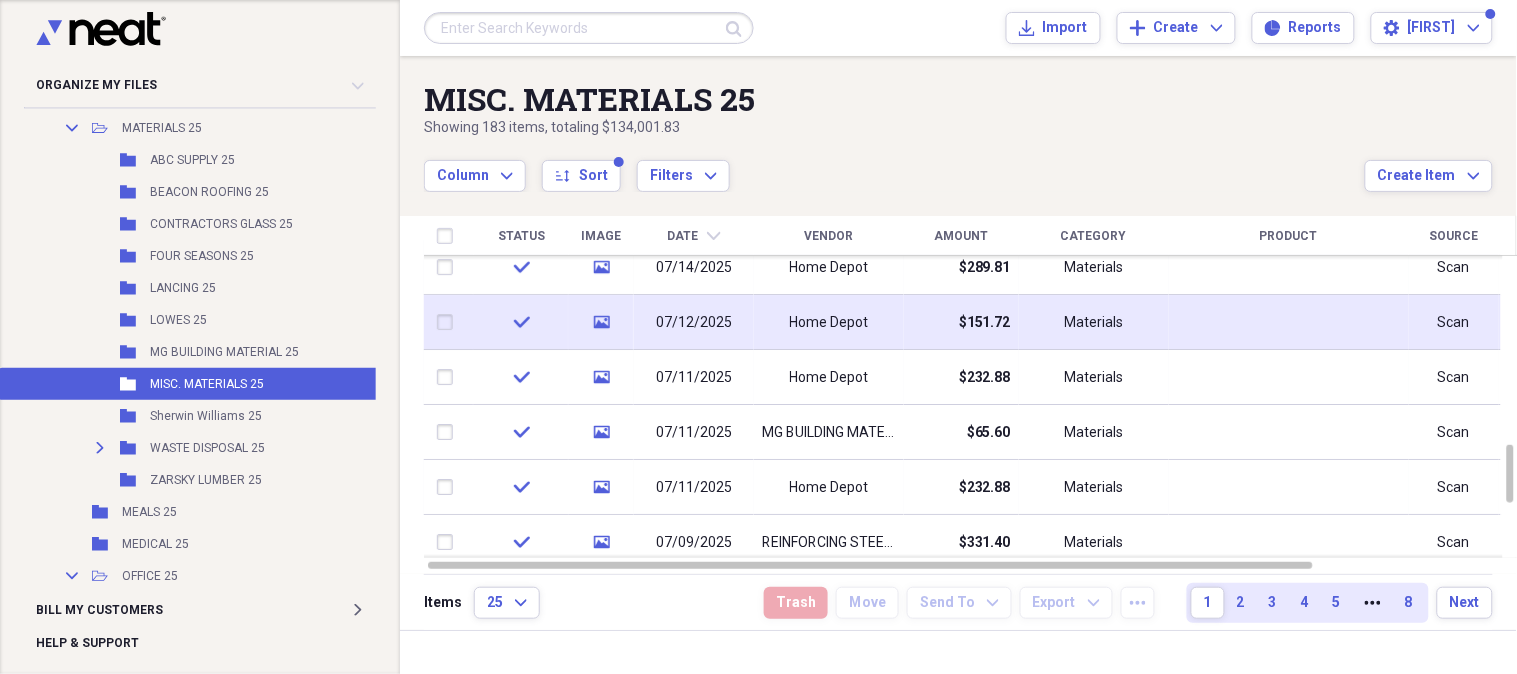 click on "$151.72" at bounding box center [985, 323] 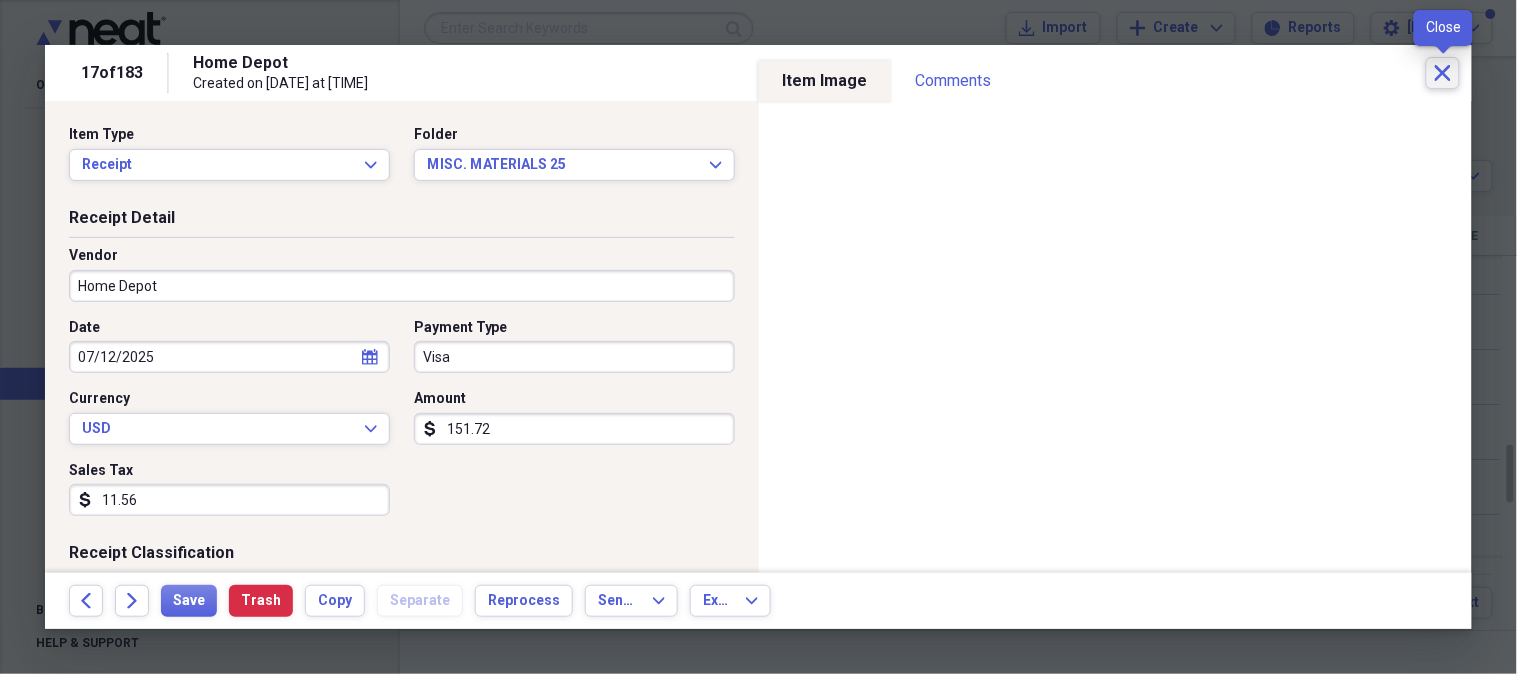 click 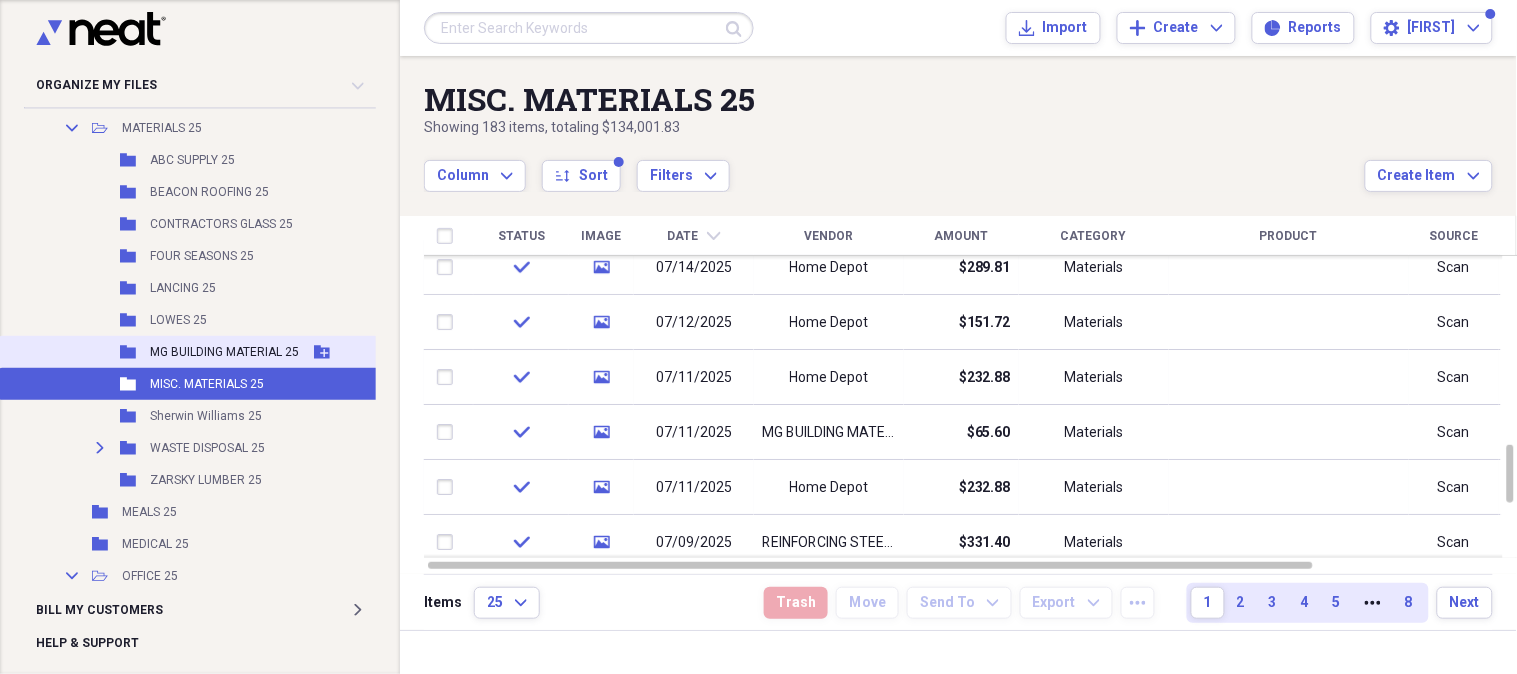 click on "MG BUILDING MATERIAL 25" at bounding box center (224, 352) 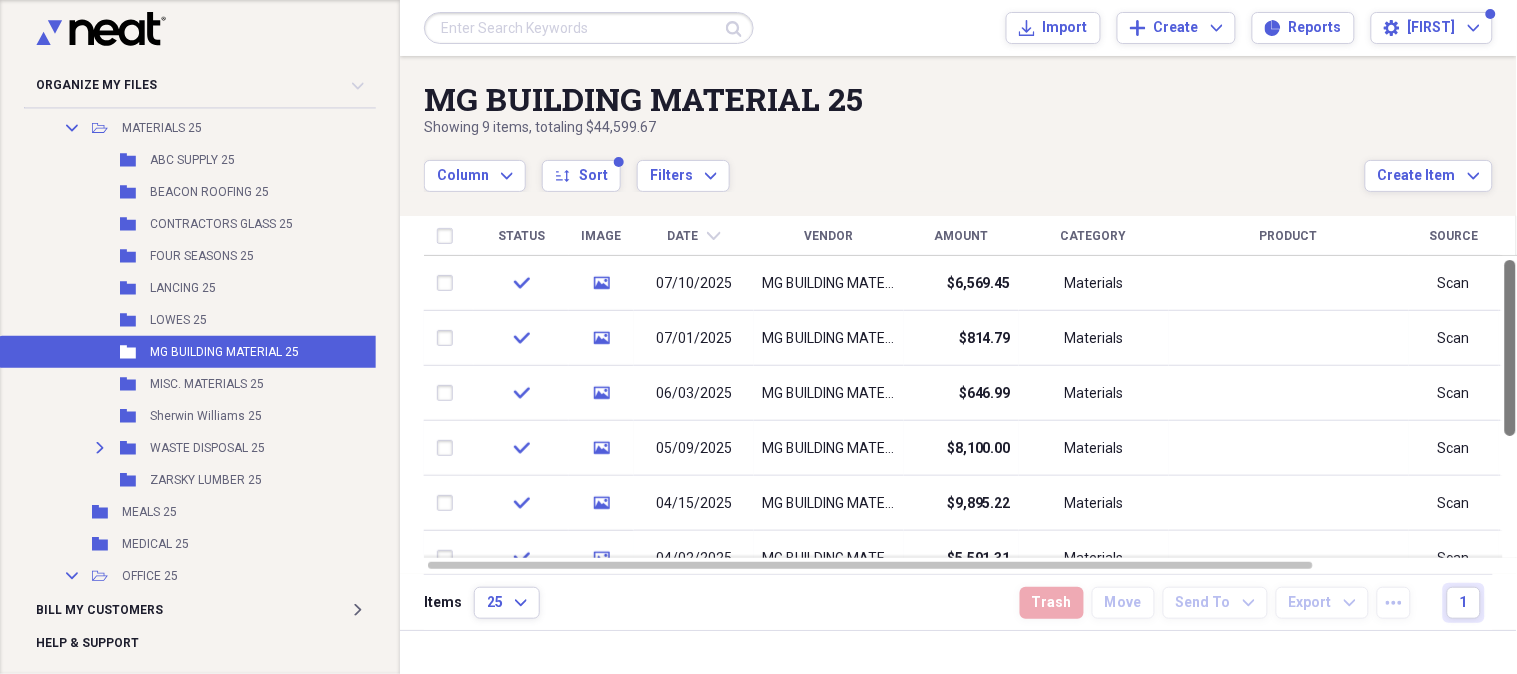 drag, startPoint x: 1507, startPoint y: 338, endPoint x: 1513, endPoint y: 278, distance: 60.299255 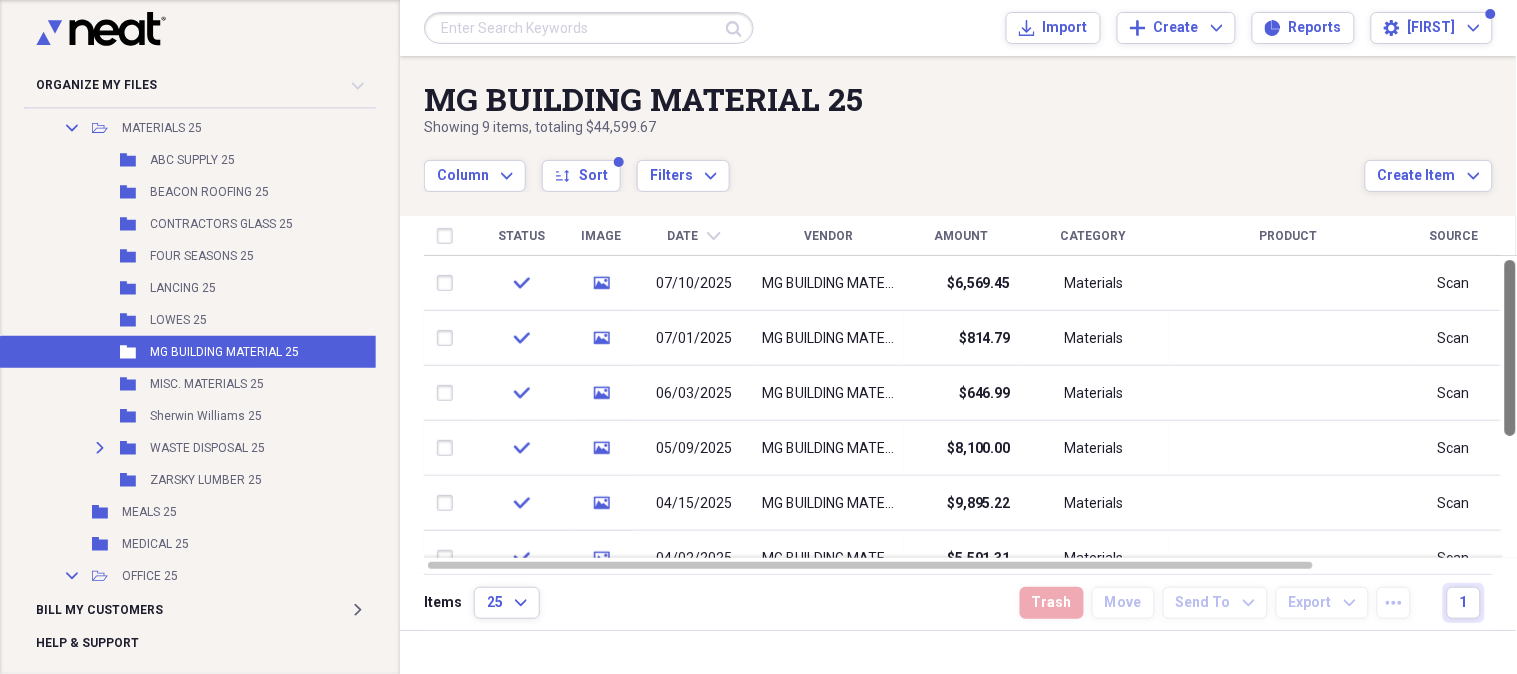 drag, startPoint x: 1508, startPoint y: 320, endPoint x: 1516, endPoint y: 304, distance: 17.888544 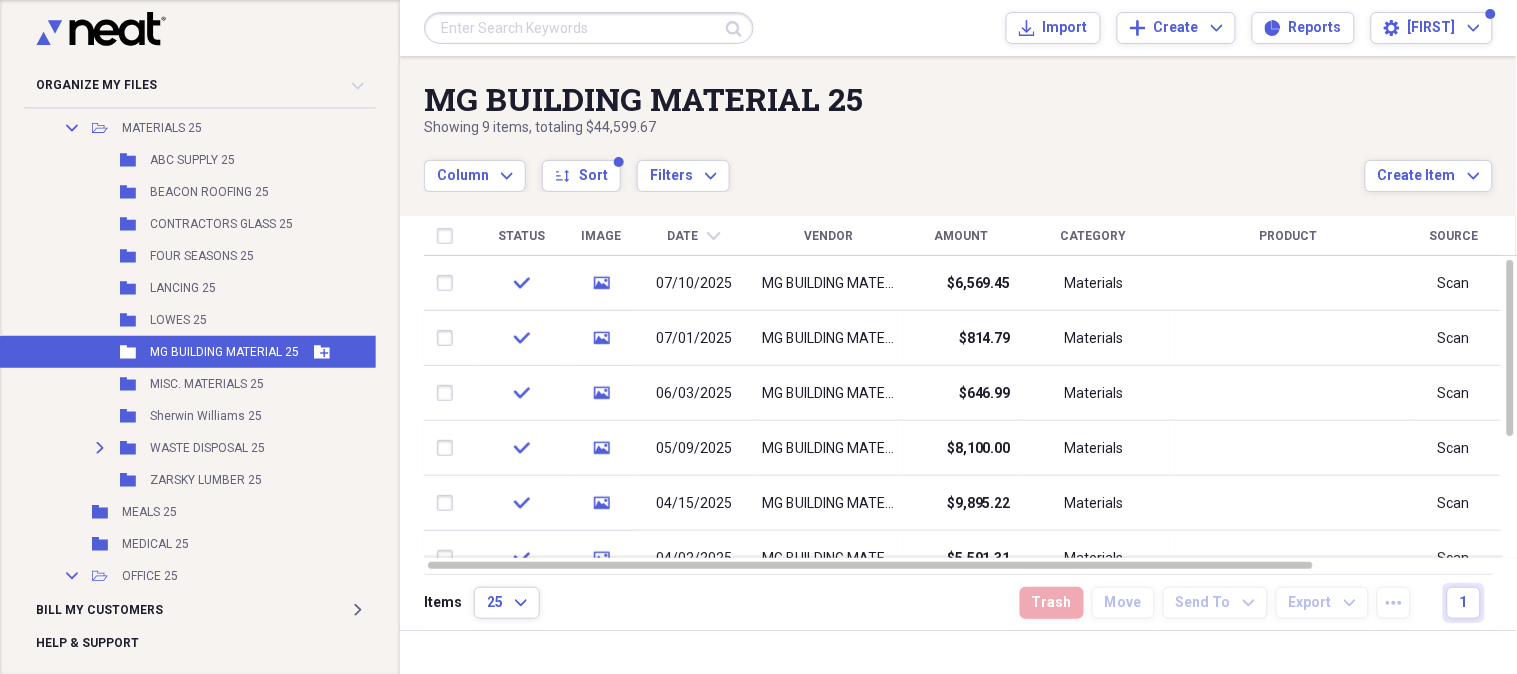 click on "MG BUILDING MATERIAL 25" at bounding box center [224, 352] 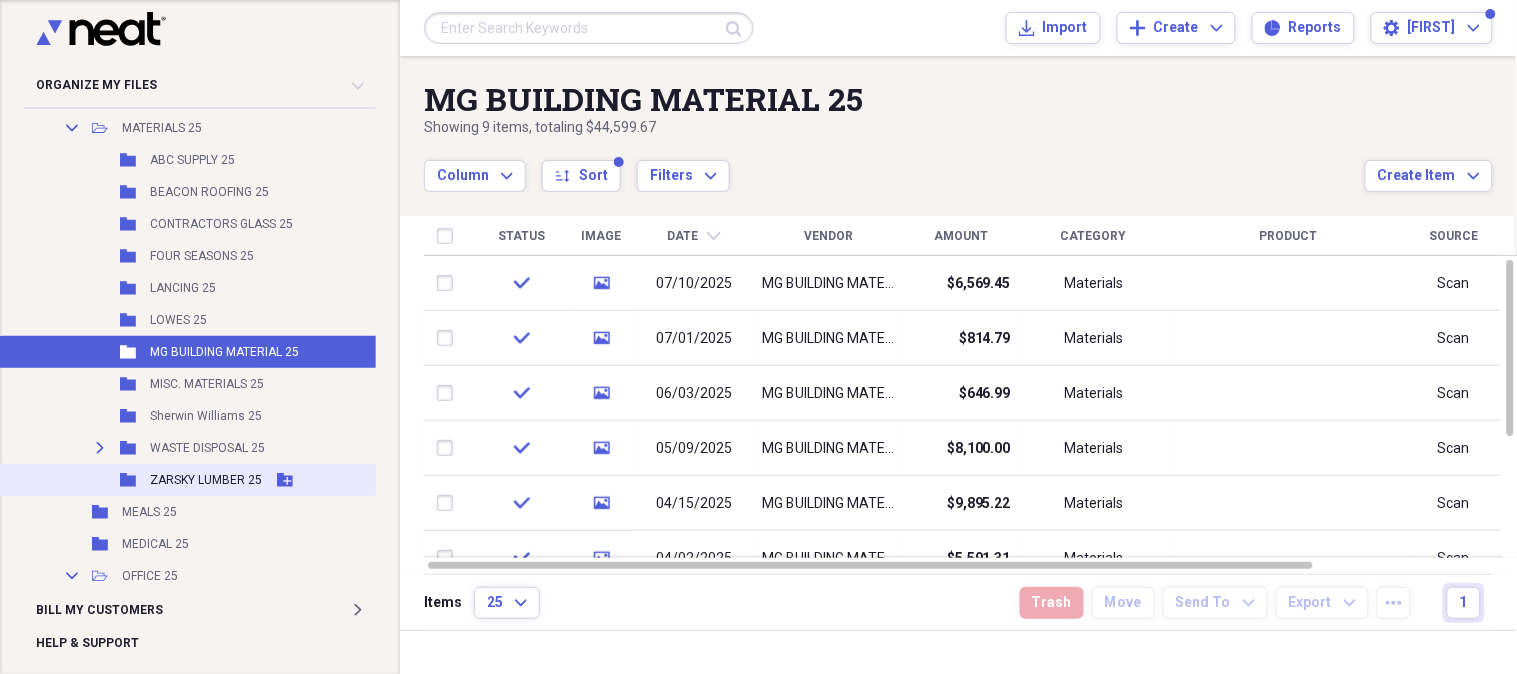 click on "ZARSKY LUMBER 25" at bounding box center [206, 480] 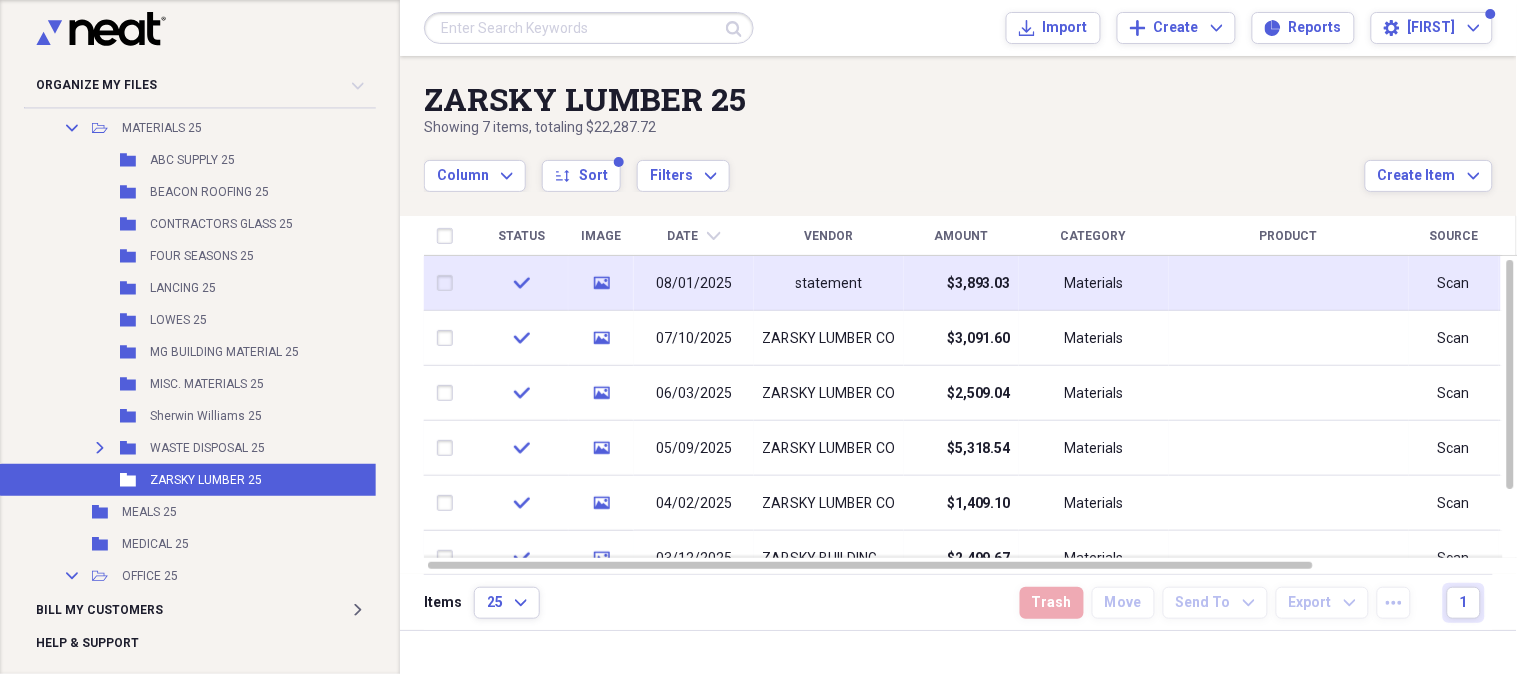 click on "$3,893.03" at bounding box center (979, 284) 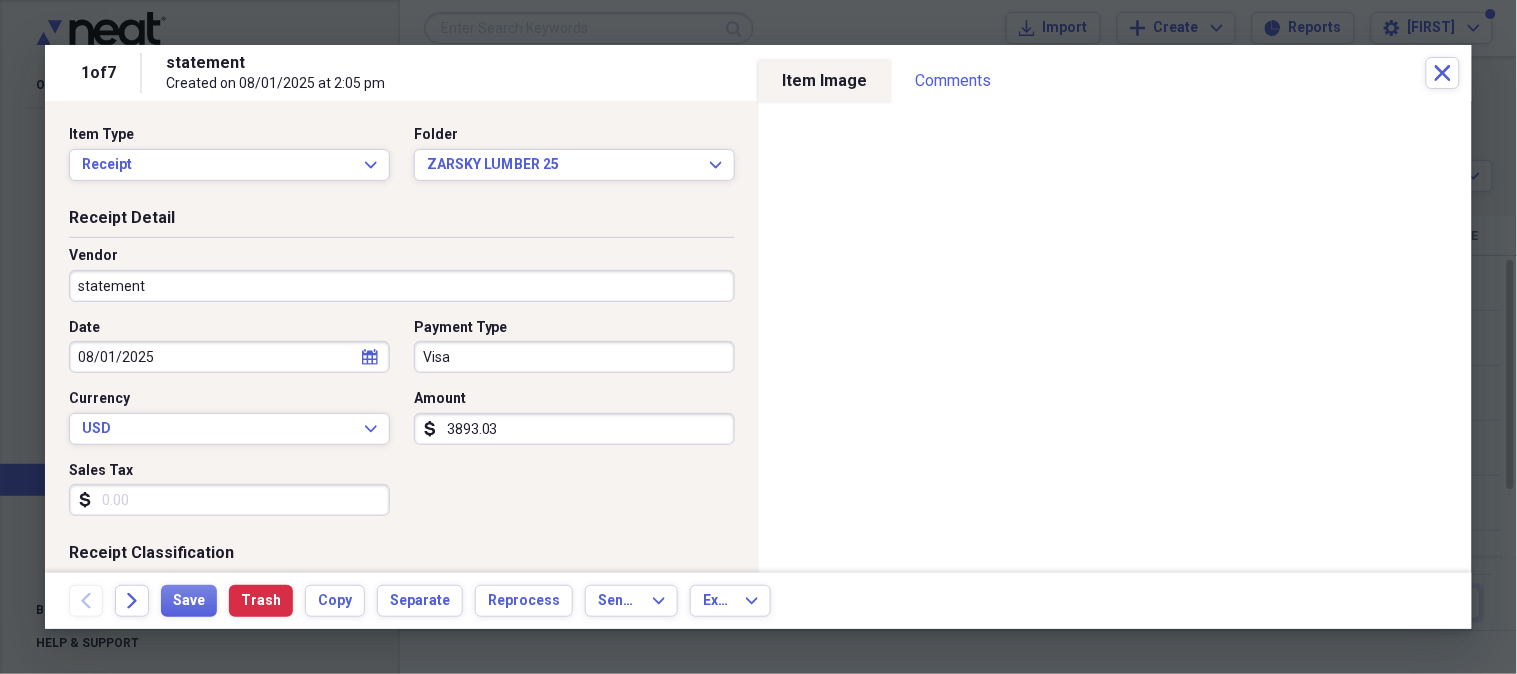 click on "3893.03" at bounding box center (574, 429) 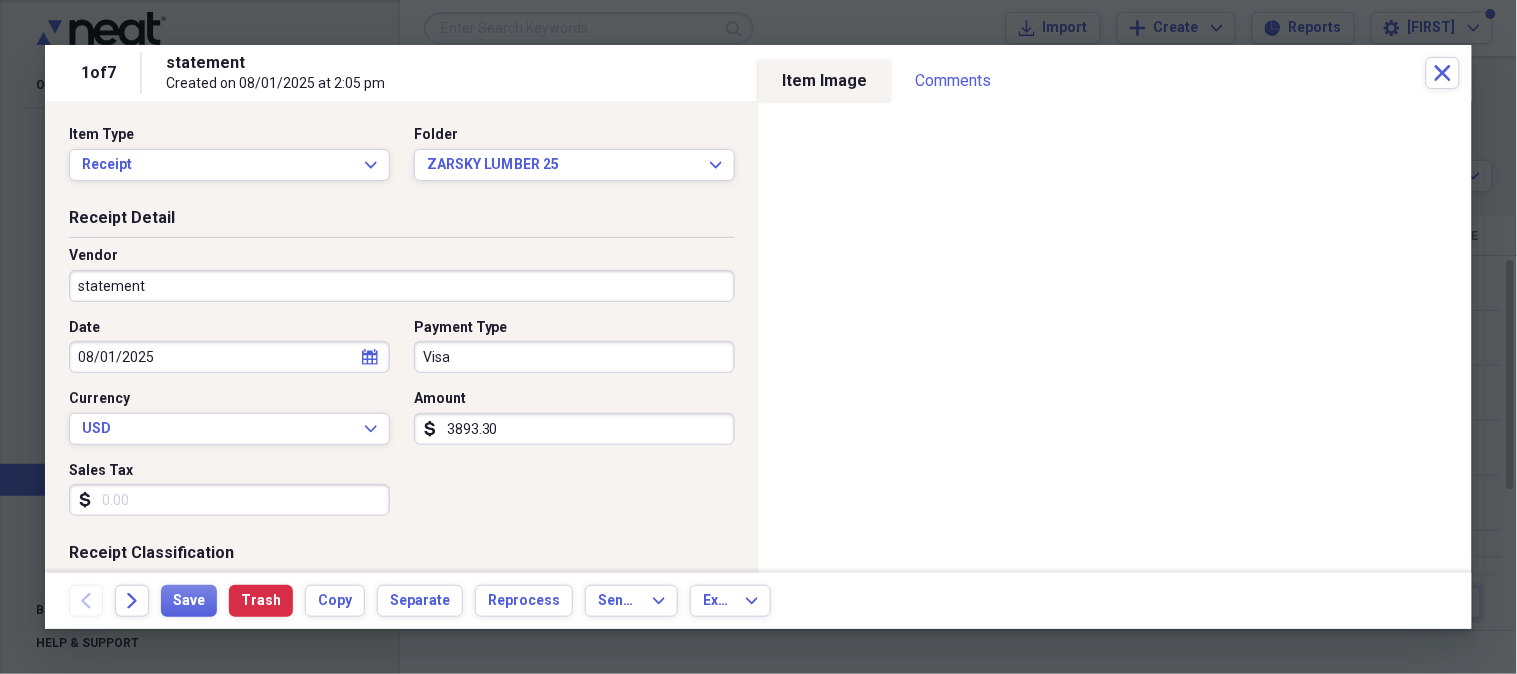 type on "3893.30" 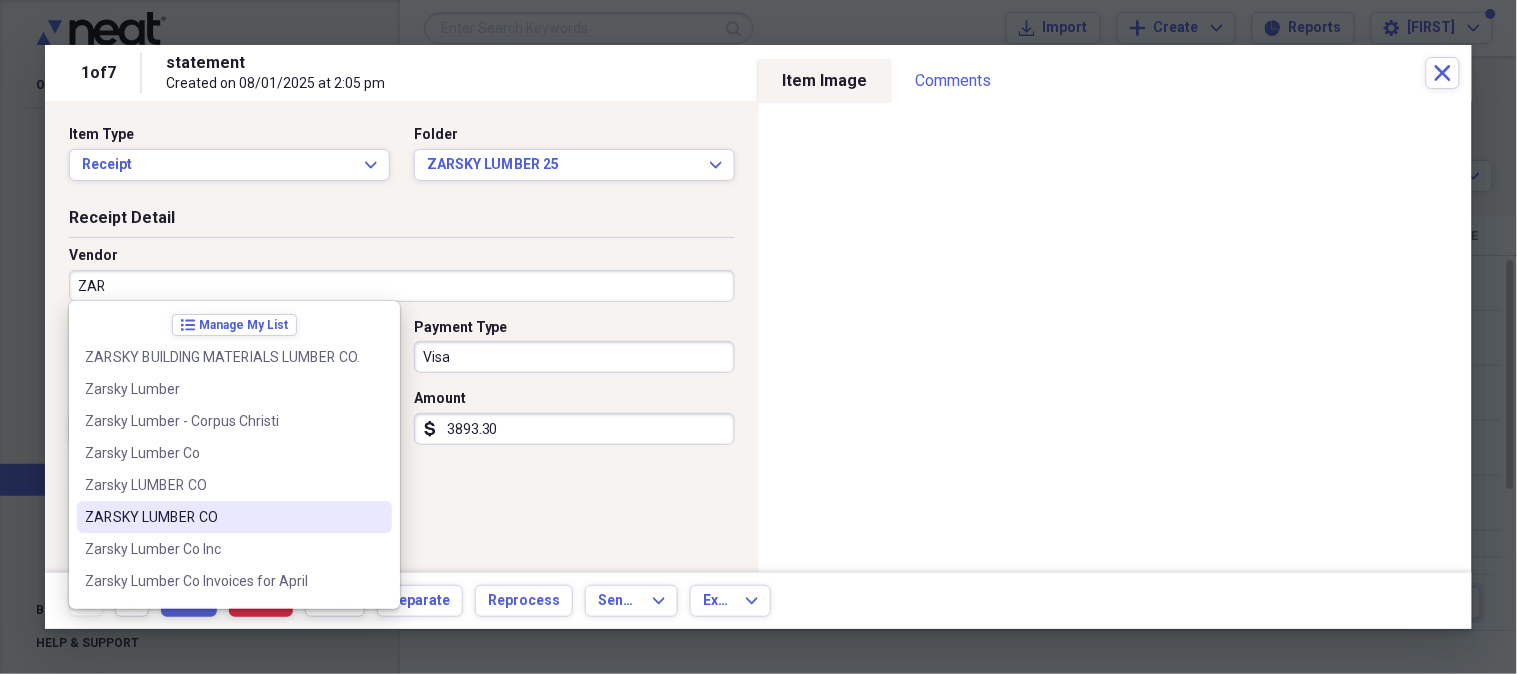 click on "ZARSKY LUMBER CO" at bounding box center [222, 517] 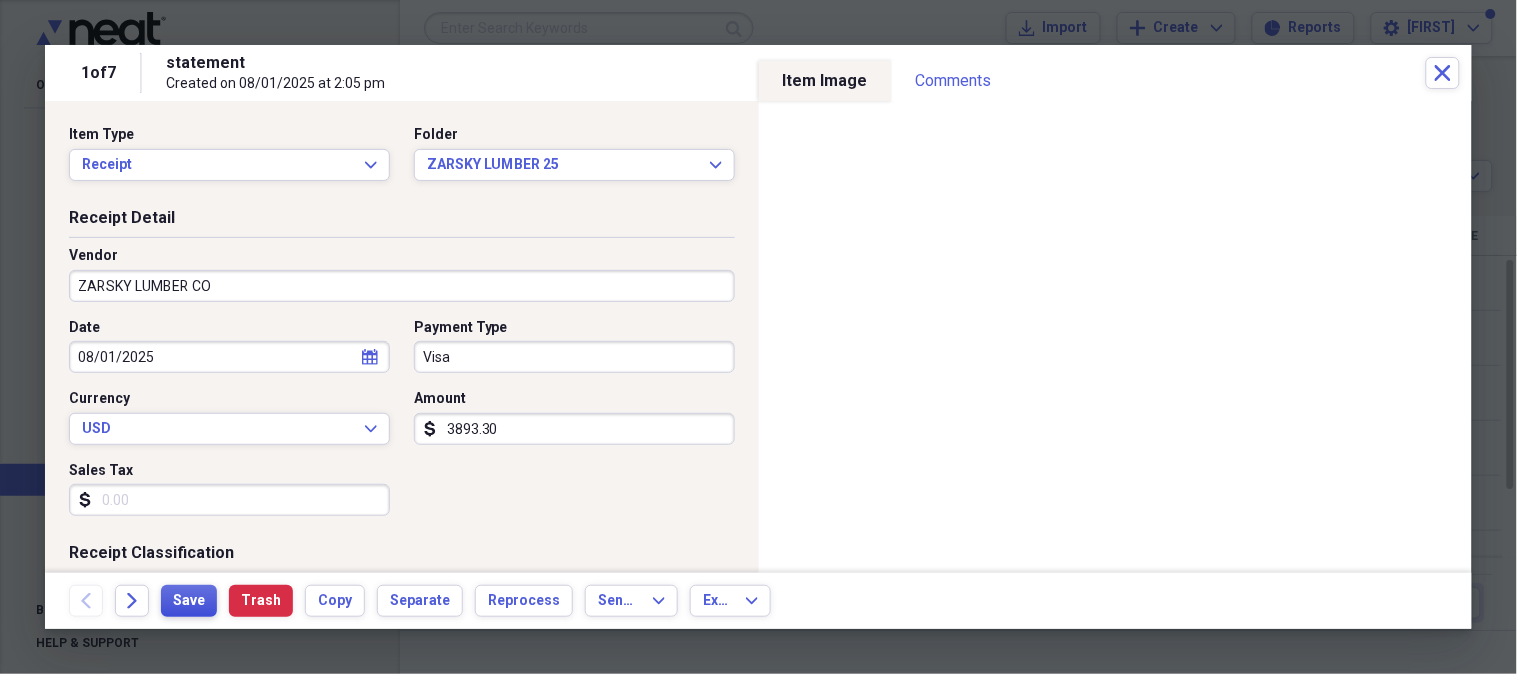 click on "Save" at bounding box center [189, 601] 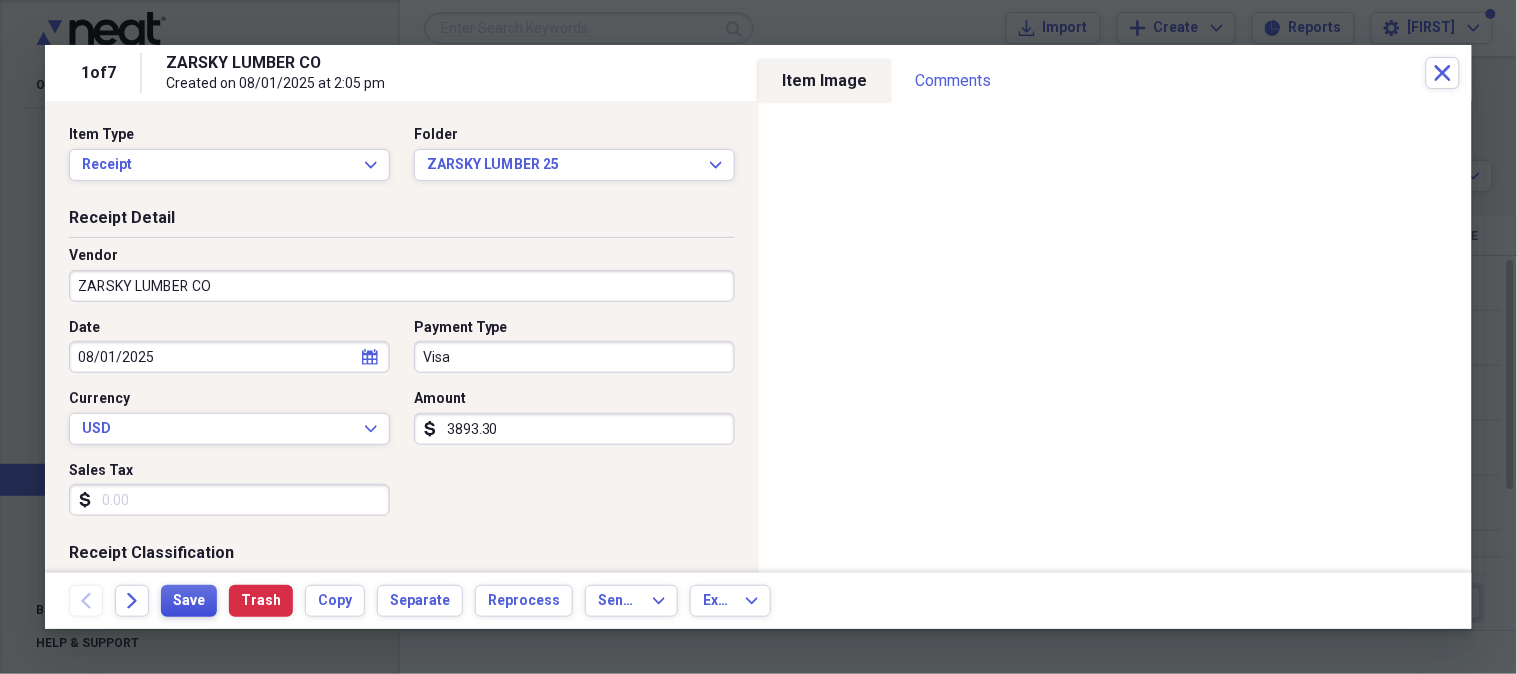 click on "Save" at bounding box center (189, 601) 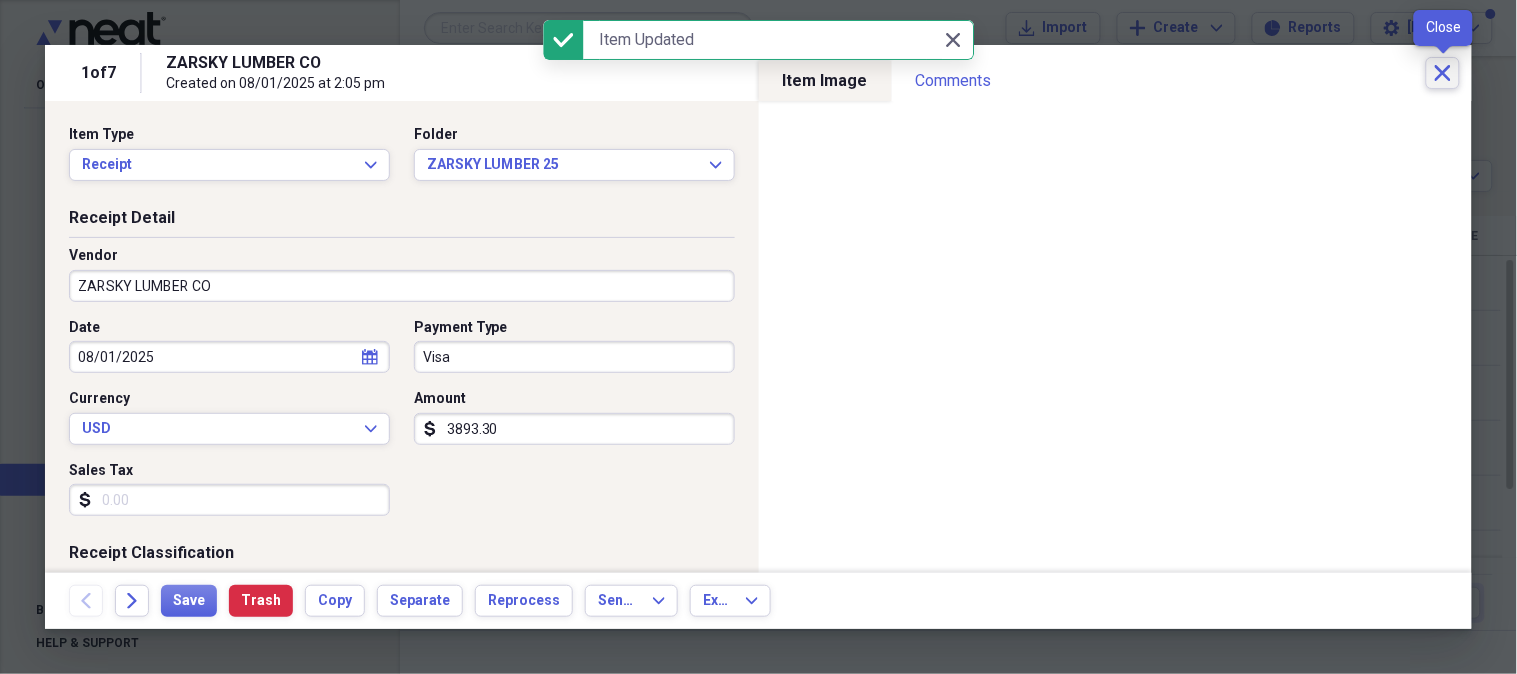 click 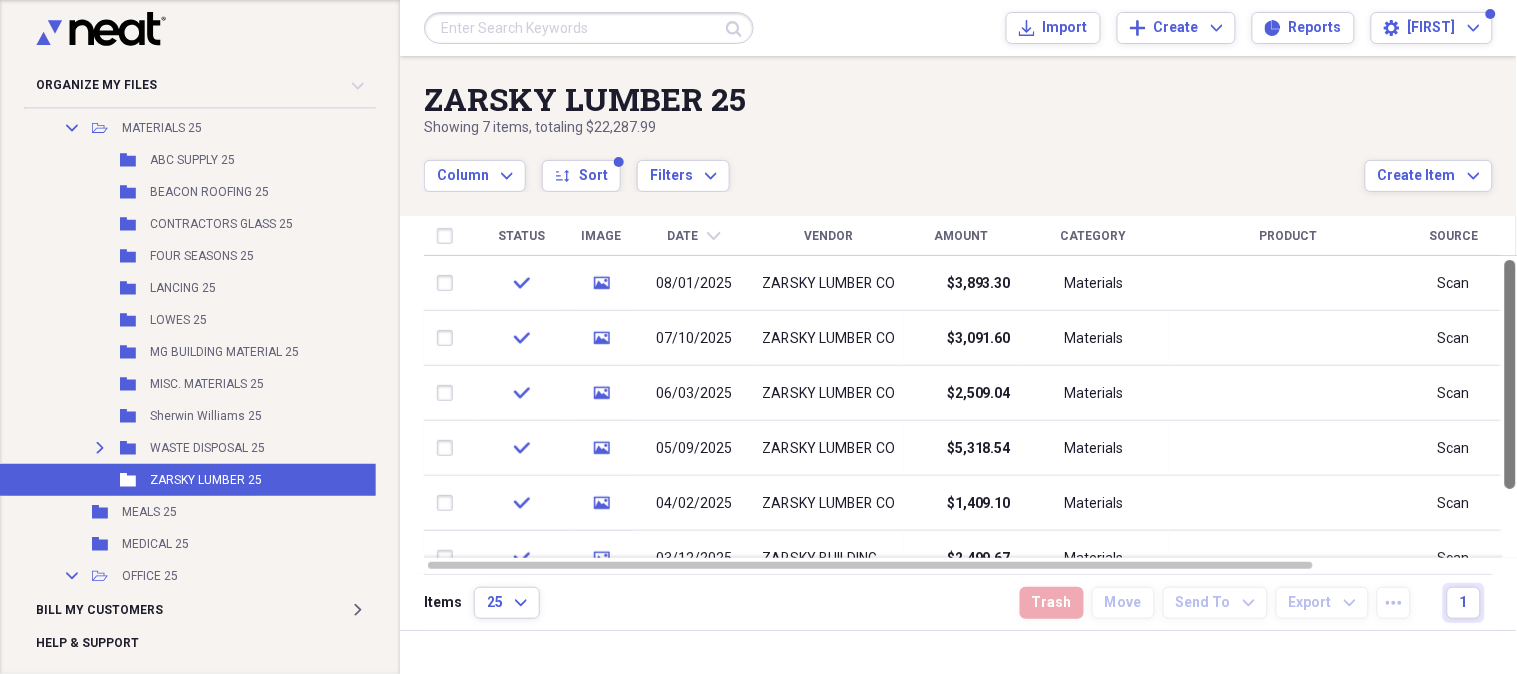 drag, startPoint x: 1511, startPoint y: 307, endPoint x: 1516, endPoint y: 230, distance: 77.16217 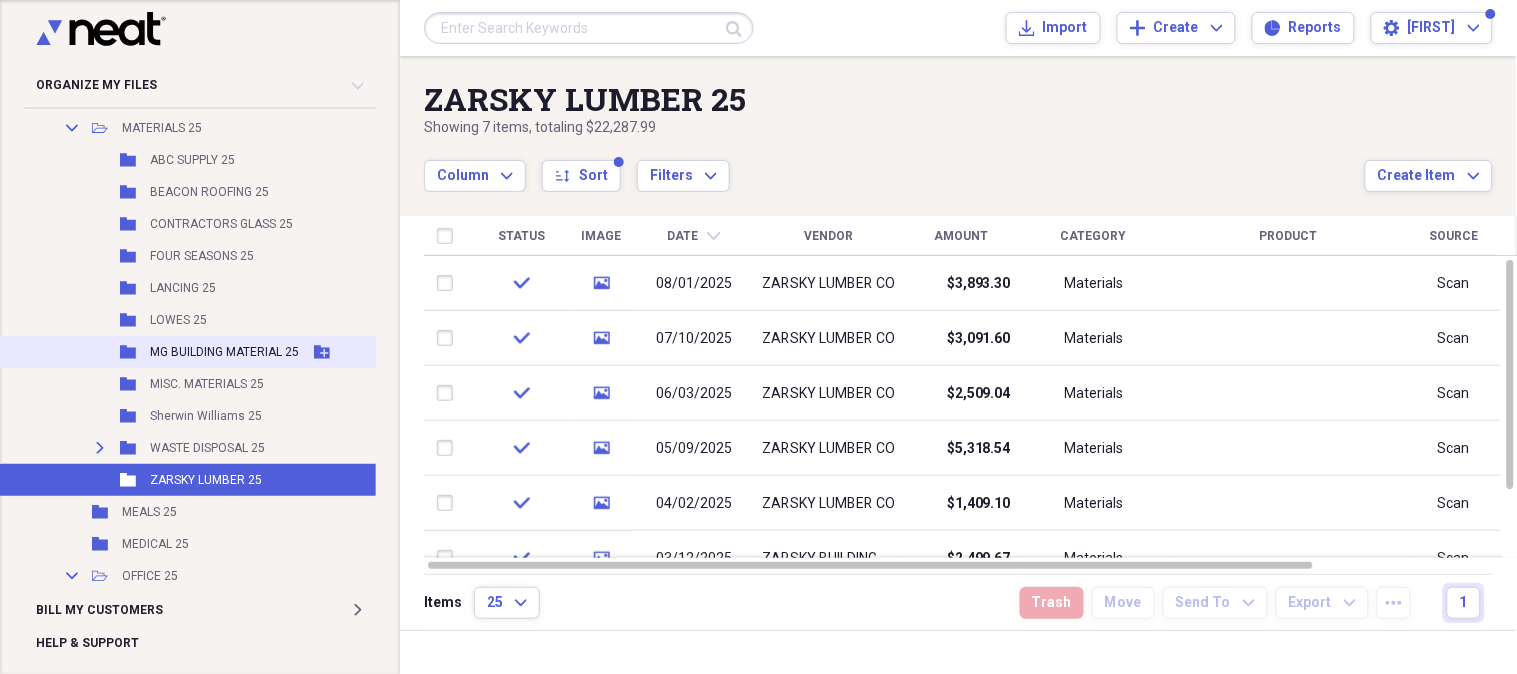 click on "MG BUILDING MATERIAL 25" at bounding box center (224, 352) 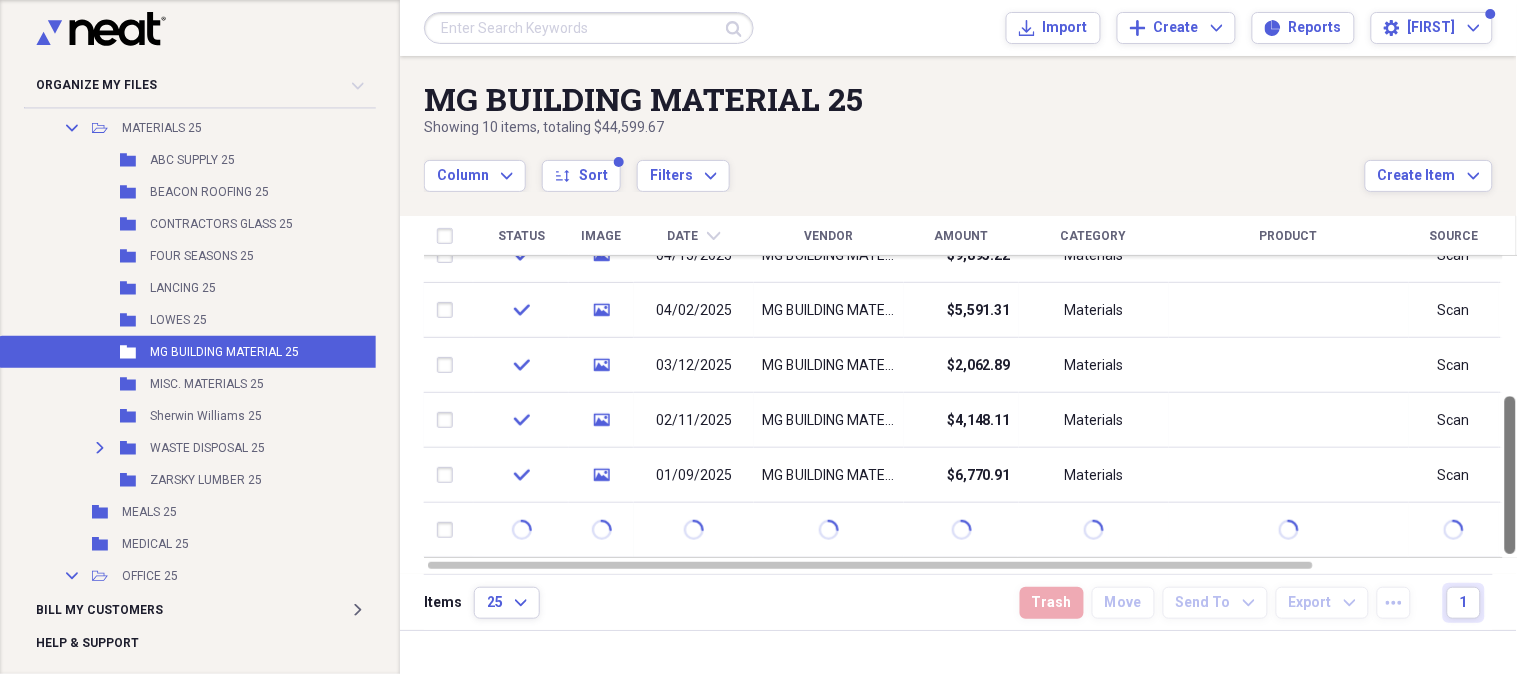 drag, startPoint x: 1508, startPoint y: 291, endPoint x: 1515, endPoint y: 681, distance: 390.0628 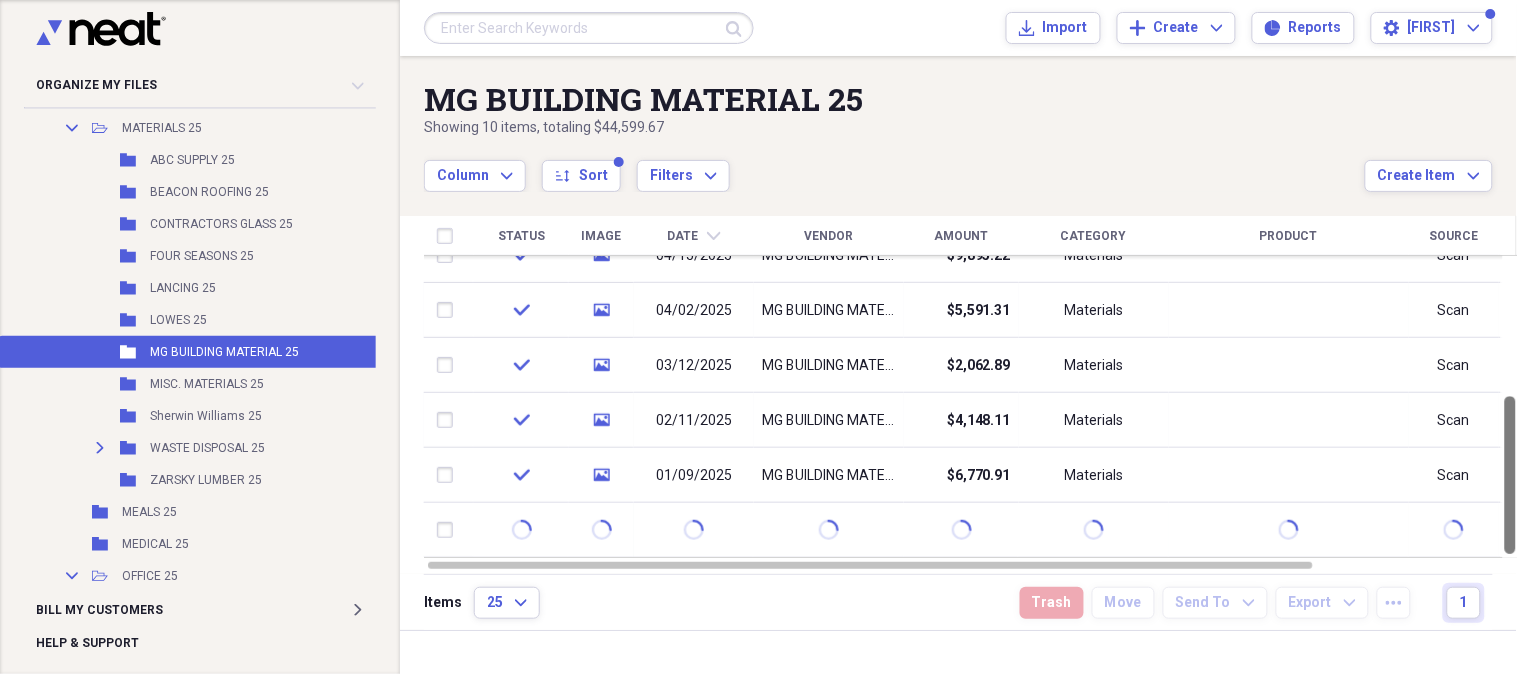 click on "Organize My Files 99+ Collapse Unfiled Needs Review 99+ Unfiled All Files Unfiled Unfiled Unfiled Saved Reports Collapse My Cabinet My Cabinet Add Folder Expand Folder 2016 Add Folder Expand Folder 2017 Add Folder Expand Folder 2018 Add Folder Expand Folder 2019 Add Folder Expand Folder 2021 Add Folder Expand Folder 2022 Add Folder Collapse Open Folder 2023 Add Folder Folder Advertising 23 Add Folder Expand Folder Bank Accounts 23 Add Folder Folder Contractors 23 Add Folder Expand Folder Credit Cards 23 Add Folder Folder Donations 23 Add Folder Expand Folder Gas 23 Add Folder Collapse Open Folder Insurance 23 Add Folder Folder Insurance Policies 23 Add Folder Collapse Open Folder Materials 23 Add Folder Folder Abc Supply 23 Add Folder Folder Beacon Roofing 23 Add Folder Folder Contractors Glass 23 Add Folder Folder Four Seasons 23 Add Folder Folder Lancing 23 Add Folder Folder Lowes 23 Add Folder Folder Mg Building Material 23 Add Folder Folder Misc Materials 23 Add Folder Folder Waste Disposal 23 Add Folder" at bounding box center (758, 337) 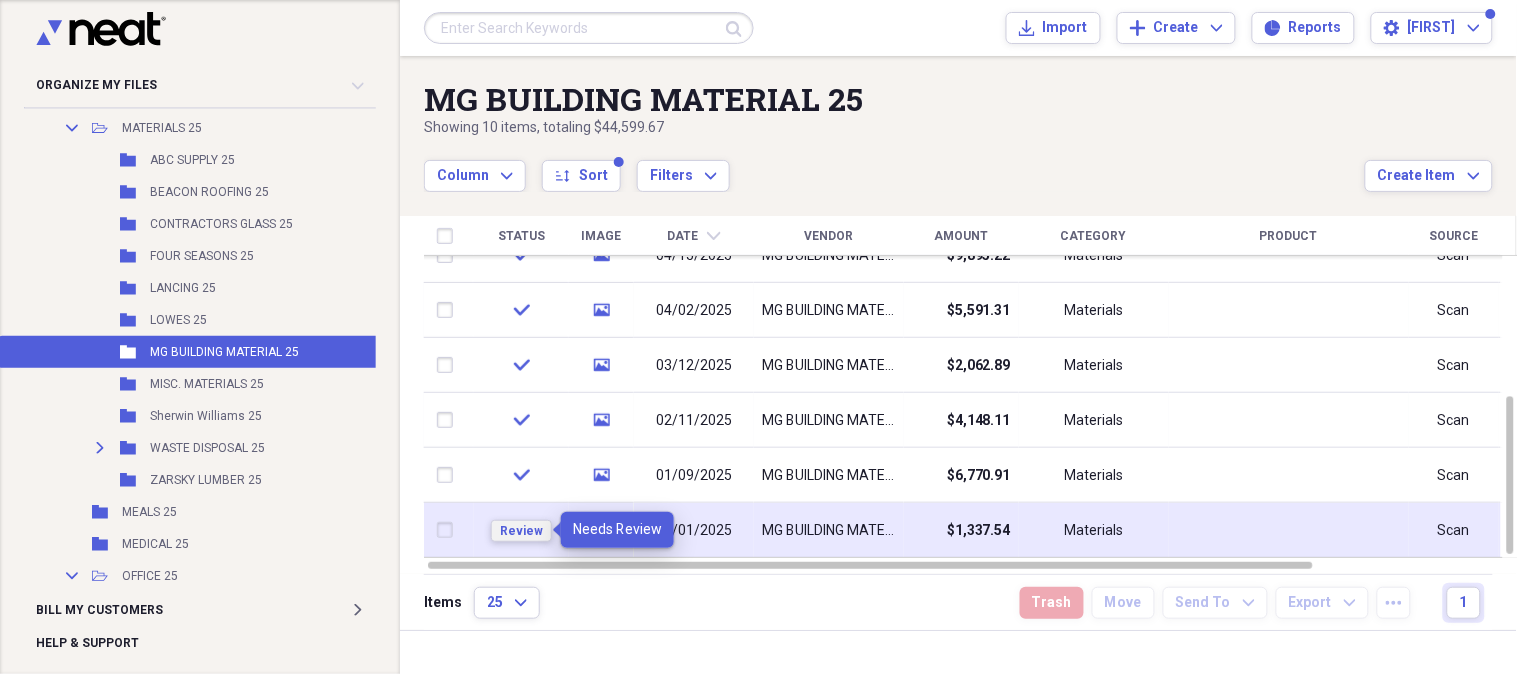 click on "Review" at bounding box center [521, 531] 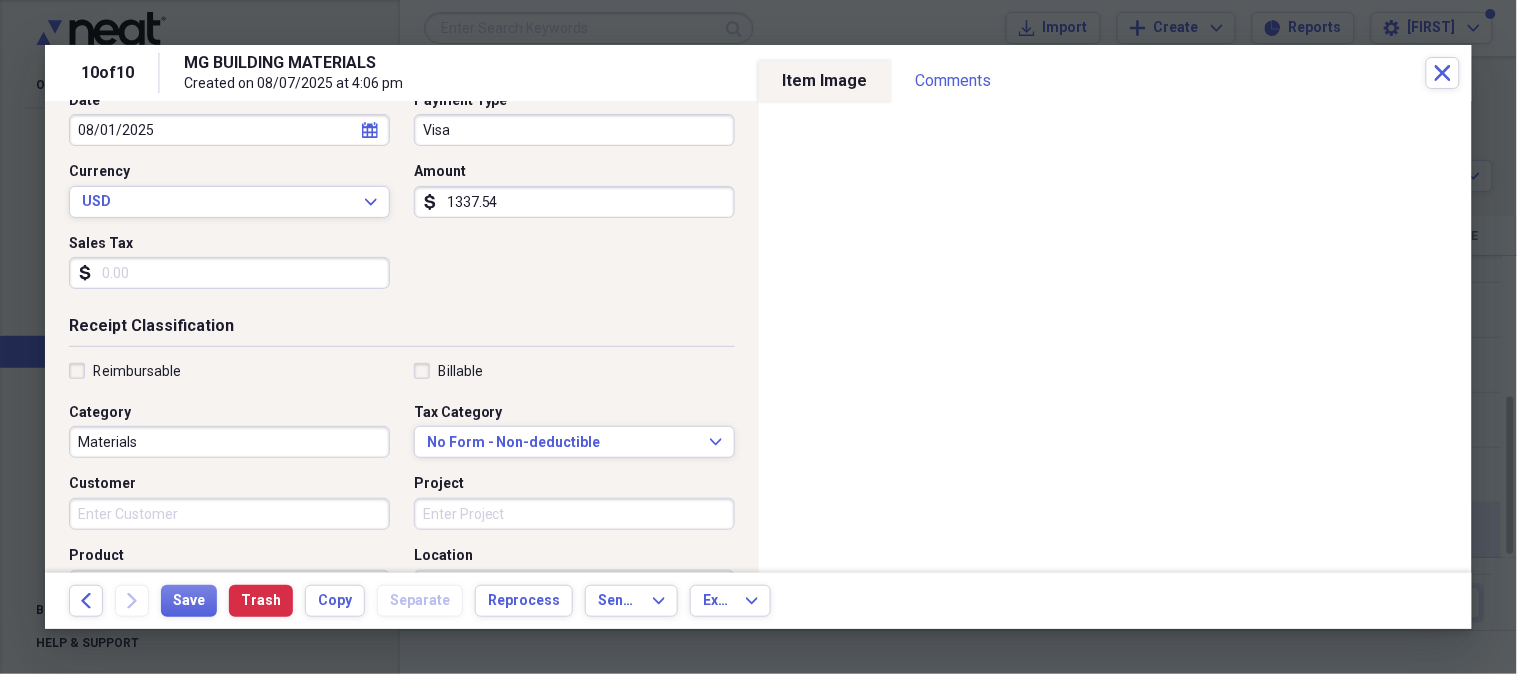 scroll, scrollTop: 248, scrollLeft: 0, axis: vertical 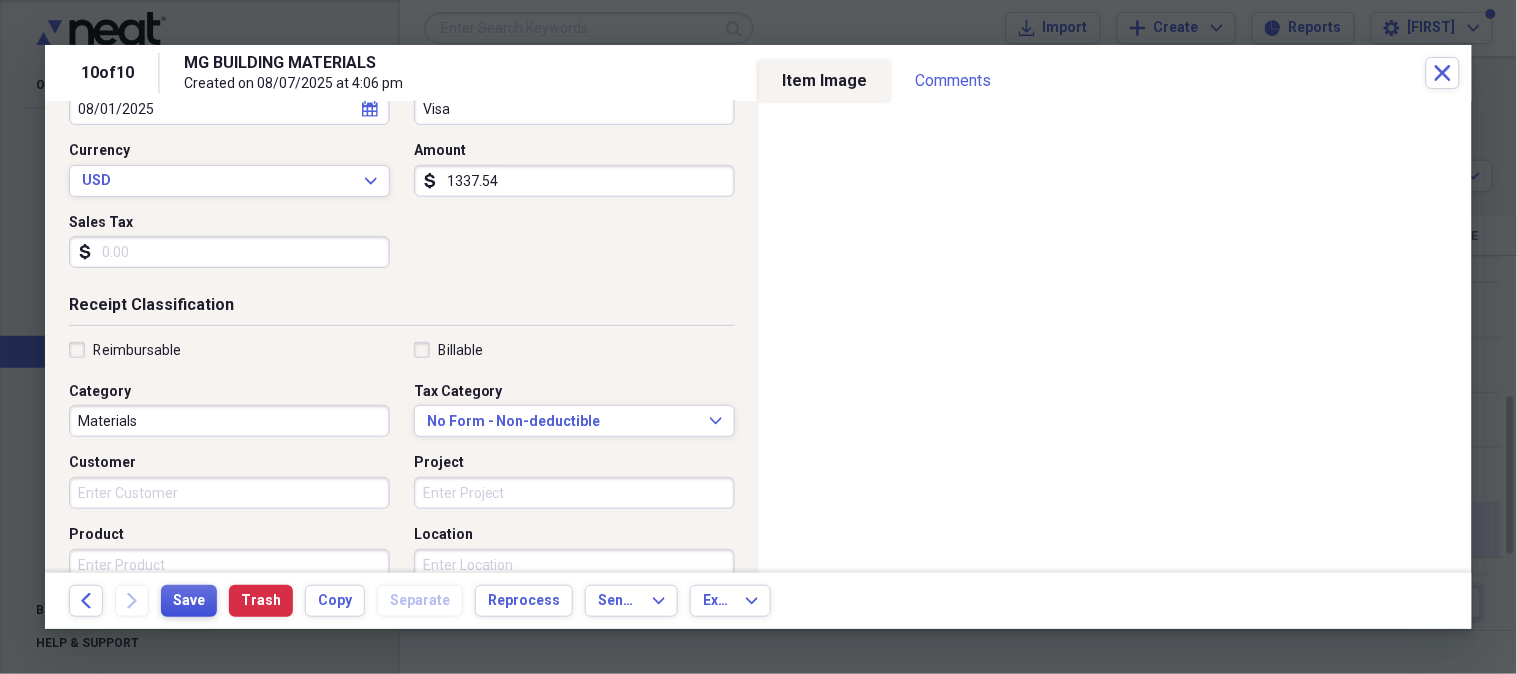 click on "Save" at bounding box center (189, 601) 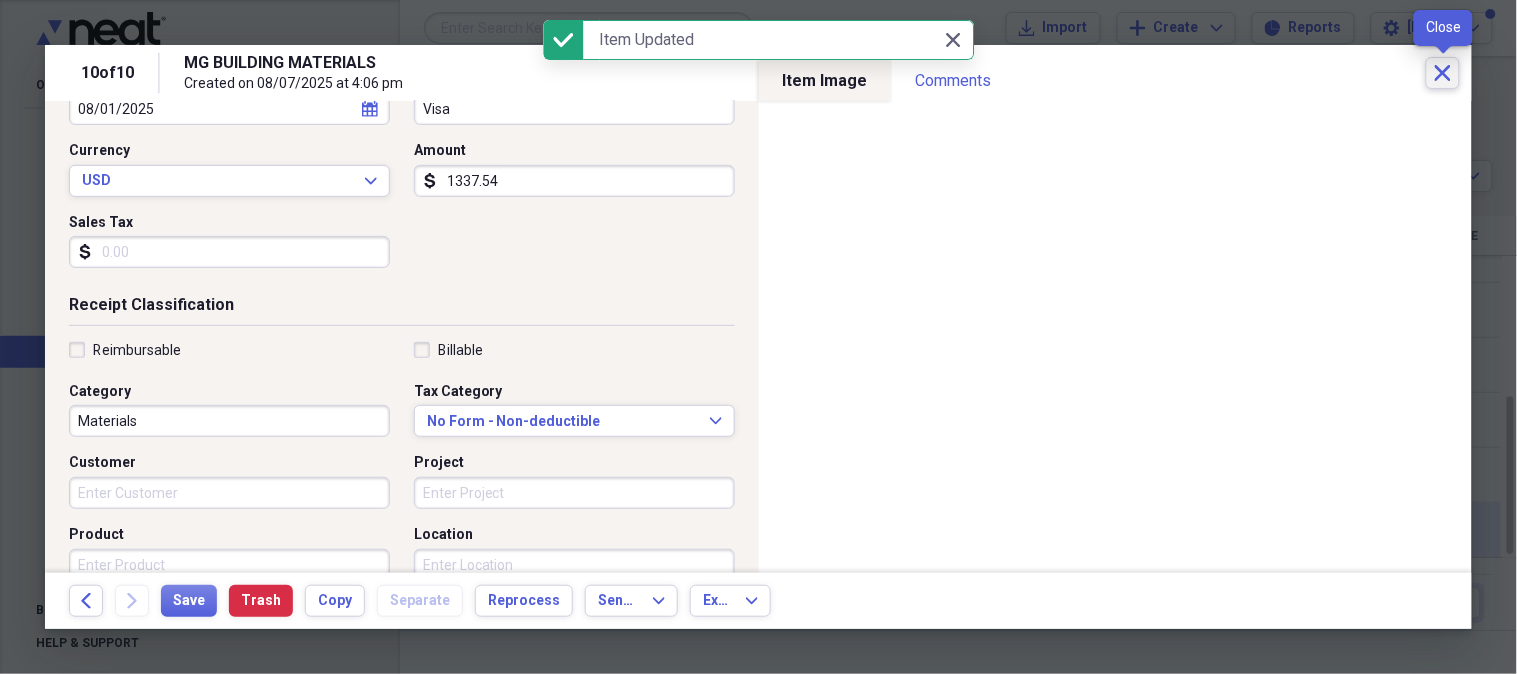 click on "Close" at bounding box center [1443, 73] 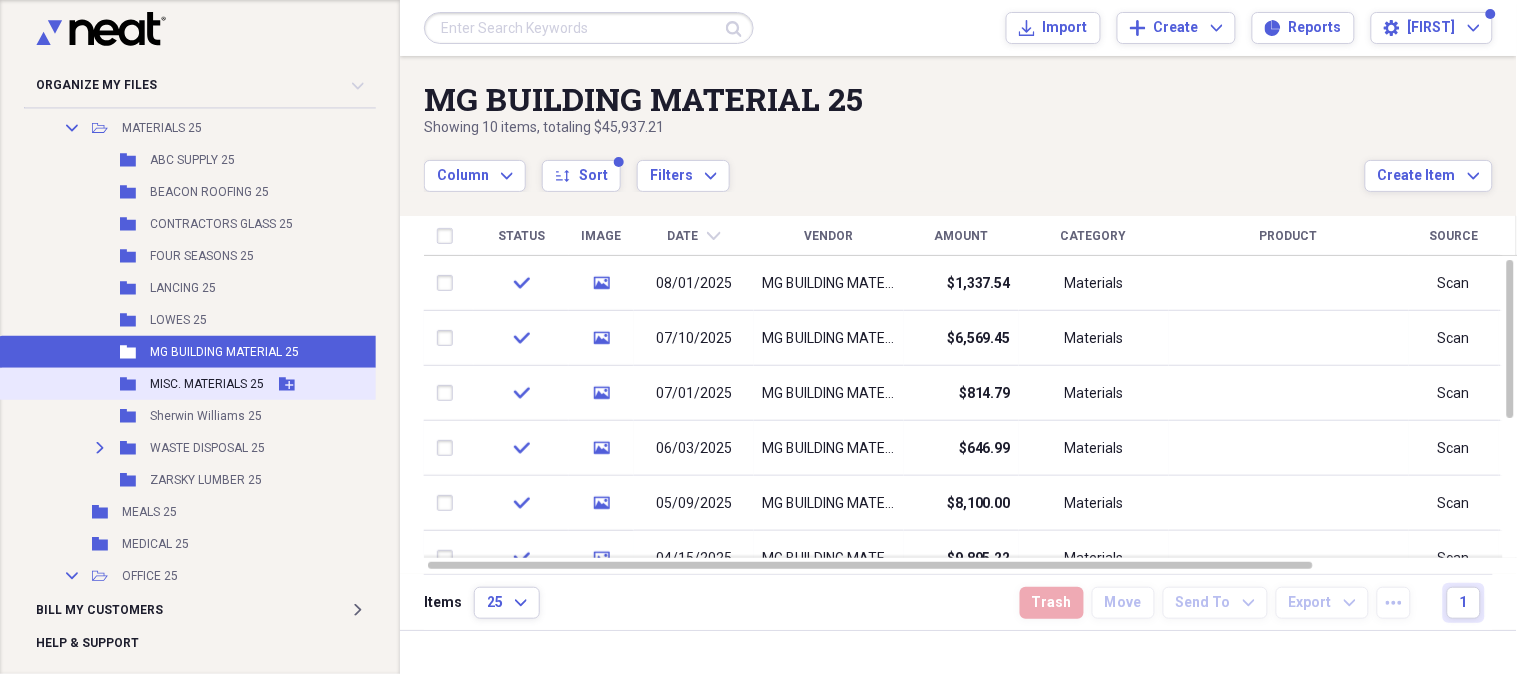 click on "Folder MISC. MATERIALS 25 Add Folder" at bounding box center (205, 384) 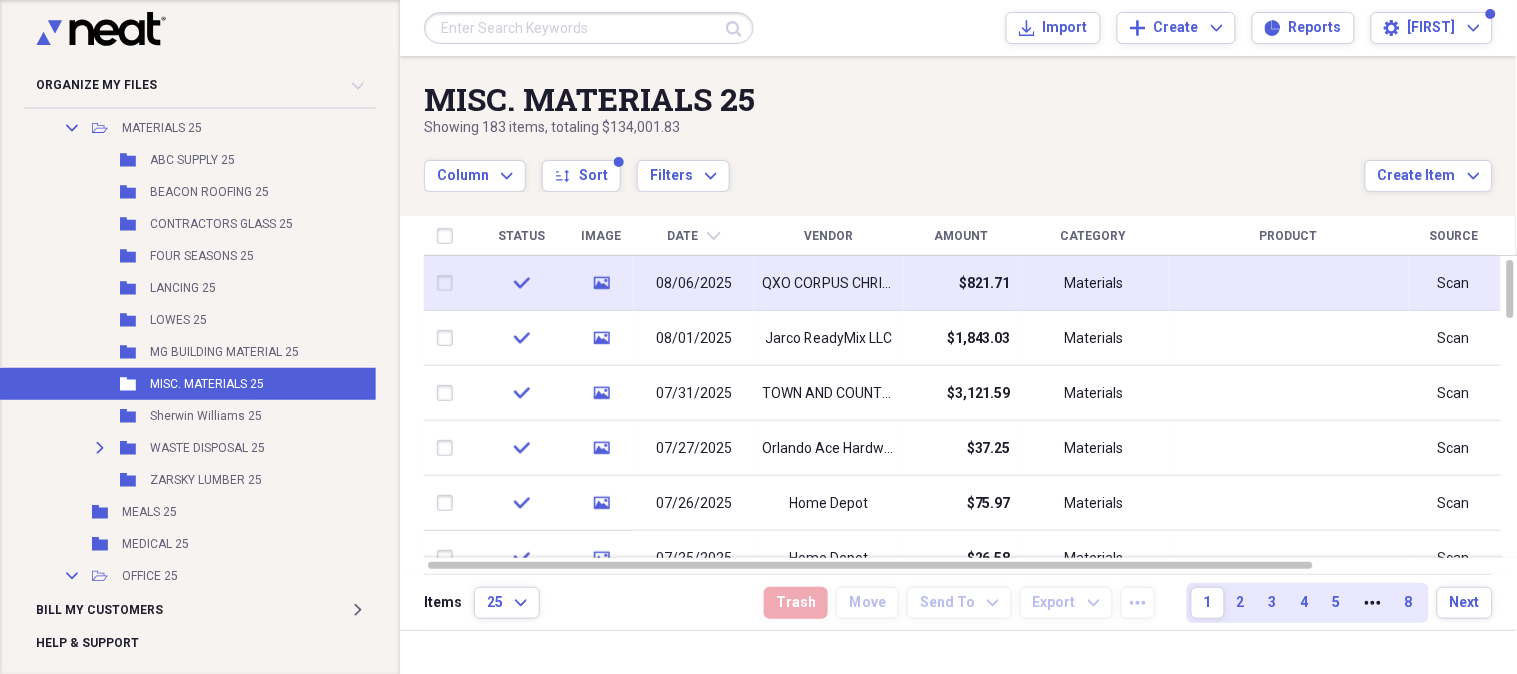 click on "$821.71" at bounding box center (985, 284) 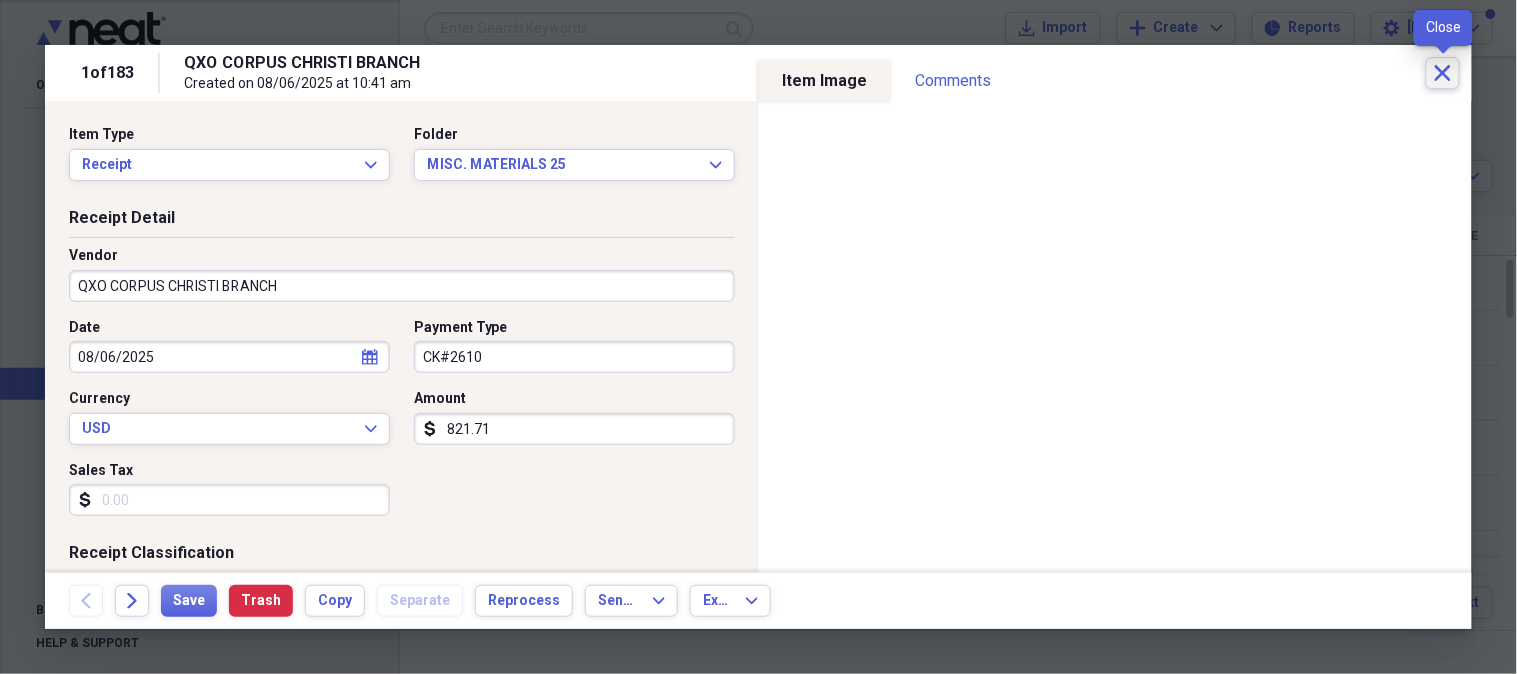 click 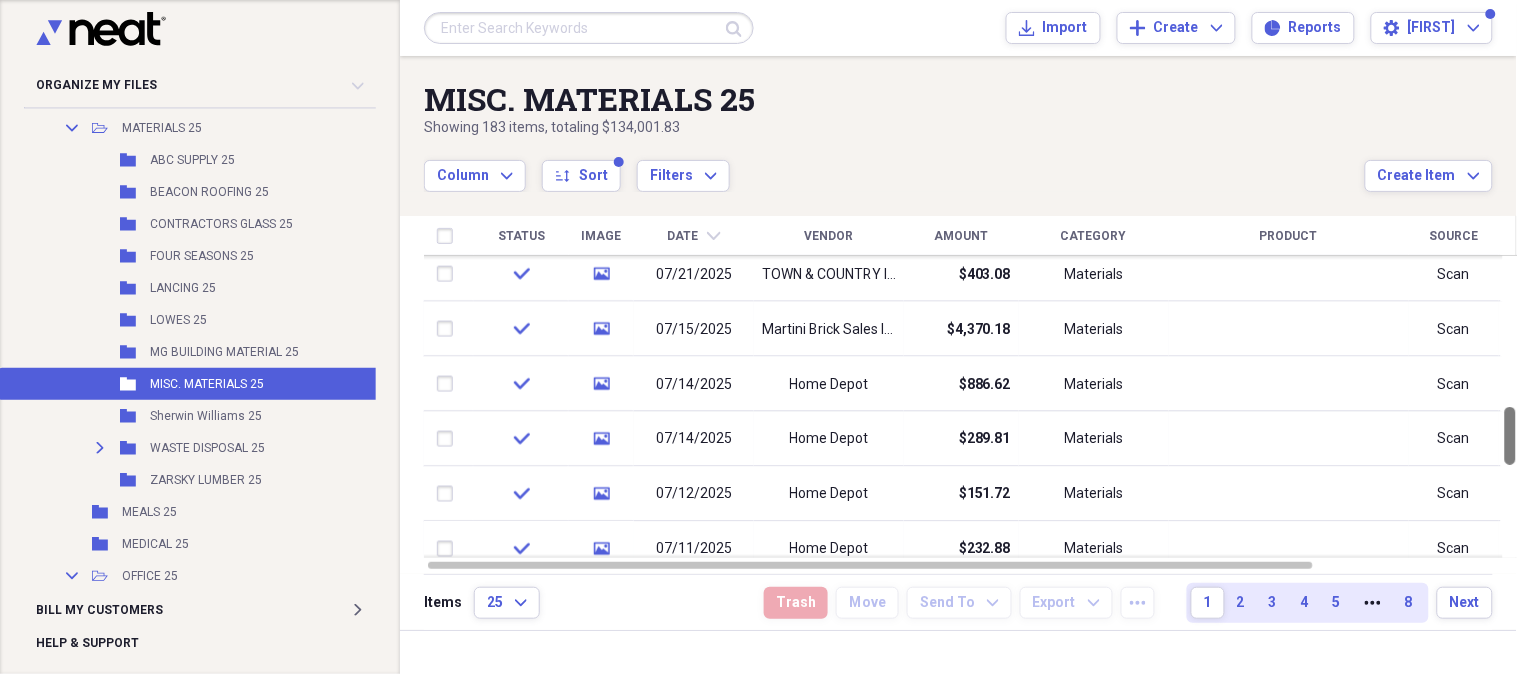 drag, startPoint x: 1508, startPoint y: 282, endPoint x: 1513, endPoint y: 428, distance: 146.08559 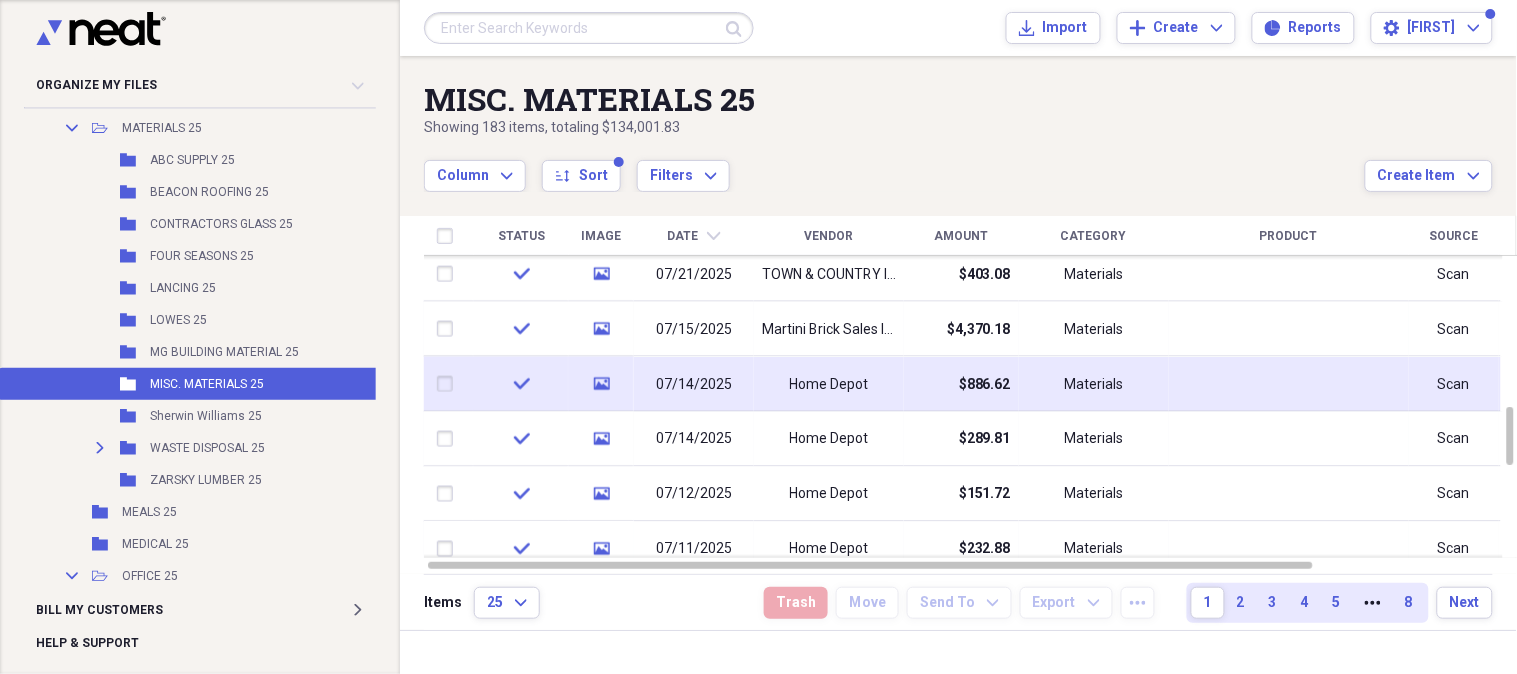 click on "$886.62" at bounding box center [985, 384] 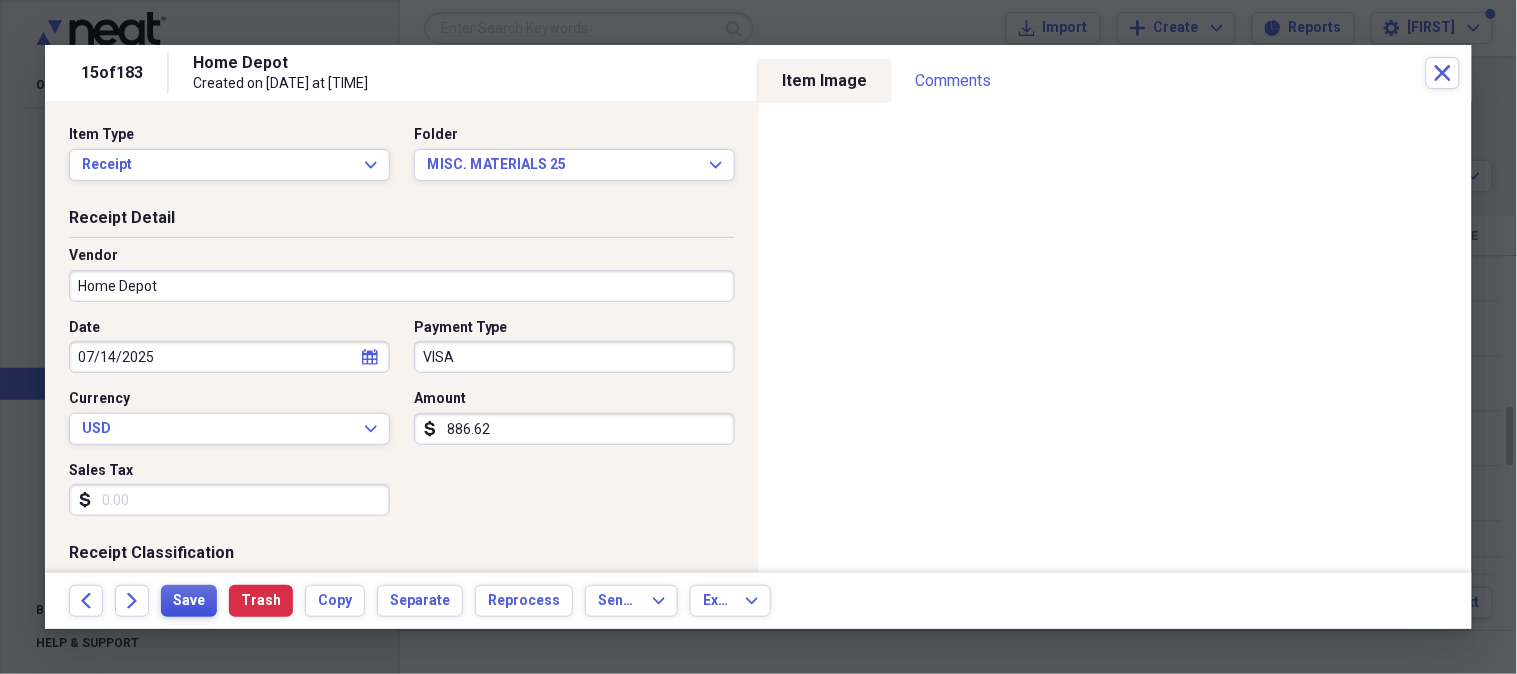 click on "Save" at bounding box center [189, 601] 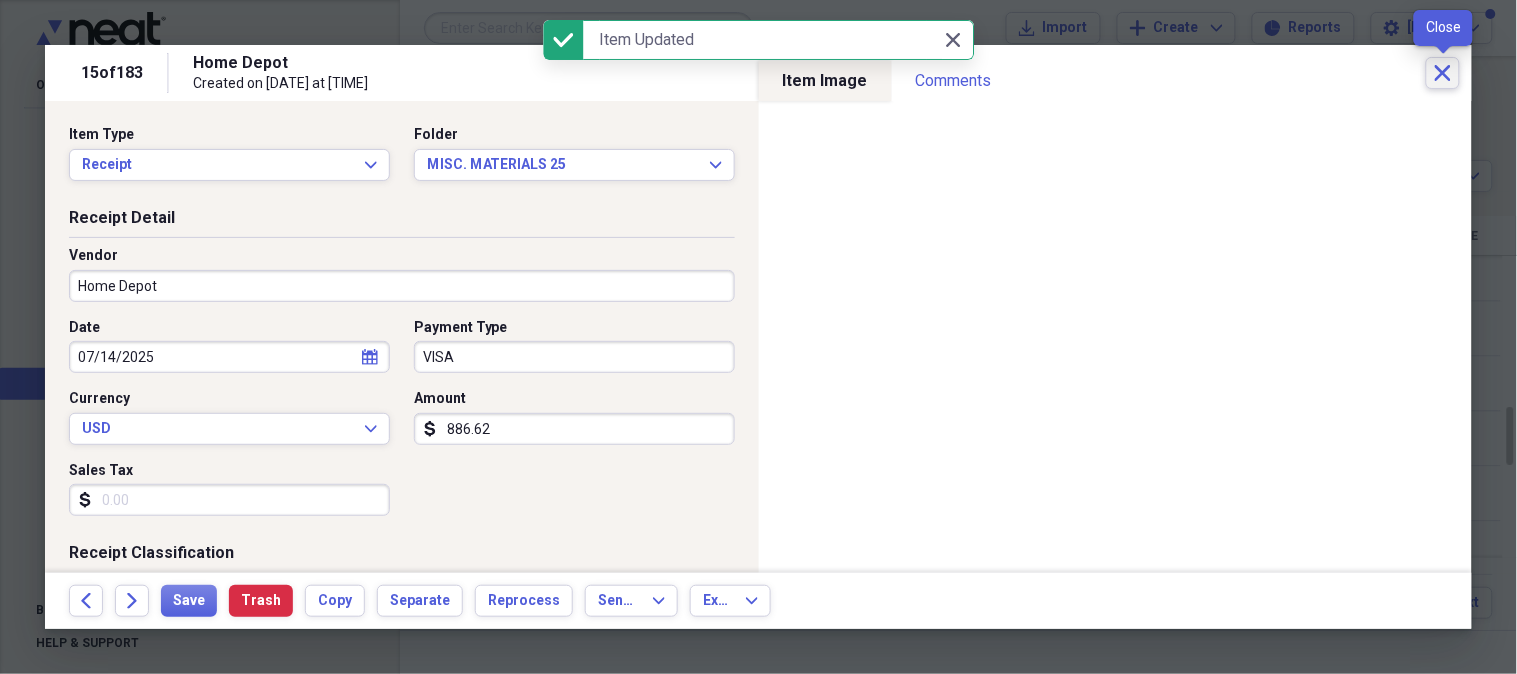 click on "Close" 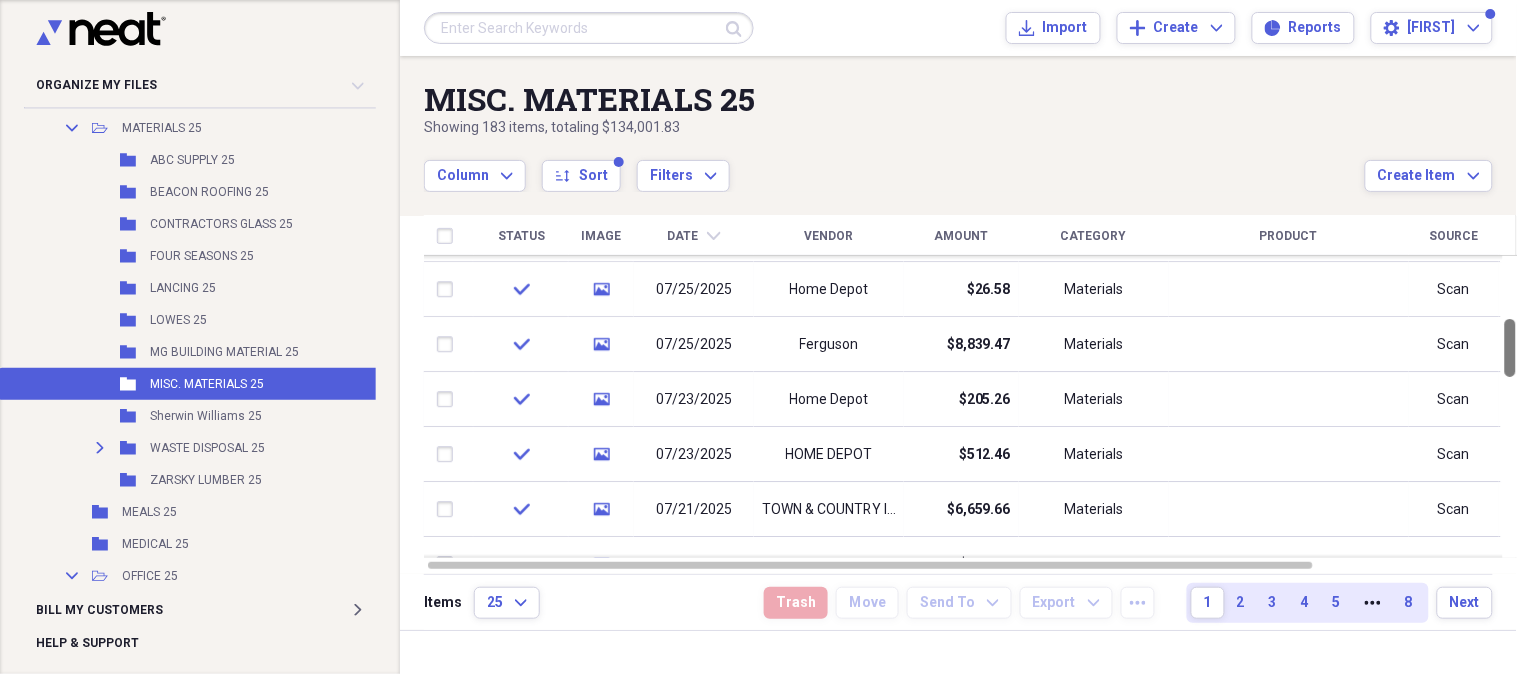 drag, startPoint x: 1507, startPoint y: 440, endPoint x: 1516, endPoint y: 352, distance: 88.45903 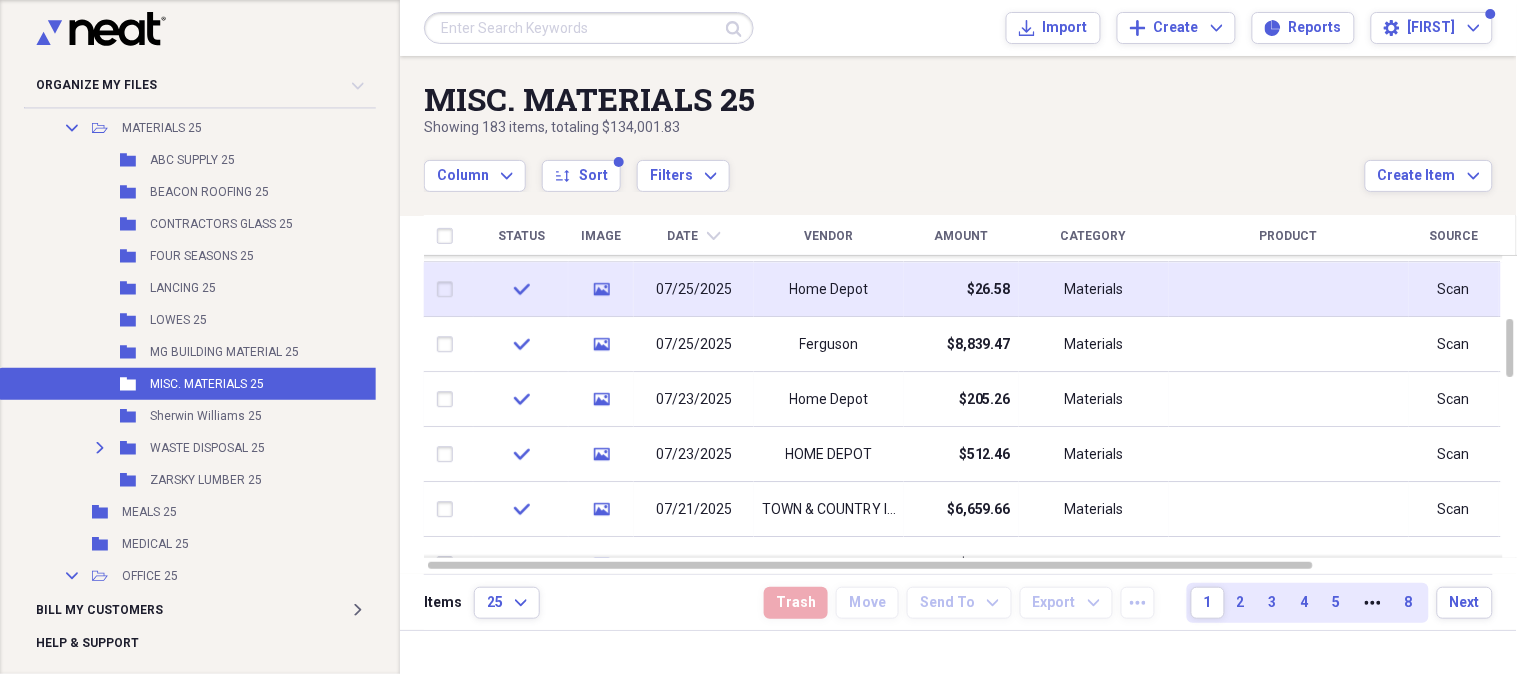 click on "$26.58" at bounding box center (961, 289) 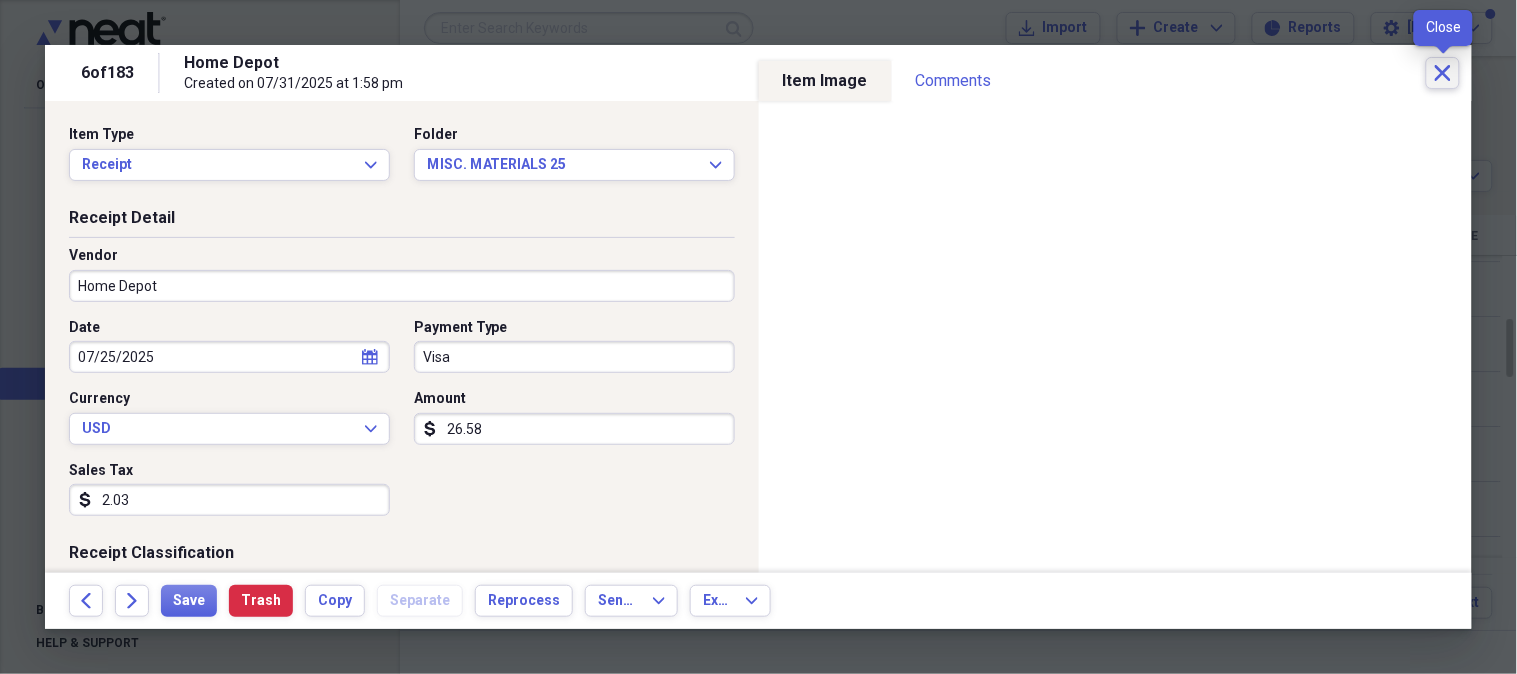 click on "Close" 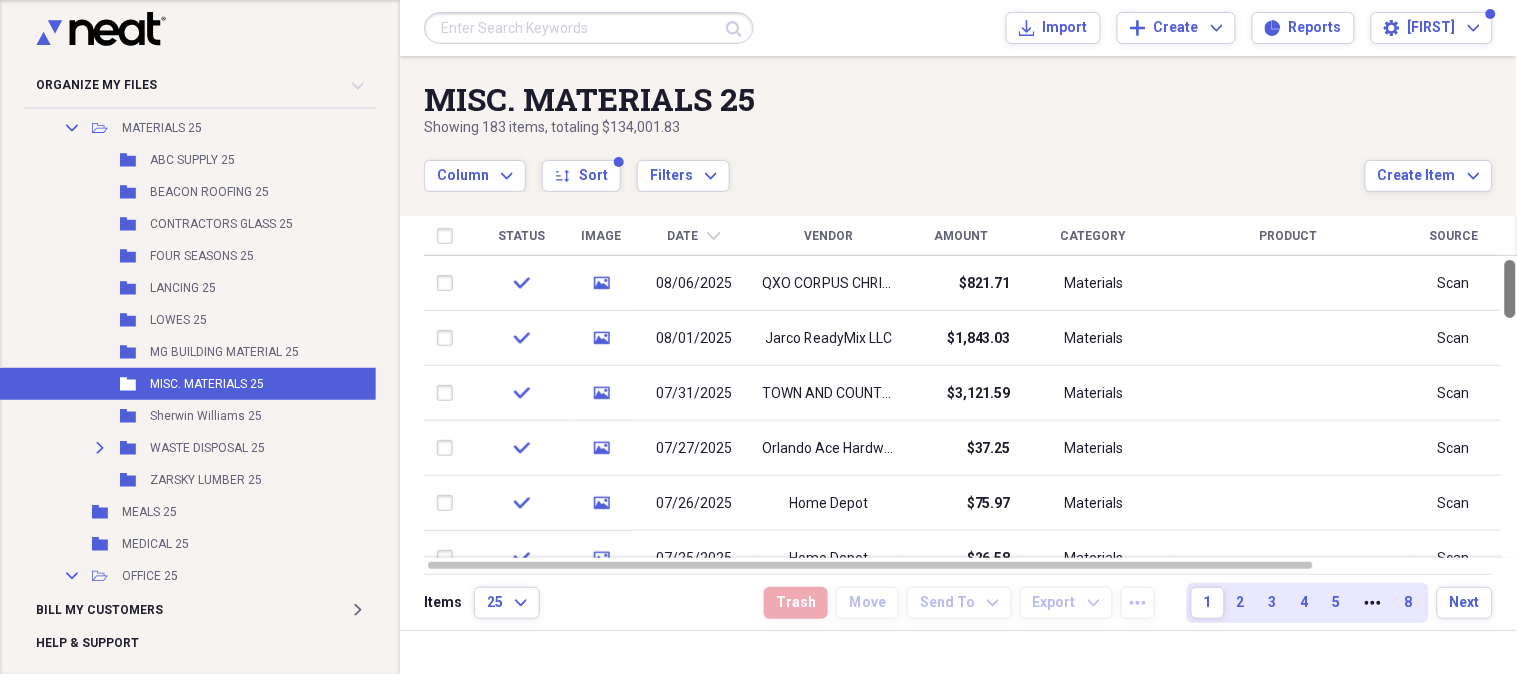 drag, startPoint x: 1506, startPoint y: 350, endPoint x: 1516, endPoint y: 243, distance: 107.46627 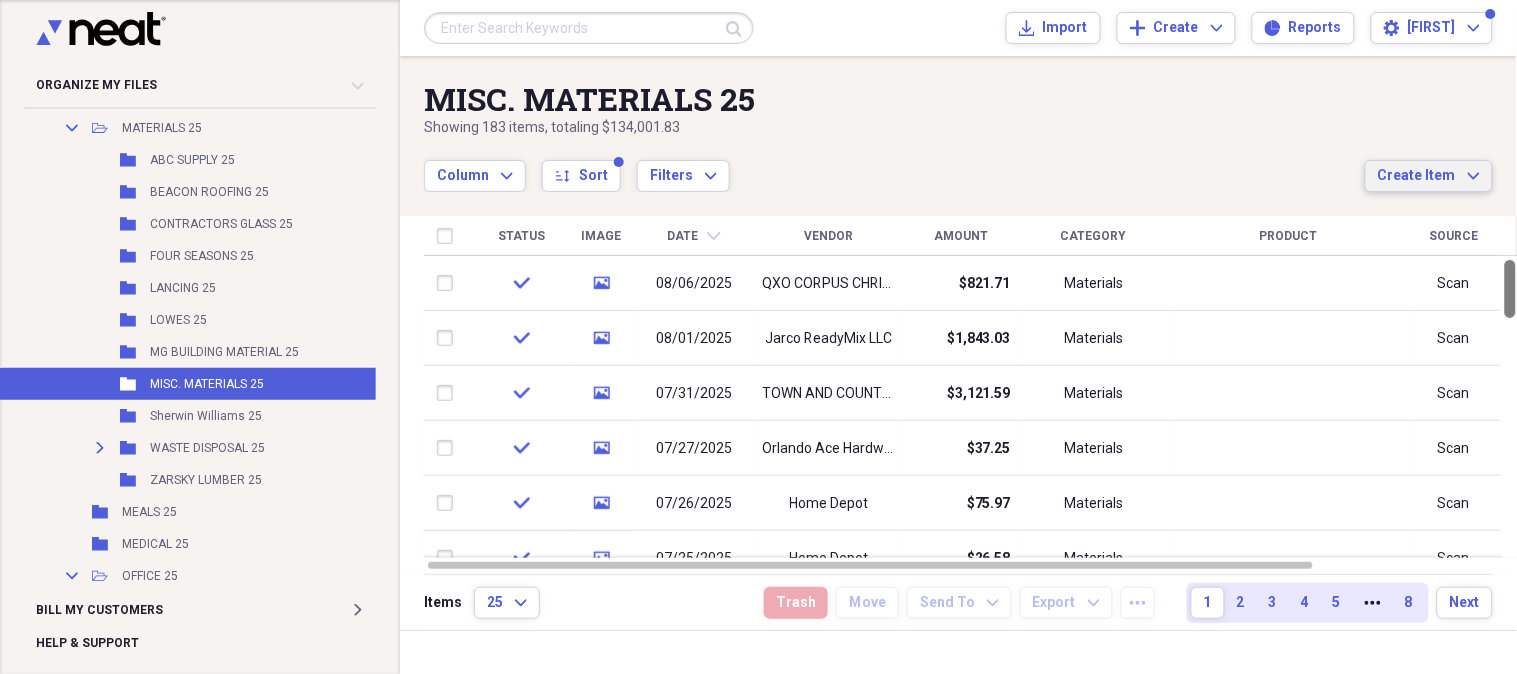 drag, startPoint x: 1507, startPoint y: 288, endPoint x: 1477, endPoint y: 163, distance: 128.5496 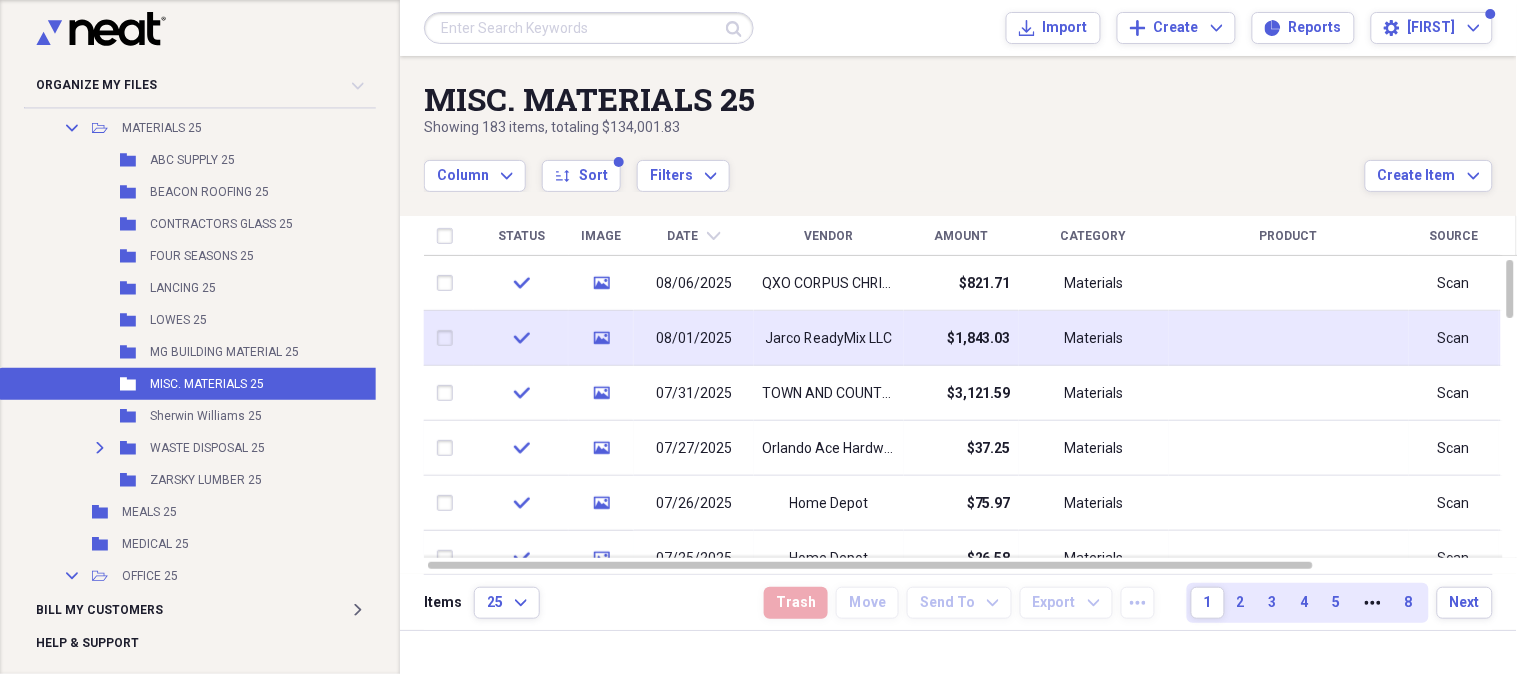 click on "$1,843.03" at bounding box center [979, 339] 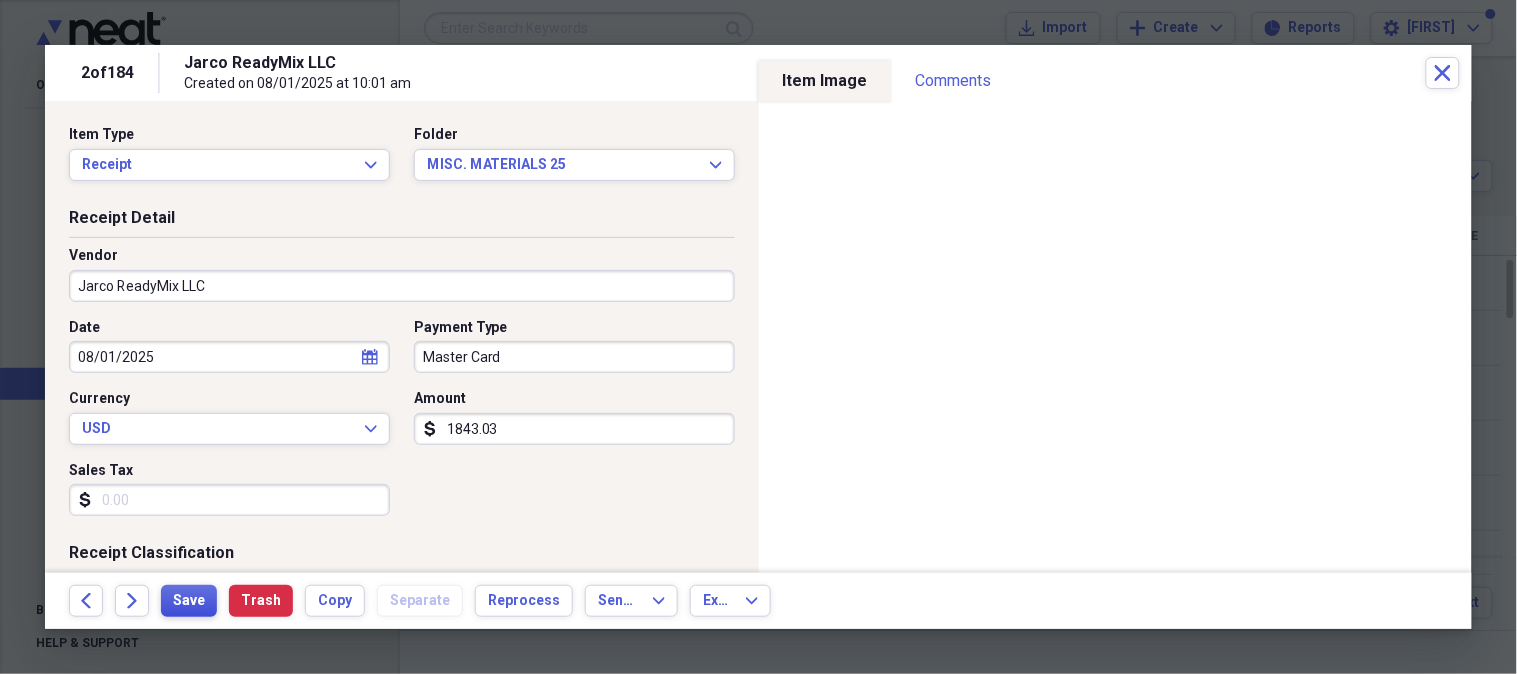 click on "Save" at bounding box center (189, 601) 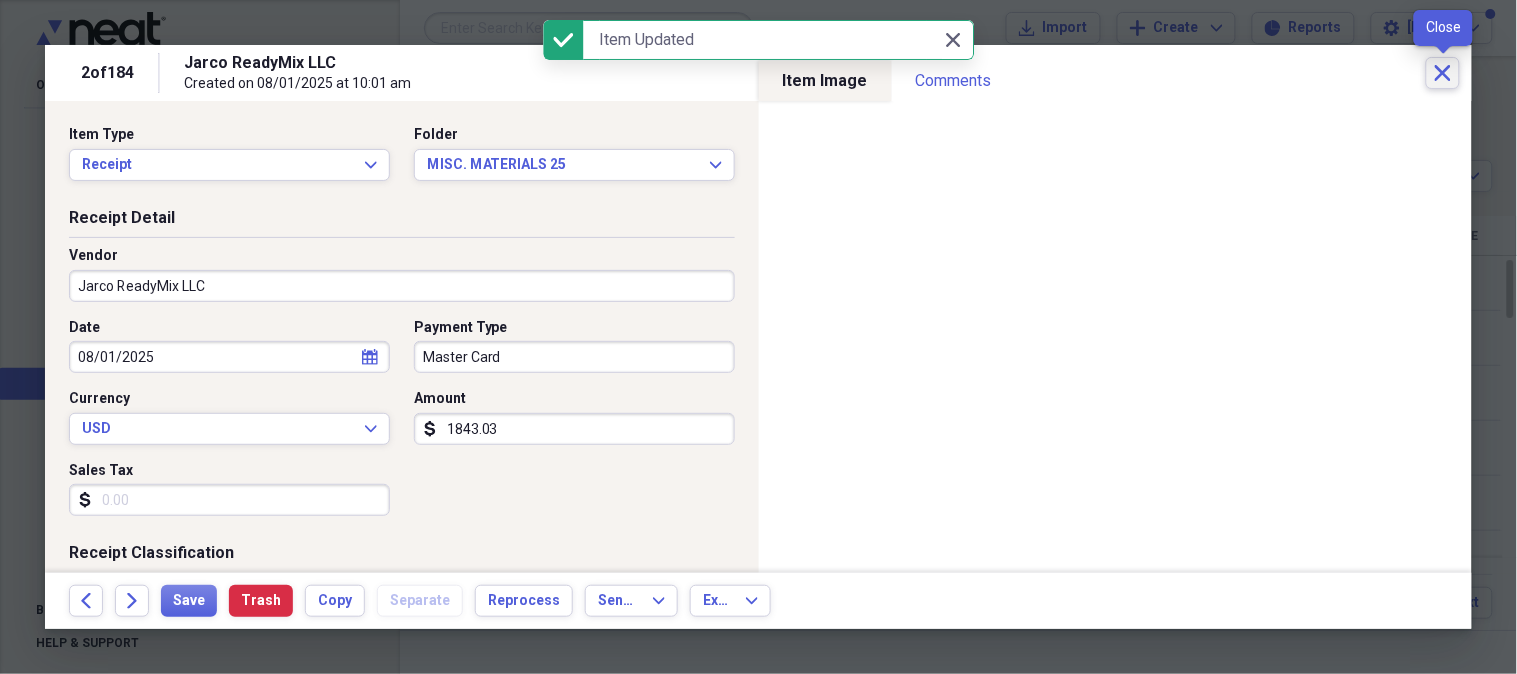 click on "Close" at bounding box center [1443, 73] 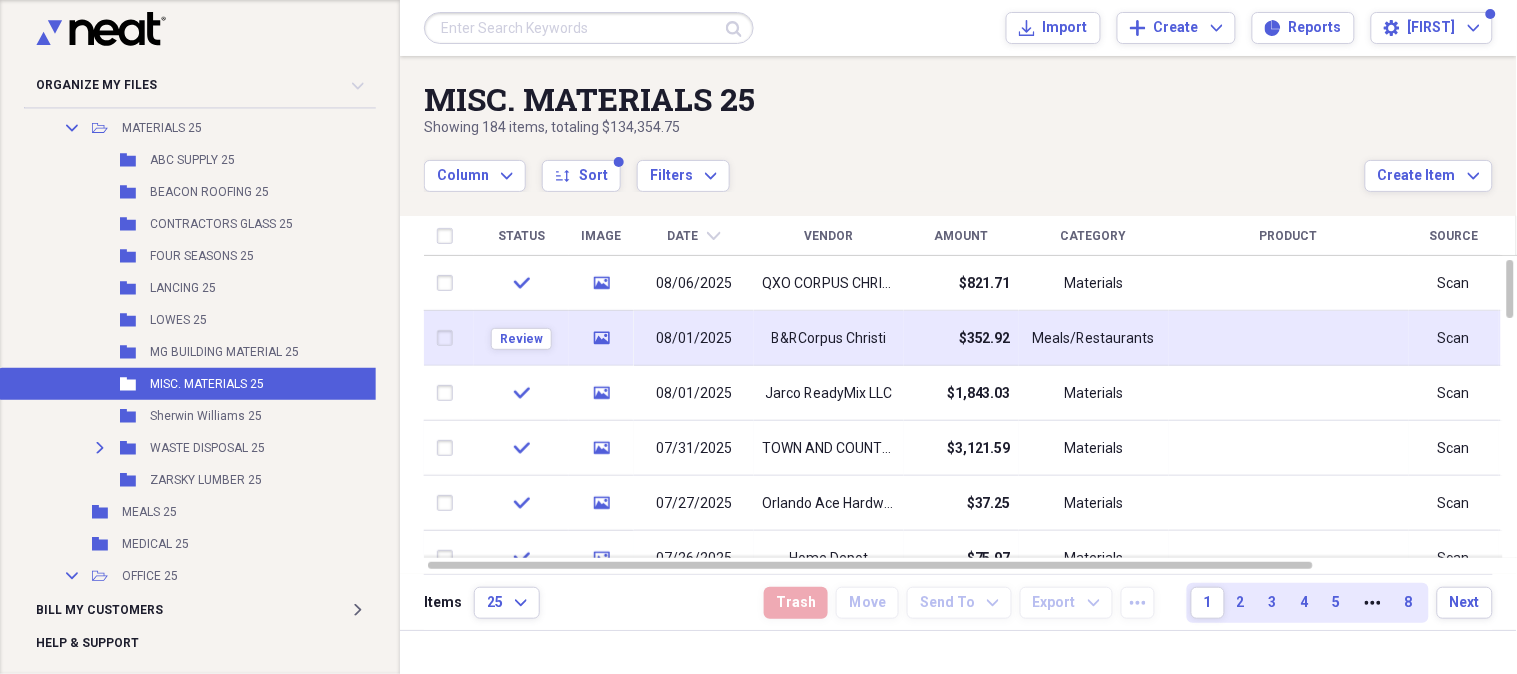click on "B&RCorpus Christi" at bounding box center (829, 339) 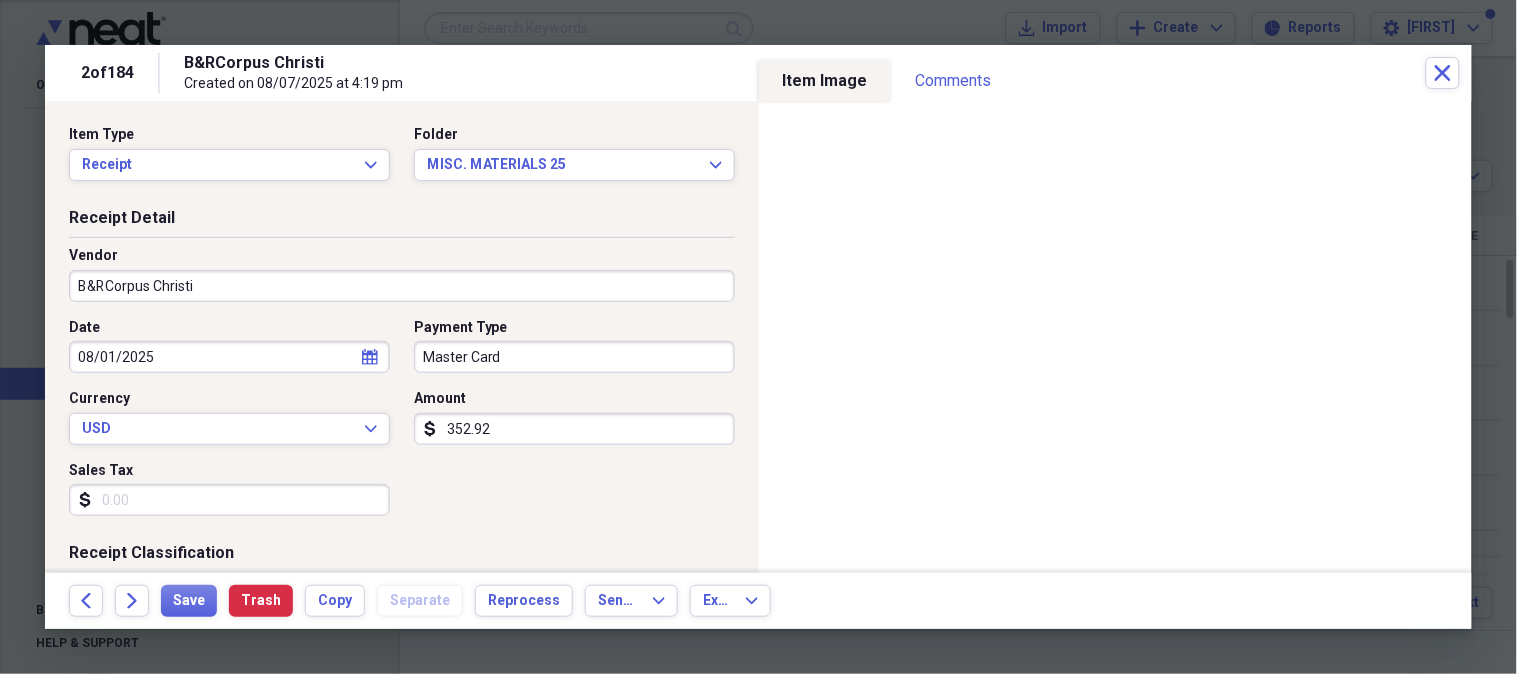 click on "B&RCorpus Christi" at bounding box center [402, 286] 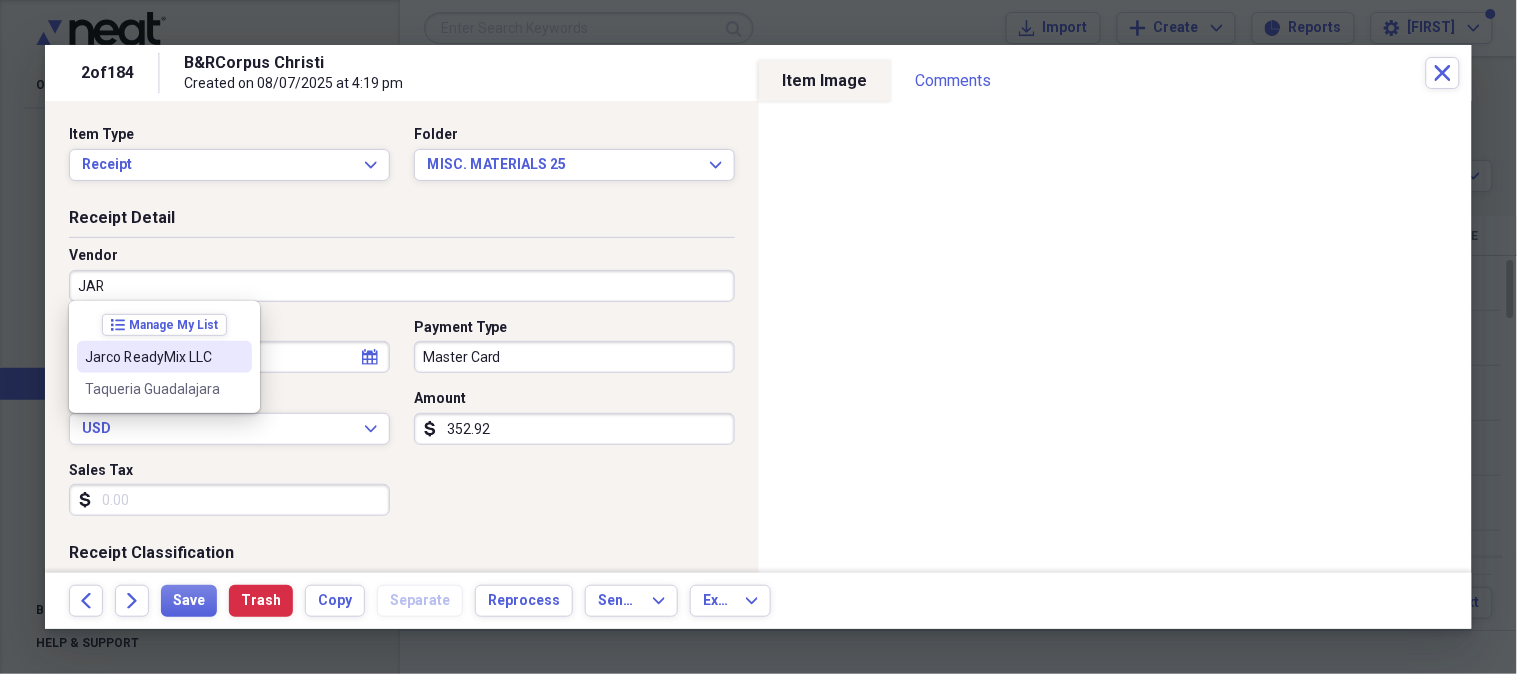 click on "Jarco ReadyMix LLC" at bounding box center (152, 357) 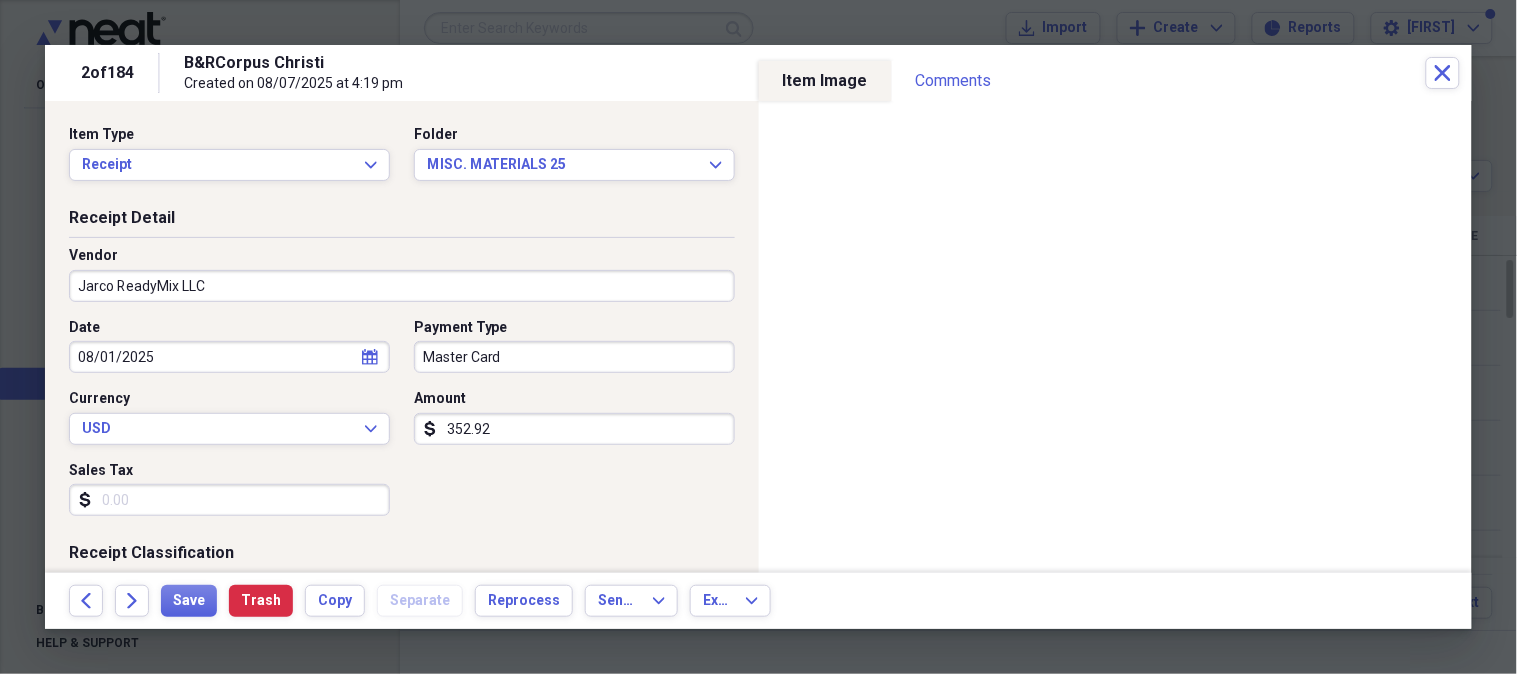 type on "Materials" 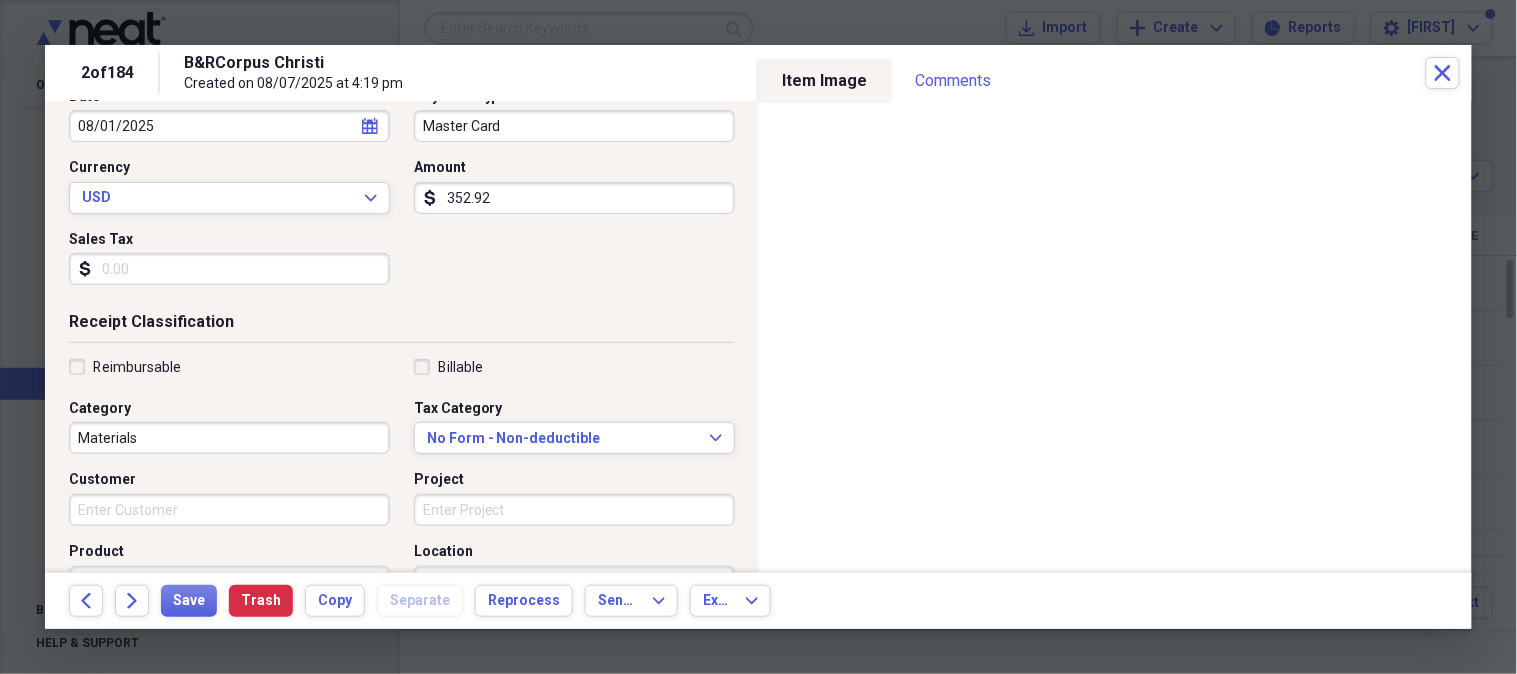 scroll, scrollTop: 280, scrollLeft: 0, axis: vertical 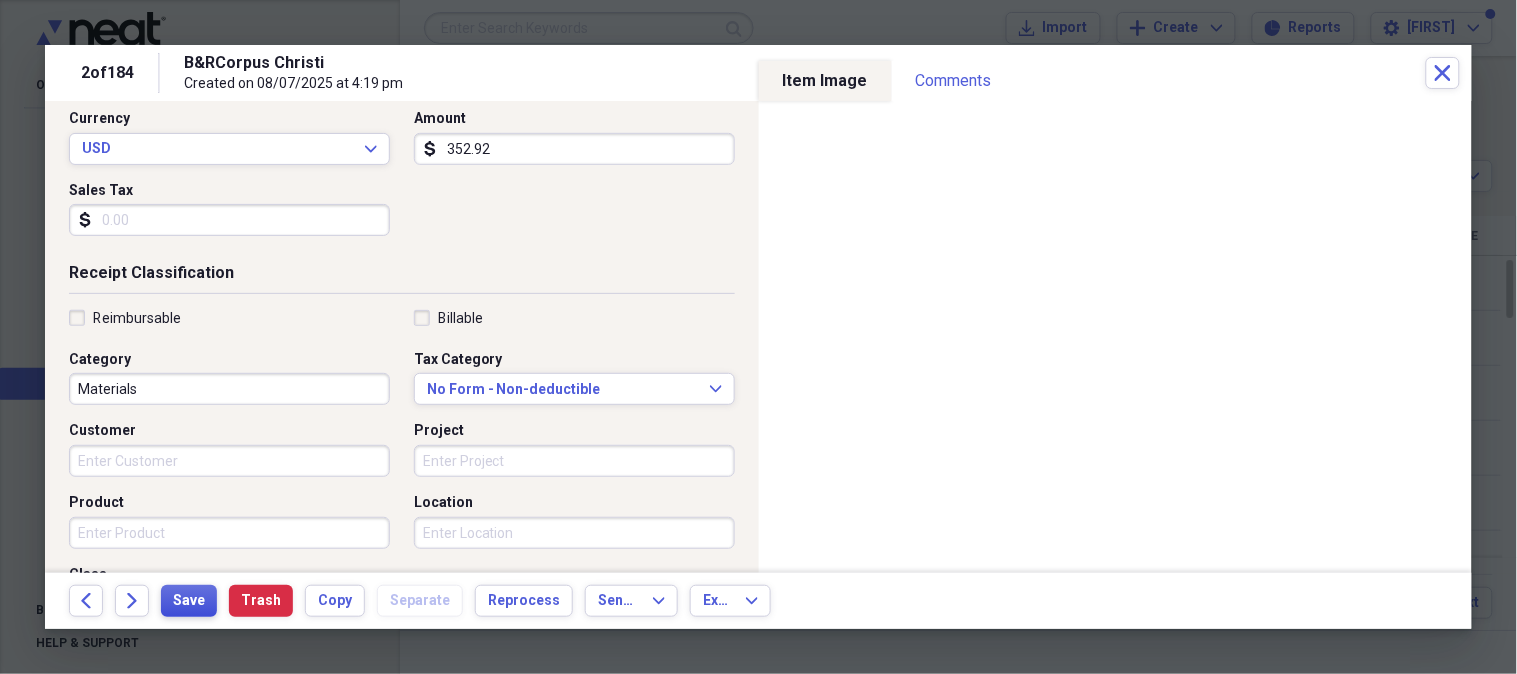 click on "Save" at bounding box center (189, 601) 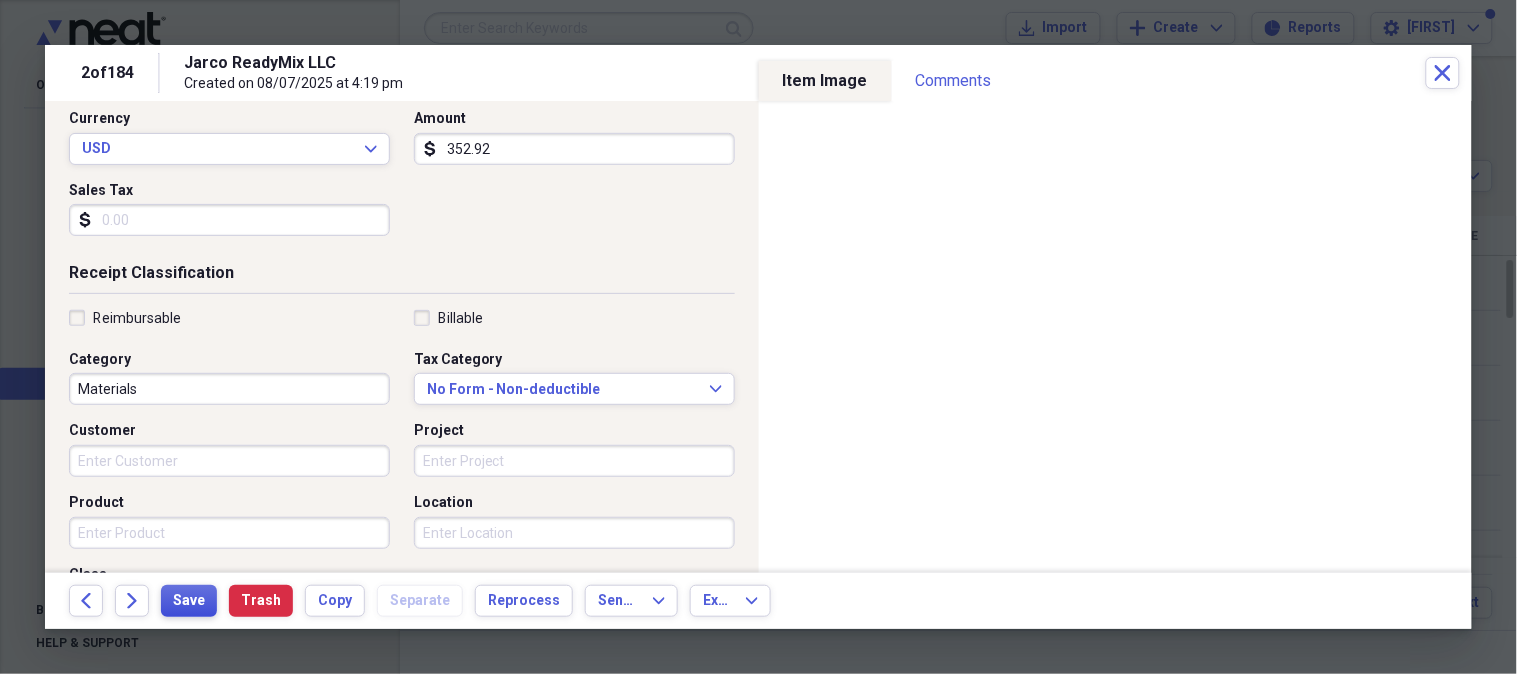click on "Save" at bounding box center [189, 601] 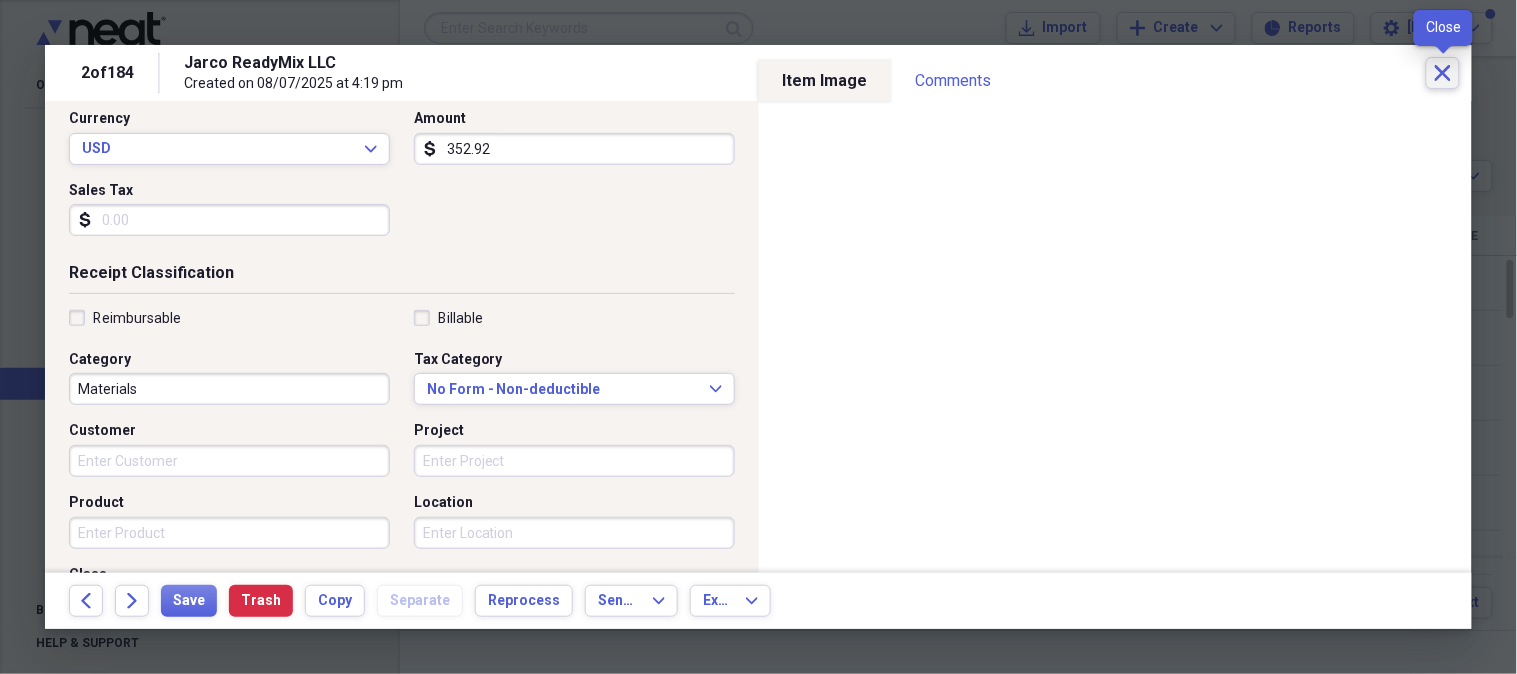 click 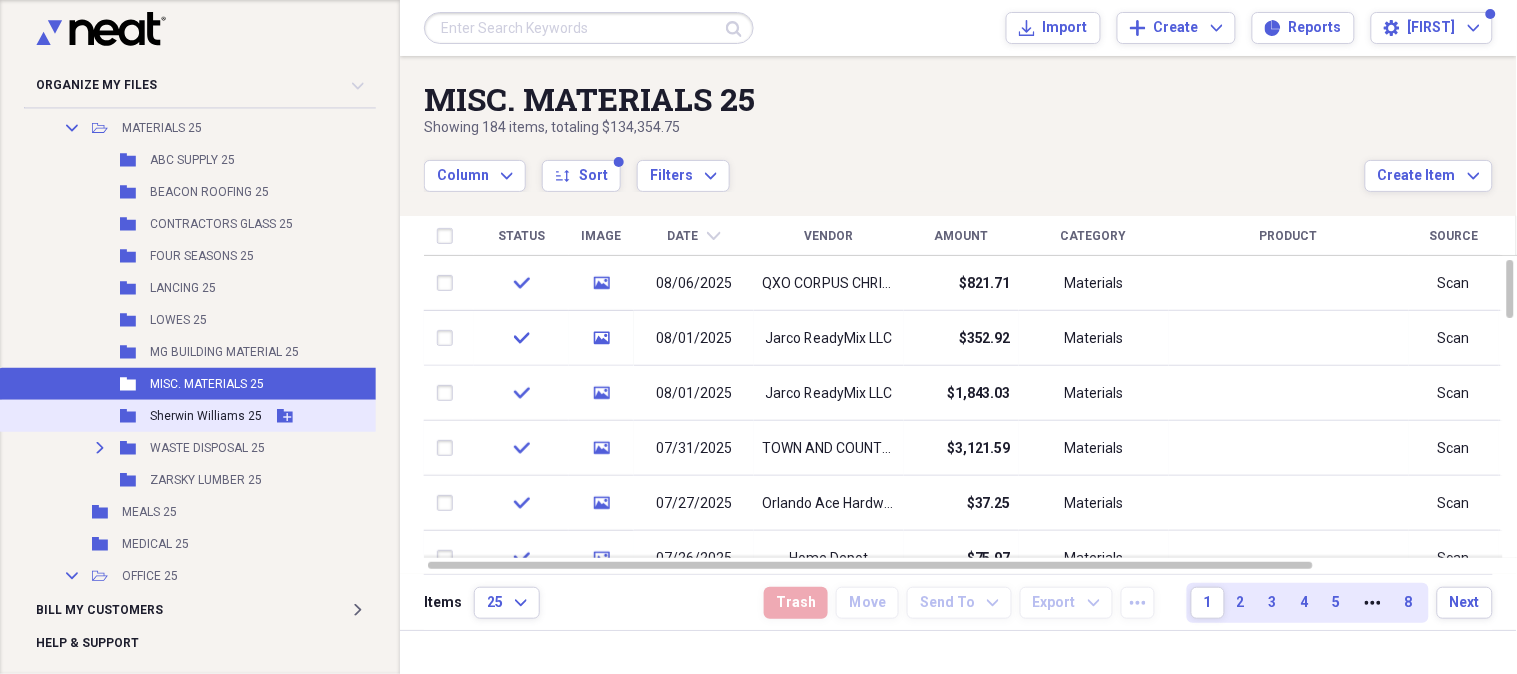 click on "Sherwin Williams 25" at bounding box center [206, 416] 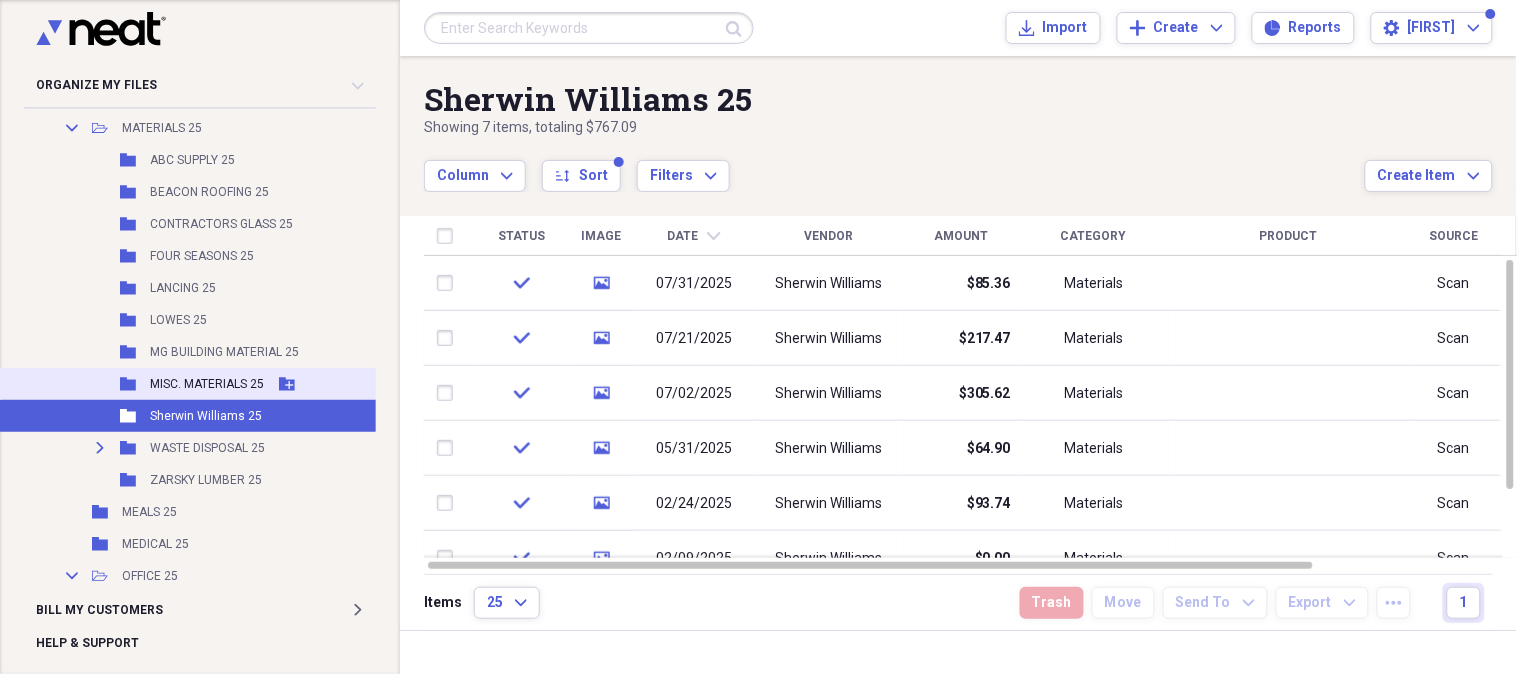 click on "MISC. MATERIALS 25" at bounding box center (207, 384) 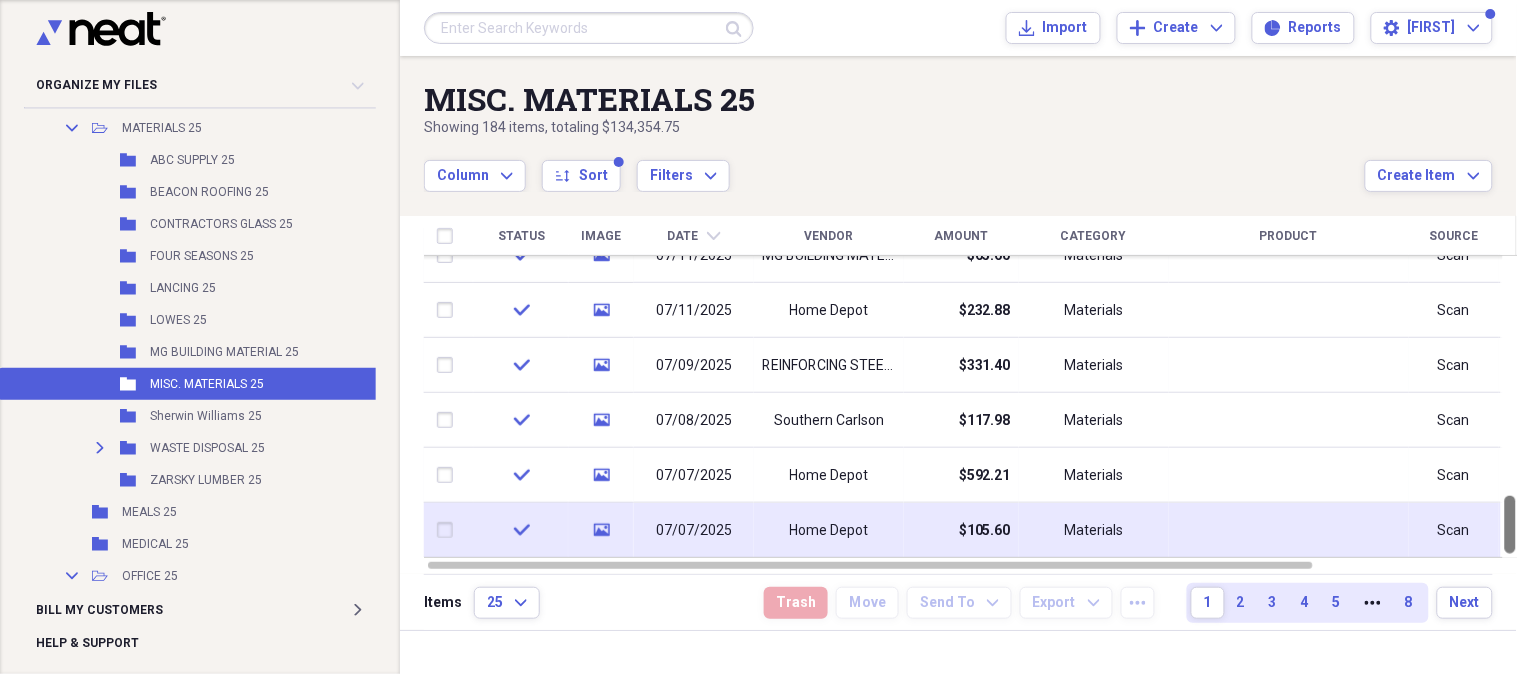 drag, startPoint x: 1506, startPoint y: 286, endPoint x: 1451, endPoint y: 536, distance: 255.97852 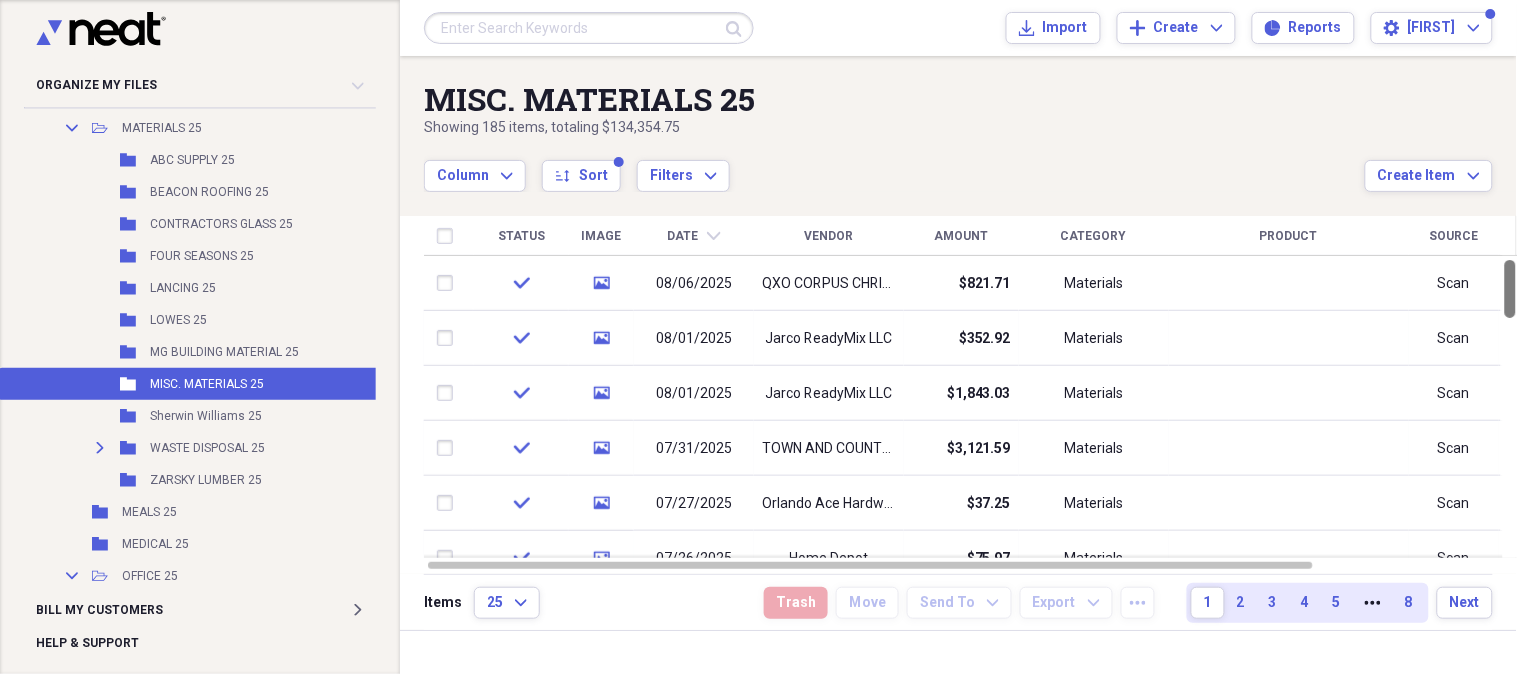 drag, startPoint x: 1508, startPoint y: 287, endPoint x: 1515, endPoint y: 211, distance: 76.321686 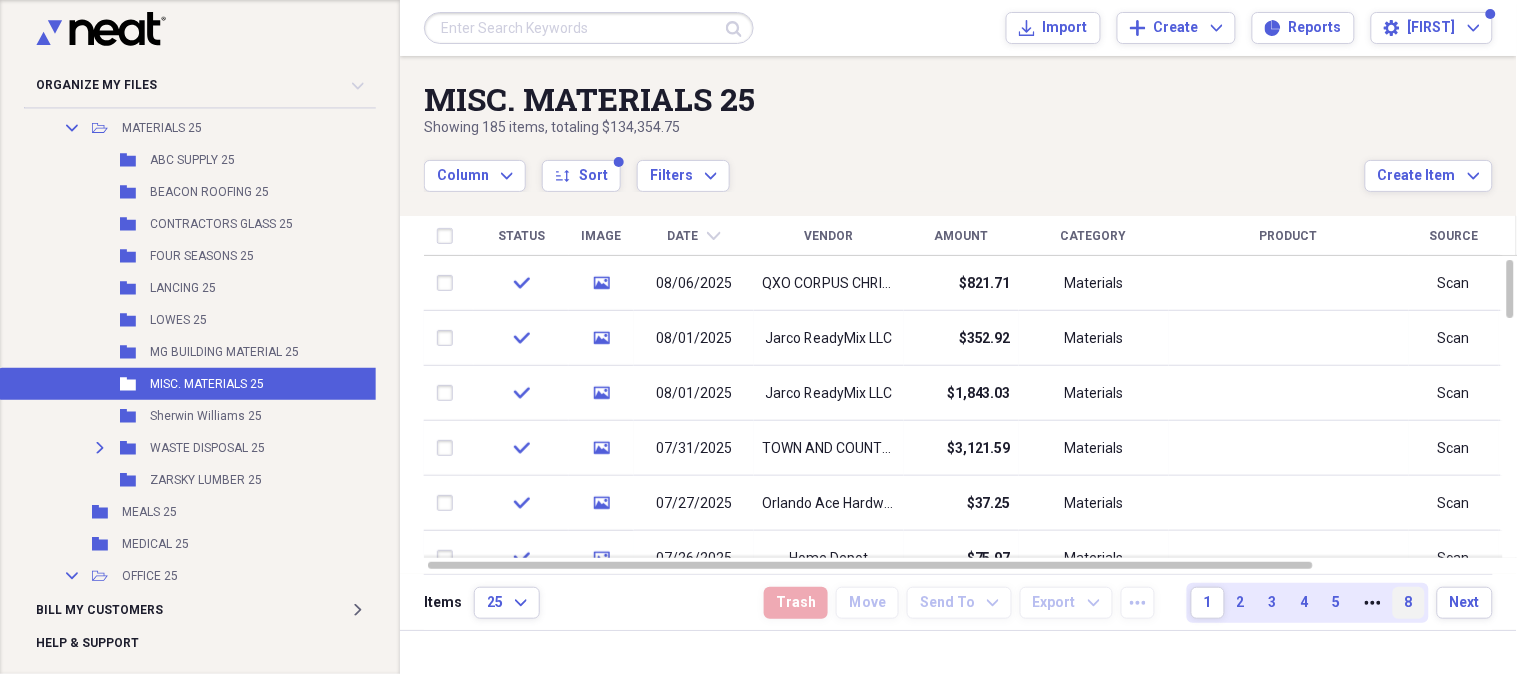 click on "8" at bounding box center [1409, 603] 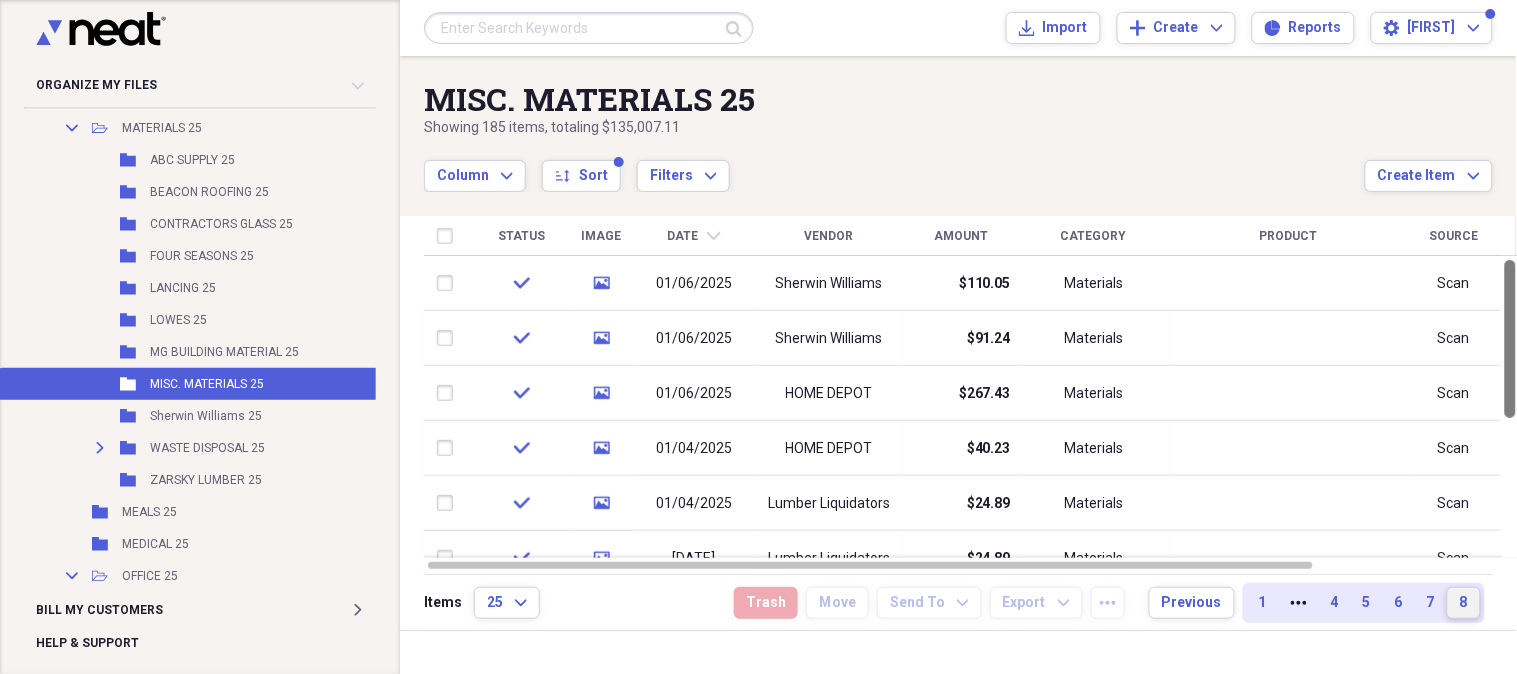drag, startPoint x: 1506, startPoint y: 338, endPoint x: 1507, endPoint y: 318, distance: 20.024984 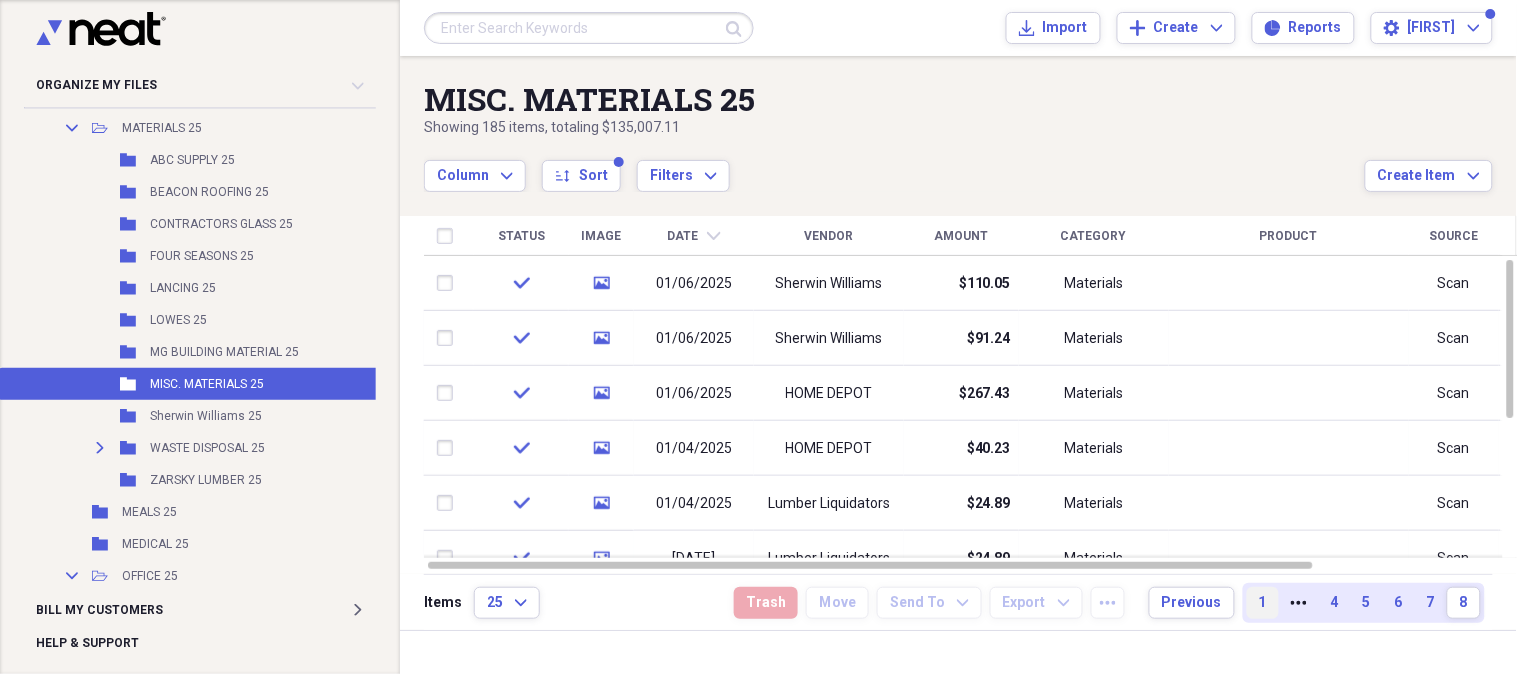 click on "1" at bounding box center (1263, 603) 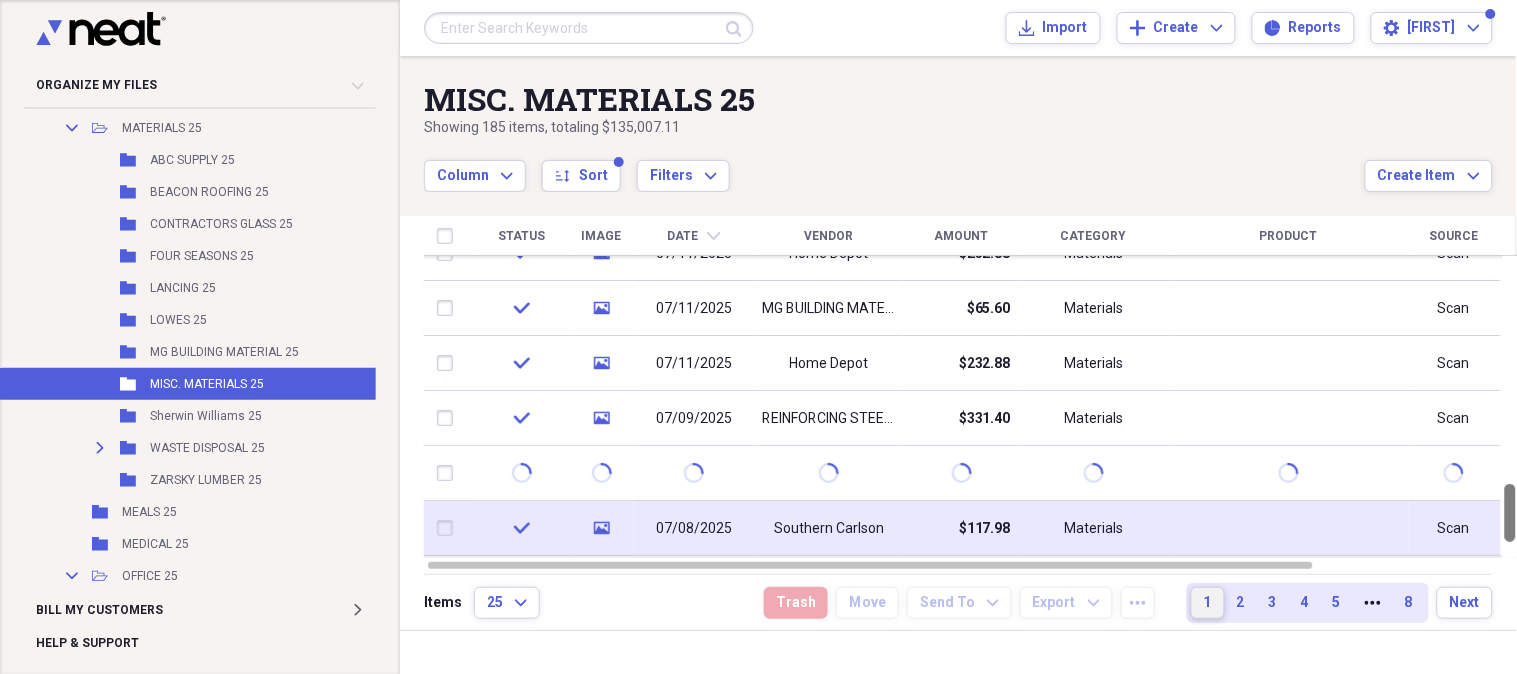 drag, startPoint x: 1504, startPoint y: 288, endPoint x: 1494, endPoint y: 512, distance: 224.2231 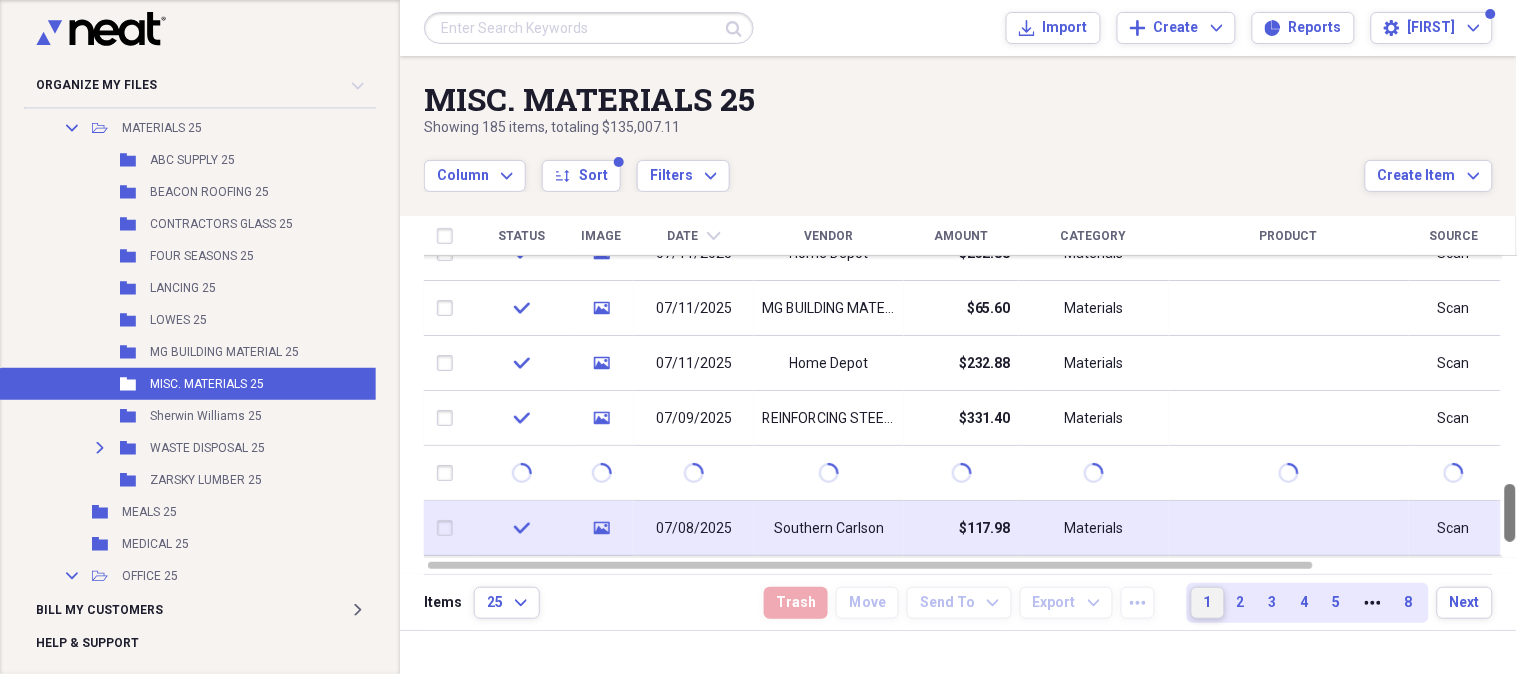 click on "Status Image Date chevron-down Vendor Amount Category Product Source Billable Reimbursable check media 07/21/2025 TOWN & COUNTRY INDUSTRIES $403.08 Materials Scan check media 07/15/2025 Martini Brick Sales Inc $4,370.18 Materials Scan check media 07/14/2025 Home Depot $886.62 Materials Scan check media 07/14/2025 Home Depot $289.81 Materials Scan check media 07/12/2025 Home Depot $151.72 Materials Scan check media 07/11/2025 Home Depot $232.88 Materials Scan check media 07/11/2025 MG BUILDING MATERIALS $65.60 Materials Scan check media 07/11/2025 Home Depot $232.88 Materials Scan check media 07/09/2025 REINFORCING STEEL SUPPLY $331.40 Materials Scan check media 07/08/2025 Southern Carlson $117.98 Materials Scan check media 07/07/2025 Home Depot $592.21 Materials Scan" at bounding box center [971, 395] 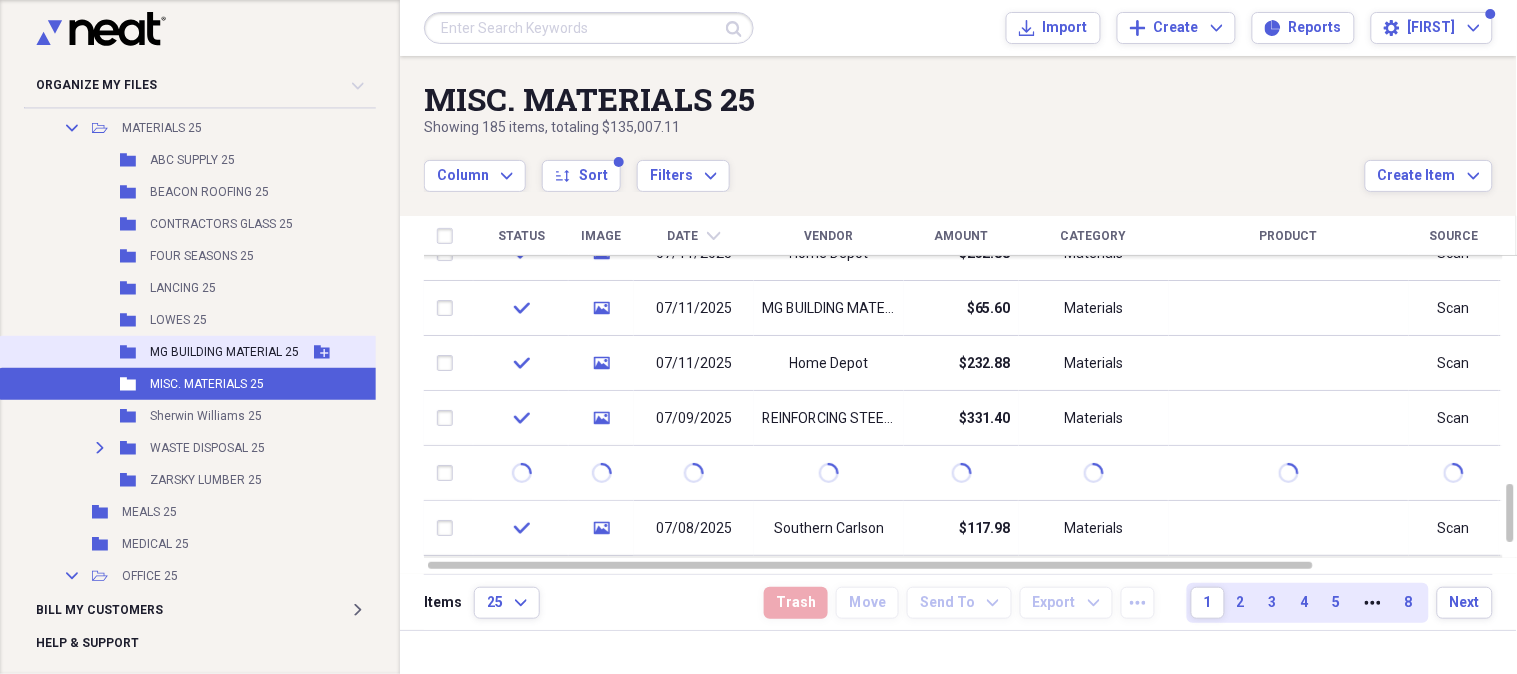 click on "MG BUILDING MATERIAL 25" at bounding box center (224, 352) 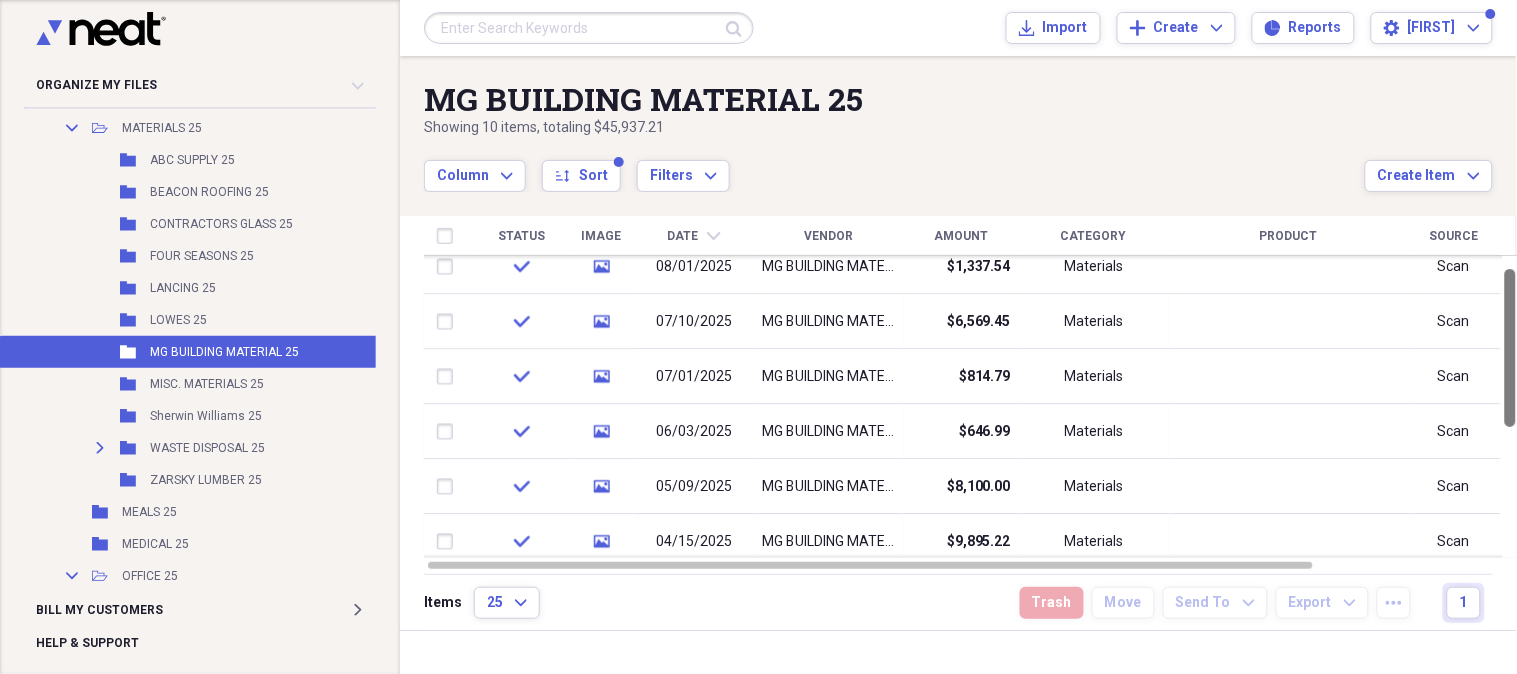 click at bounding box center [1510, 348] 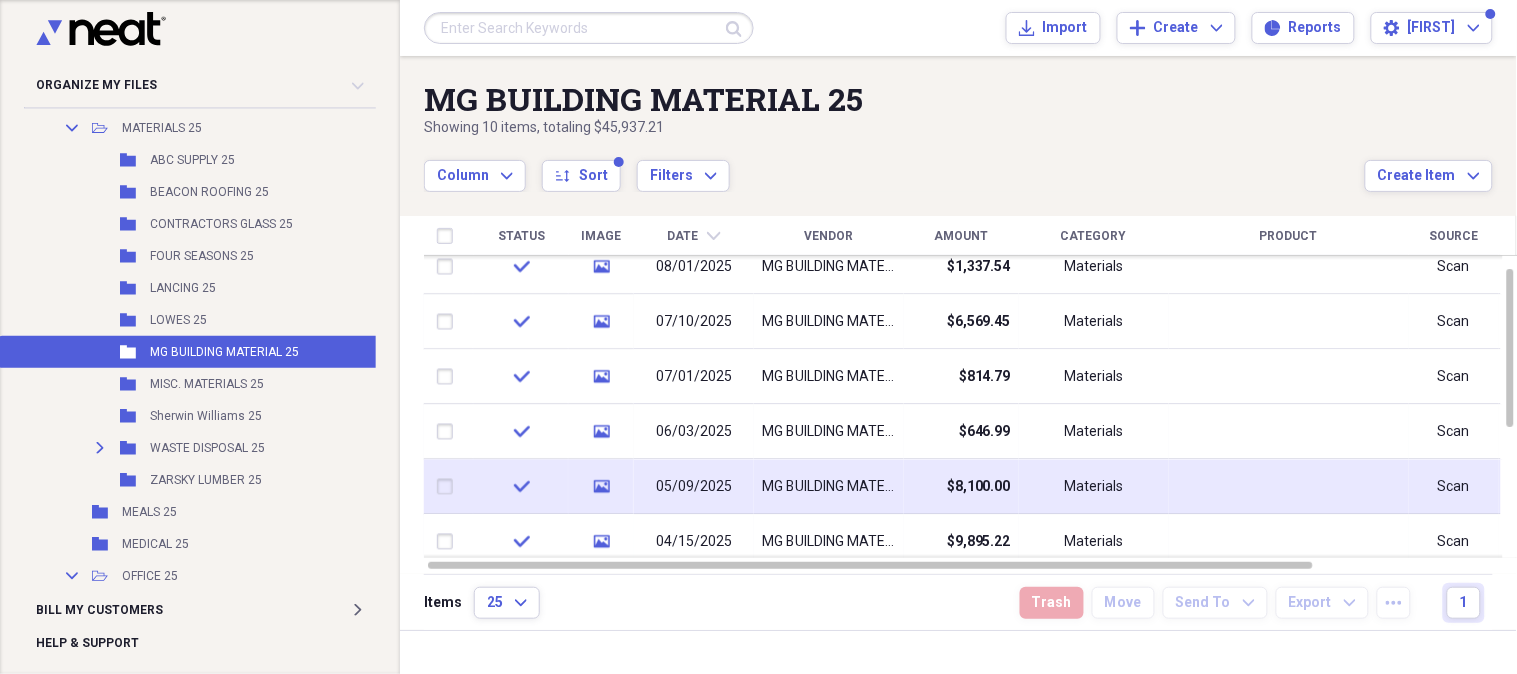 click on "$8,100.00" at bounding box center (979, 487) 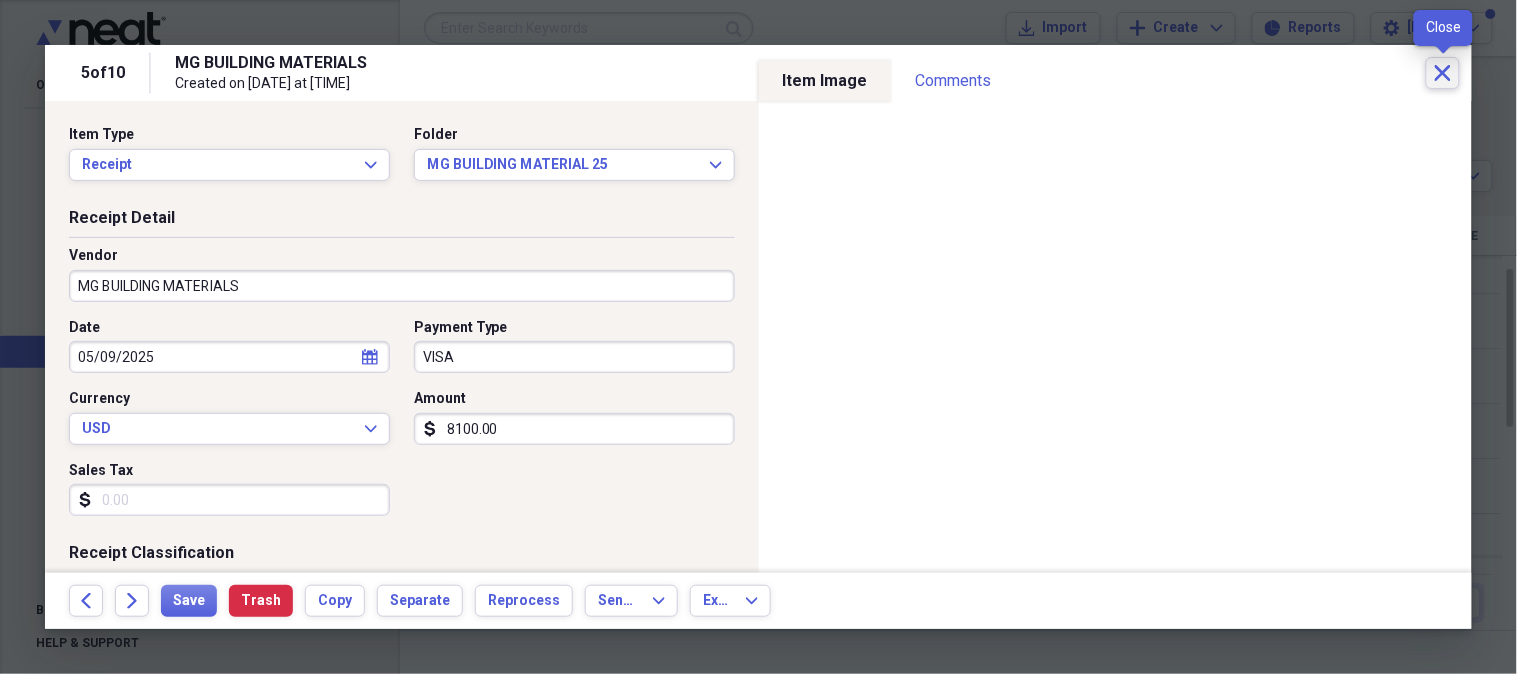 click on "Close" 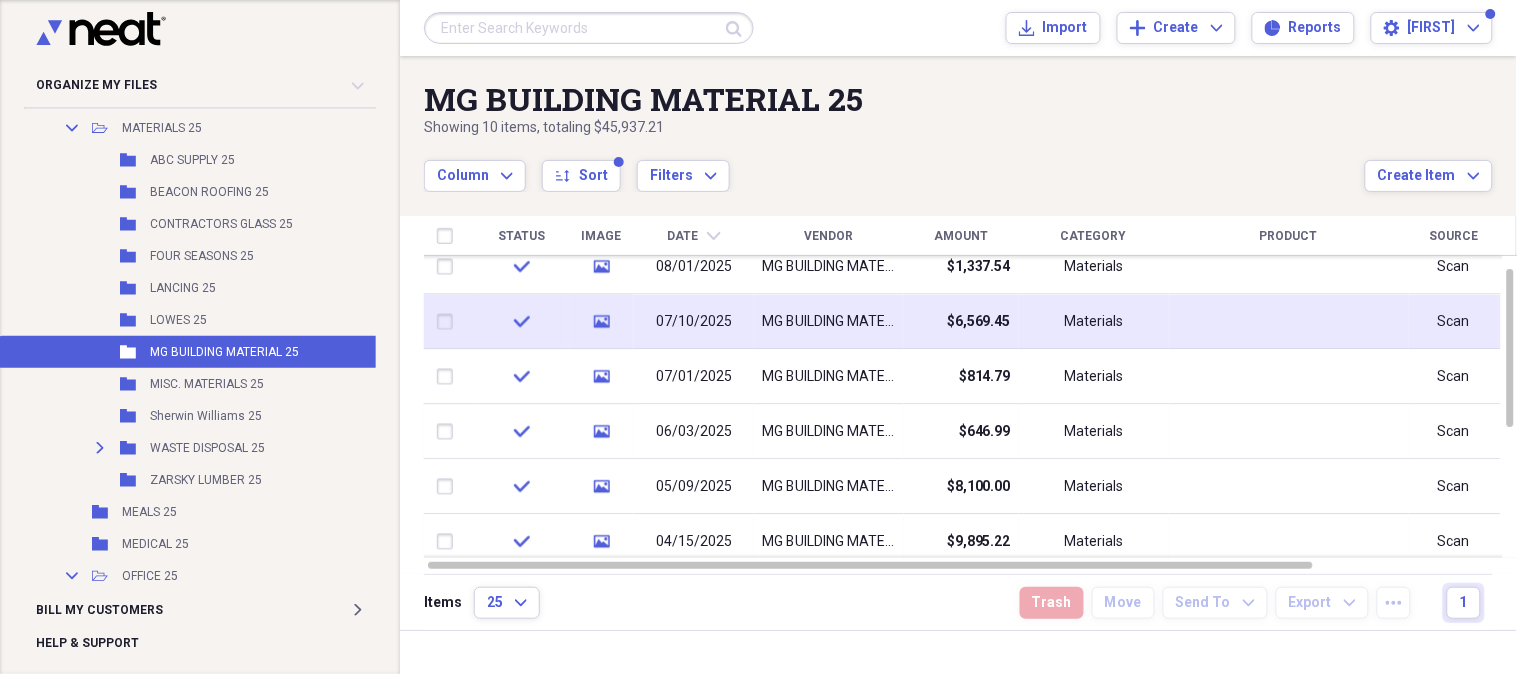 click on "$6,569.45" at bounding box center [979, 322] 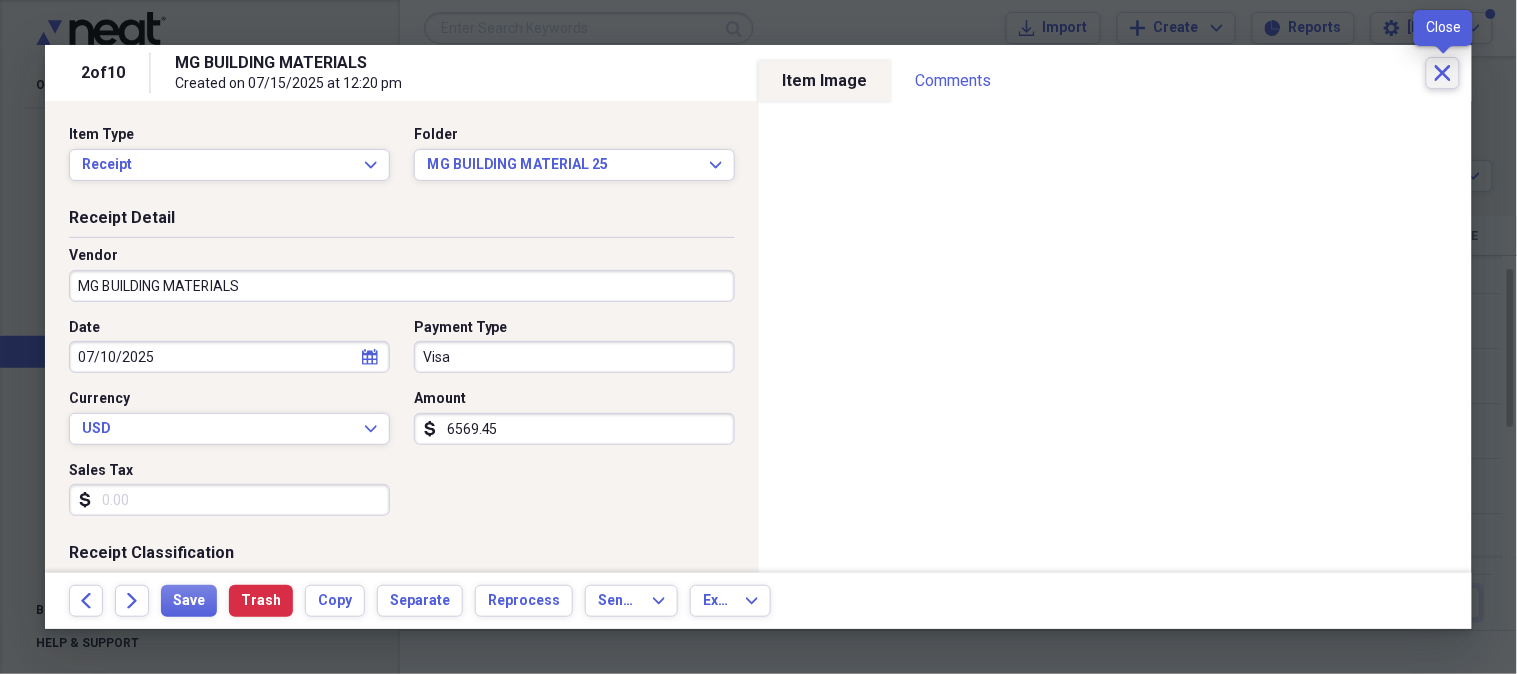 click on "Close" 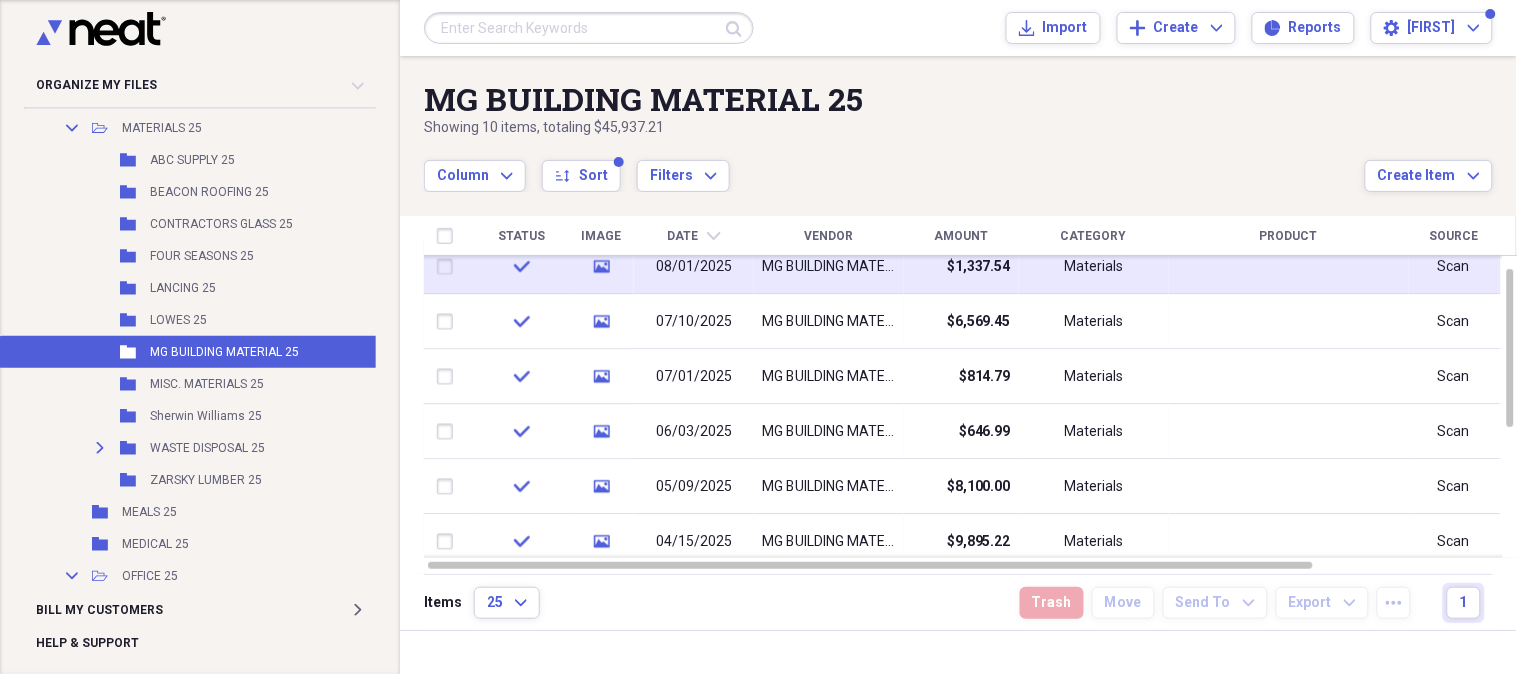 click on "$1,337.54" at bounding box center (979, 267) 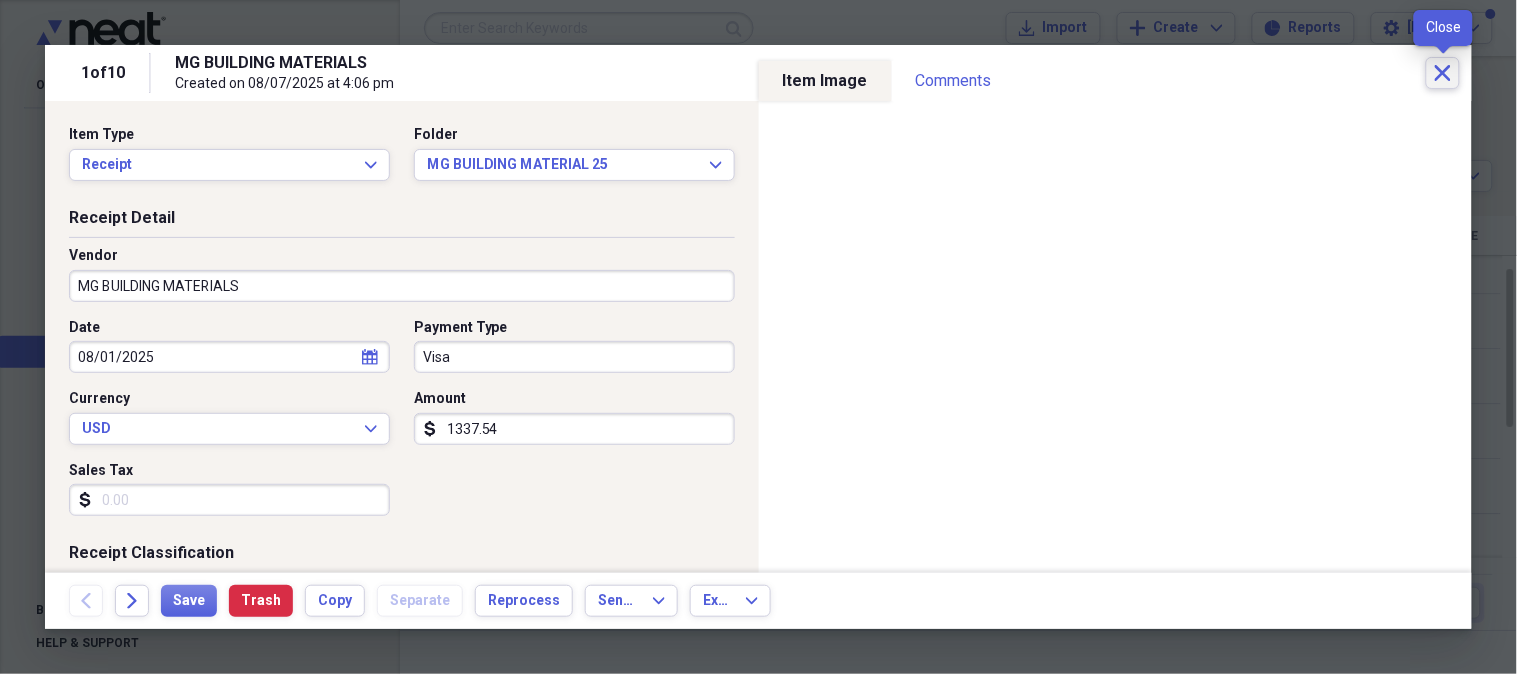 click 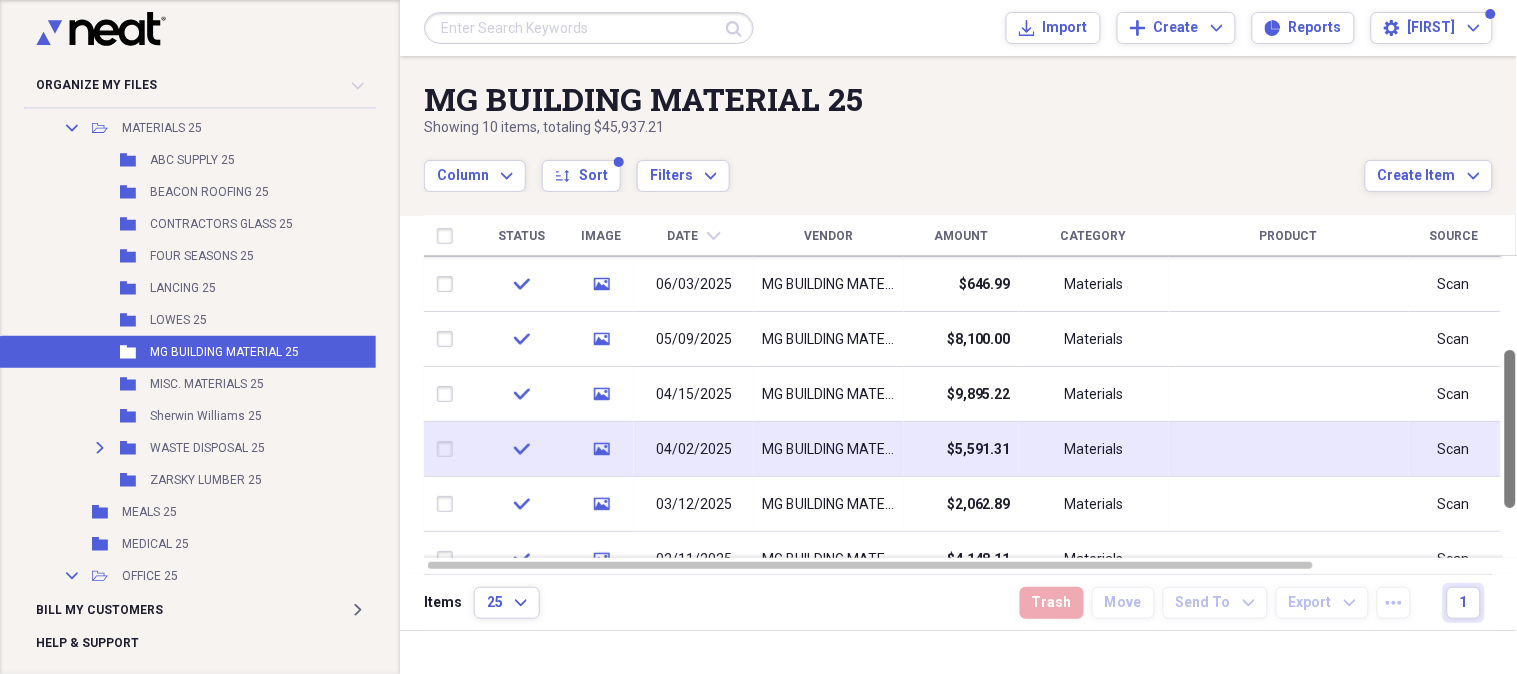 drag, startPoint x: 1508, startPoint y: 385, endPoint x: 1494, endPoint y: 475, distance: 91.08238 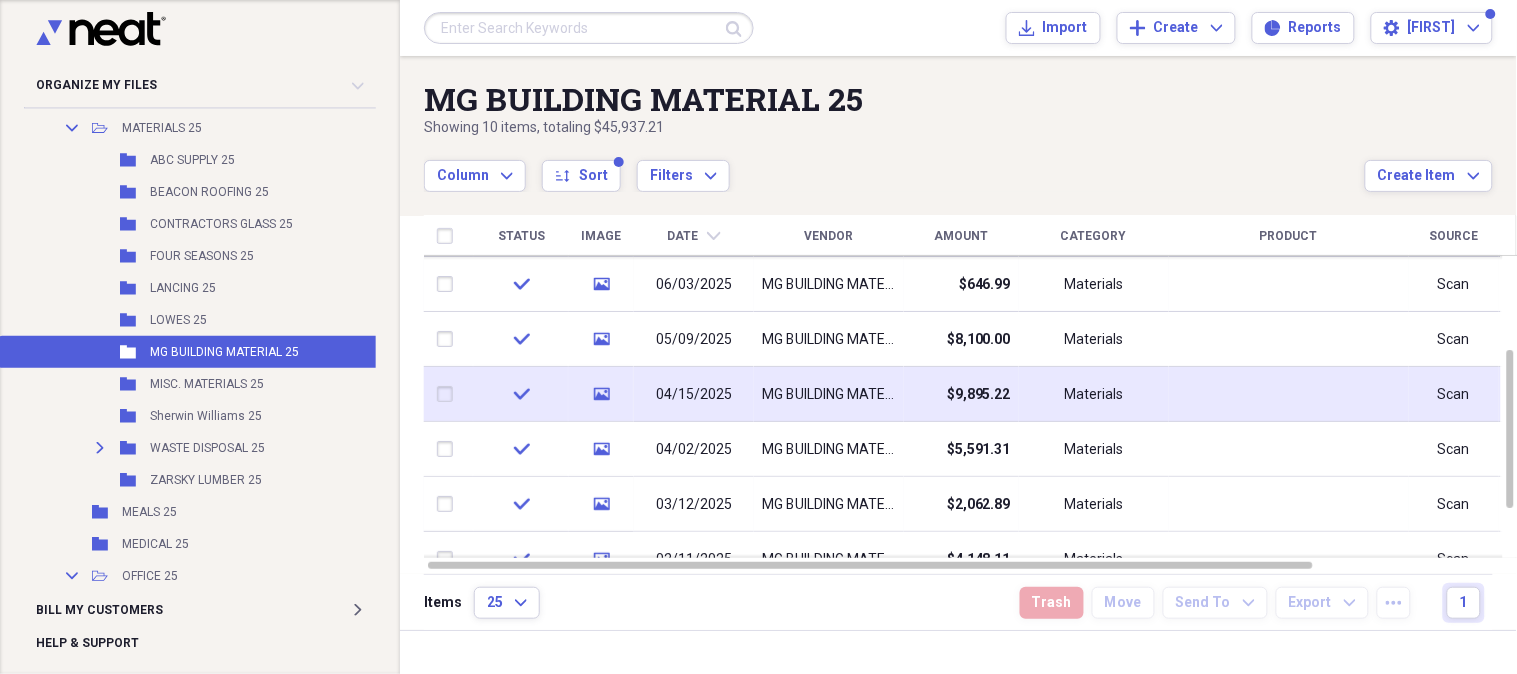 click on "$9,895.22" at bounding box center (979, 395) 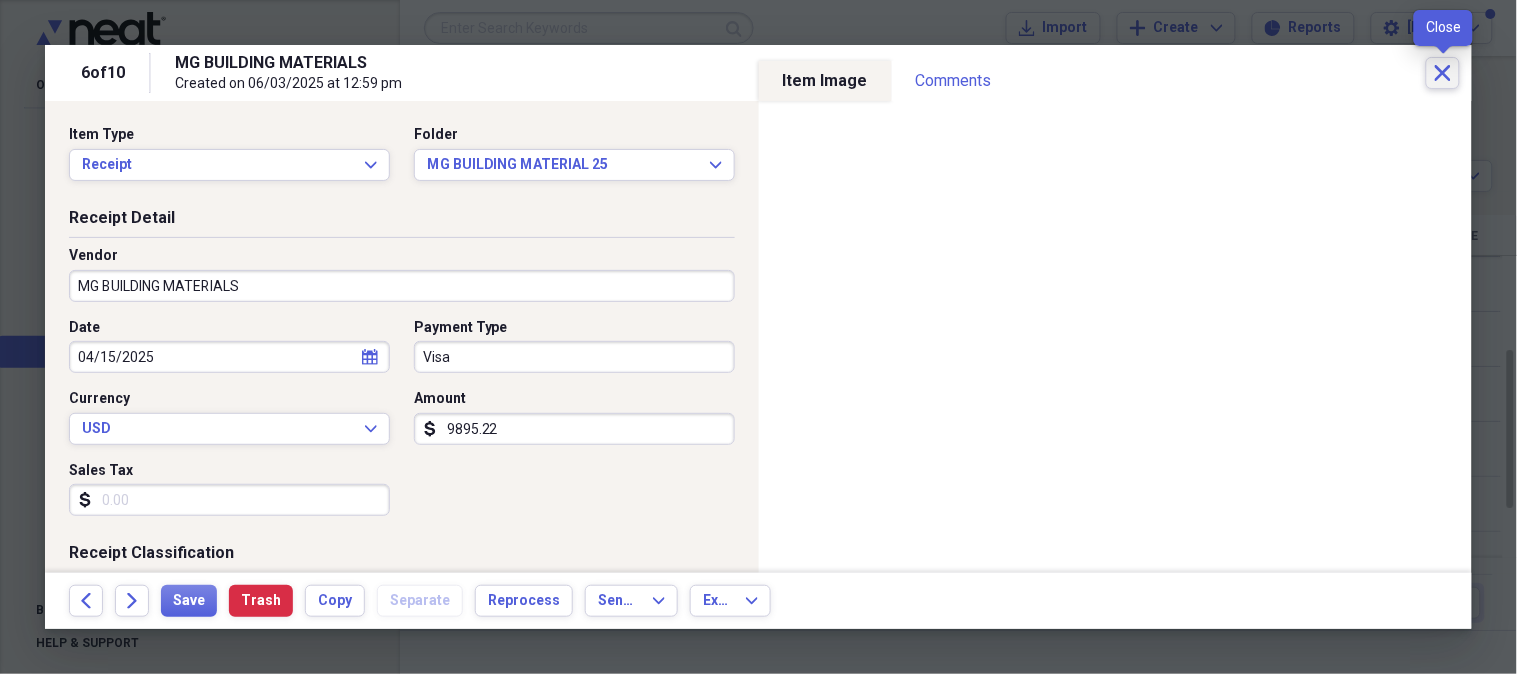 click on "Close" 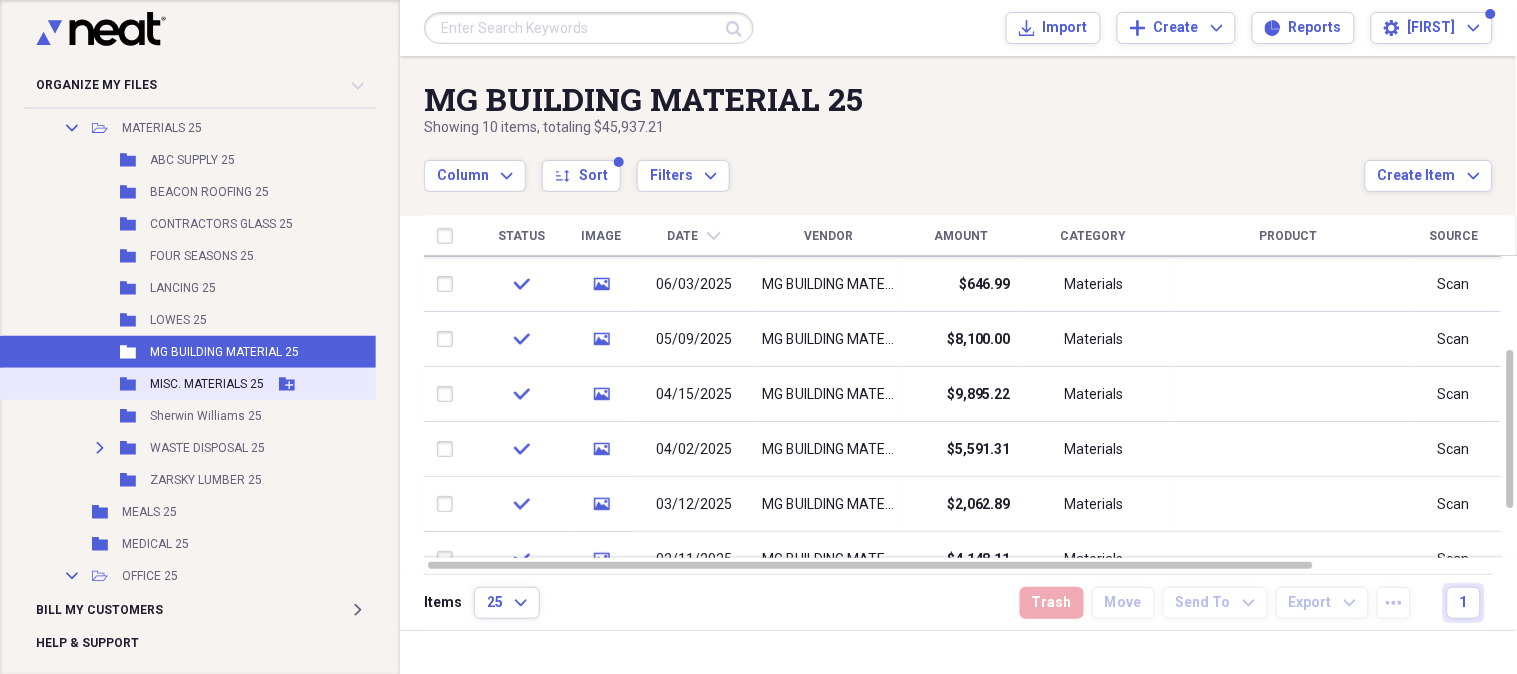 click on "MISC. MATERIALS 25" at bounding box center (207, 384) 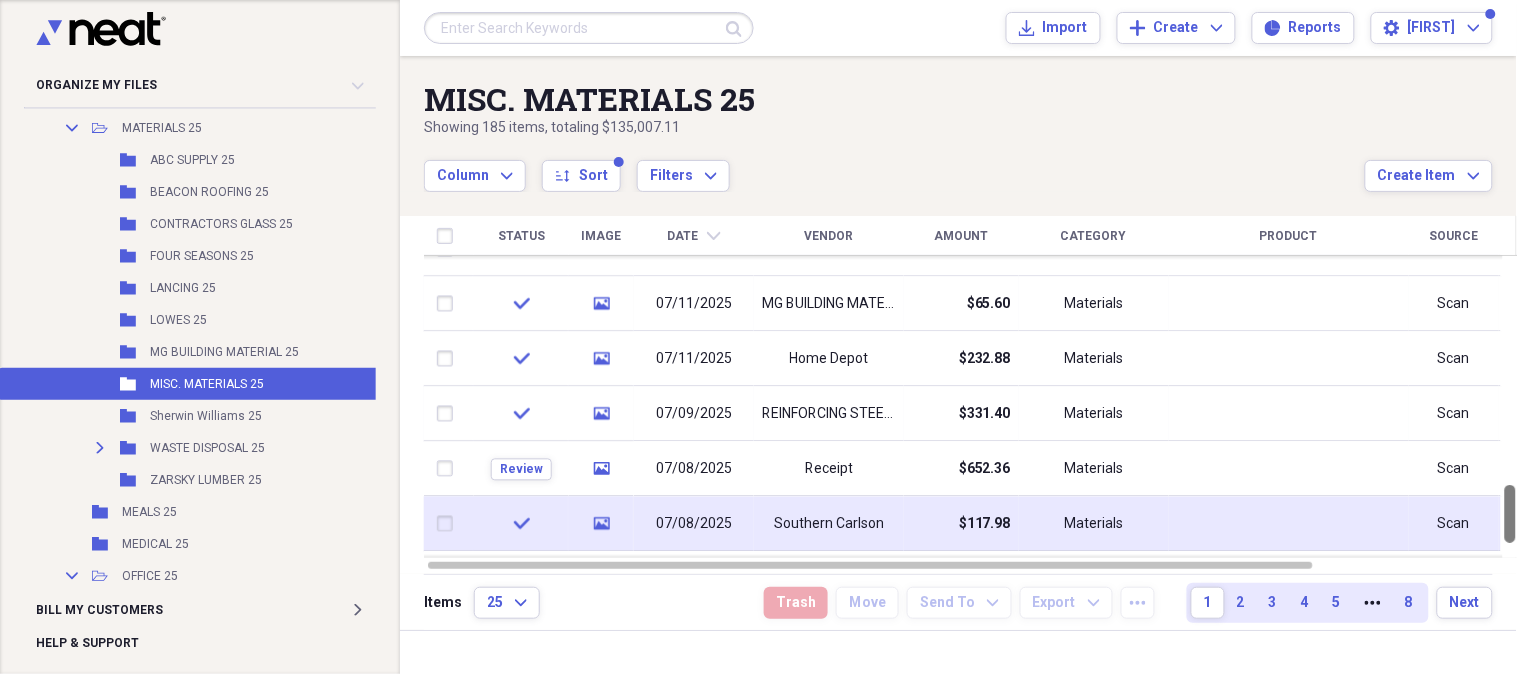 drag, startPoint x: 1511, startPoint y: 290, endPoint x: 1441, endPoint y: 515, distance: 235.63744 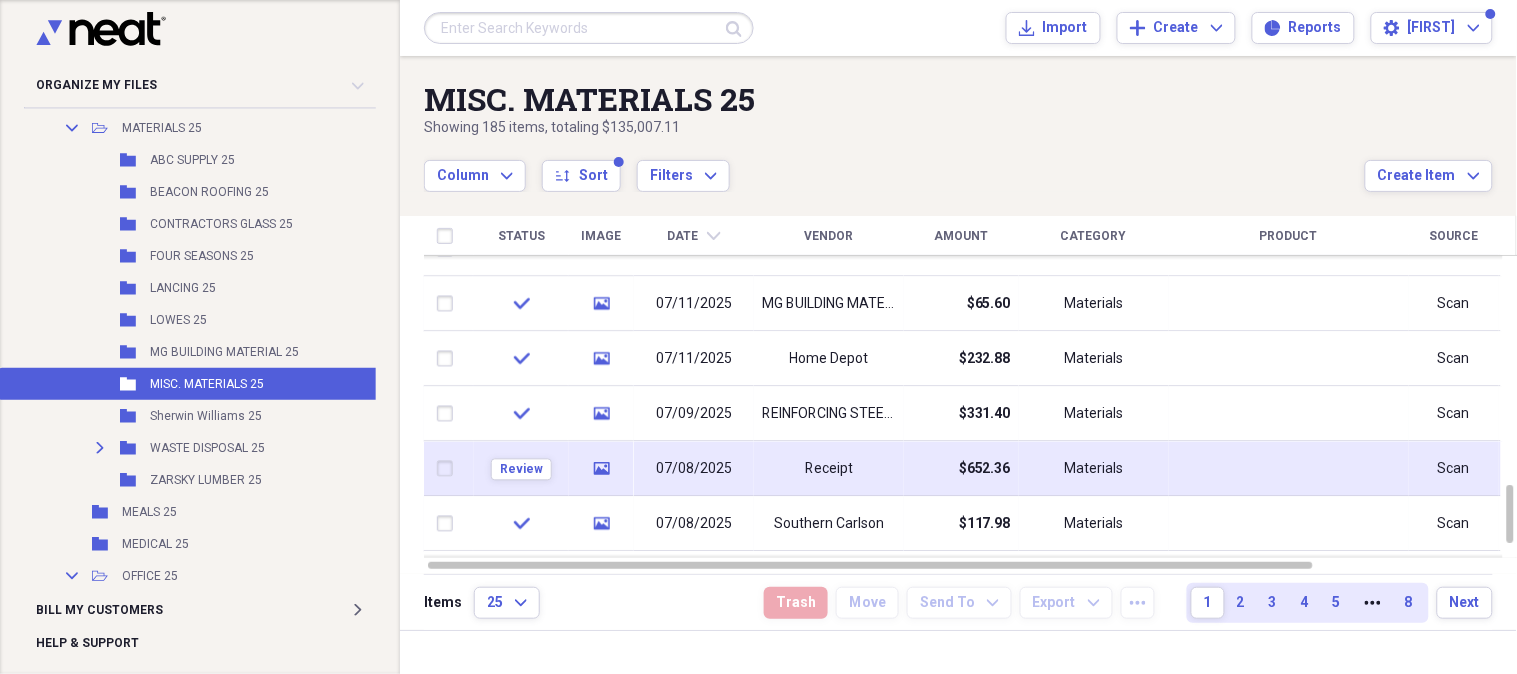 click on "07/08/2025" at bounding box center [694, 469] 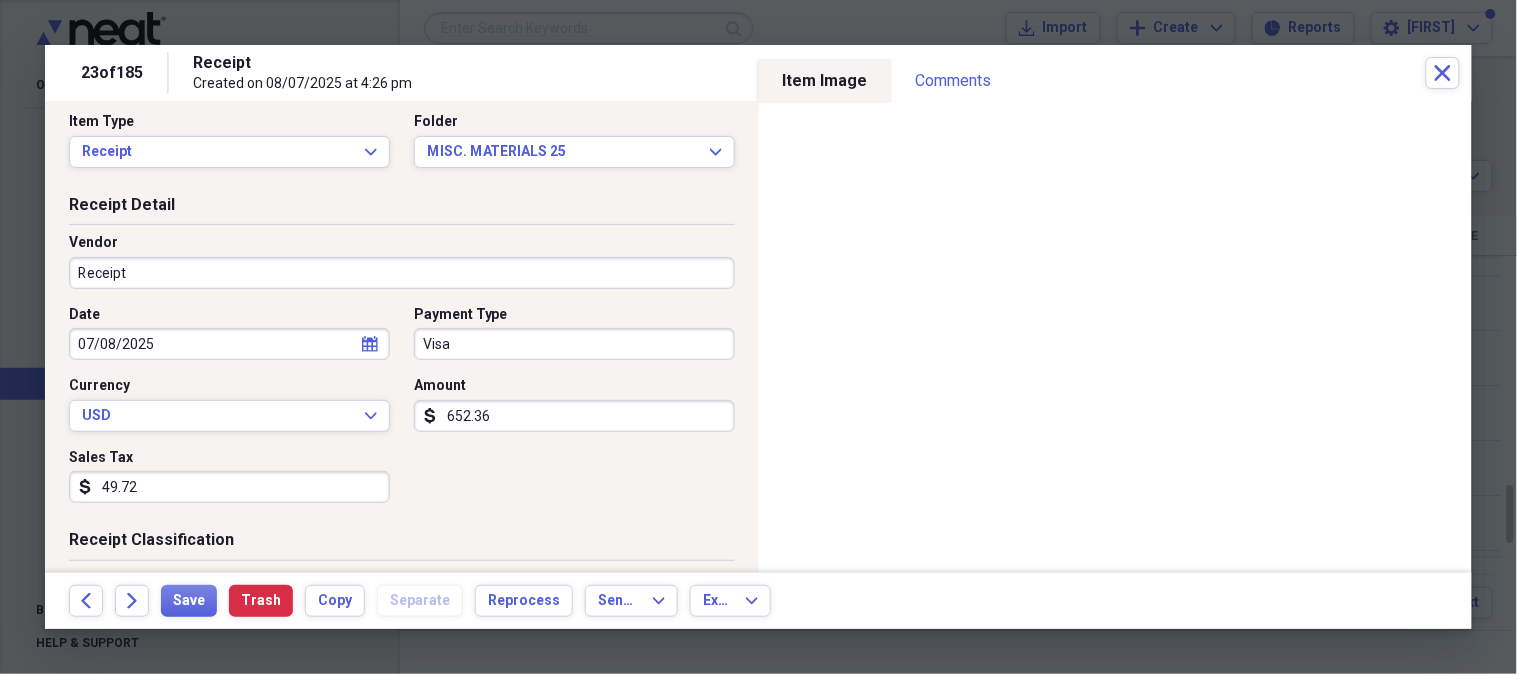 scroll, scrollTop: 36, scrollLeft: 0, axis: vertical 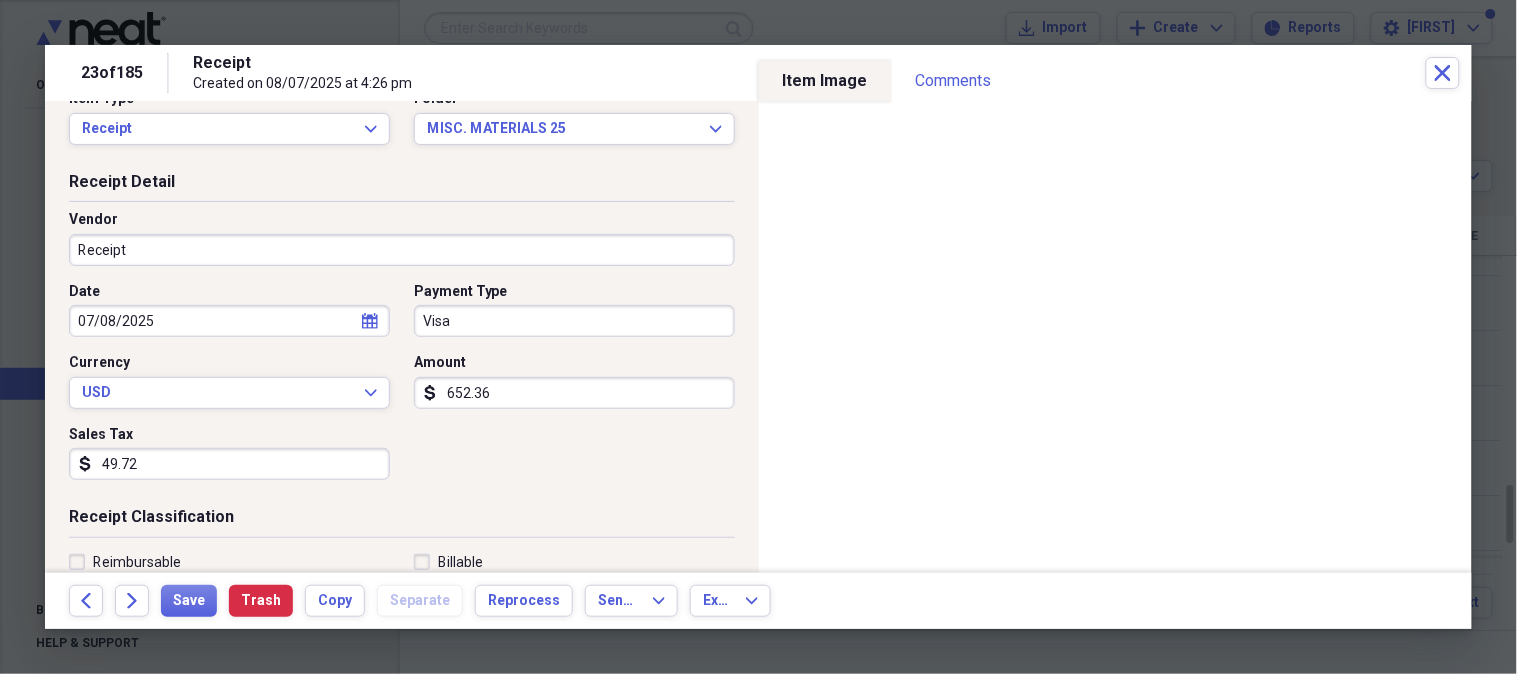 click on "Vendor" at bounding box center (402, 220) 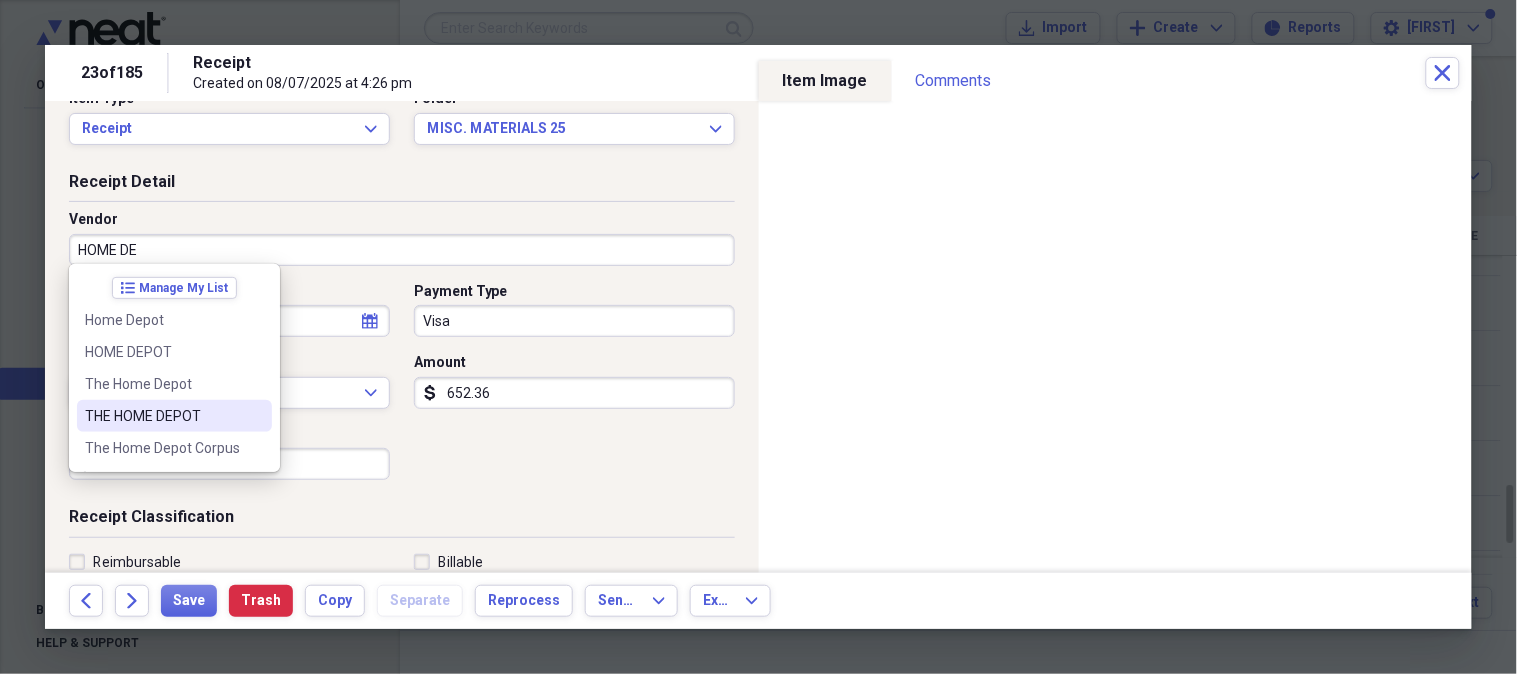 click on "THE HOME DEPOT" at bounding box center [162, 416] 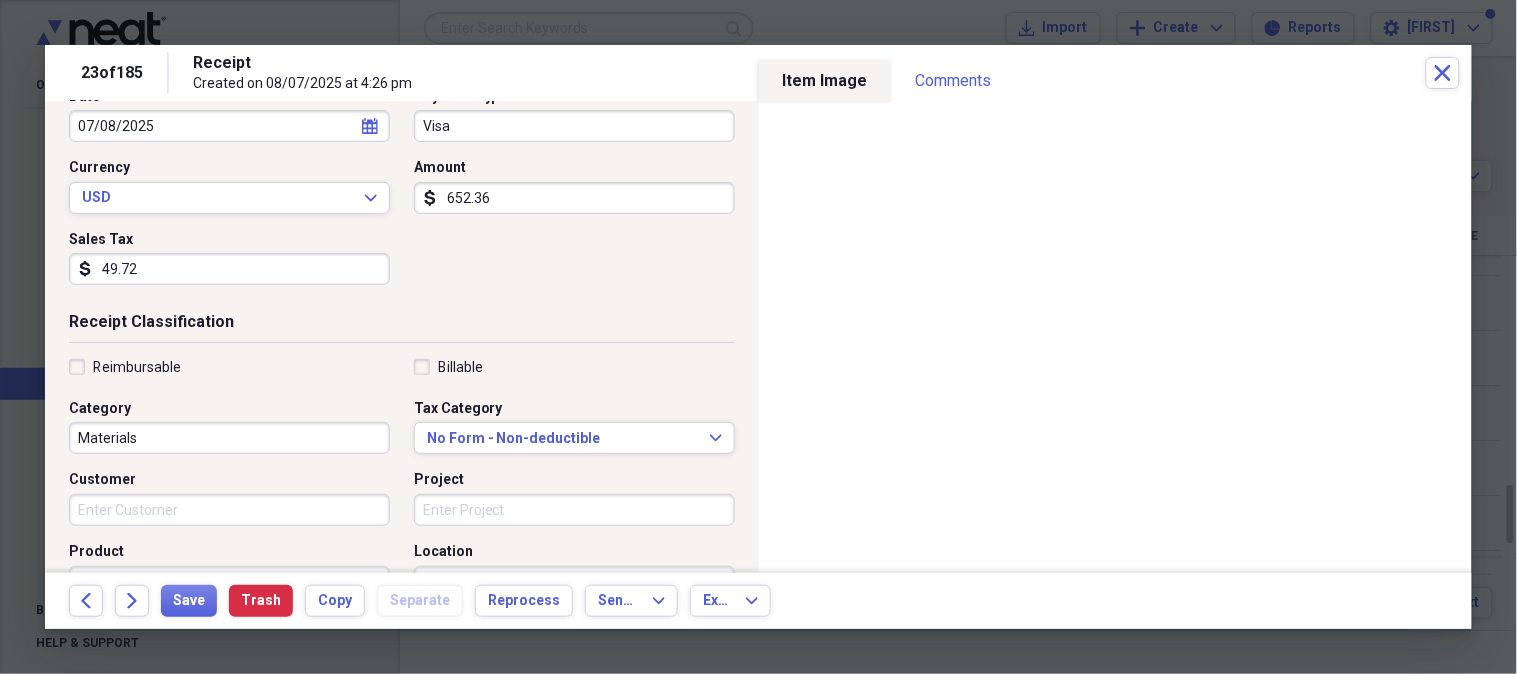 scroll, scrollTop: 238, scrollLeft: 0, axis: vertical 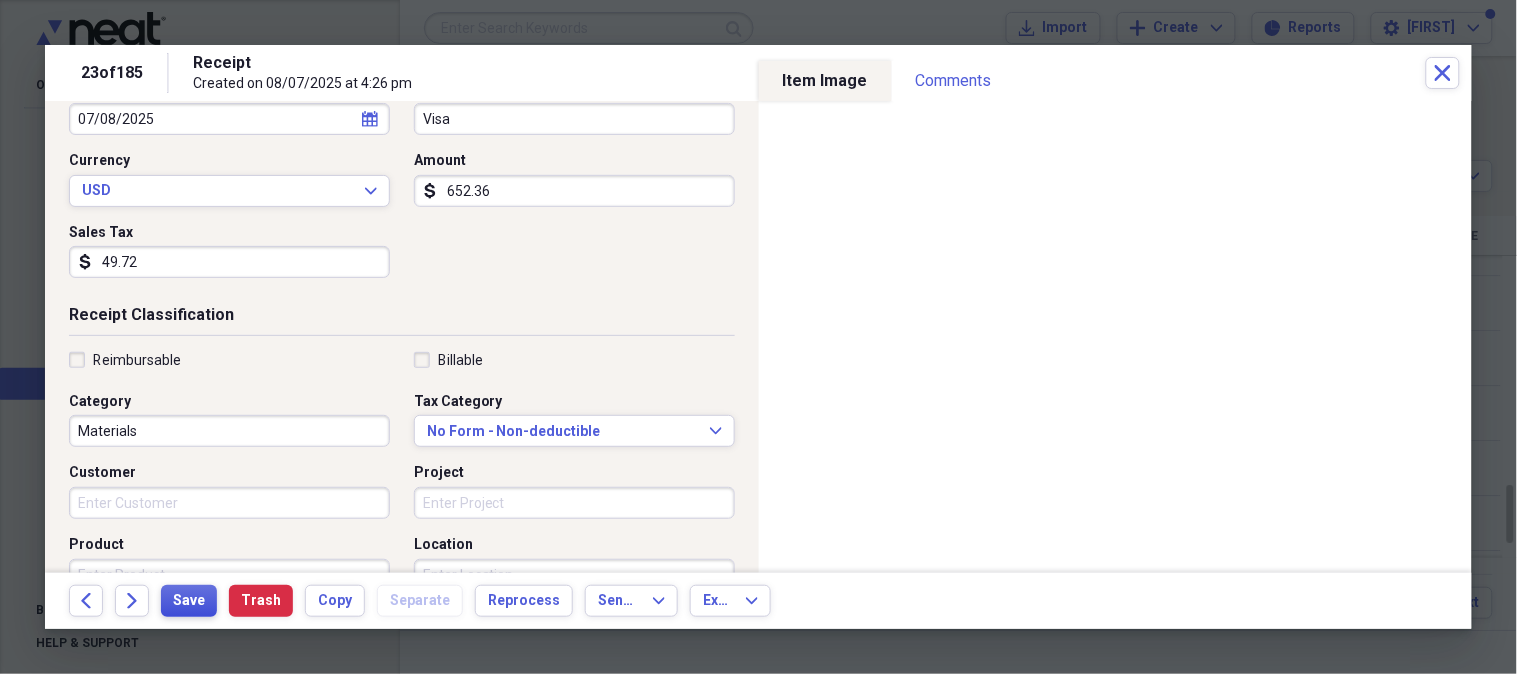 click on "Save" at bounding box center (189, 601) 